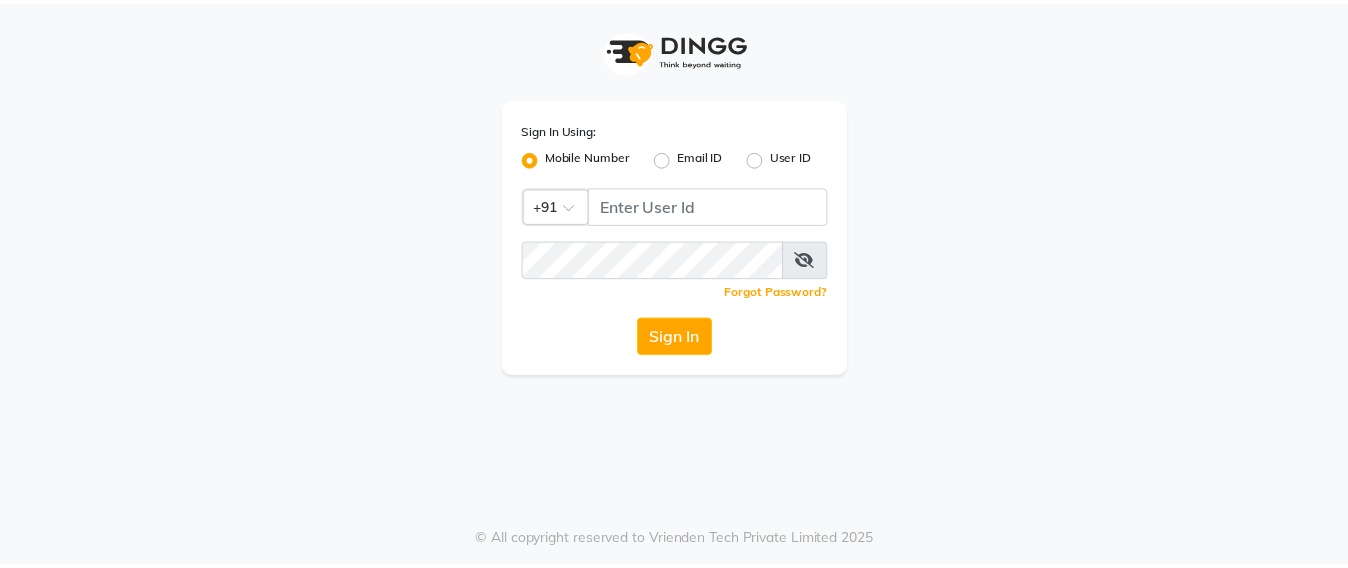 scroll, scrollTop: 0, scrollLeft: 0, axis: both 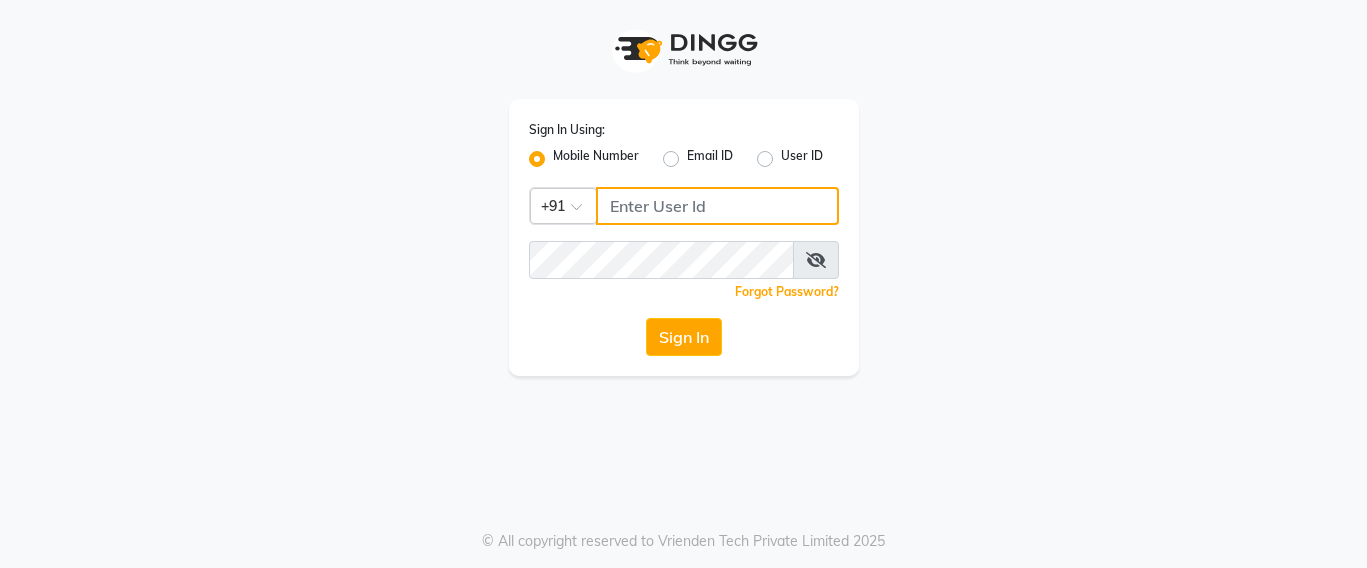 click 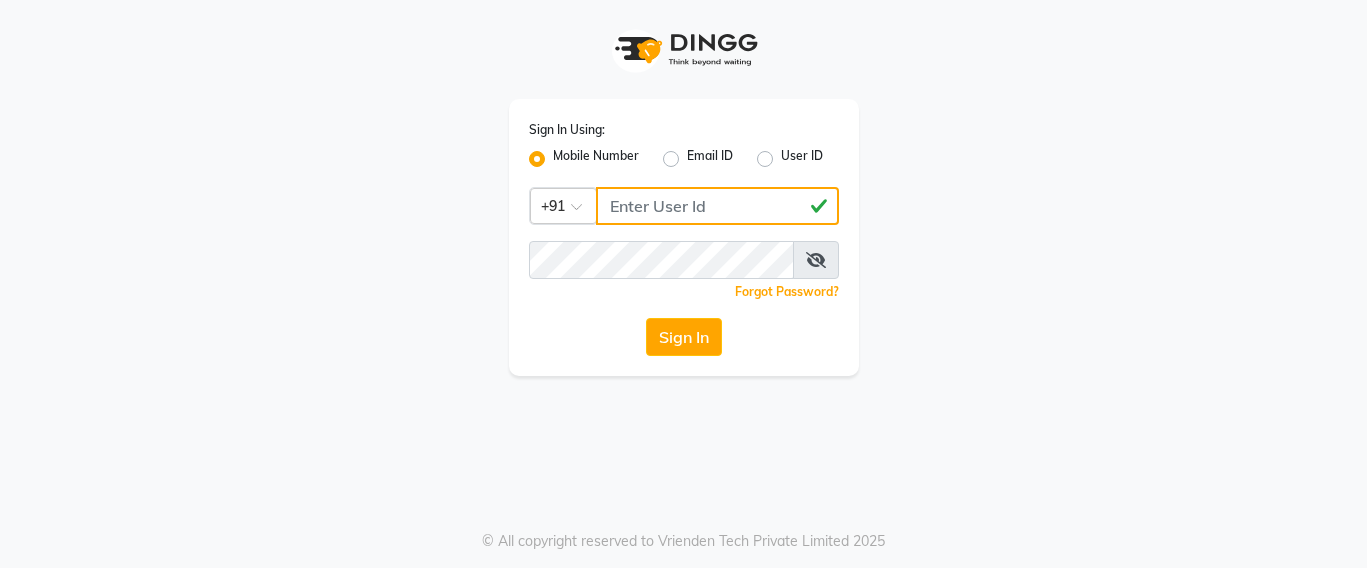 type on "[PHONE]" 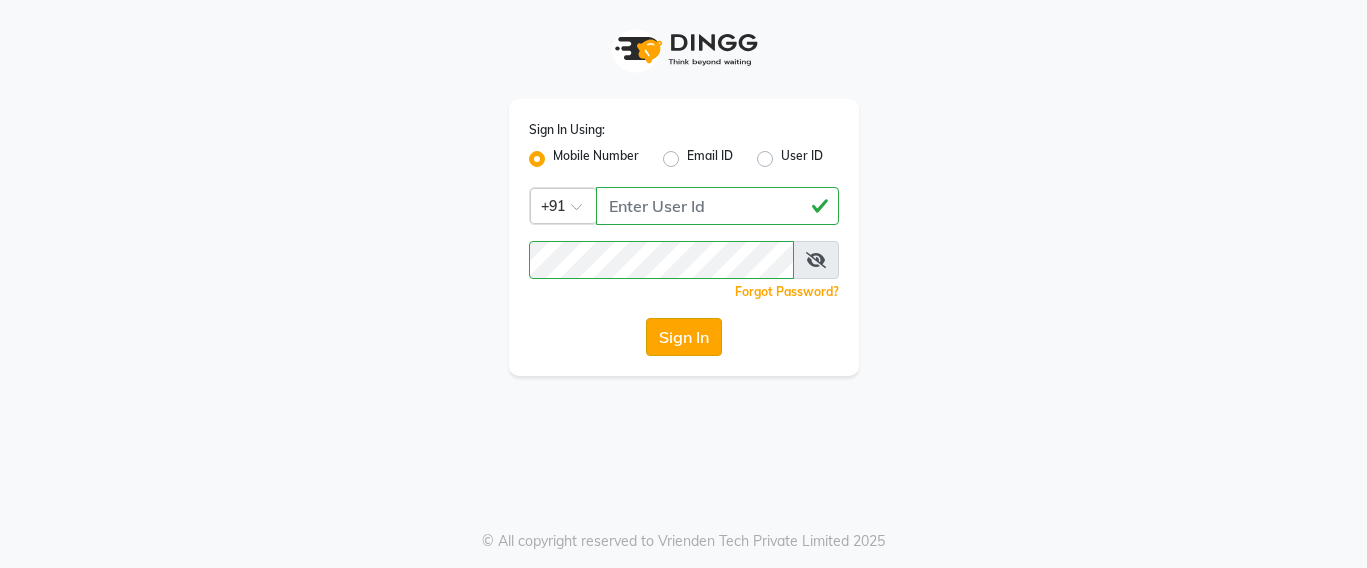 click on "Sign In" 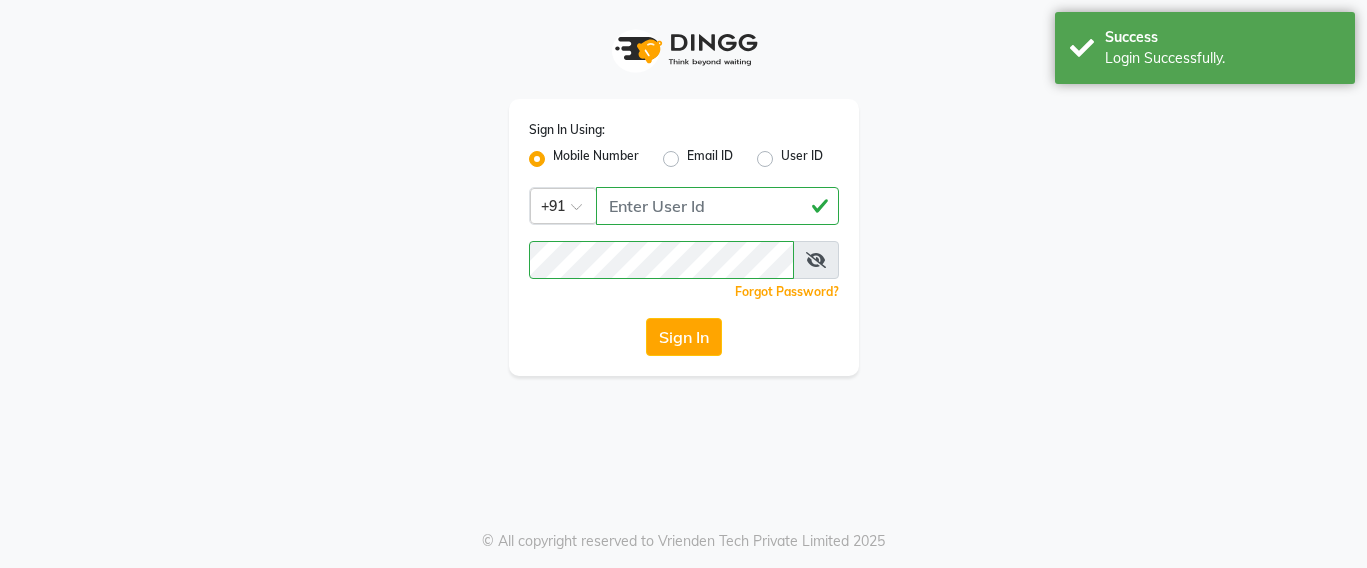 select on "service" 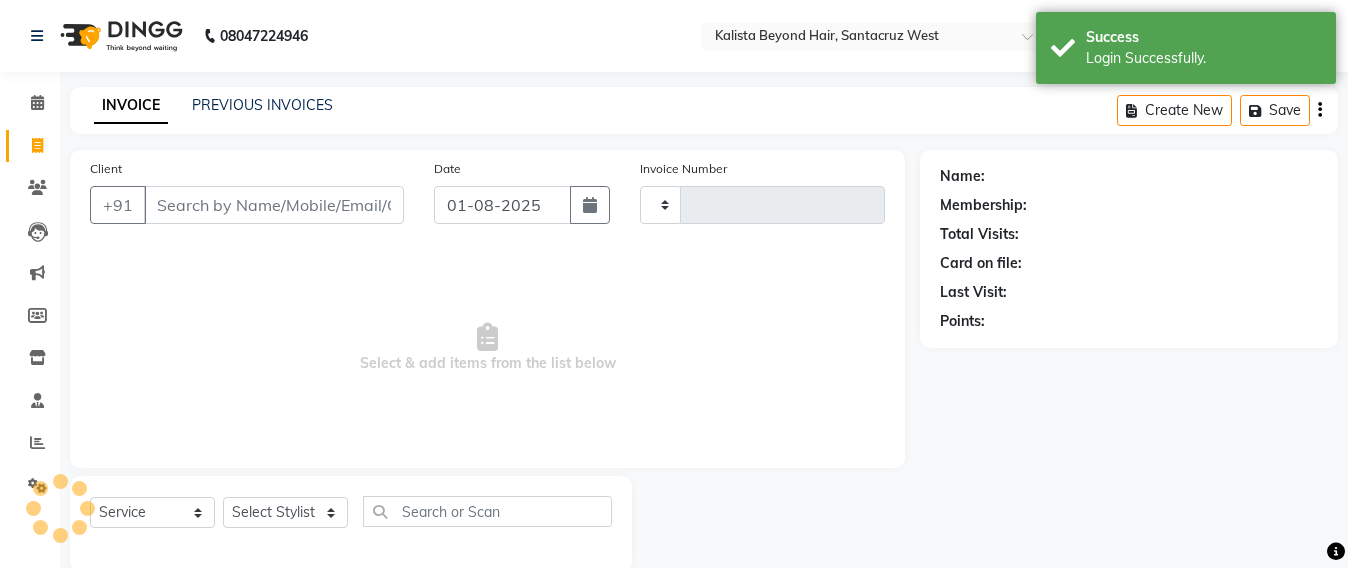 select on "en" 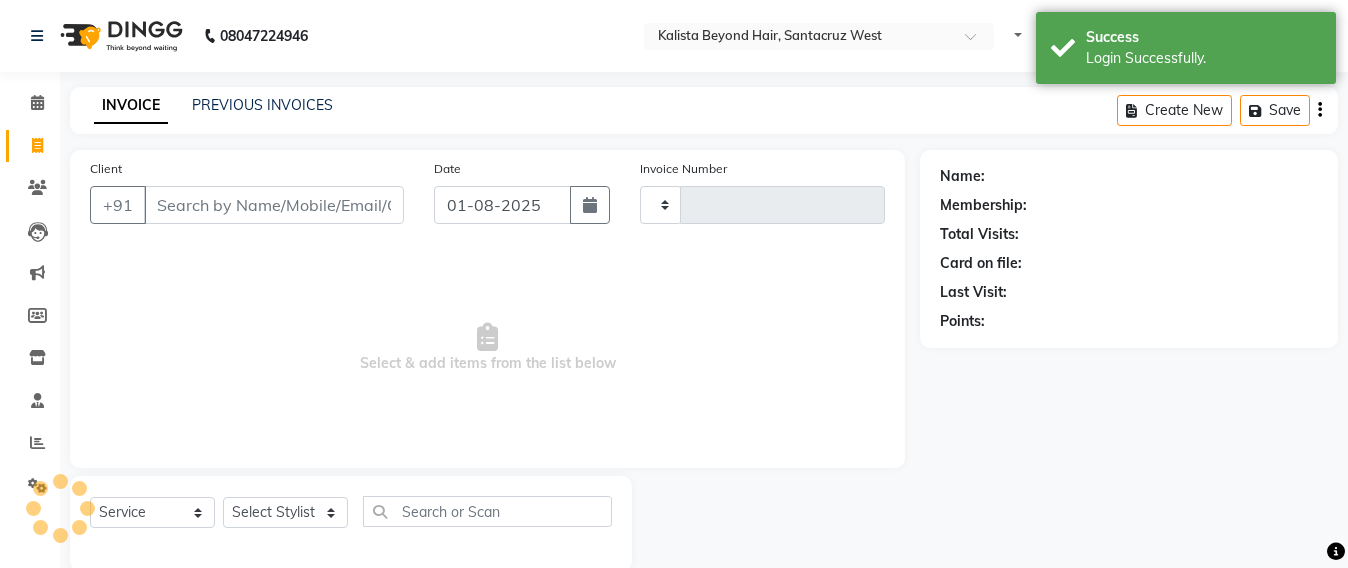 type on "5519" 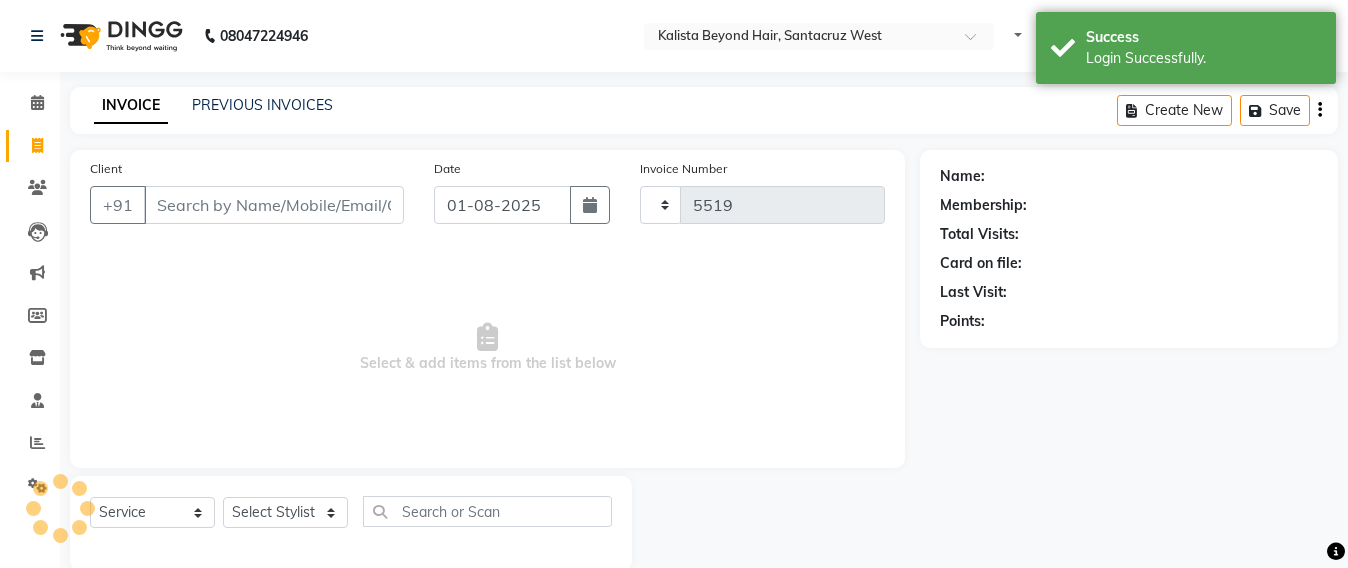 select on "6357" 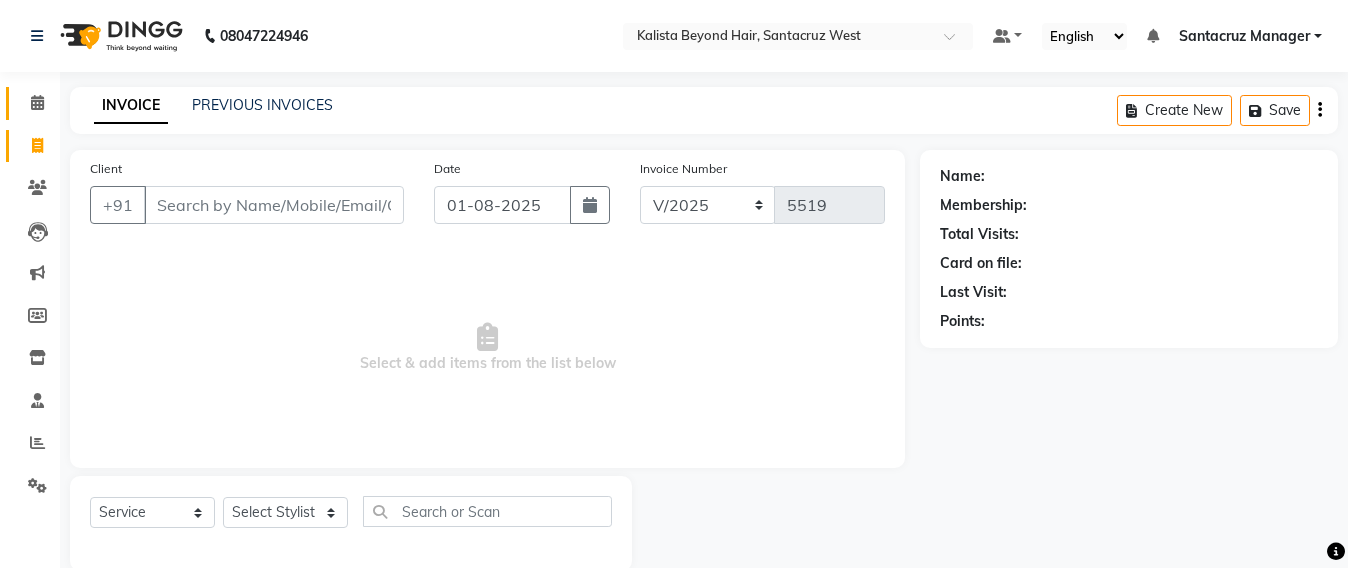 scroll, scrollTop: 0, scrollLeft: 0, axis: both 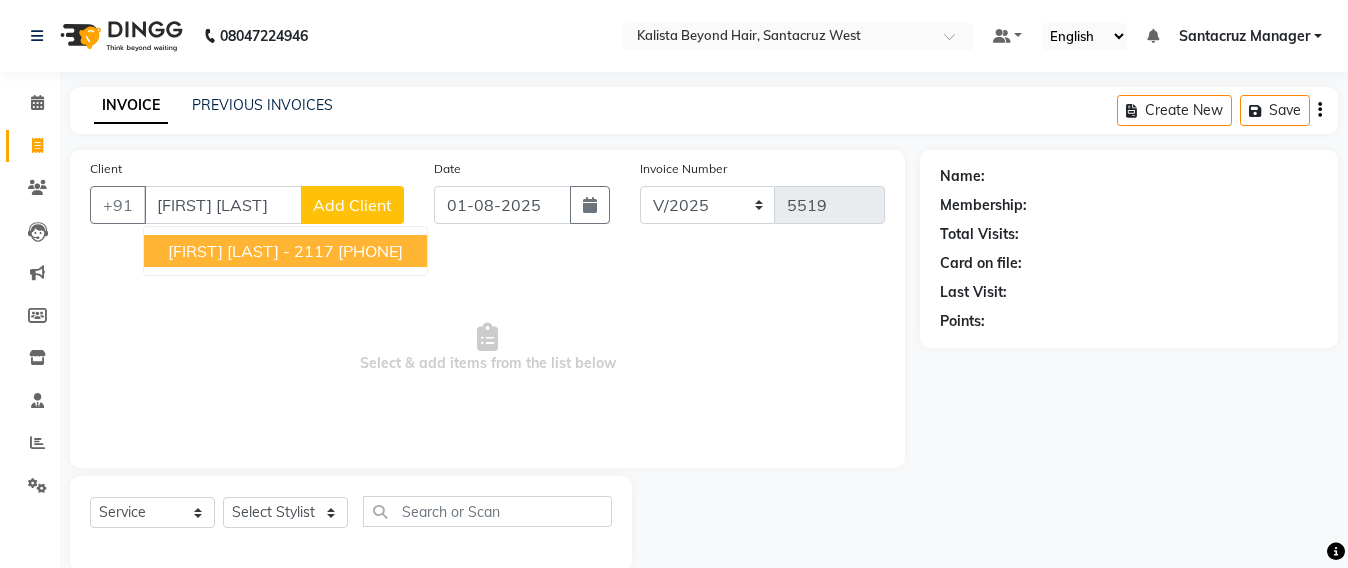 click on "[FIRST] [LAST] - 2117  [PHONE]" at bounding box center [285, 251] 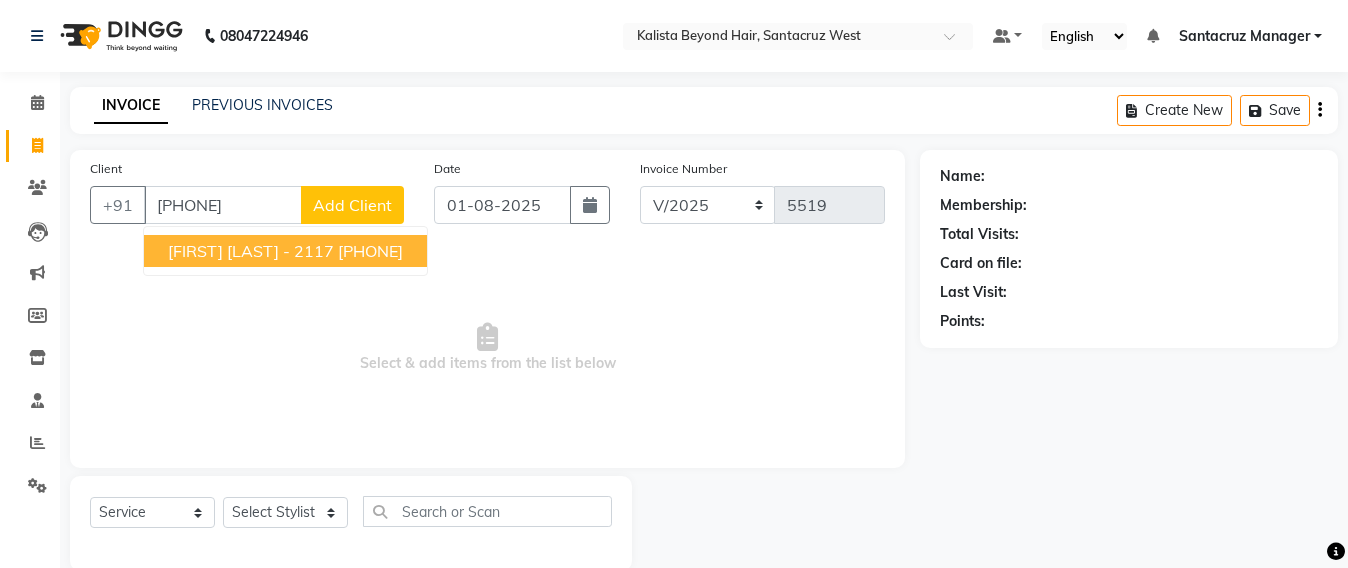 type on "[PHONE]" 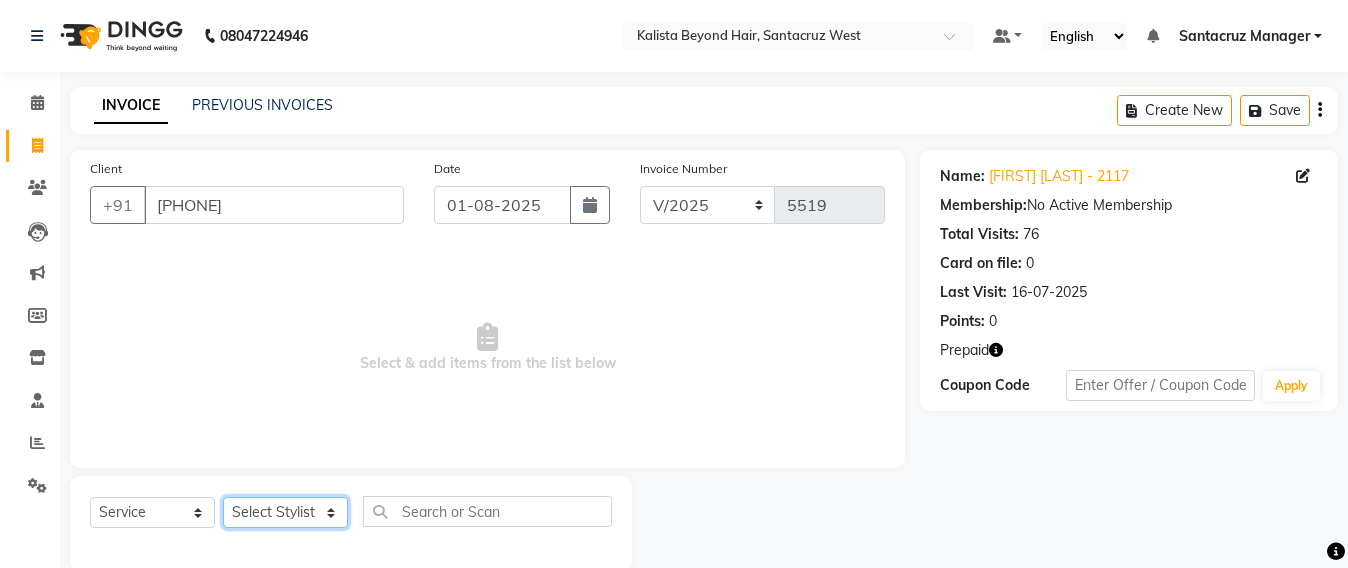 click on "Select Stylist Admin Avesh Sankat AZHER SHAIKH Jayeshree Mahtre Manisha Subodh Shedge Muskaan Pramila Vinayak Mhatre prathmesh mahattre Pratibha Nilesh Sharma RINKI SAV Rosy Sunil Jadhav Sameer shah admin Santacruz Manager SAURAV Siddhi SOMAYANG VASHUM Tejasvi Bhosle" 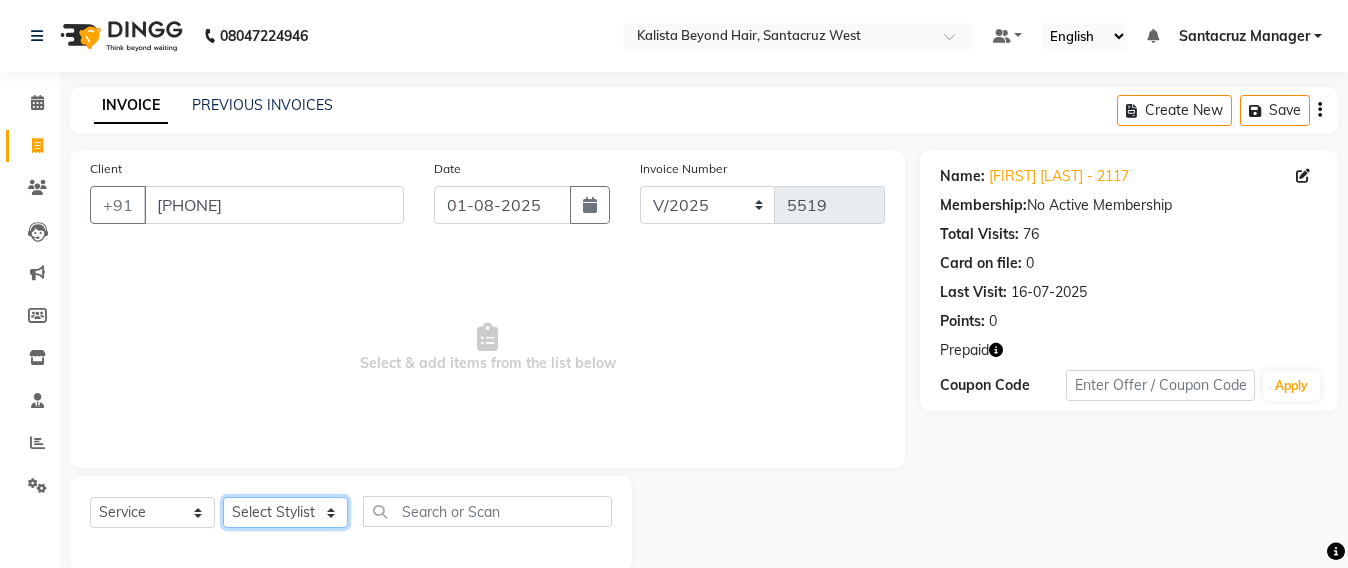 select on "48409" 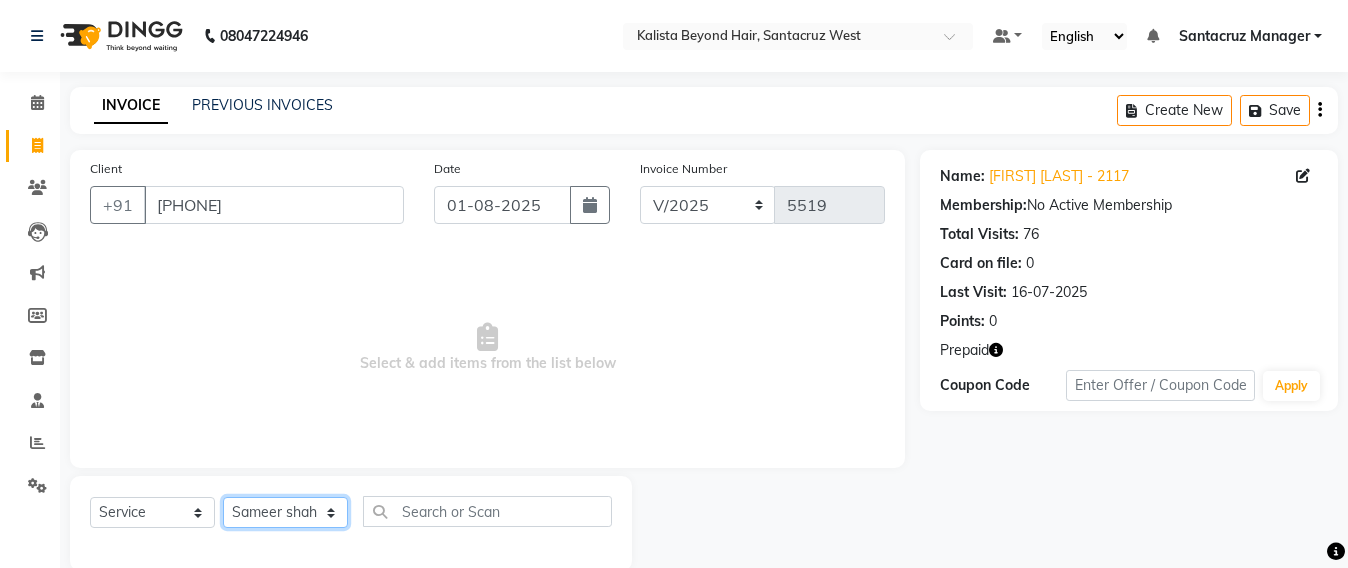 click on "Select Stylist Admin Avesh Sankat AZHER SHAIKH Jayeshree Mahtre Manisha Subodh Shedge Muskaan Pramila Vinayak Mhatre prathmesh mahattre Pratibha Nilesh Sharma RINKI SAV Rosy Sunil Jadhav Sameer shah admin Santacruz Manager SAURAV Siddhi SOMAYANG VASHUM Tejasvi Bhosle" 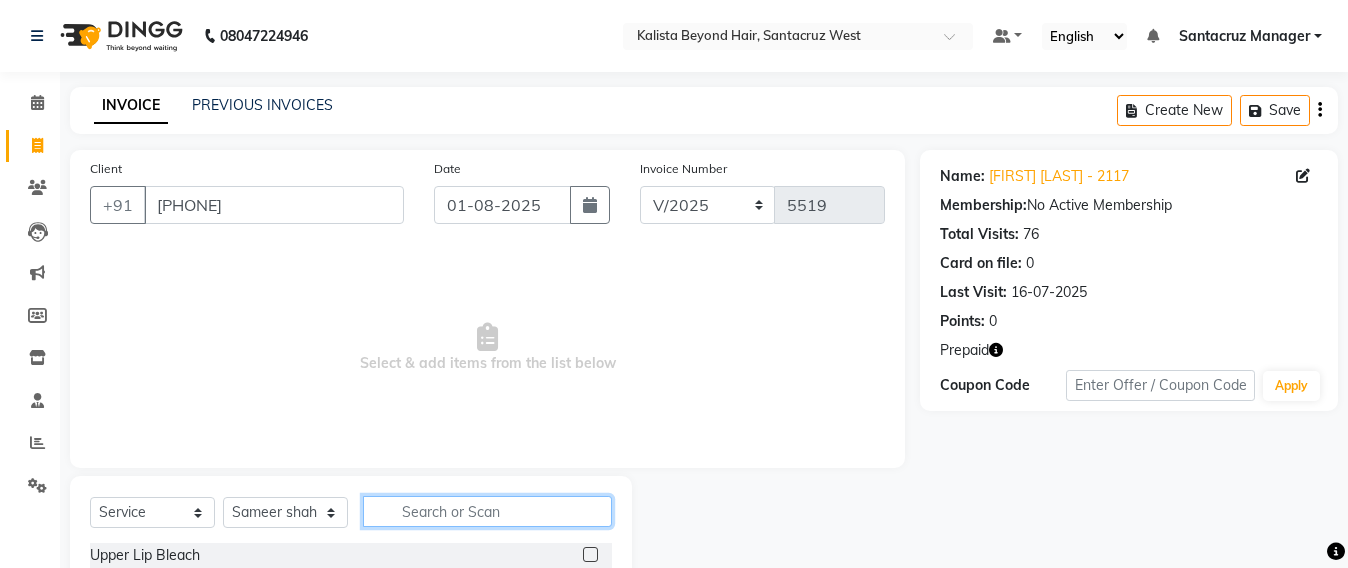 click 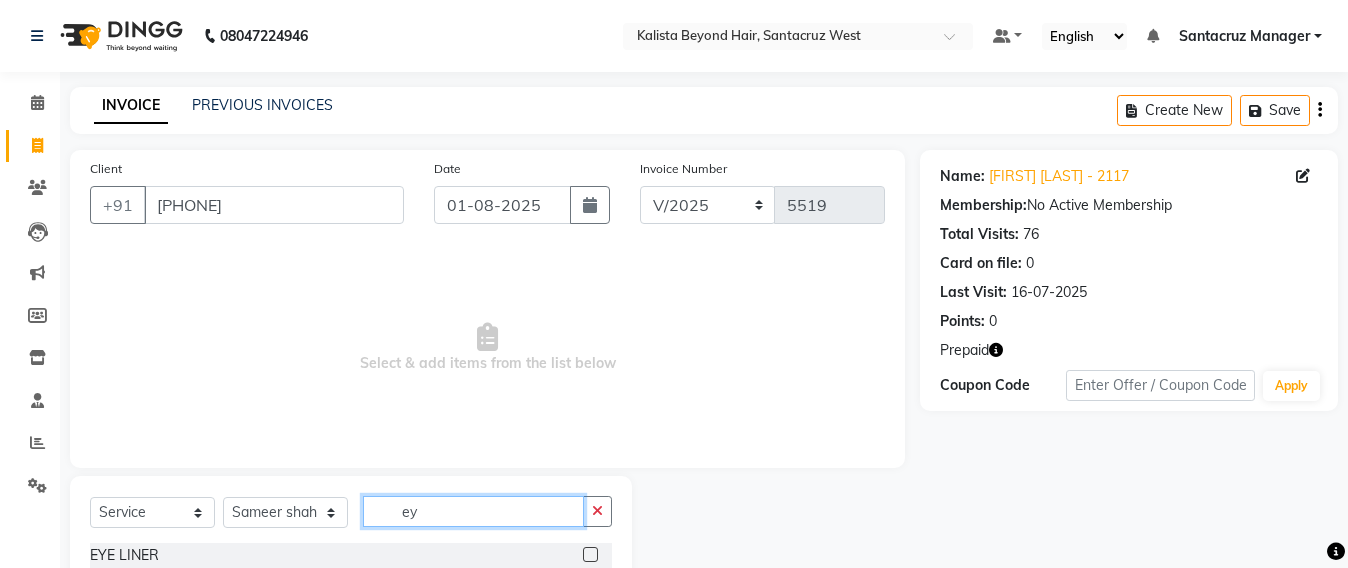type on "e" 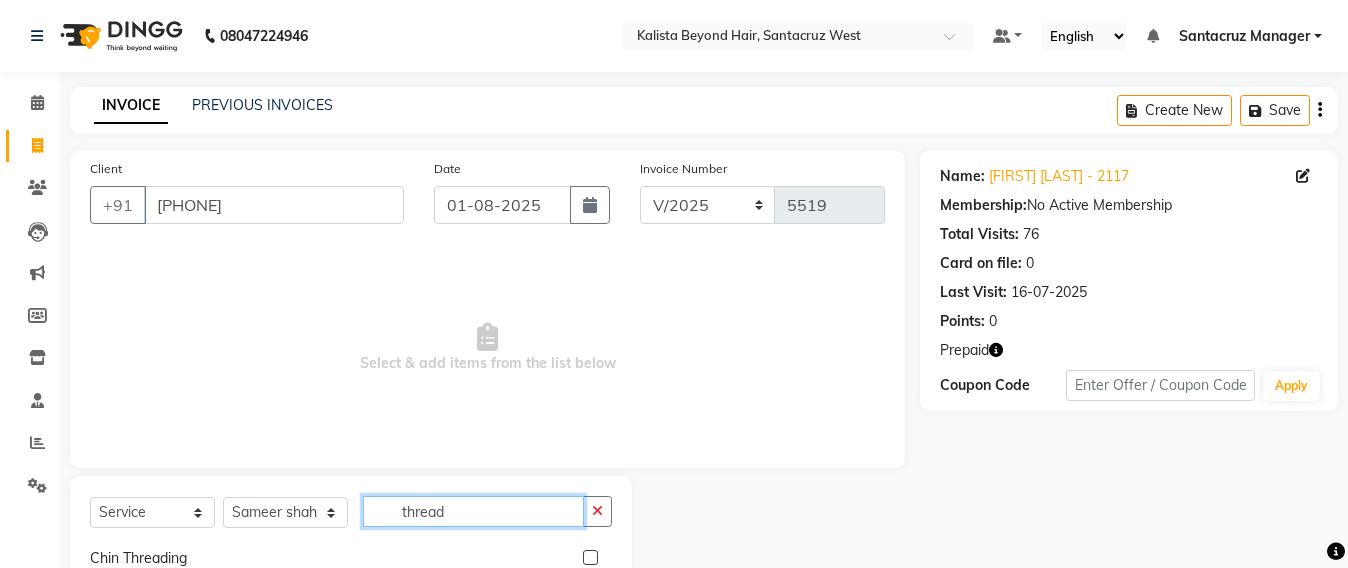scroll, scrollTop: 32, scrollLeft: 0, axis: vertical 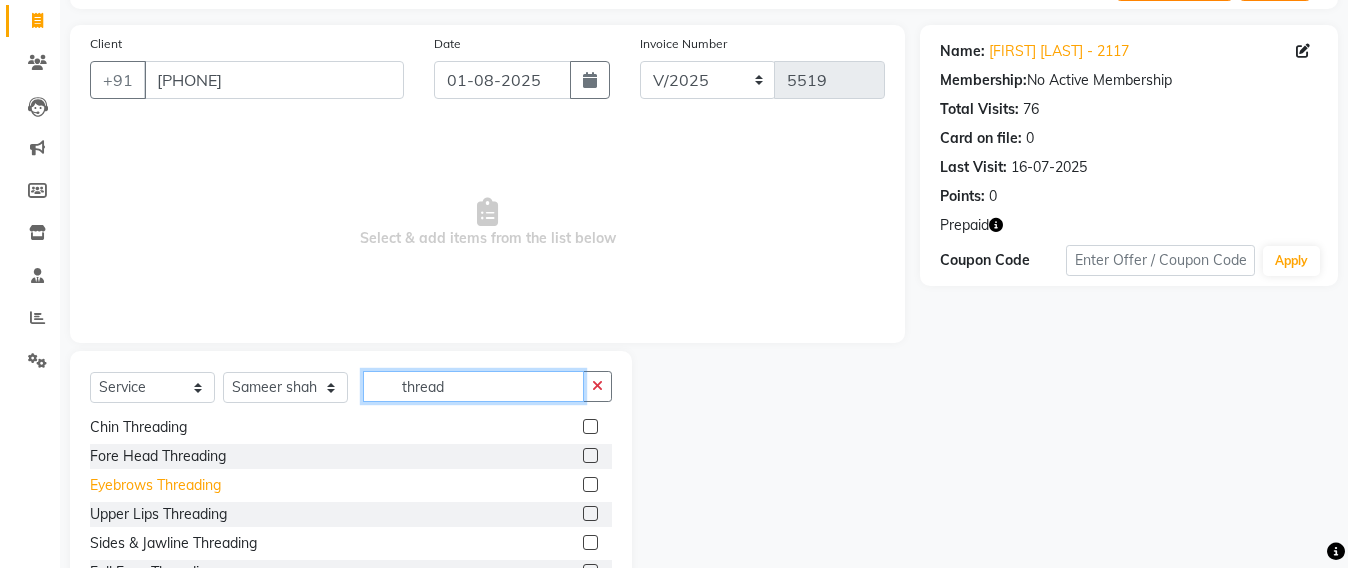 type on "thread" 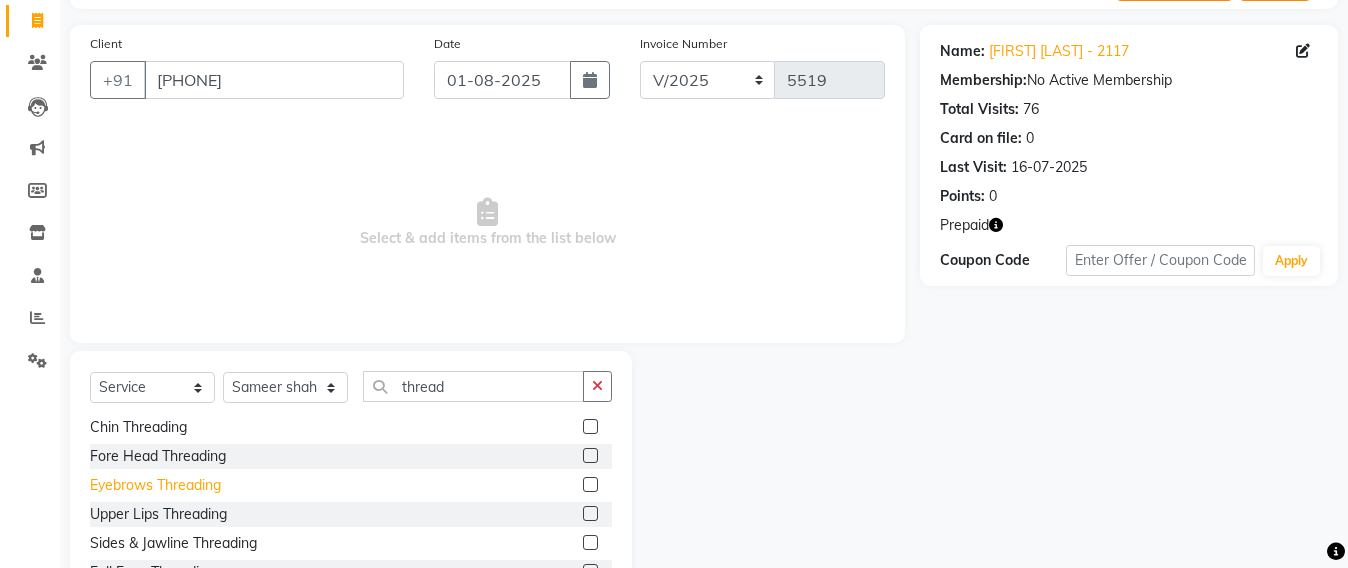 click on "Eyebrows Threading" 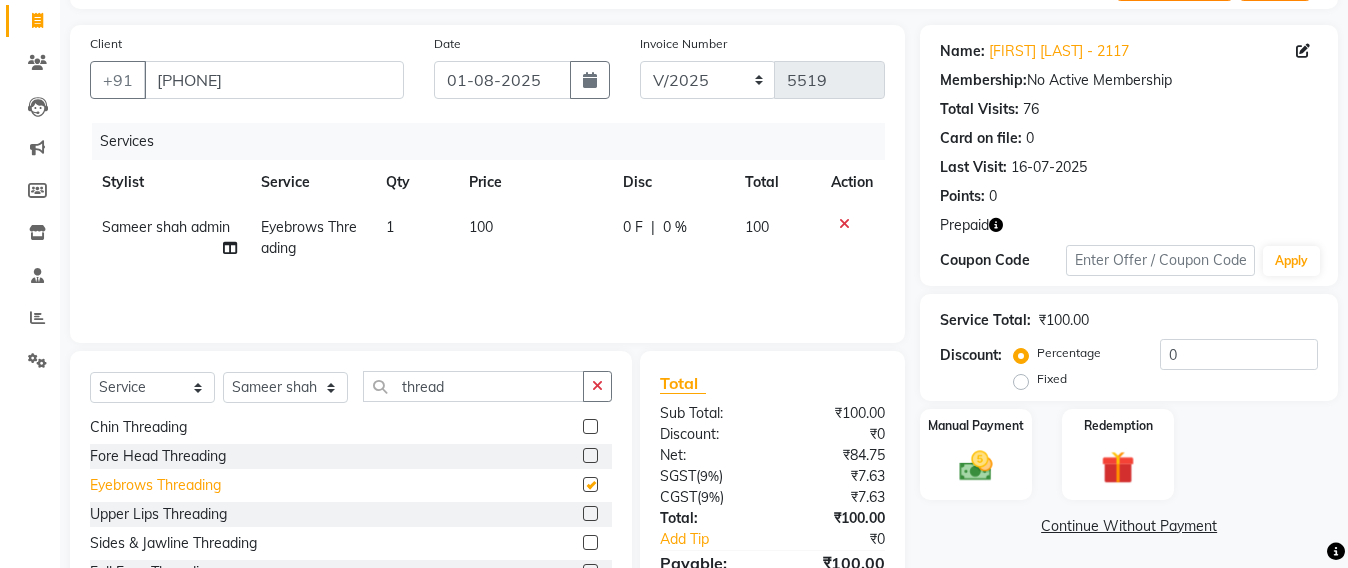 checkbox on "false" 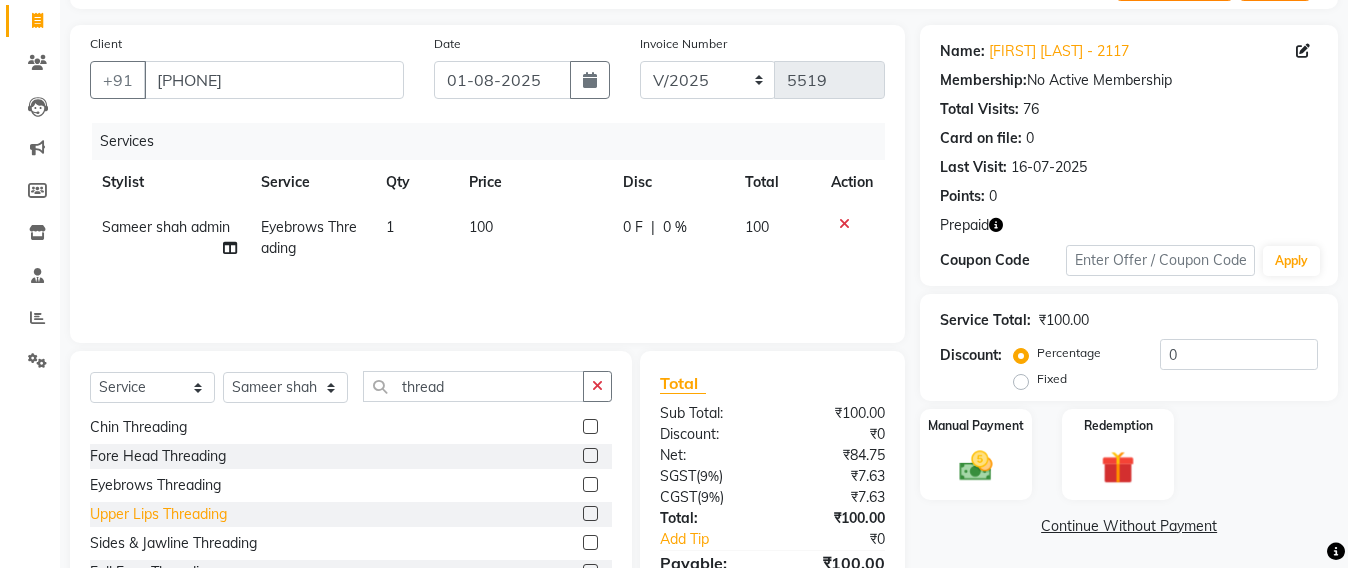 click on "Upper Lips Threading" 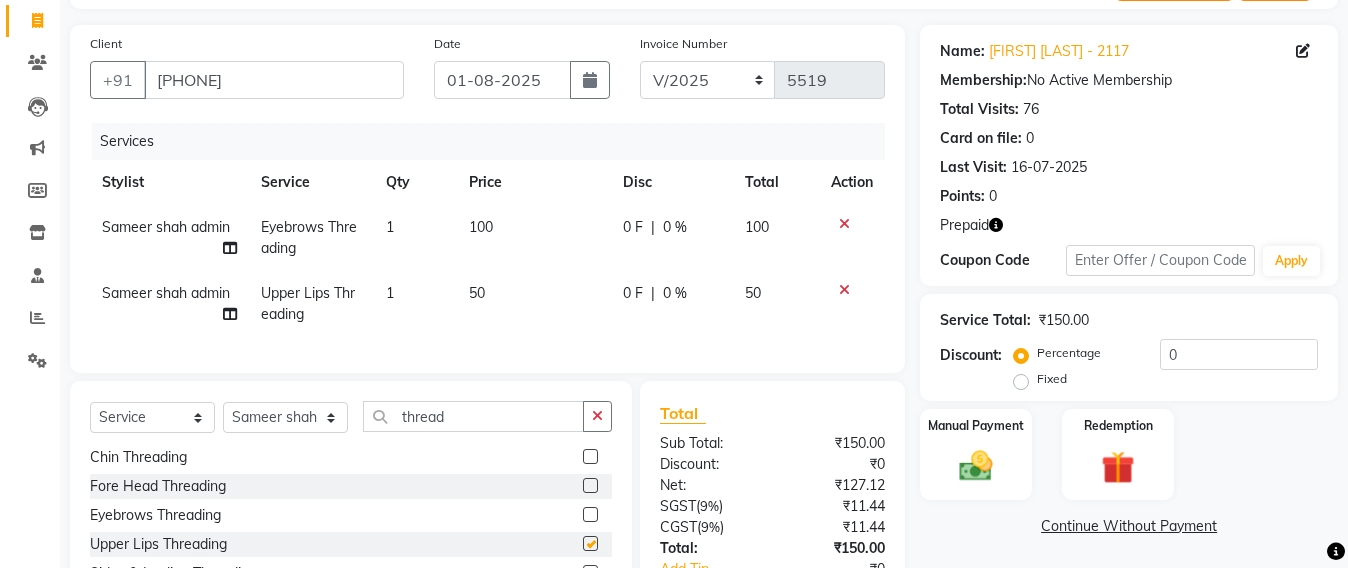 checkbox on "false" 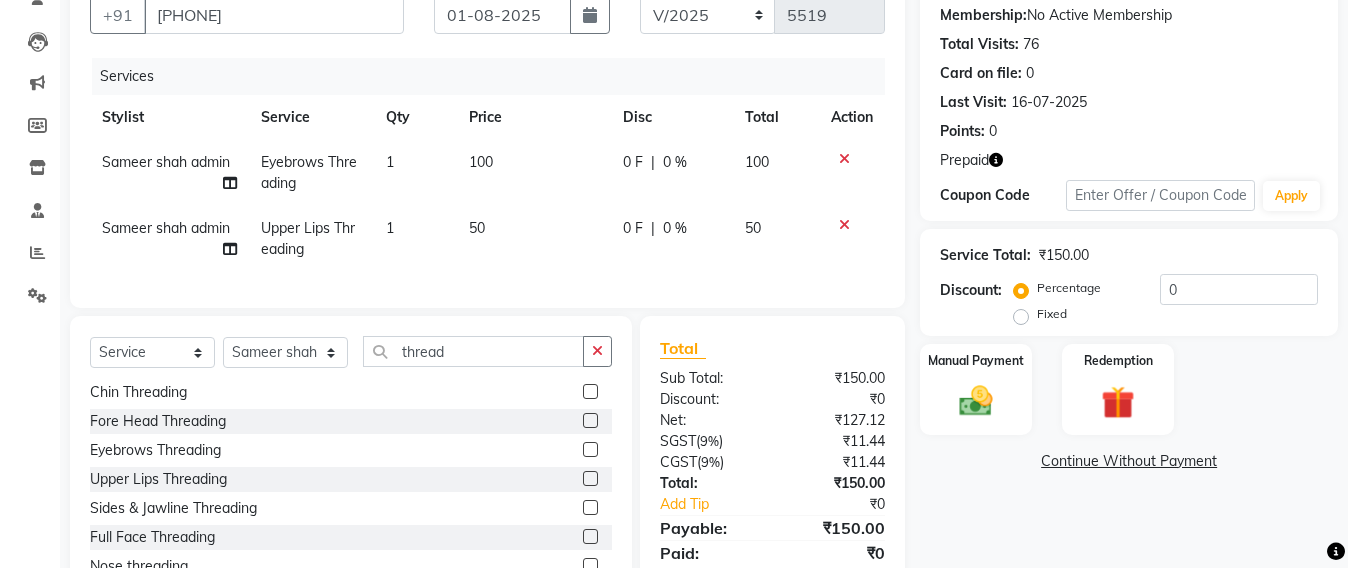 scroll, scrollTop: 250, scrollLeft: 0, axis: vertical 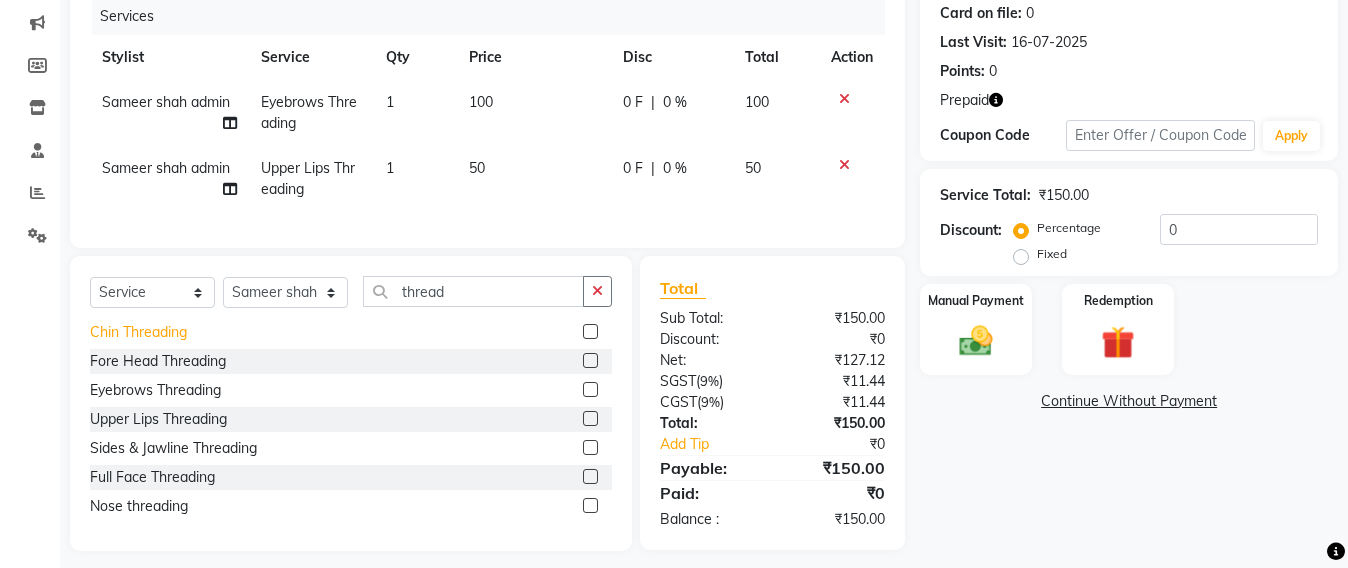 click on "Chin Threading" 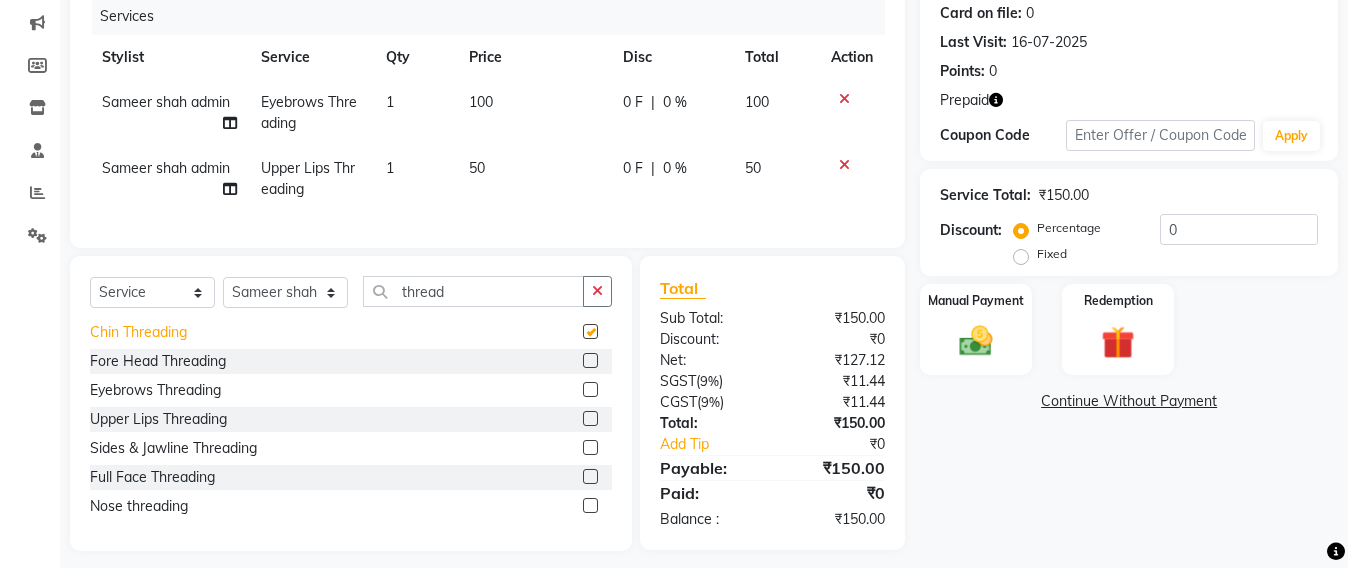 checkbox on "false" 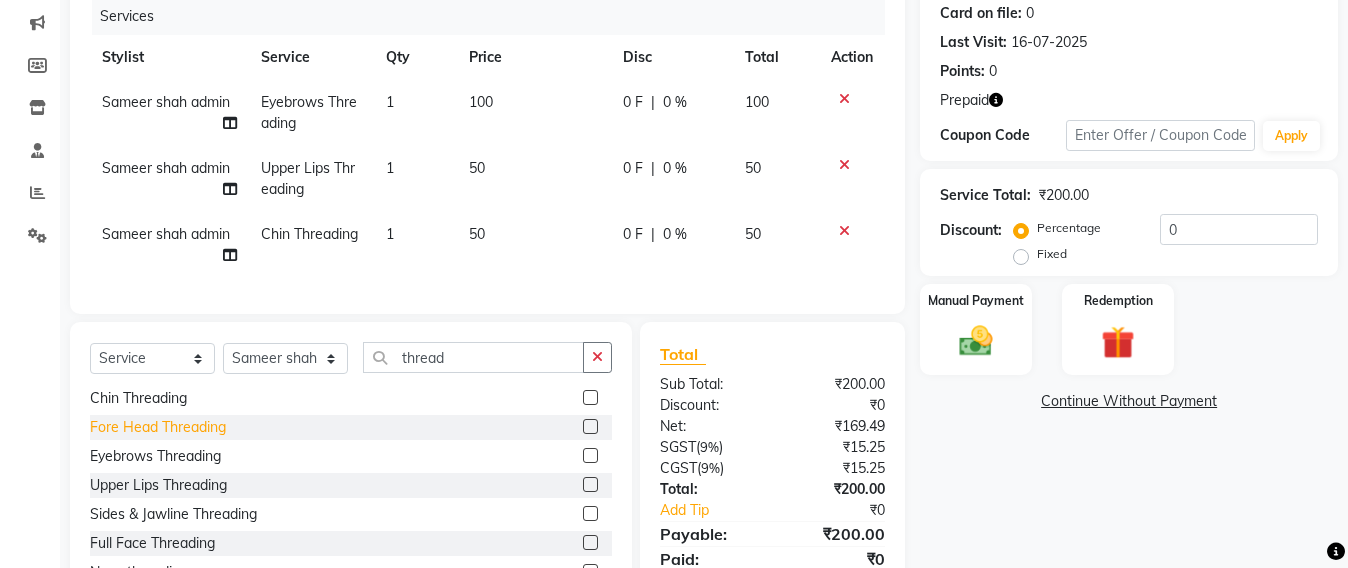 click on "Fore Head Threading" 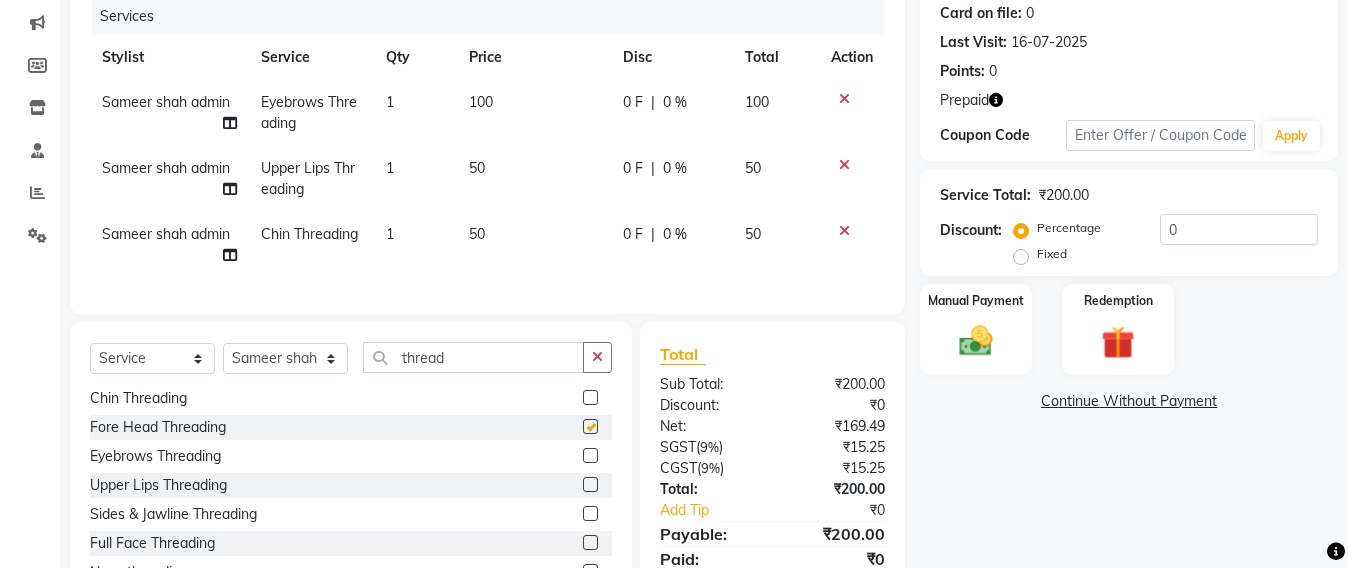 checkbox on "false" 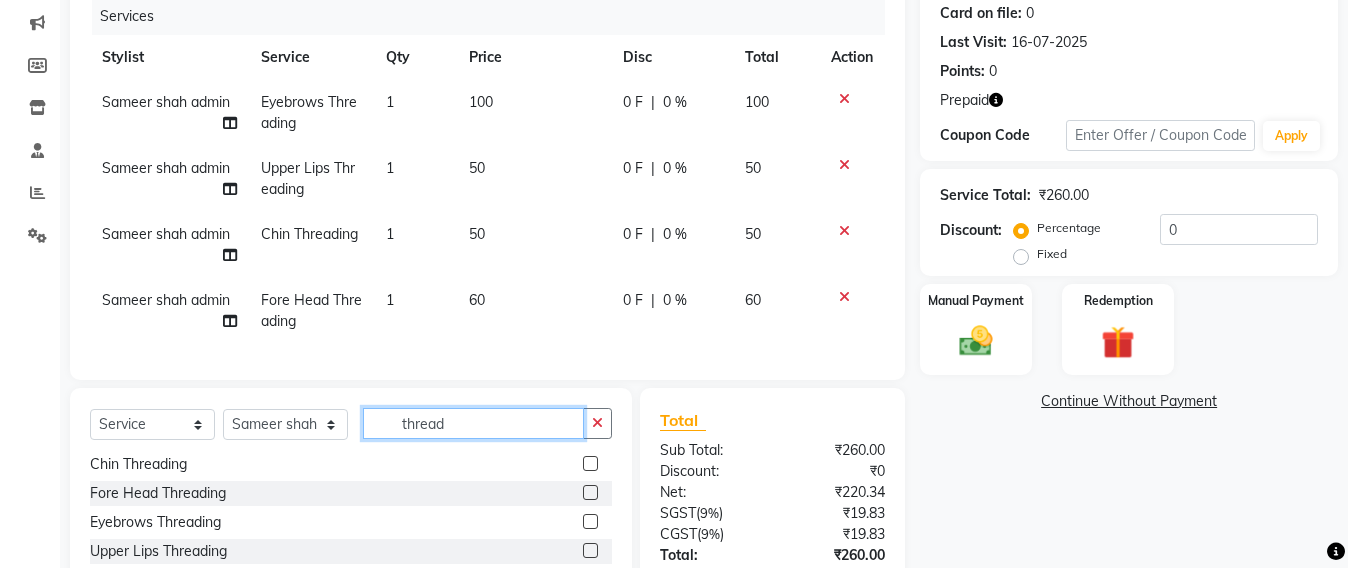 click on "thread" 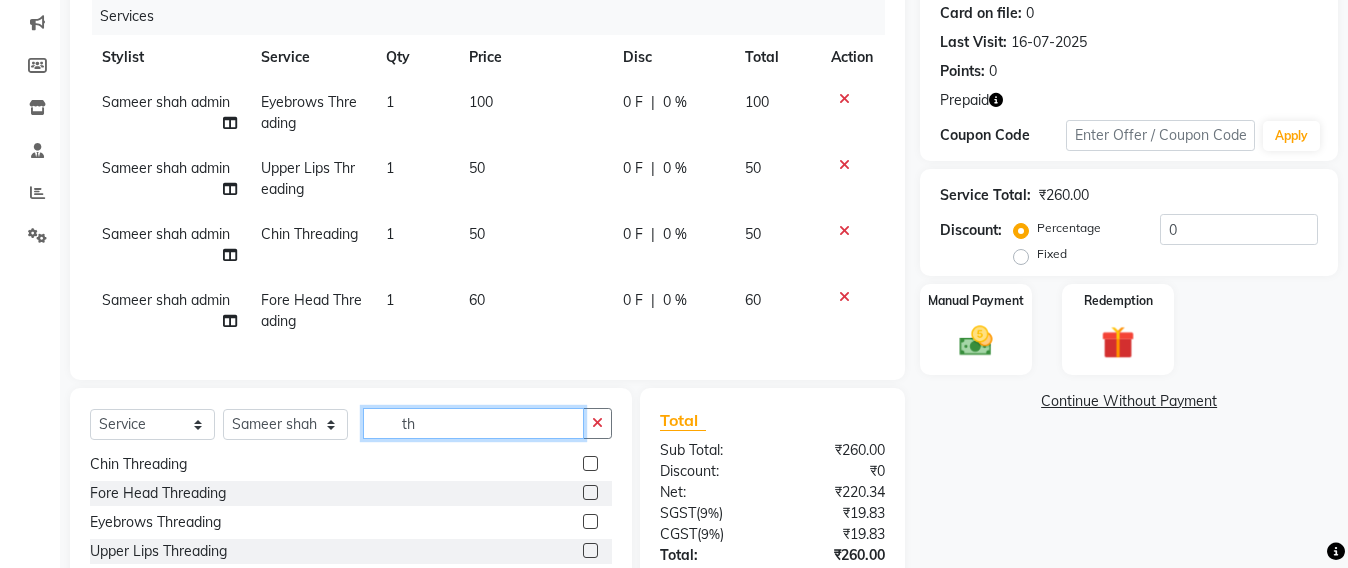 type on "t" 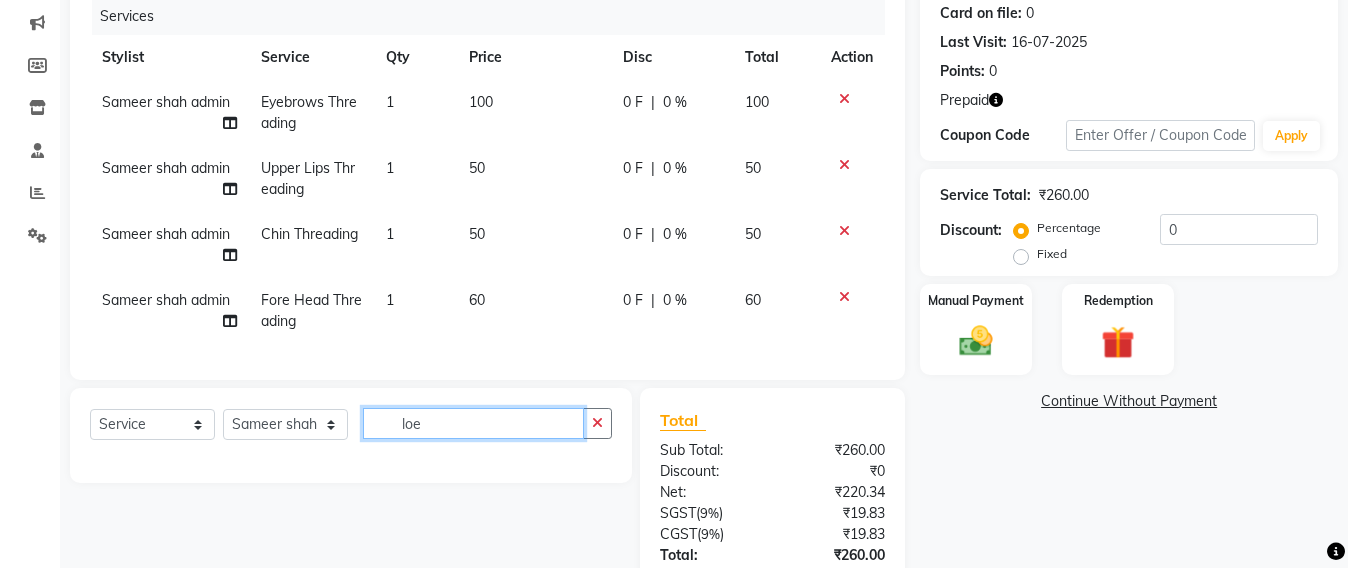 scroll, scrollTop: 0, scrollLeft: 0, axis: both 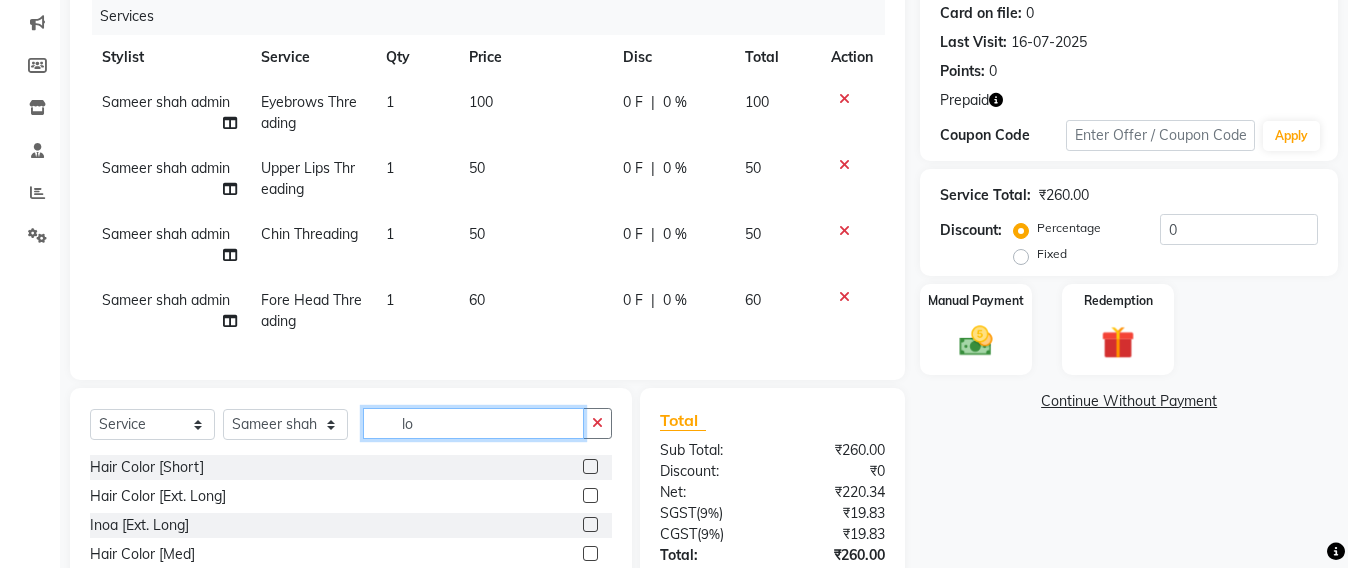 type on "l" 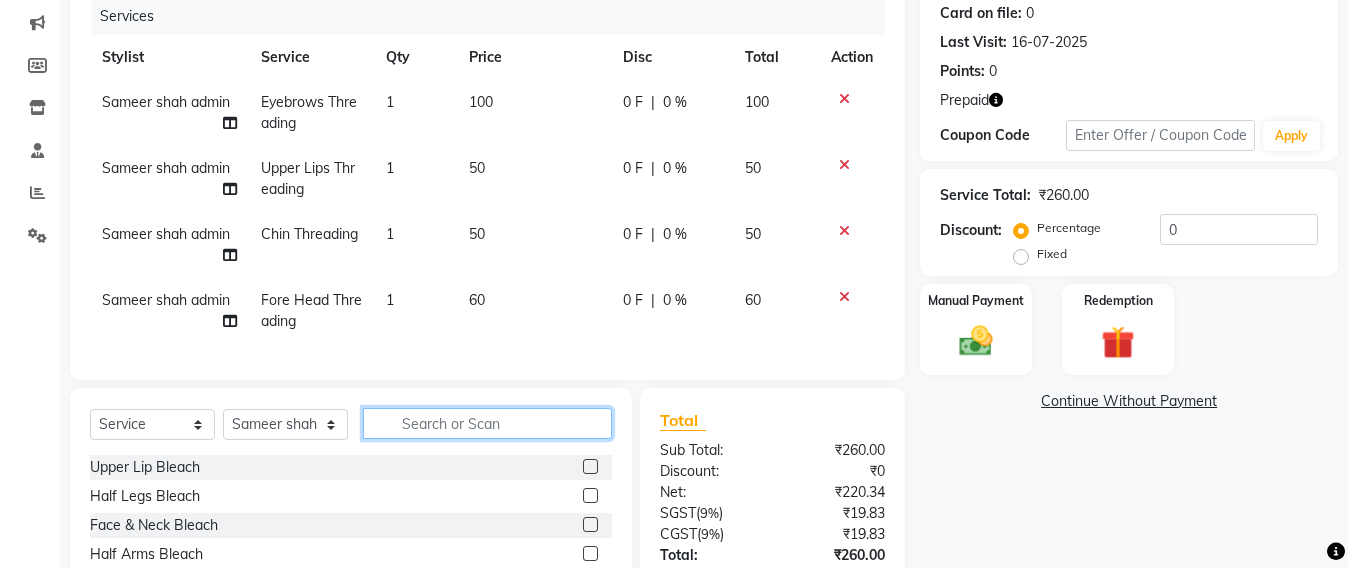 type on "k" 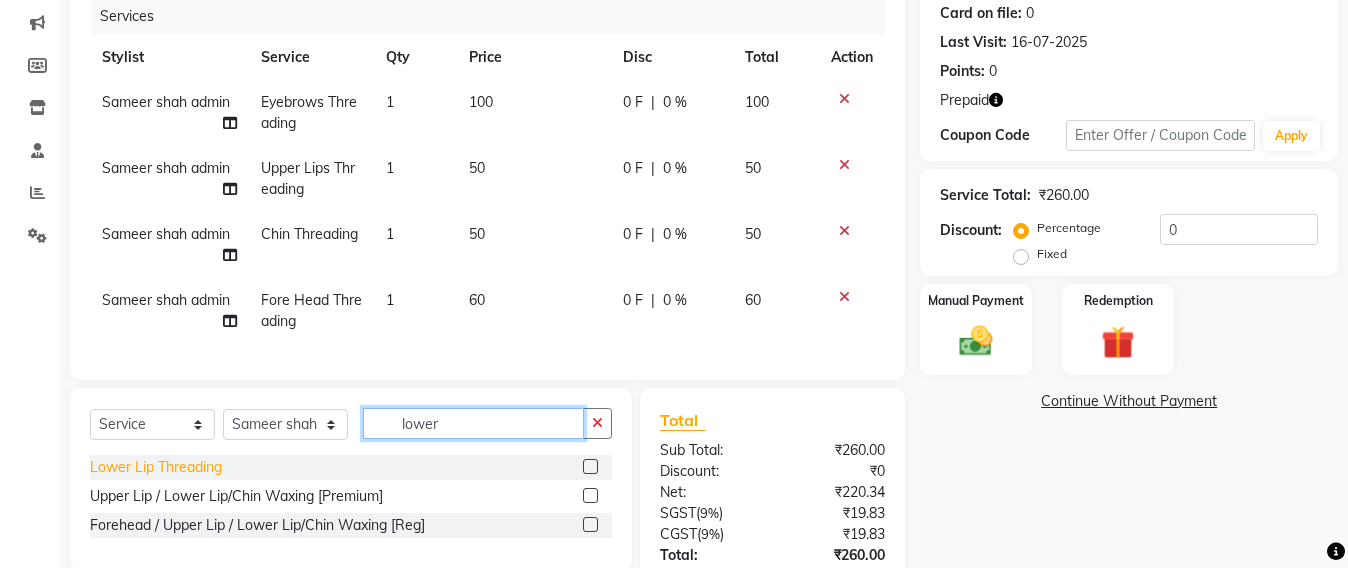 type on "lower" 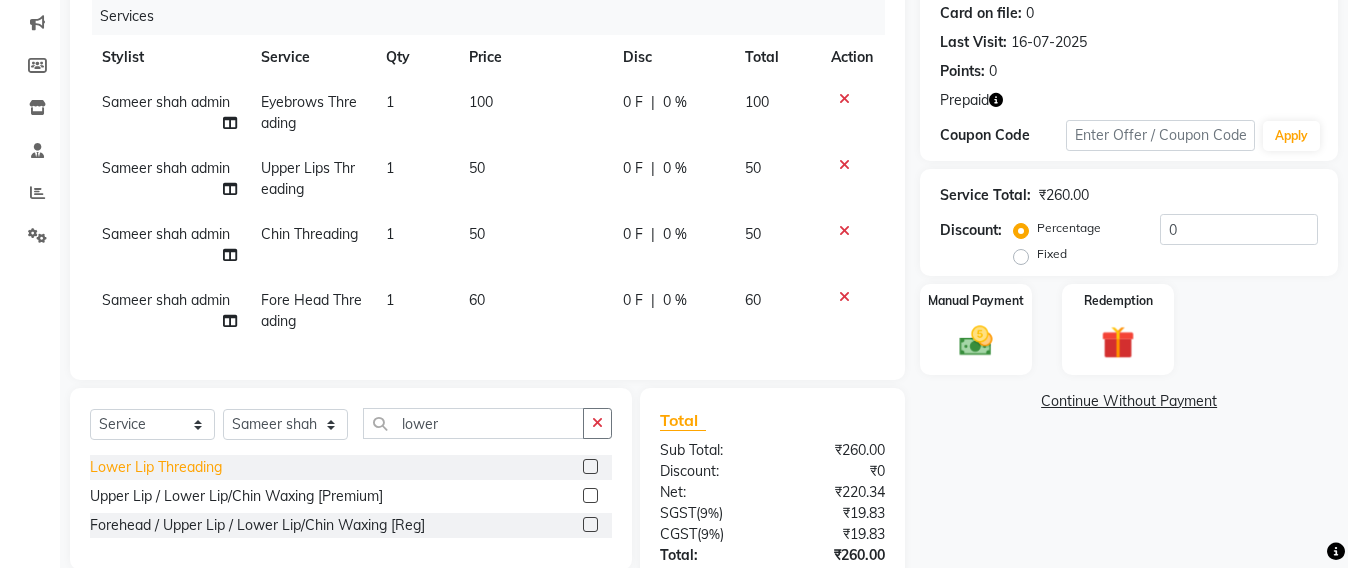 click on "Lower Lip Threading" 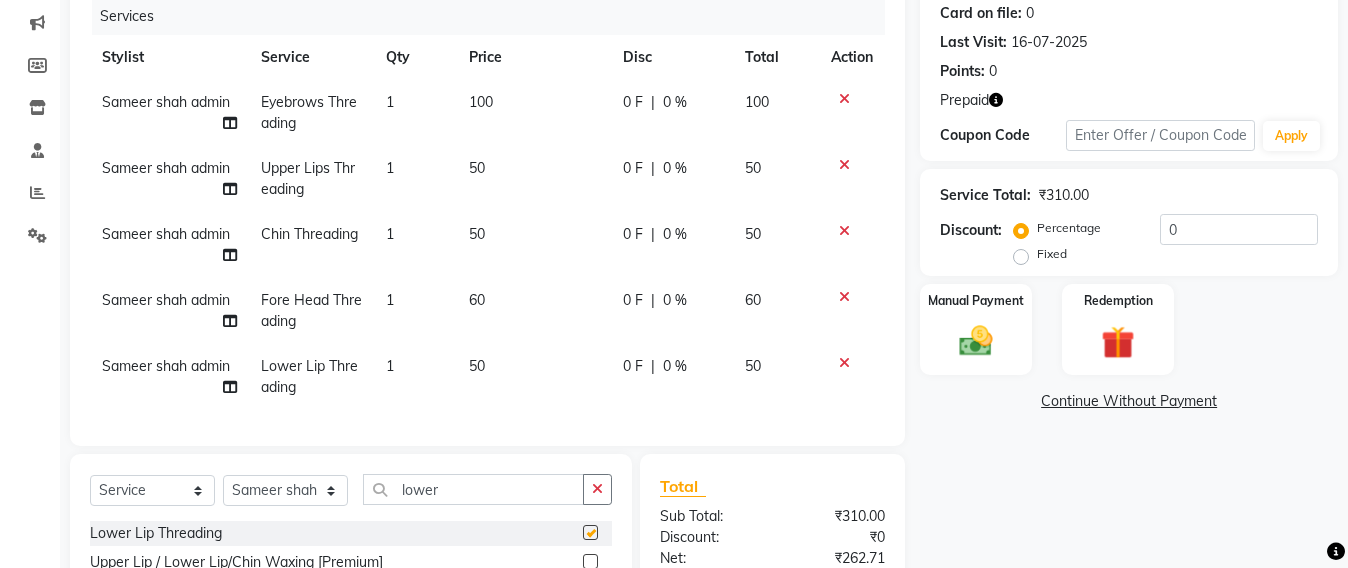 checkbox on "false" 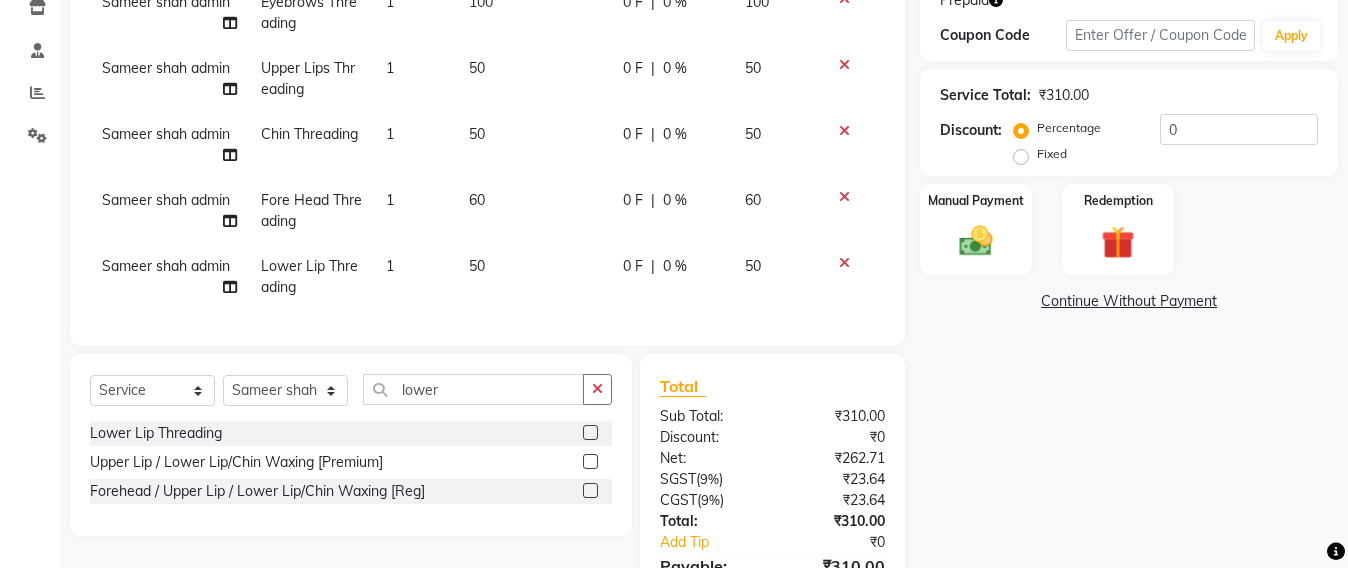 scroll, scrollTop: 479, scrollLeft: 0, axis: vertical 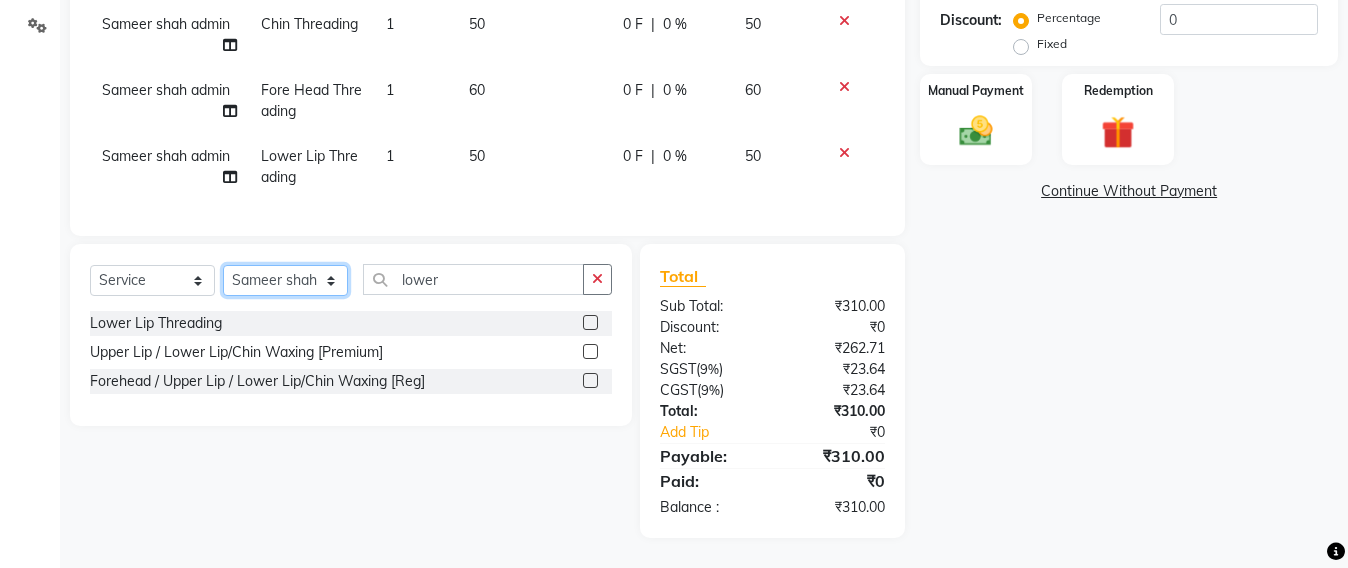 click on "Select Stylist Admin Avesh Sankat AZHER SHAIKH Jayeshree Mahtre Manisha Subodh Shedge Muskaan Pramila Vinayak Mhatre prathmesh mahattre Pratibha Nilesh Sharma RINKI SAV Rosy Sunil Jadhav Sameer shah admin Santacruz Manager SAURAV Siddhi SOMAYANG VASHUM Tejasvi Bhosle" 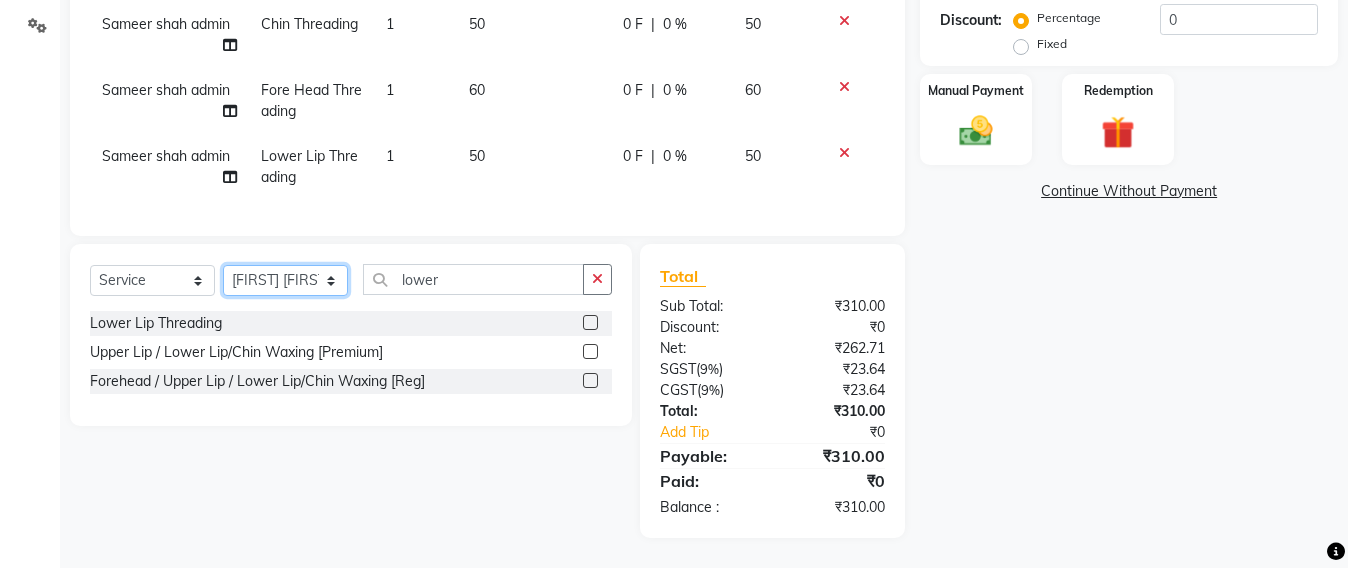 click on "Select Stylist Admin Avesh Sankat AZHER SHAIKH Jayeshree Mahtre Manisha Subodh Shedge Muskaan Pramila Vinayak Mhatre prathmesh mahattre Pratibha Nilesh Sharma RINKI SAV Rosy Sunil Jadhav Sameer shah admin Santacruz Manager SAURAV Siddhi SOMAYANG VASHUM Tejasvi Bhosle" 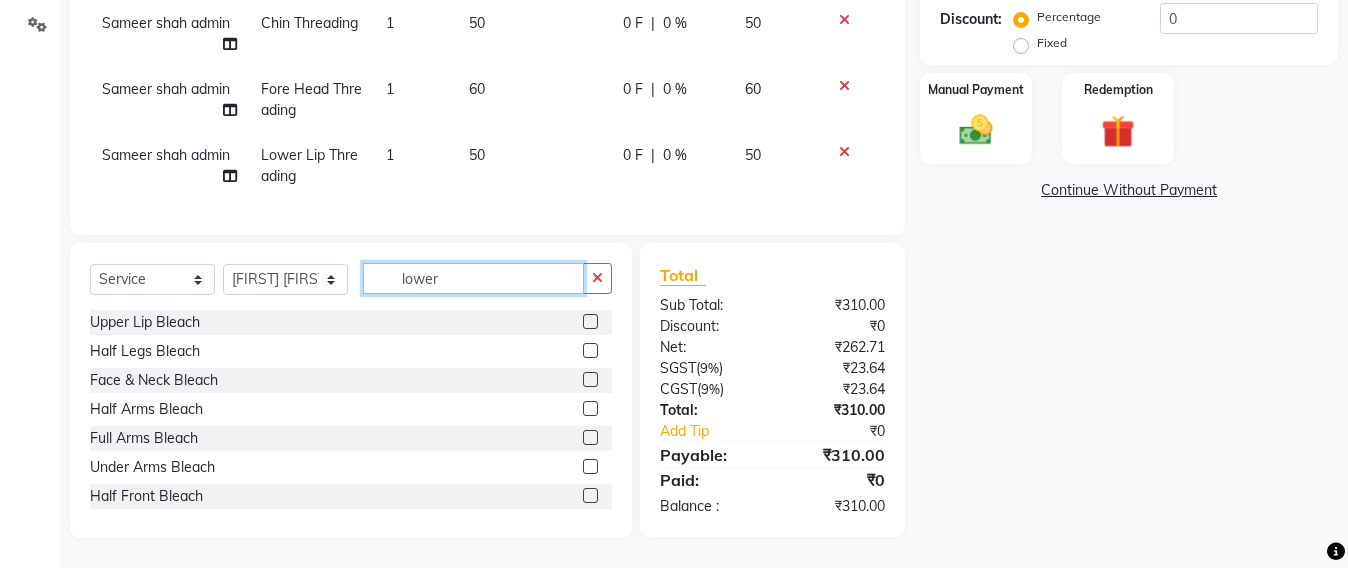 click on "lower" 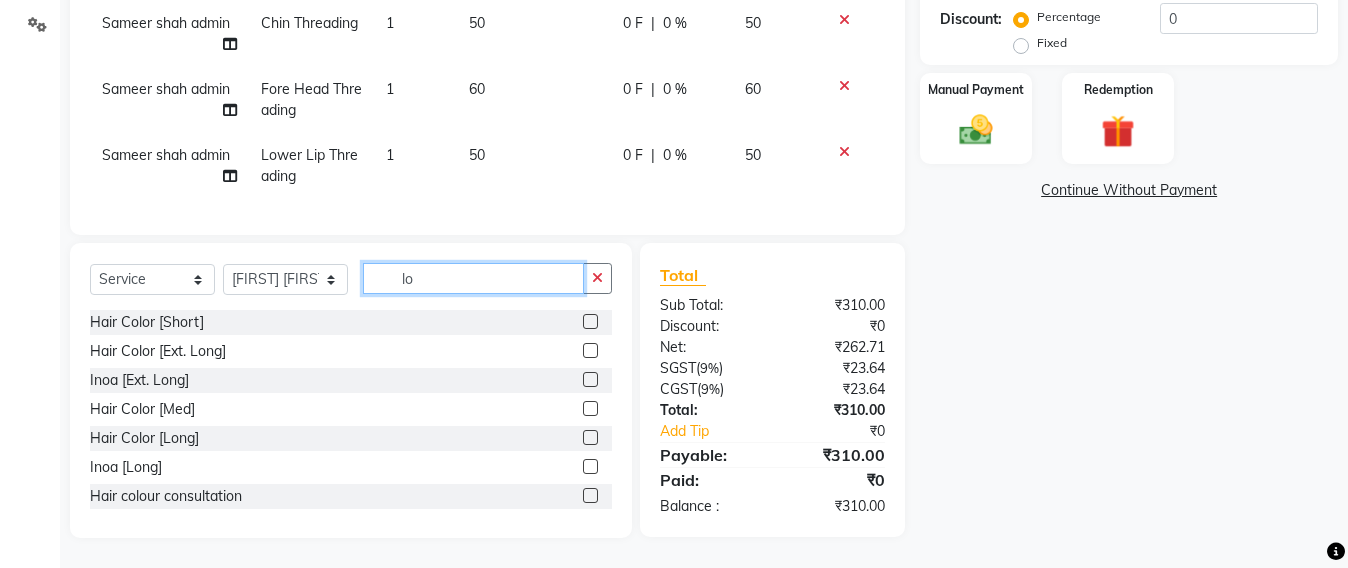 type on "l" 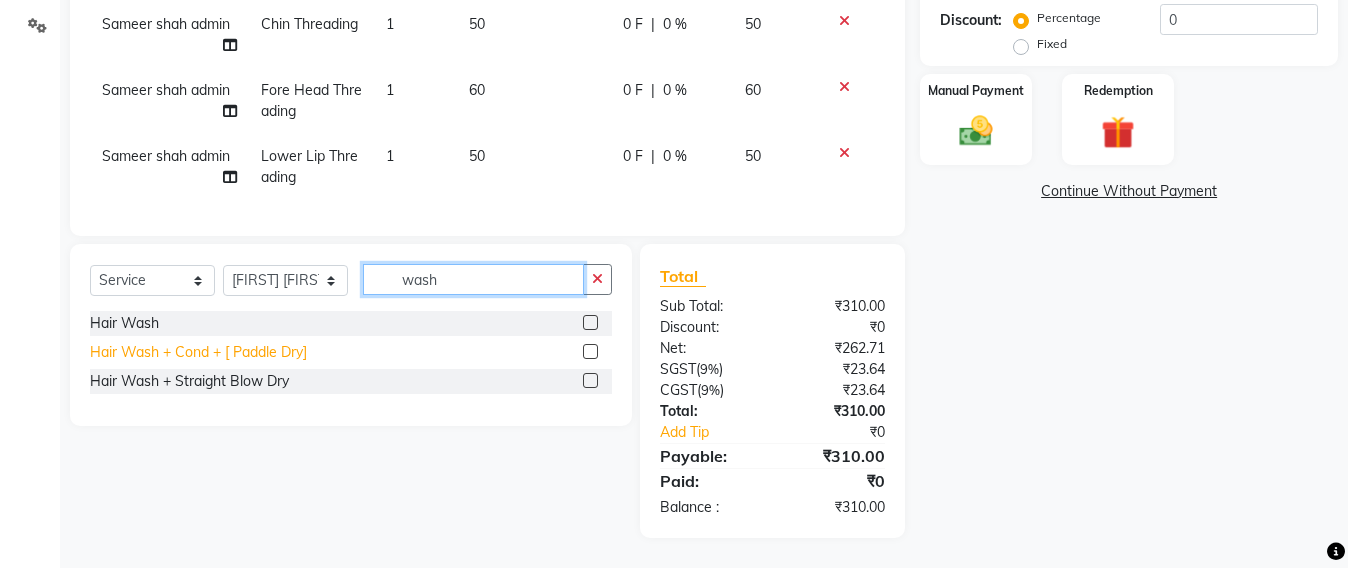 type on "wash" 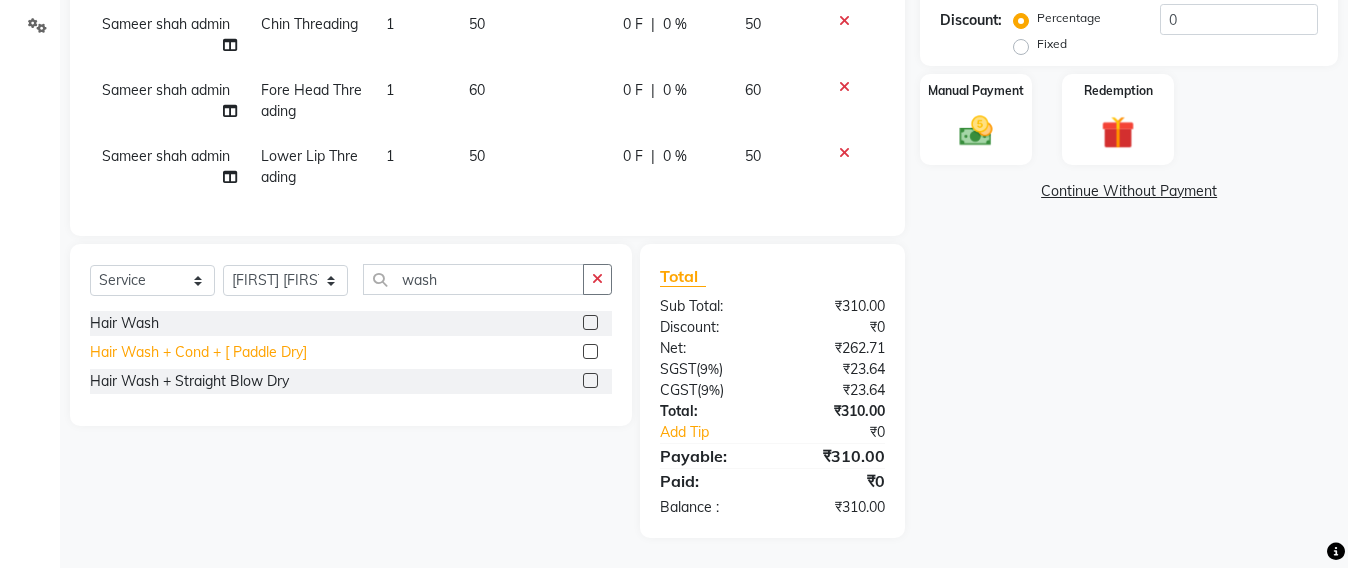 click on "Hair Wash + Cond + [ Paddle Dry]" 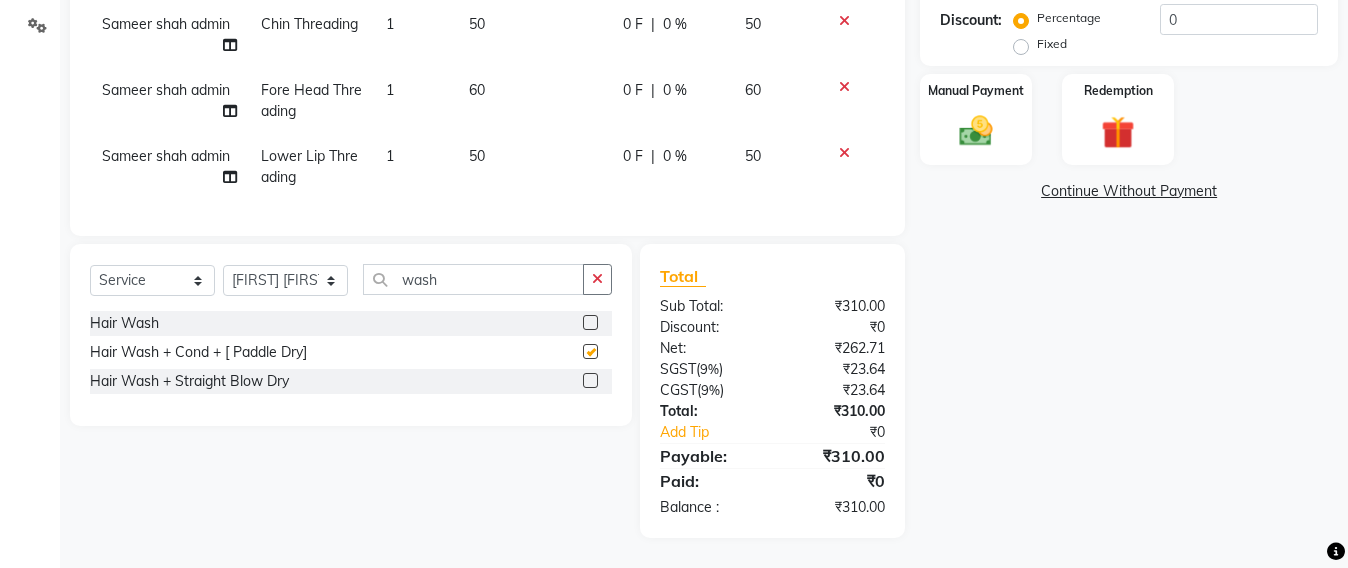 checkbox on "false" 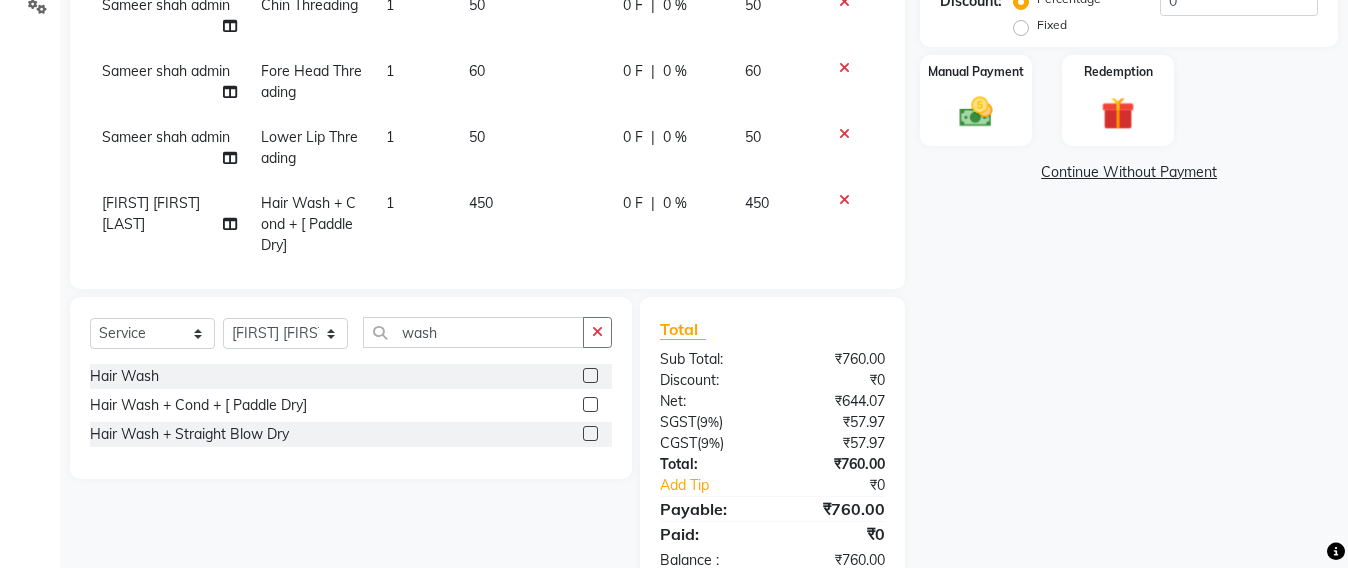 click on "450" 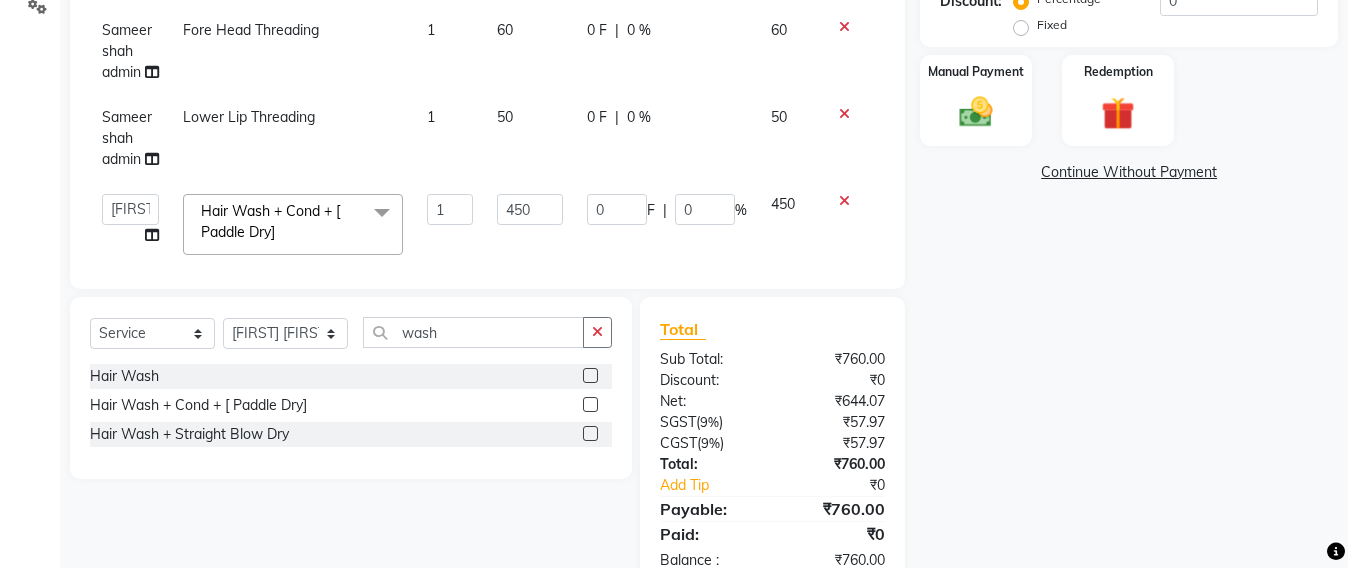 scroll, scrollTop: 242, scrollLeft: 0, axis: vertical 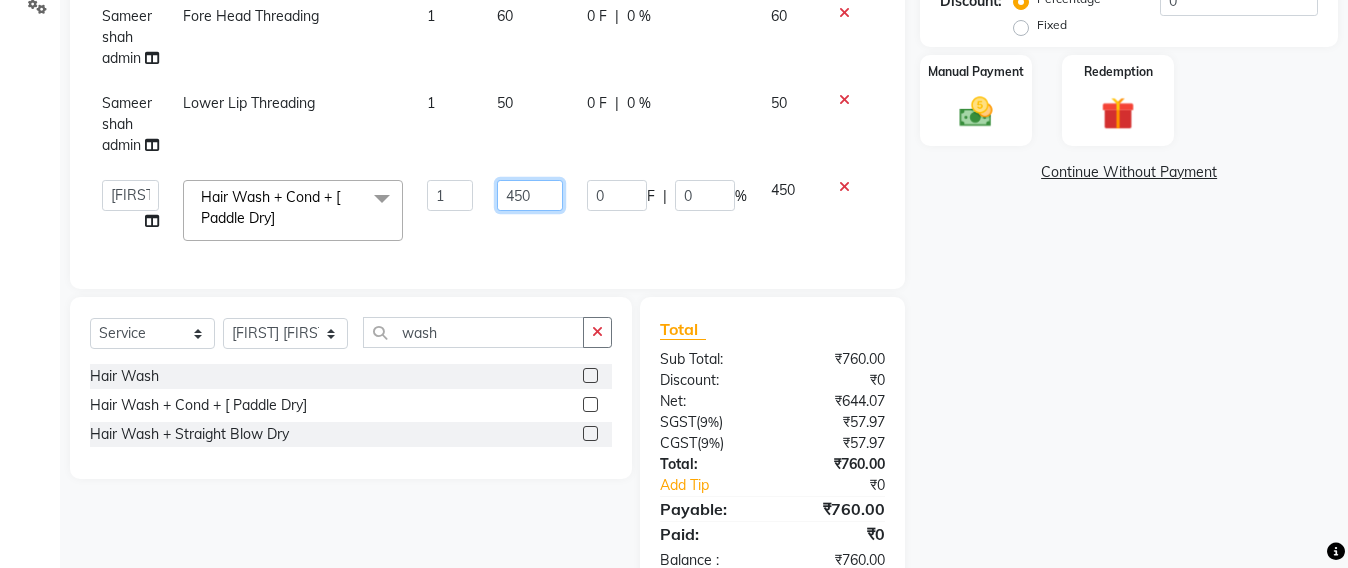 click on "450" 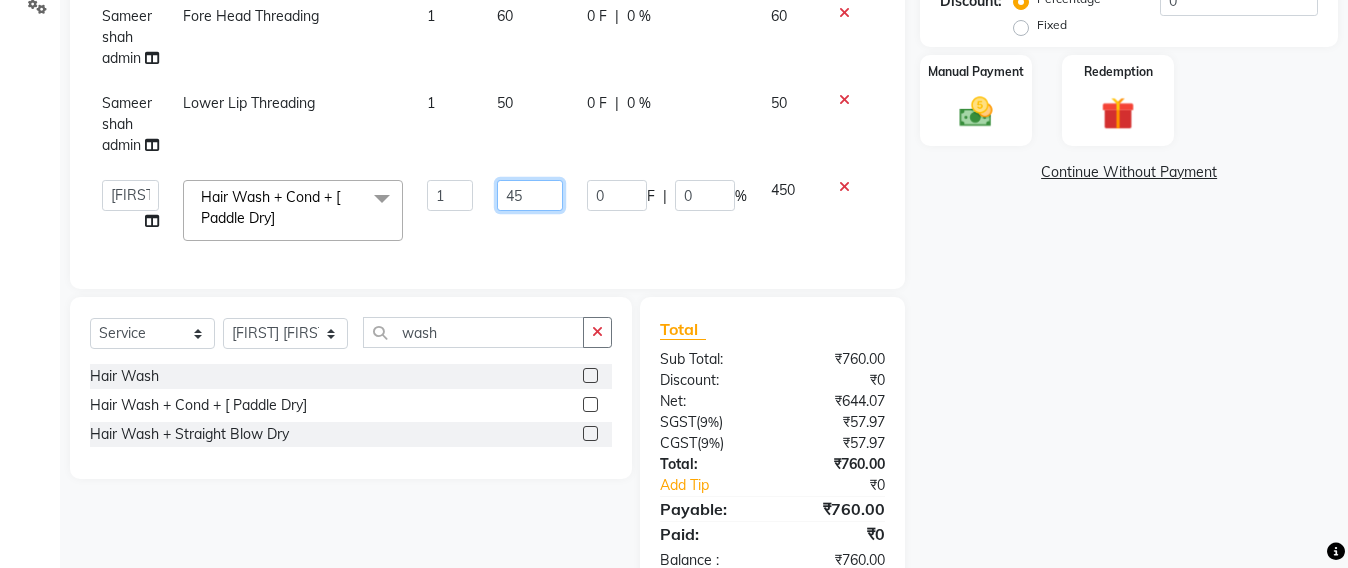 type on "4" 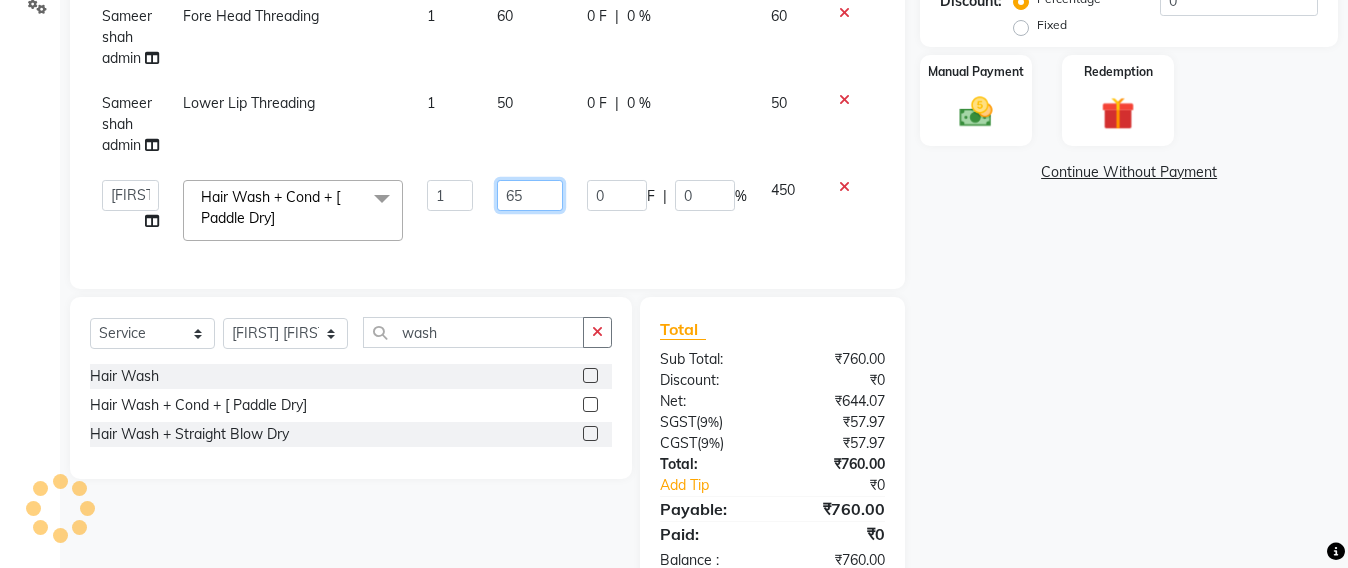 type on "650" 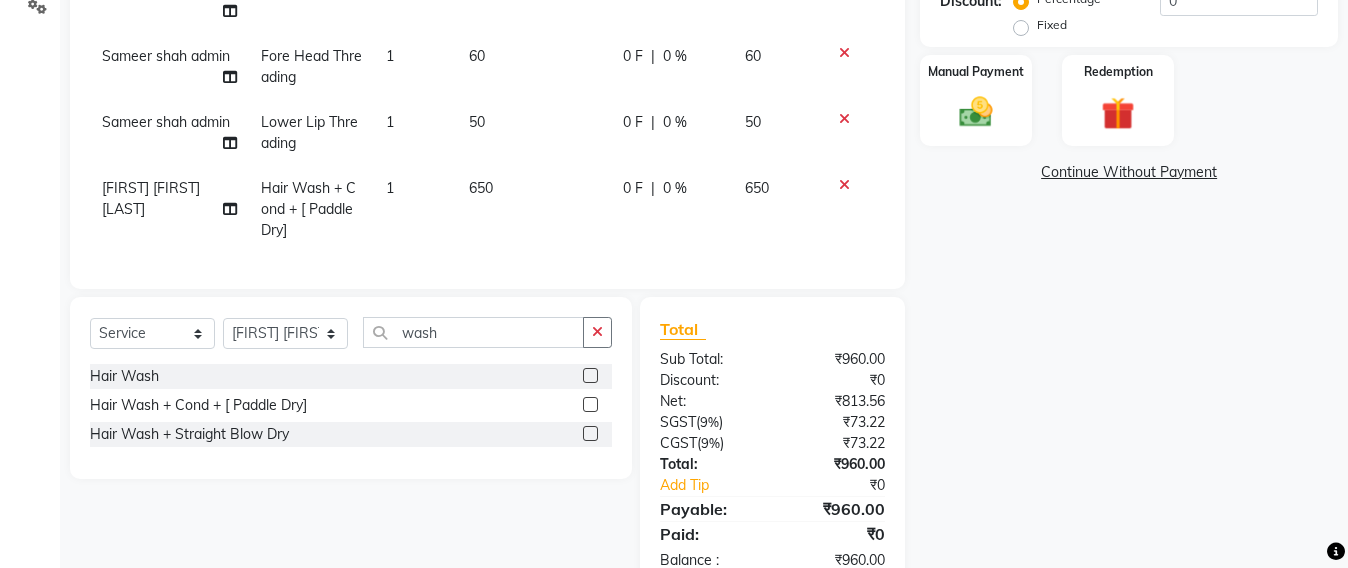 click on "650" 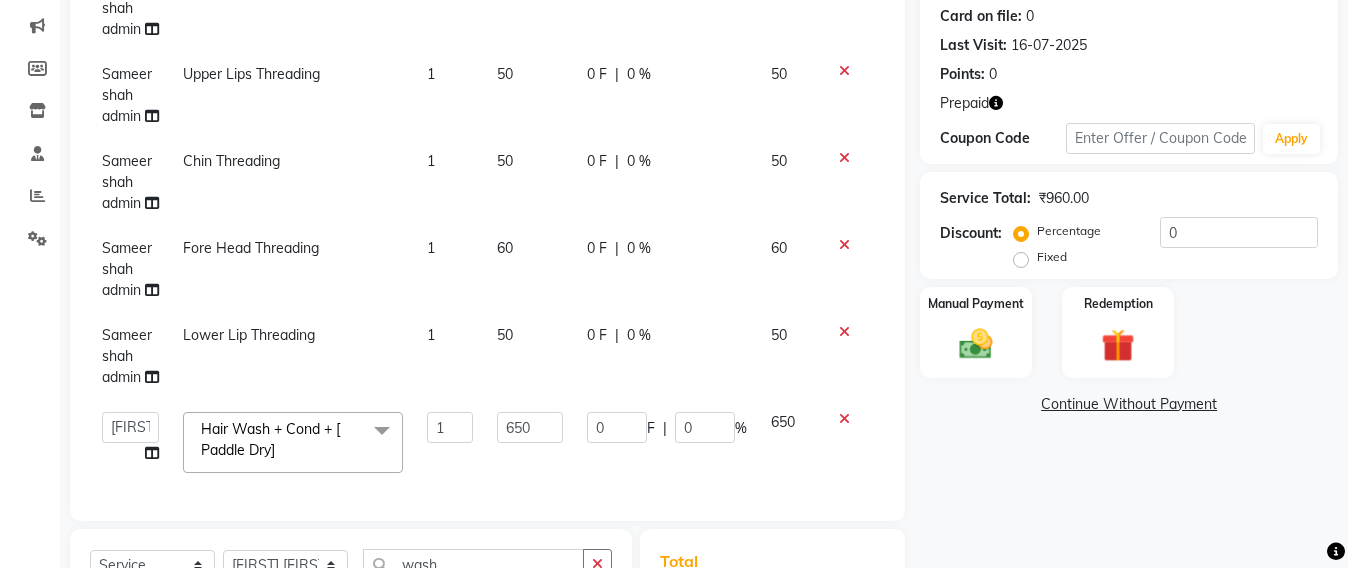 scroll, scrollTop: 354, scrollLeft: 0, axis: vertical 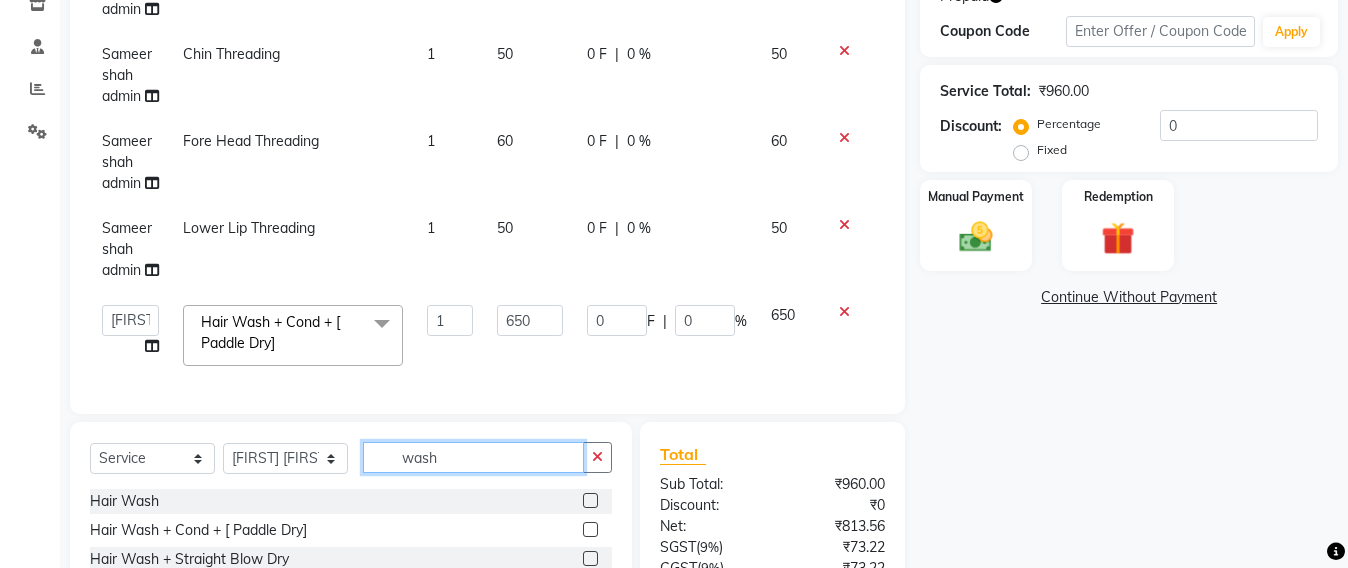 click on "wash" 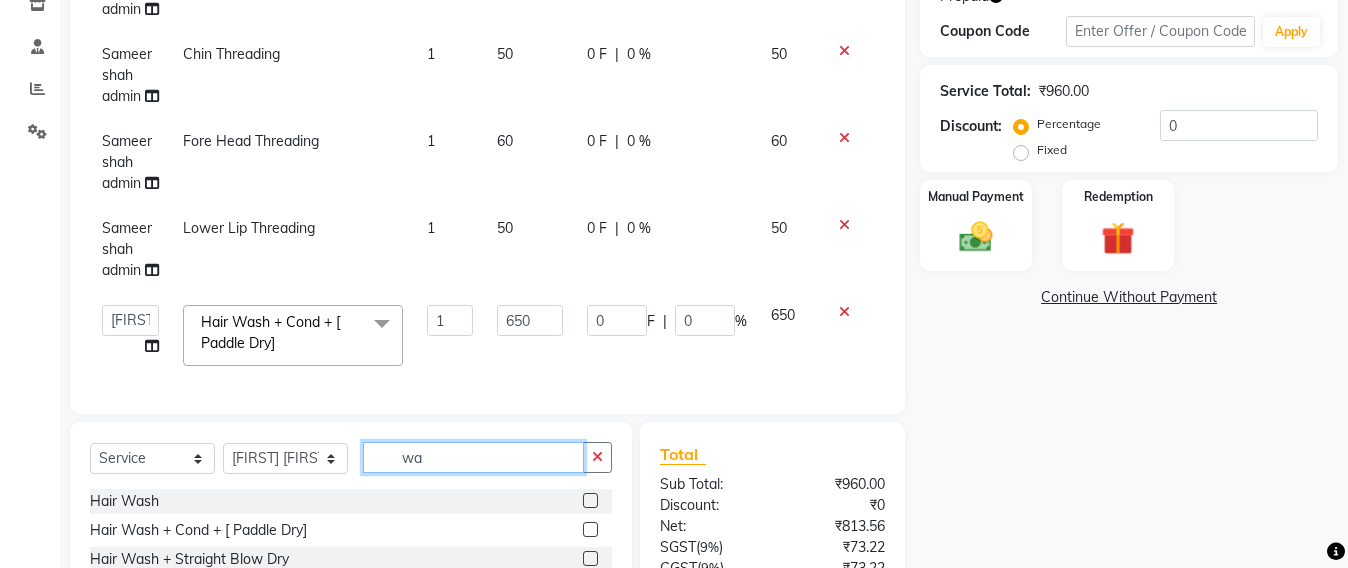 type on "w" 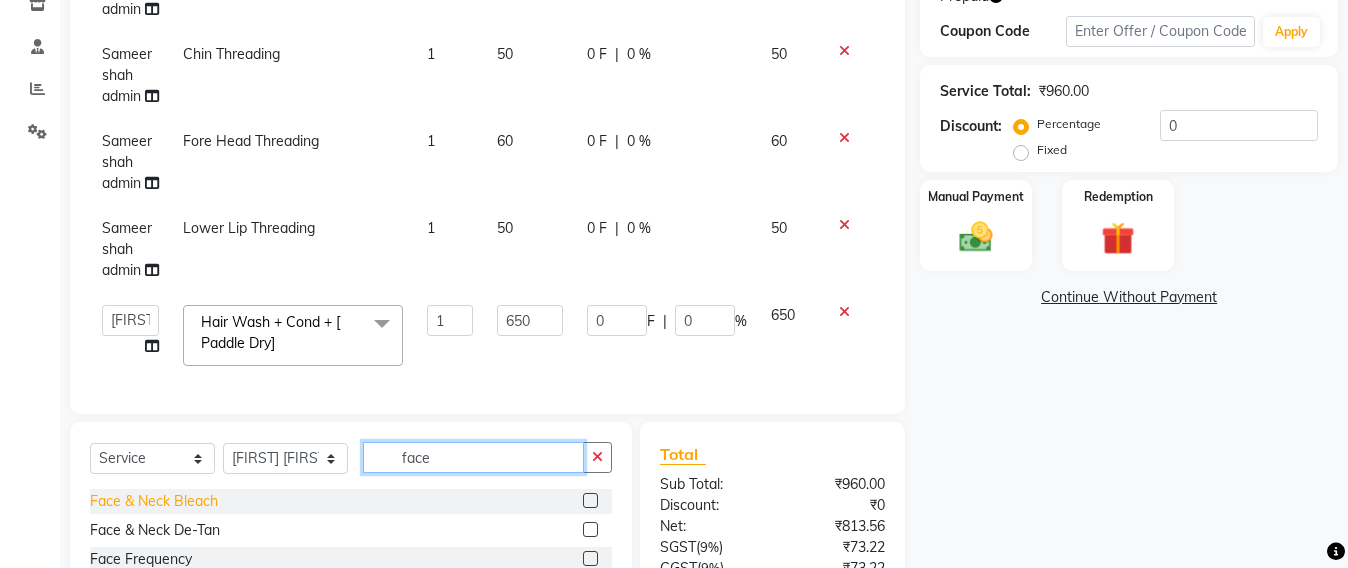 type on "face" 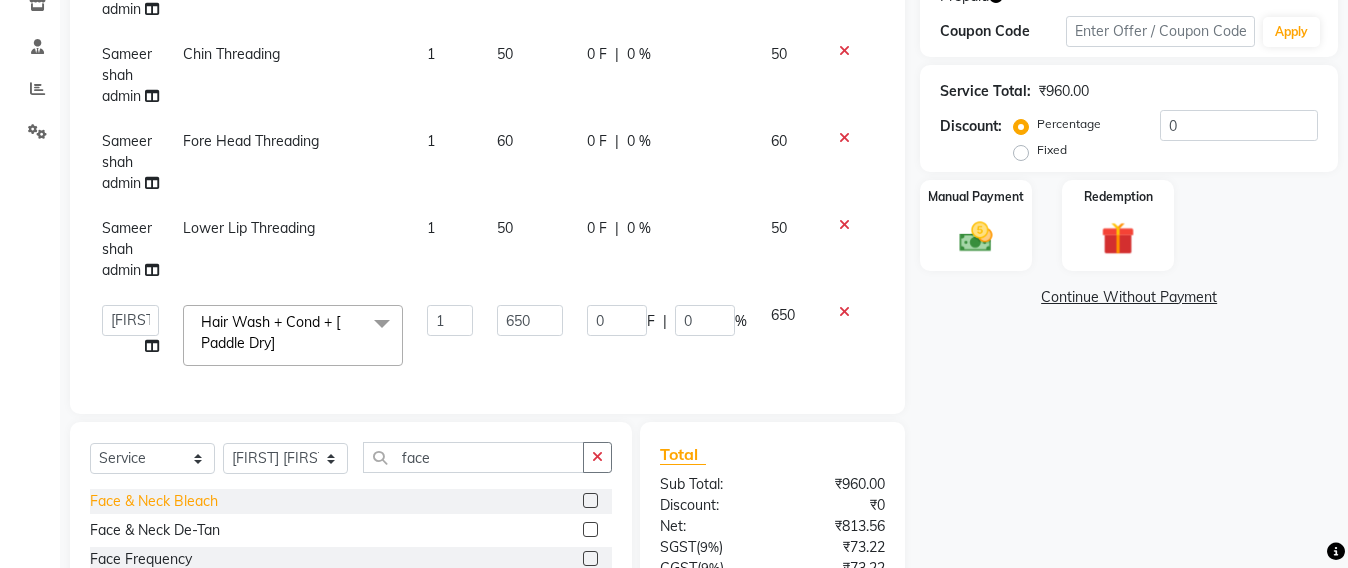click on "Face & Neck Bleach" 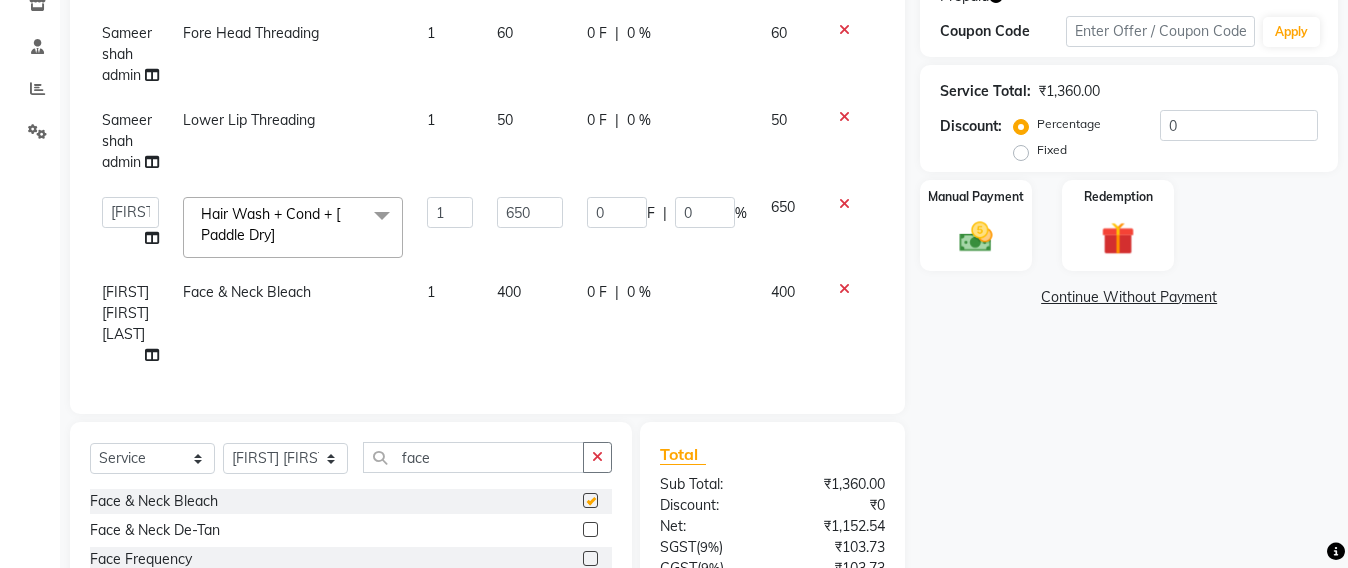 scroll, scrollTop: 221, scrollLeft: 0, axis: vertical 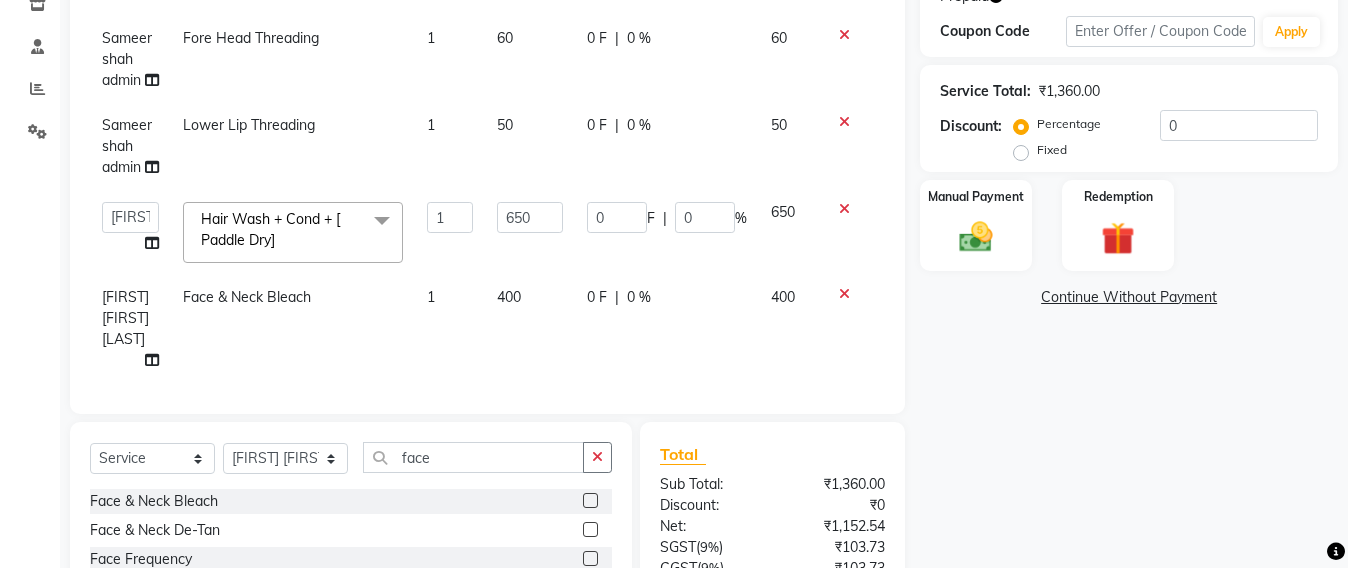 checkbox on "false" 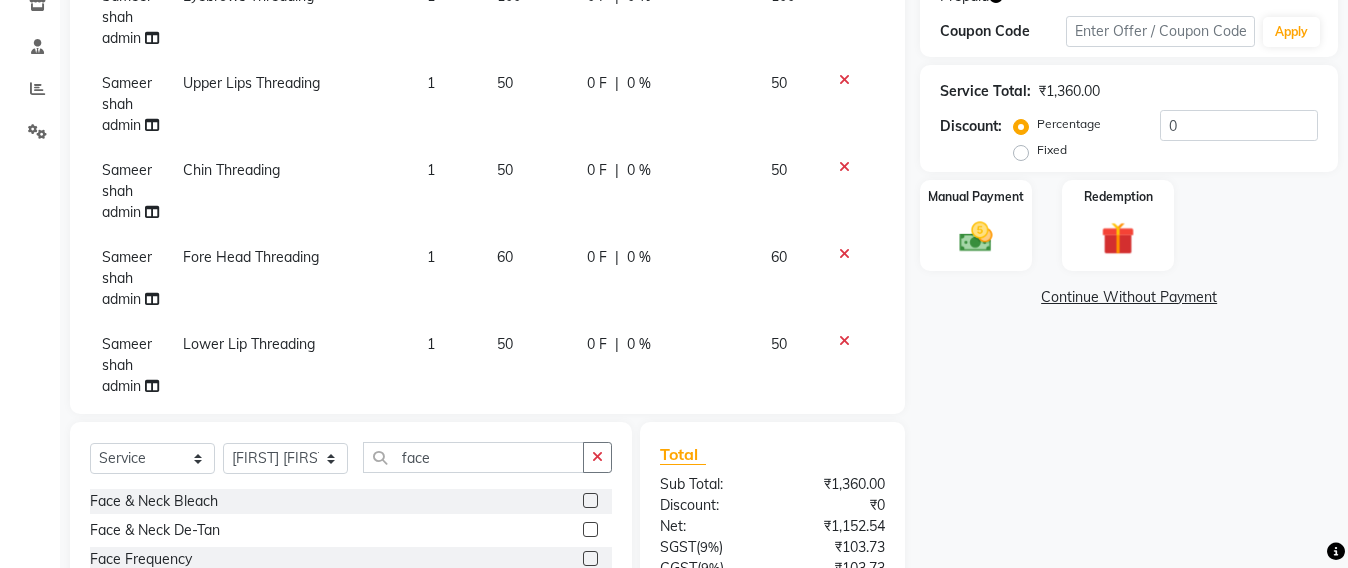 scroll, scrollTop: 0, scrollLeft: 0, axis: both 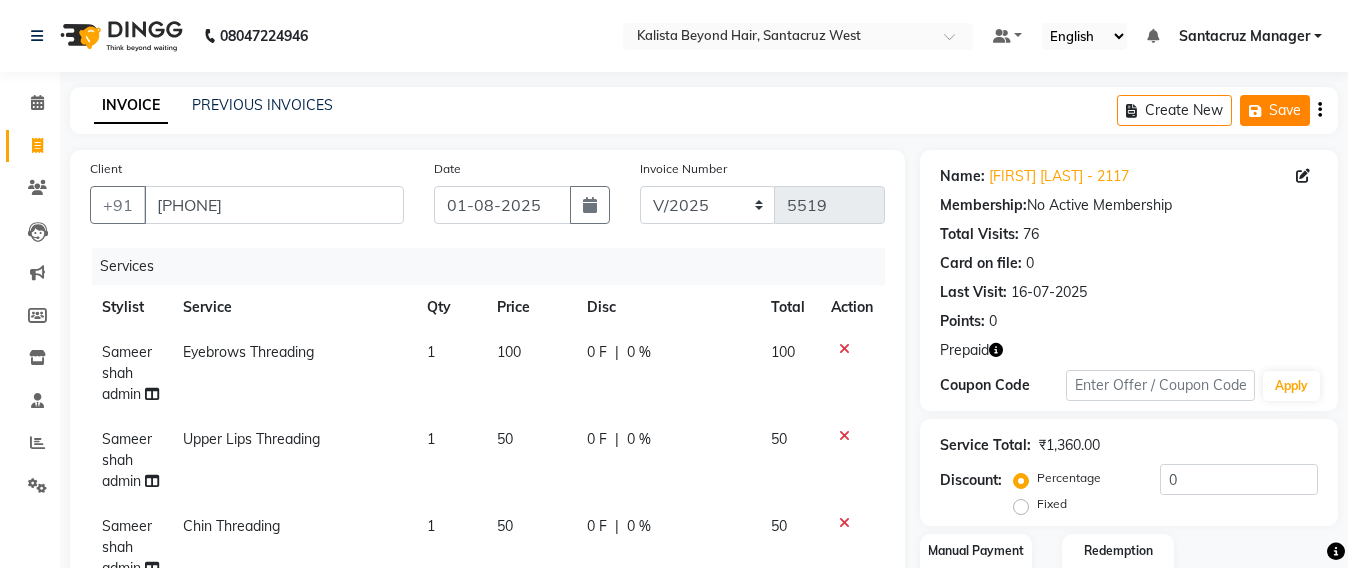 click on "Save" 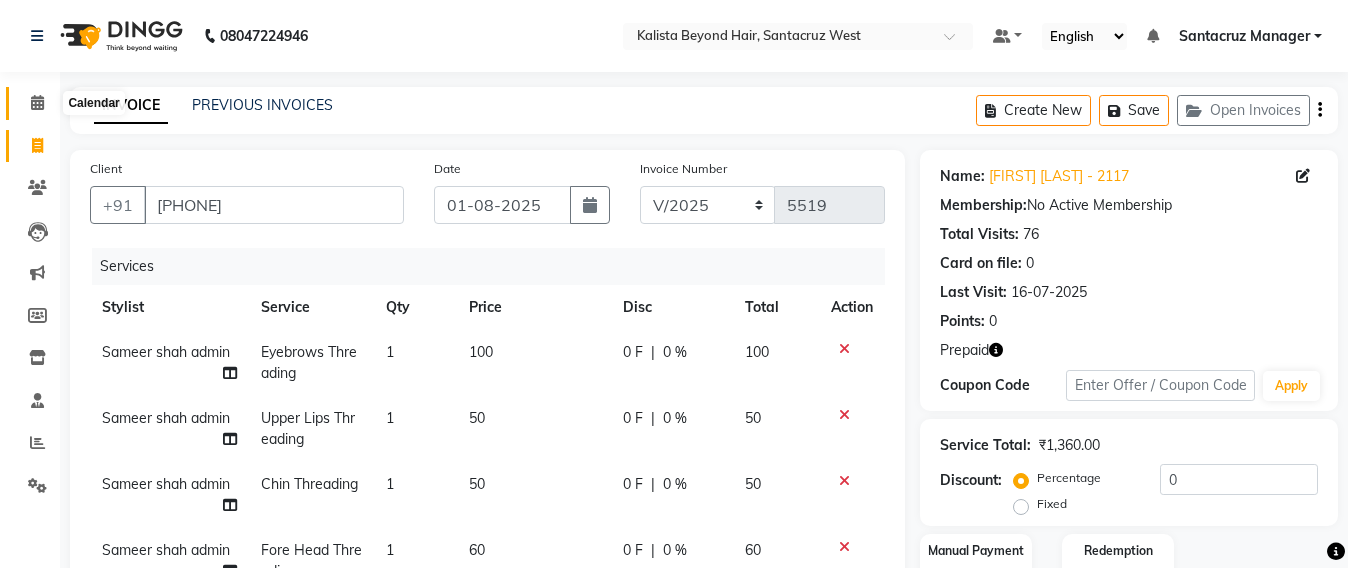 click 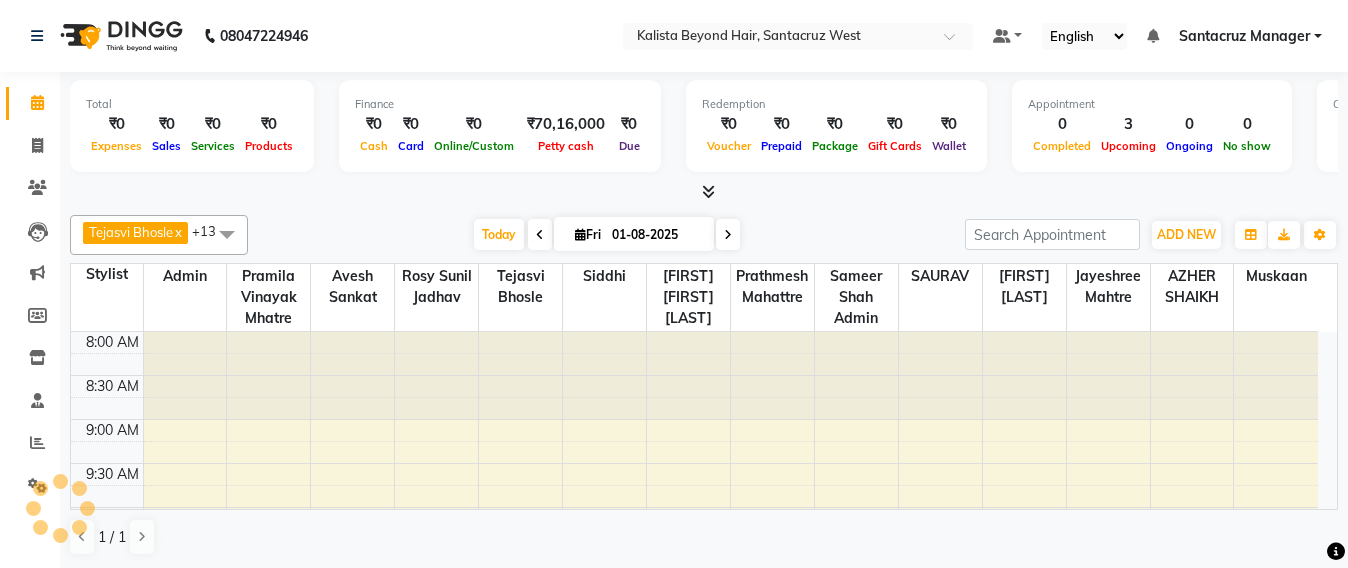 scroll, scrollTop: 1, scrollLeft: 0, axis: vertical 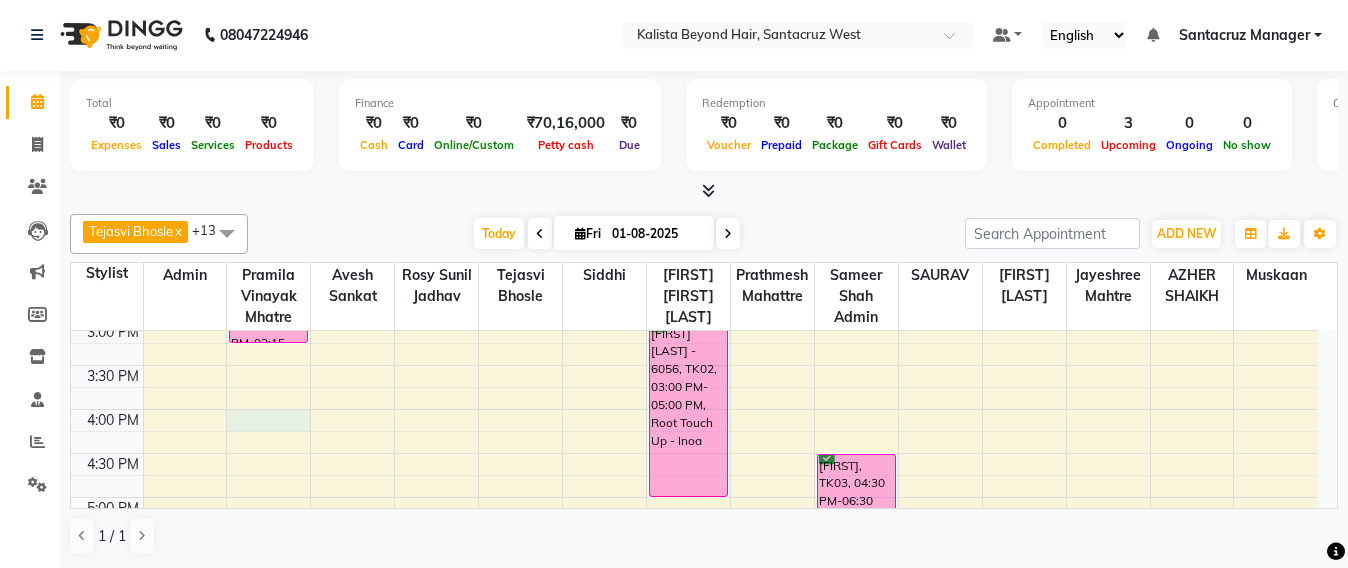 click on "8:00 AM 8:30 AM 9:00 AM 9:30 AM 10:00 AM 10:30 AM 11:00 AM 11:30 AM 12:00 PM 12:30 PM 1:00 PM 1:30 PM 2:00 PM 2:30 PM 3:00 PM 3:30 PM 4:00 PM 4:30 PM 5:00 PM 5:30 PM 6:00 PM 6:30 PM 7:00 PM 7:30 PM 8:00 PM 8:30 PM     ILLA SACHDEV, TK01, 02:30 PM-03:15 PM, O3+ Whitening Facial     KARISHMA MOMAYA - 6056, TK02, 03:00 PM-05:00 PM, Root Touch Up - Inoa     shabnam, TK03, 04:30 PM-06:30 PM, Hair colour consultation" at bounding box center (694, 277) 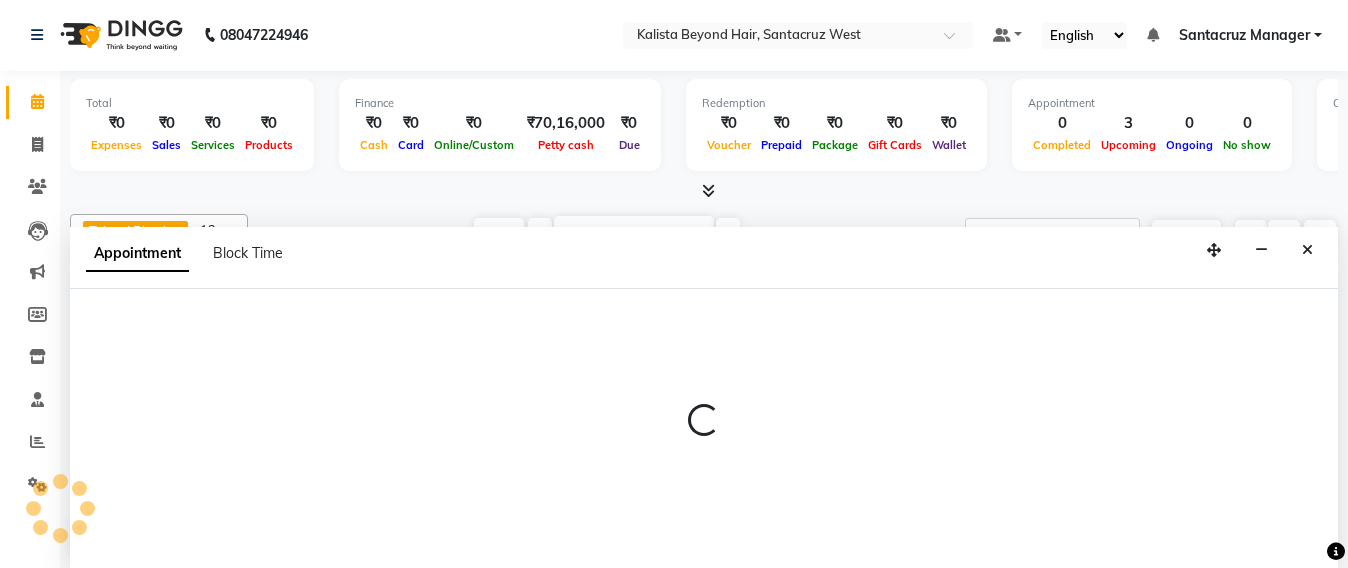 select on "47842" 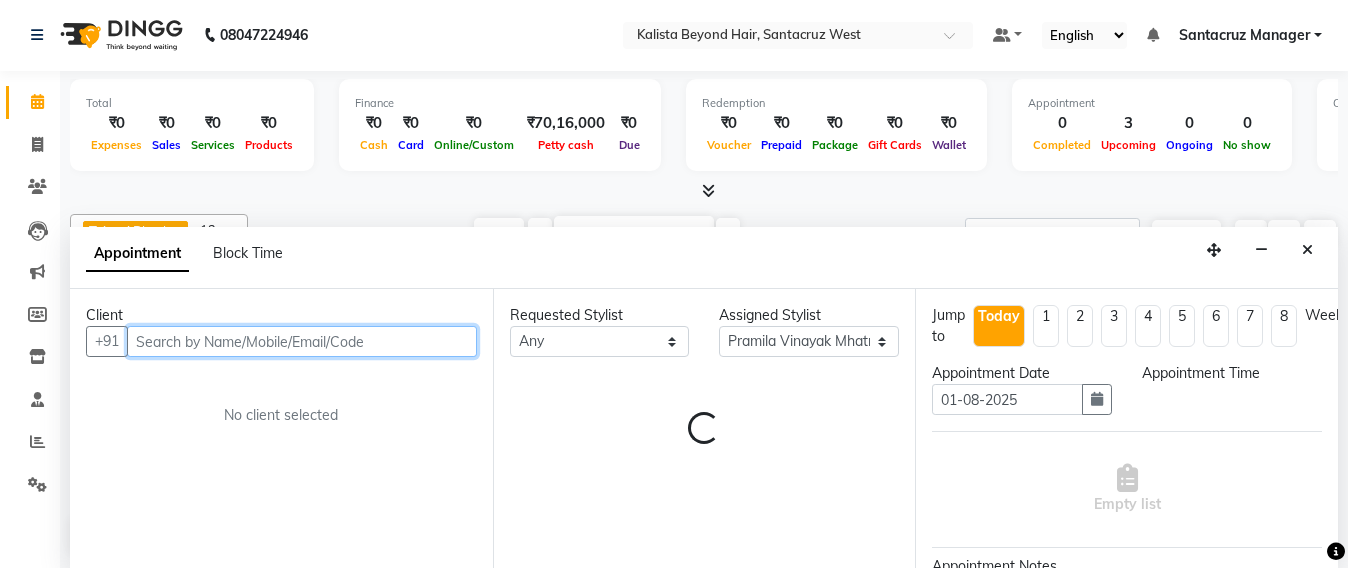 select on "960" 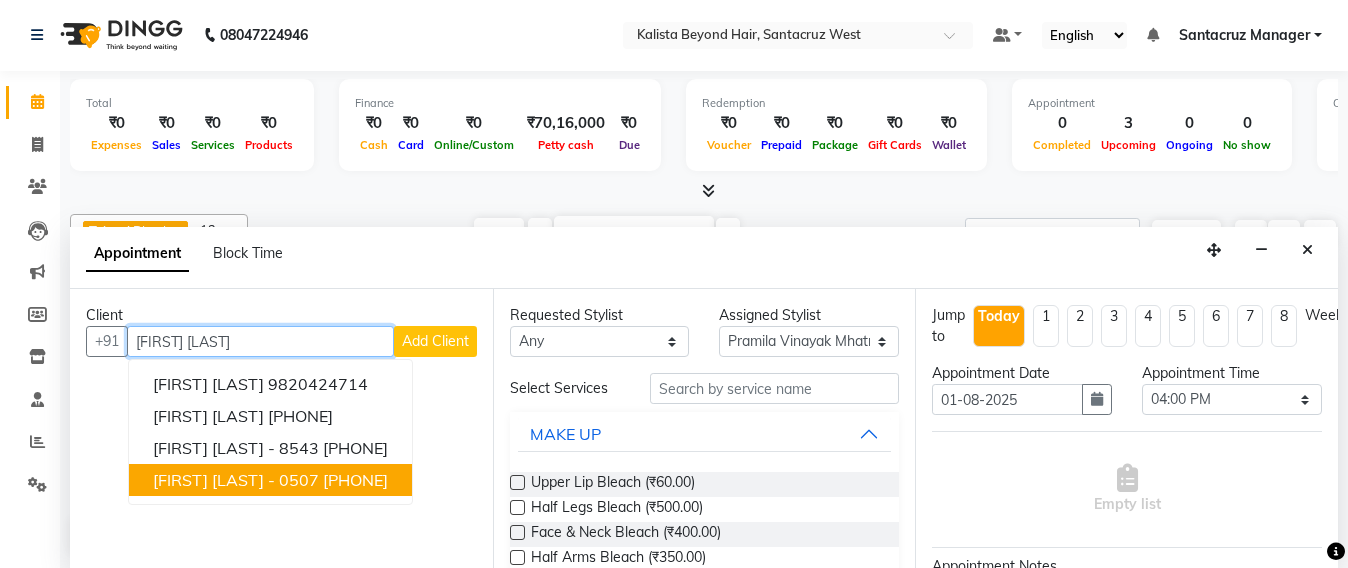click on "[PHONE]" at bounding box center [355, 480] 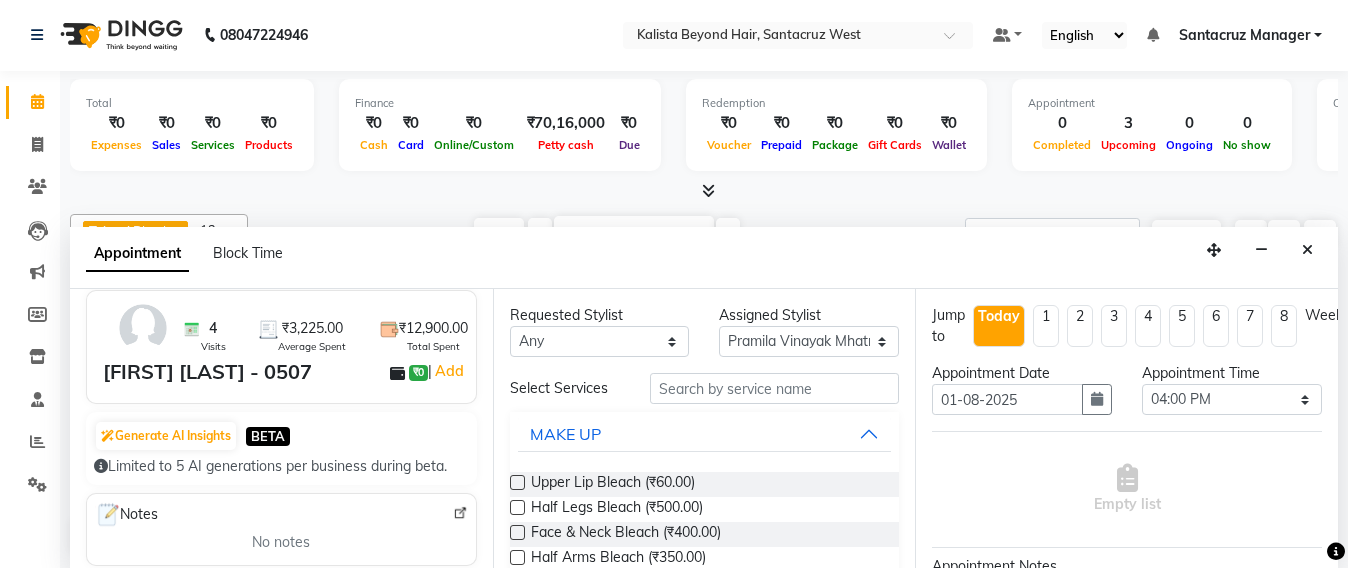 scroll, scrollTop: 125, scrollLeft: 0, axis: vertical 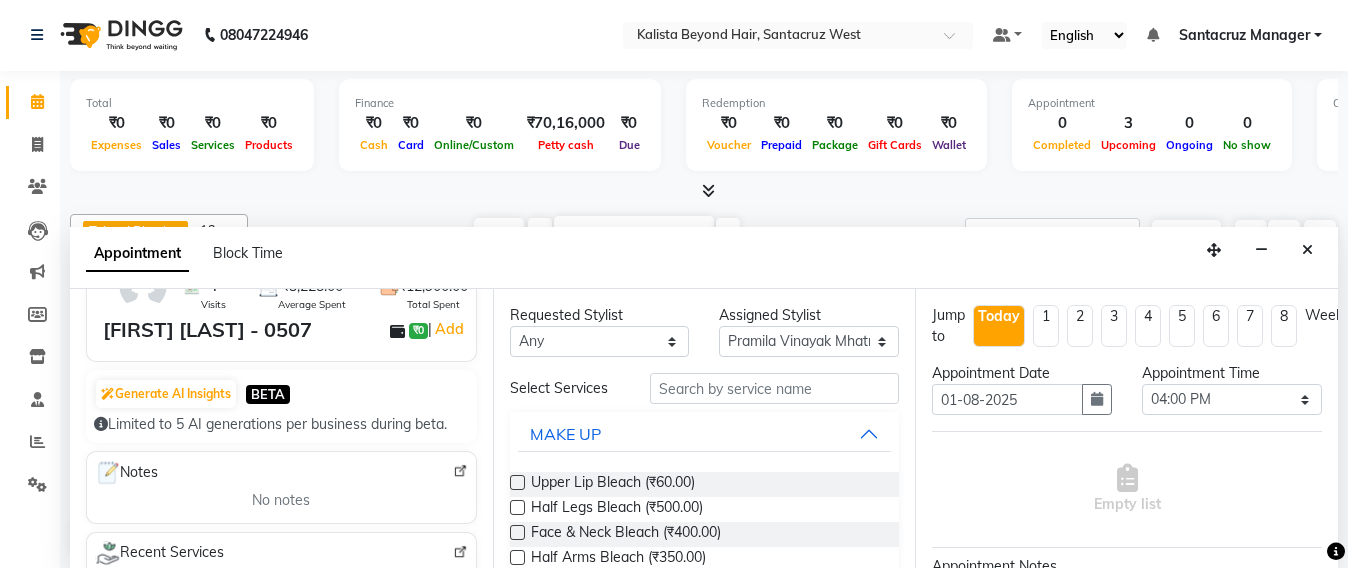 type on "[PHONE]" 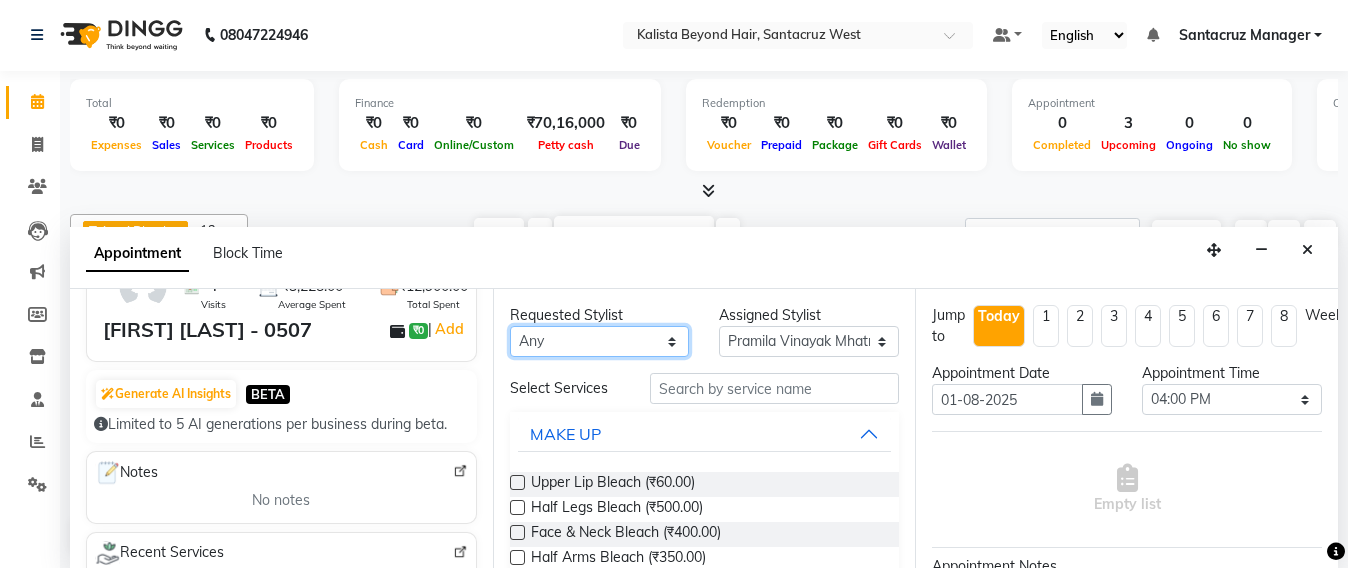 click on "Any Admin Avesh Sankat AZHER SHAIKH Jayeshree Mahtre Manisha Subodh Shedge Muskaan Pramila Vinayak Mhatre prathmesh mahattre Pratibha Nilesh Sharma RINKI SAV Rosy Sunil Jadhav Sameer shah admin SAURAV Siddhi SOMAYANG VASHUM Tejasvi Bhosle" at bounding box center (600, 341) 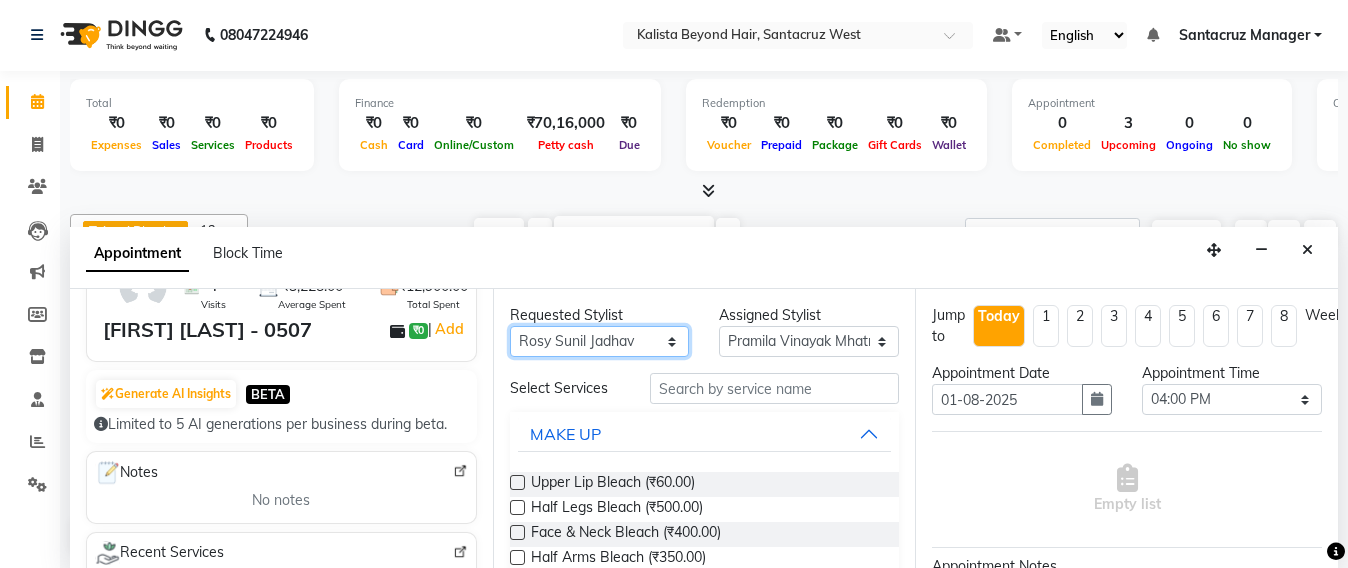 click on "Any Admin Avesh Sankat AZHER SHAIKH Jayeshree Mahtre Manisha Subodh Shedge Muskaan Pramila Vinayak Mhatre prathmesh mahattre Pratibha Nilesh Sharma RINKI SAV Rosy Sunil Jadhav Sameer shah admin SAURAV Siddhi SOMAYANG VASHUM Tejasvi Bhosle" at bounding box center (600, 341) 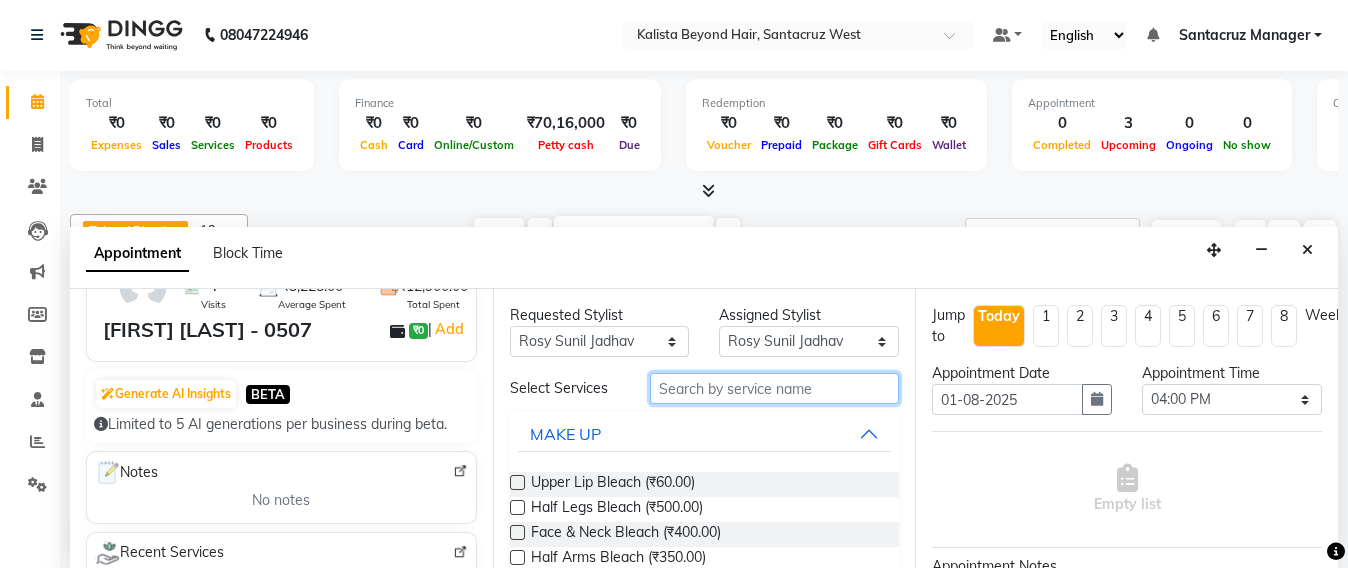click at bounding box center [775, 388] 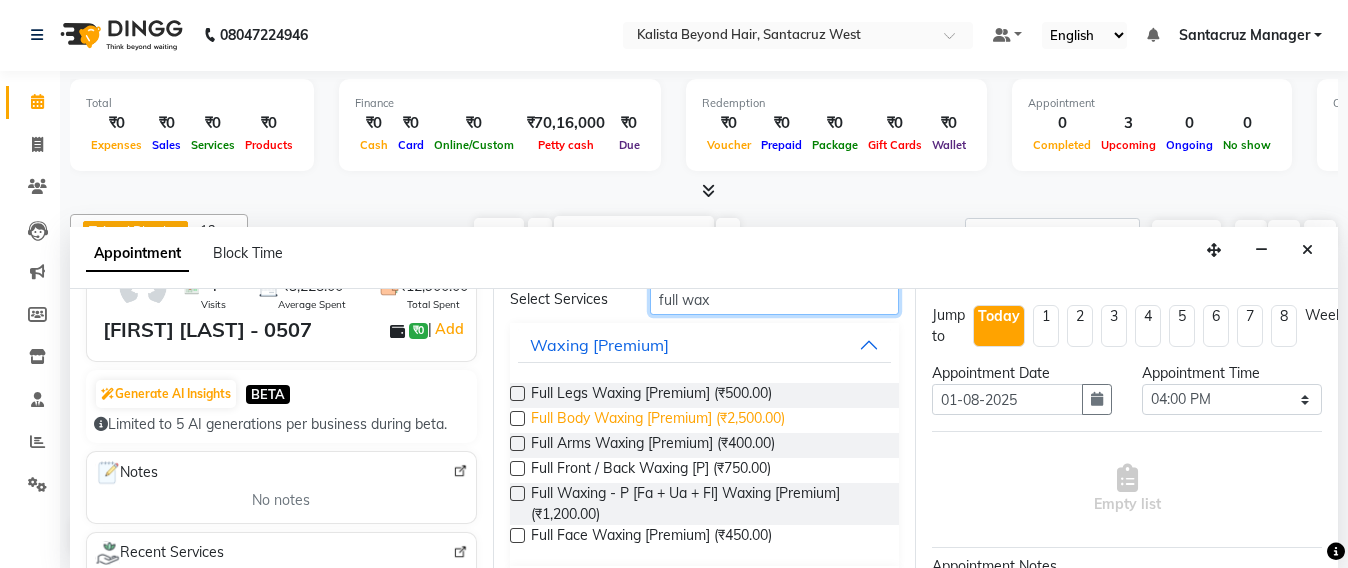 scroll, scrollTop: 125, scrollLeft: 0, axis: vertical 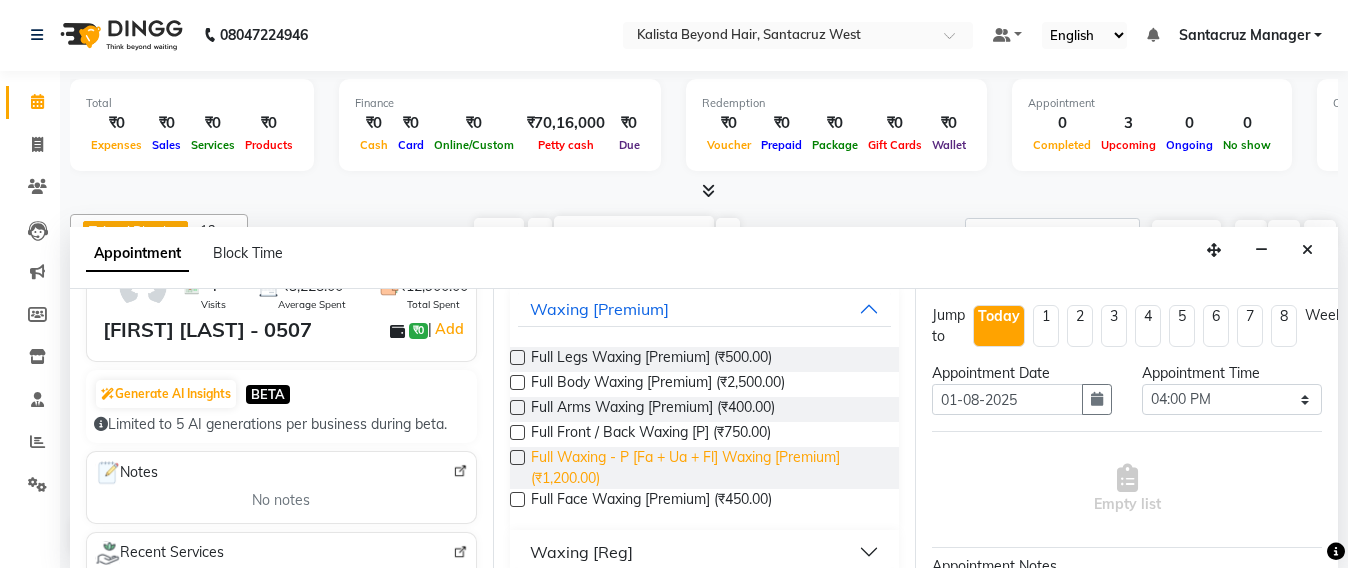 type on "full wax" 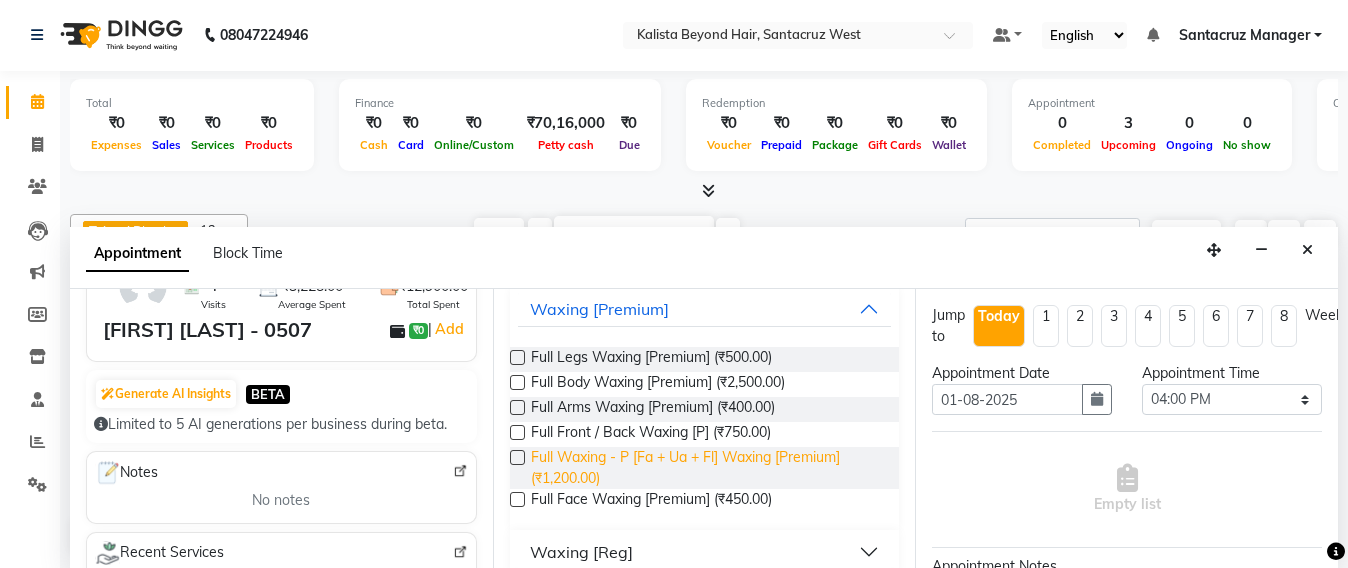click on "Full Waxing - P [Fa + Ua + Fl] Waxing [Premium] (₹1,200.00)" at bounding box center [707, 468] 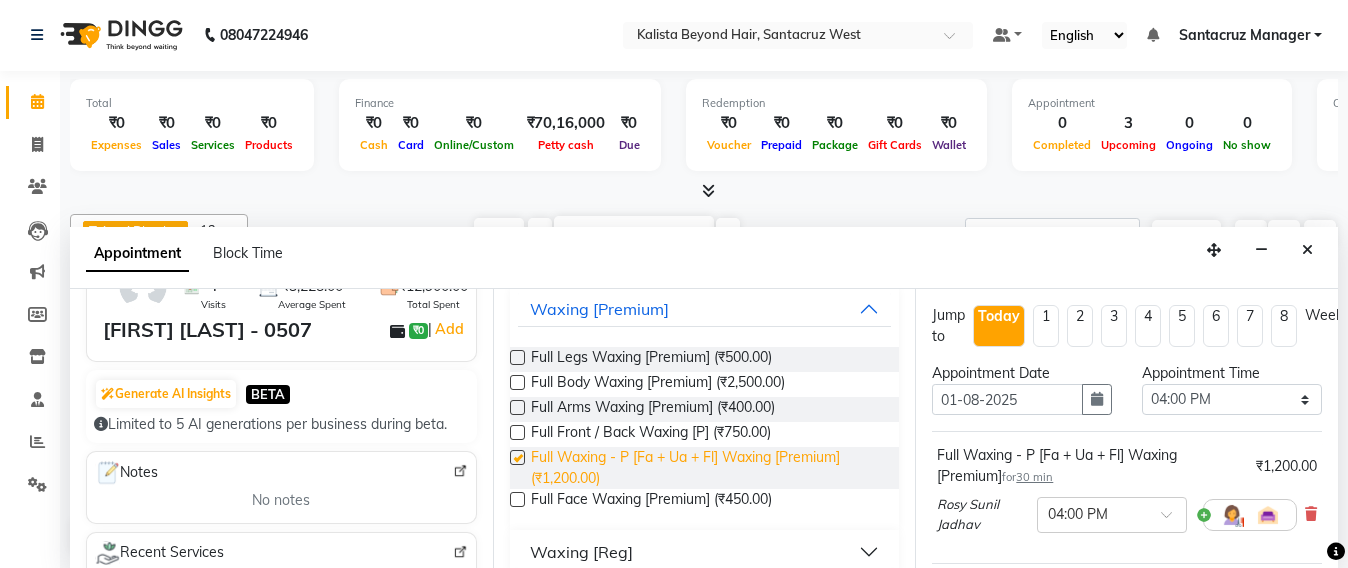 checkbox on "false" 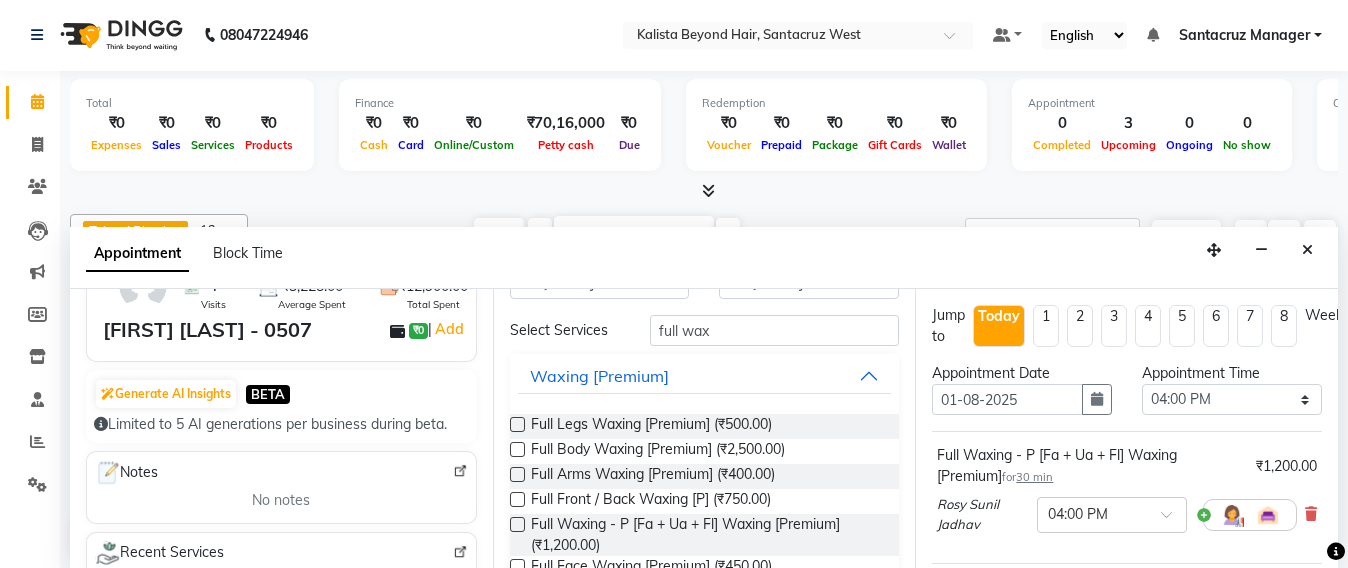 scroll, scrollTop: 0, scrollLeft: 0, axis: both 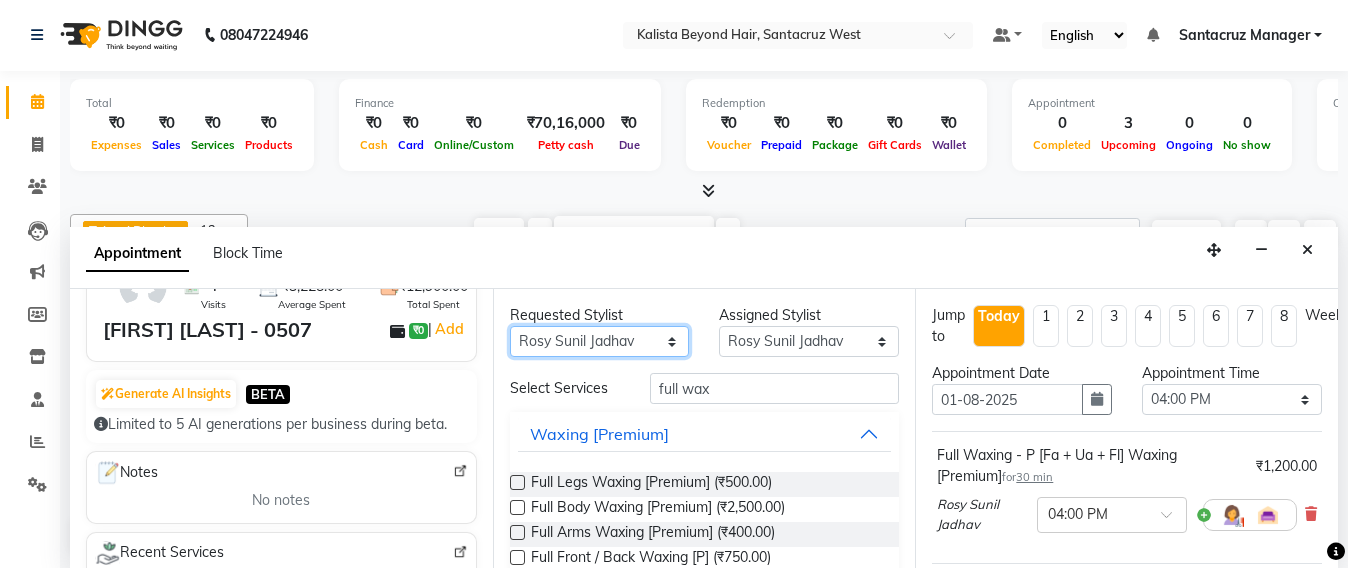 click on "Any Admin Avesh Sankat AZHER SHAIKH Jayeshree Mahtre Manisha Subodh Shedge Muskaan Pramila Vinayak Mhatre prathmesh mahattre Pratibha Nilesh Sharma RINKI SAV Rosy Sunil Jadhav Sameer shah admin SAURAV Siddhi SOMAYANG VASHUM Tejasvi Bhosle" at bounding box center (600, 341) 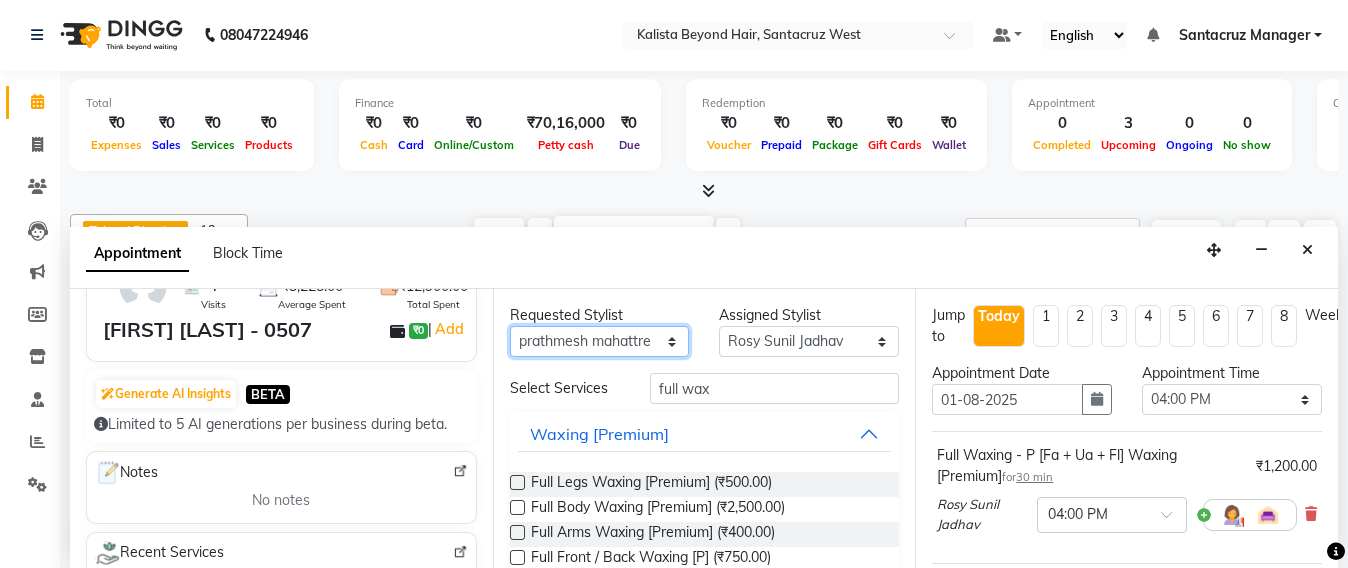 click on "Any Admin Avesh Sankat AZHER SHAIKH Jayeshree Mahtre Manisha Subodh Shedge Muskaan Pramila Vinayak Mhatre prathmesh mahattre Pratibha Nilesh Sharma RINKI SAV Rosy Sunil Jadhav Sameer shah admin SAURAV Siddhi SOMAYANG VASHUM Tejasvi Bhosle" at bounding box center [600, 341] 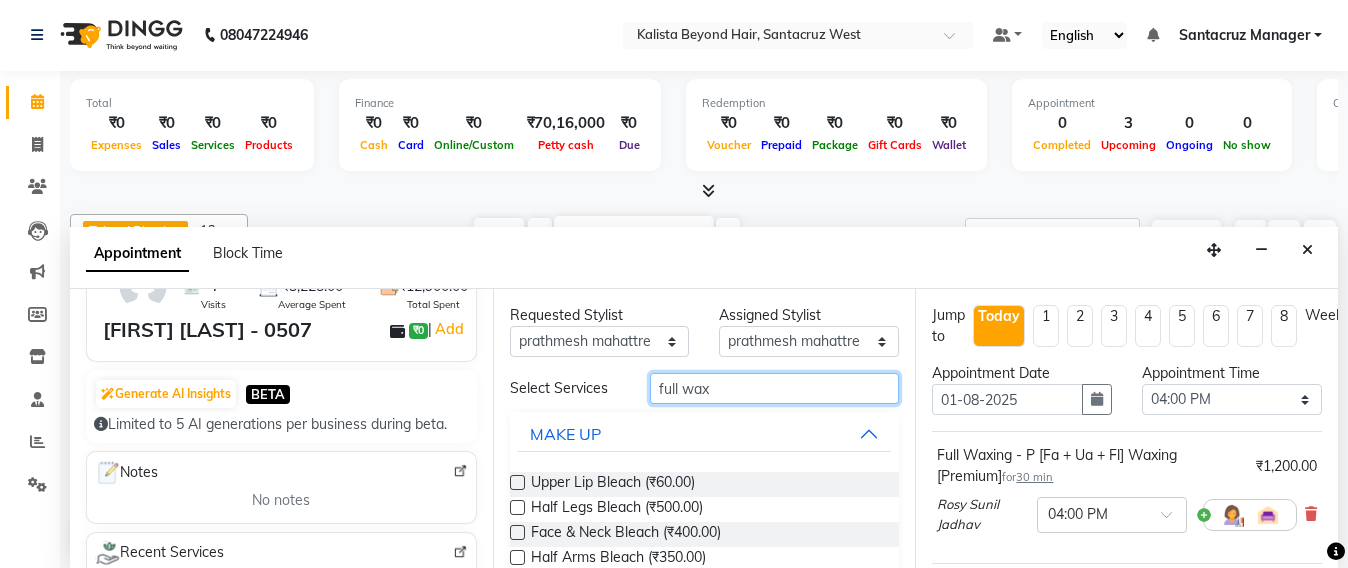 click on "full wax" at bounding box center [775, 388] 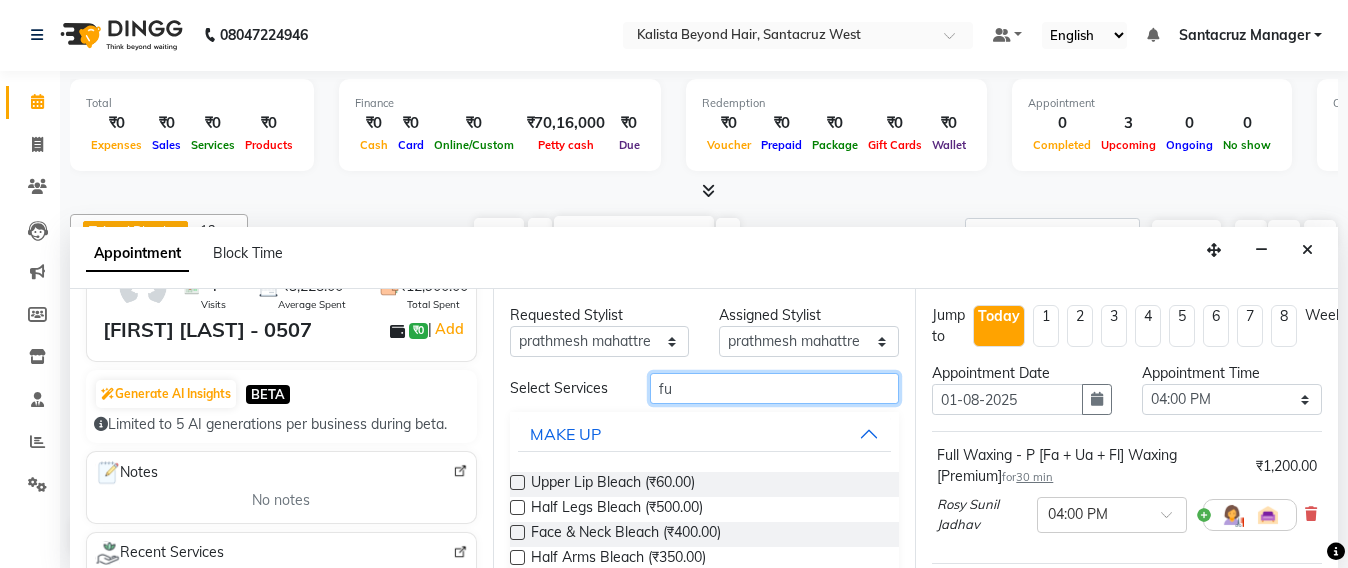 type on "f" 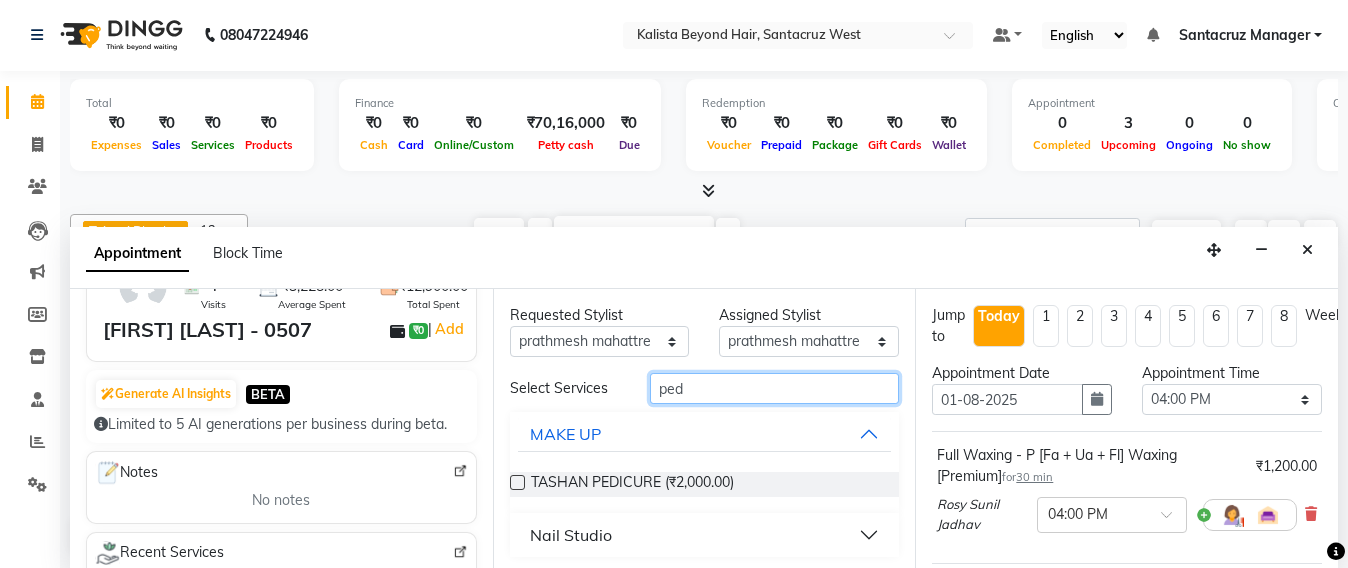type on "ped" 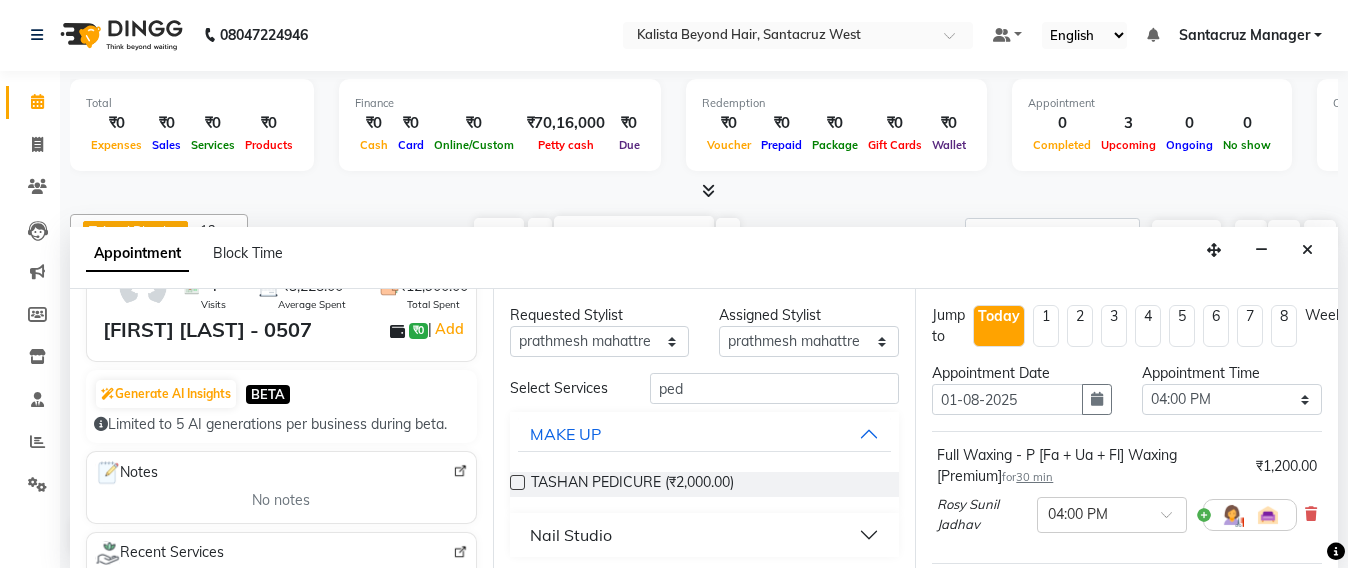 click on "Nail Studio" at bounding box center [571, 535] 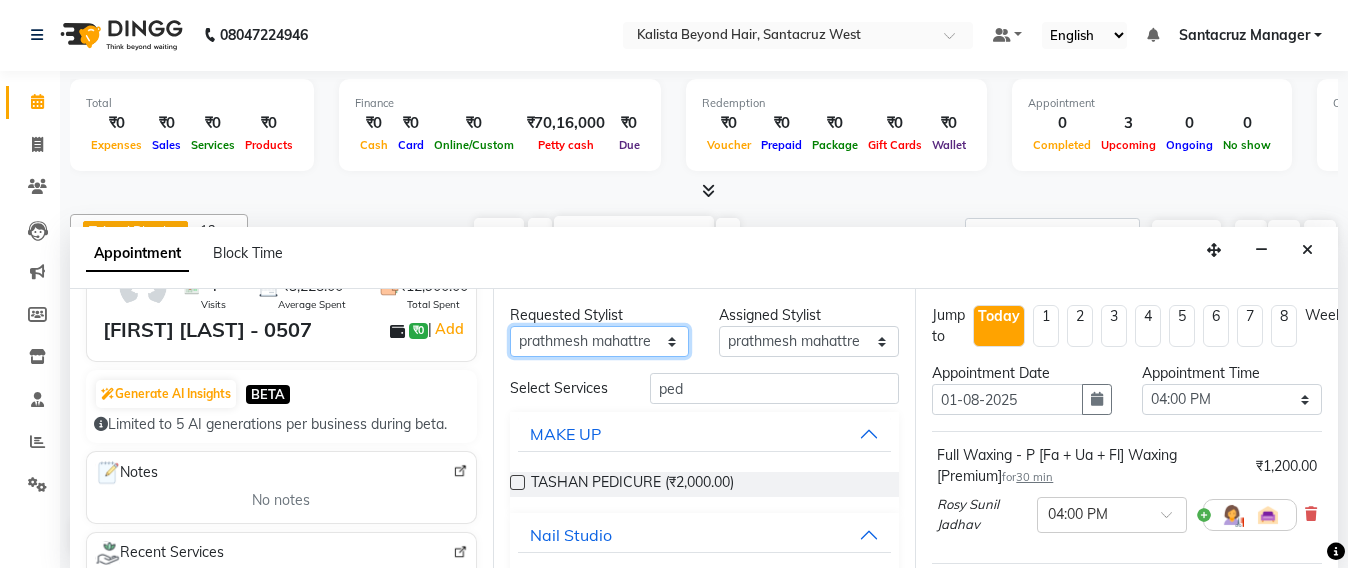 click on "Any Admin Avesh Sankat AZHER SHAIKH Jayeshree Mahtre Manisha Subodh Shedge Muskaan Pramila Vinayak Mhatre prathmesh mahattre Pratibha Nilesh Sharma RINKI SAV Rosy Sunil Jadhav Sameer shah admin SAURAV Siddhi SOMAYANG VASHUM Tejasvi Bhosle" at bounding box center (600, 341) 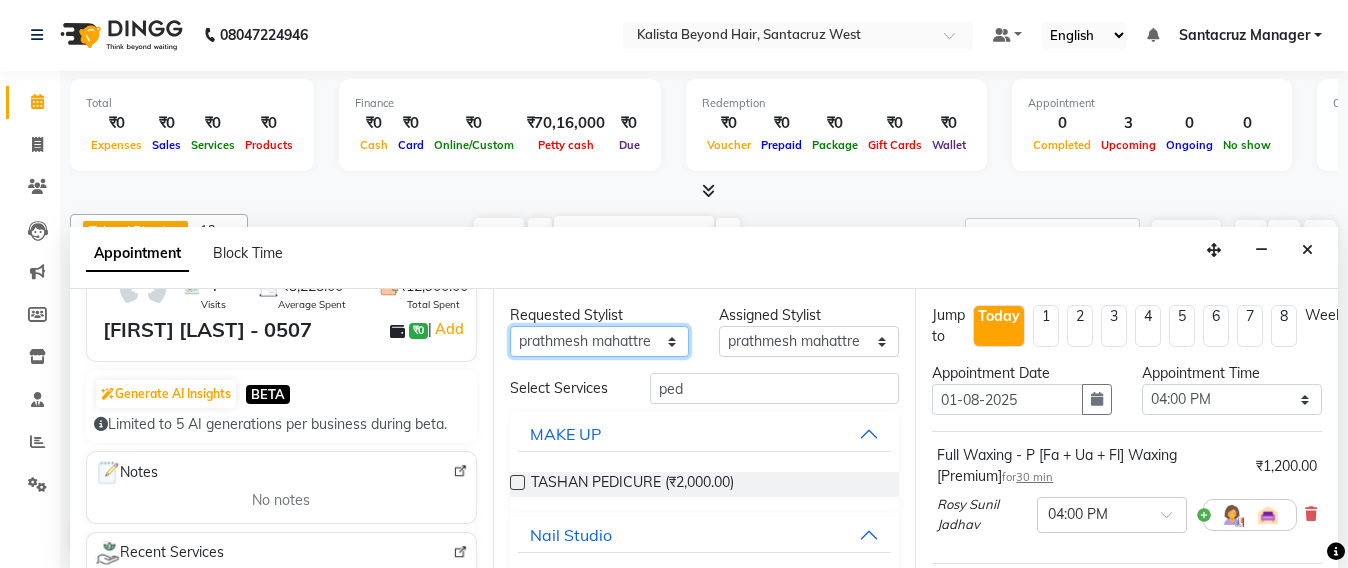 select on "47856" 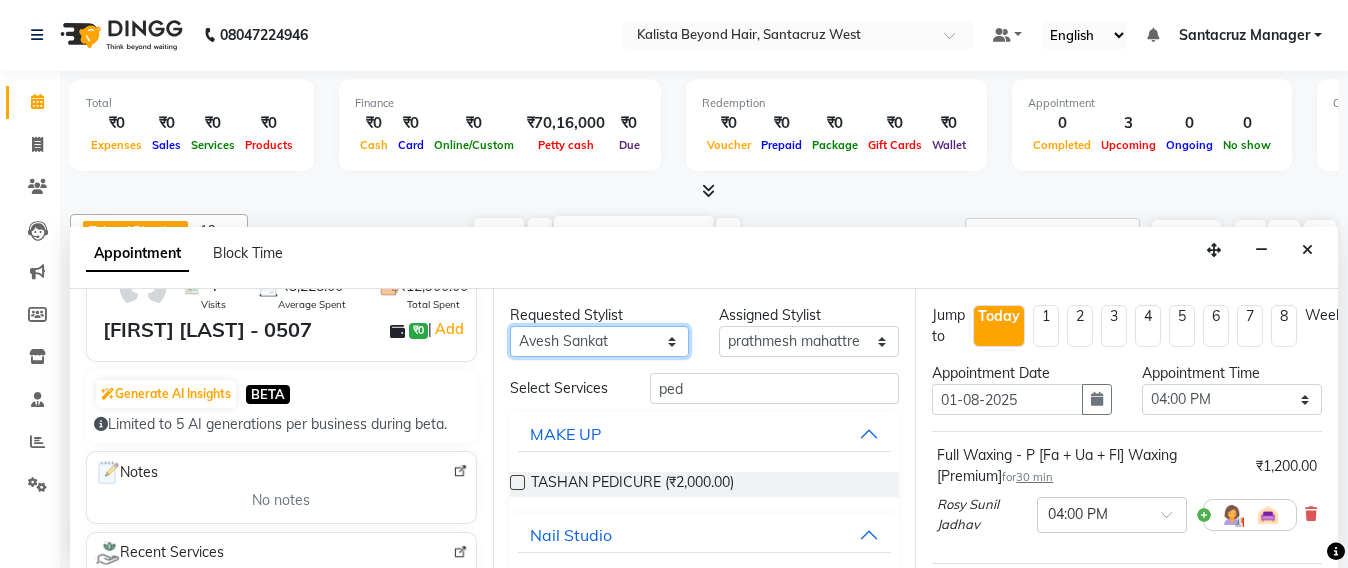 click on "Any Admin Avesh Sankat AZHER SHAIKH Jayeshree Mahtre Manisha Subodh Shedge Muskaan Pramila Vinayak Mhatre prathmesh mahattre Pratibha Nilesh Sharma RINKI SAV Rosy Sunil Jadhav Sameer shah admin SAURAV Siddhi SOMAYANG VASHUM Tejasvi Bhosle" at bounding box center (600, 341) 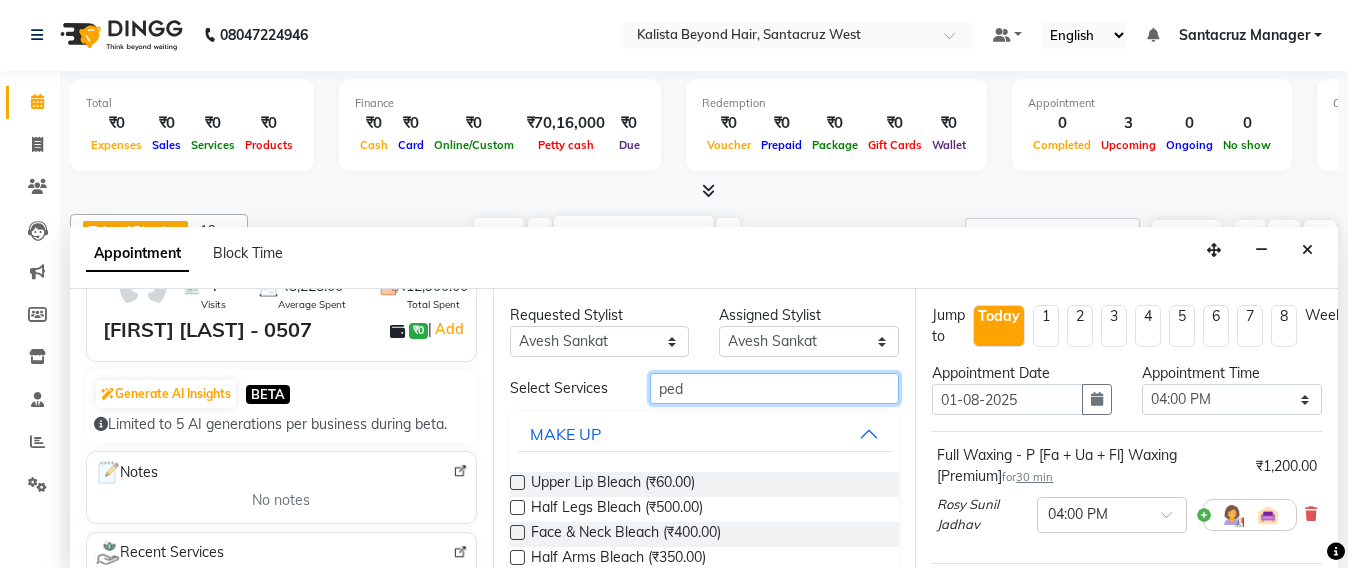 click on "ped" at bounding box center [775, 388] 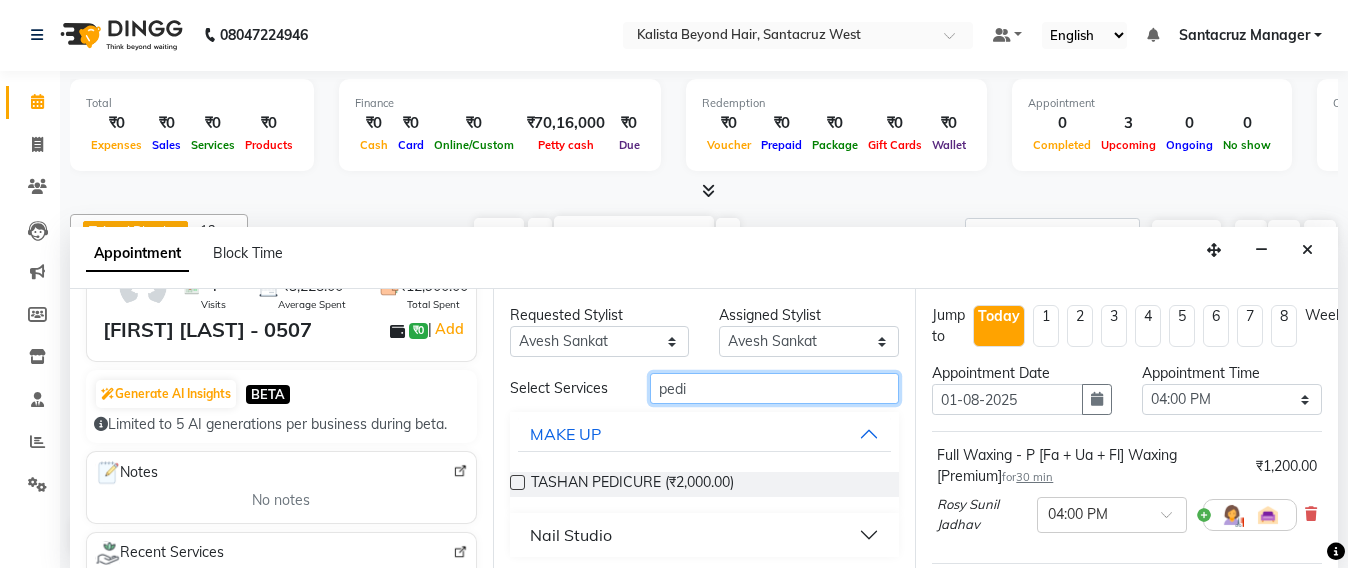 type on "pedi" 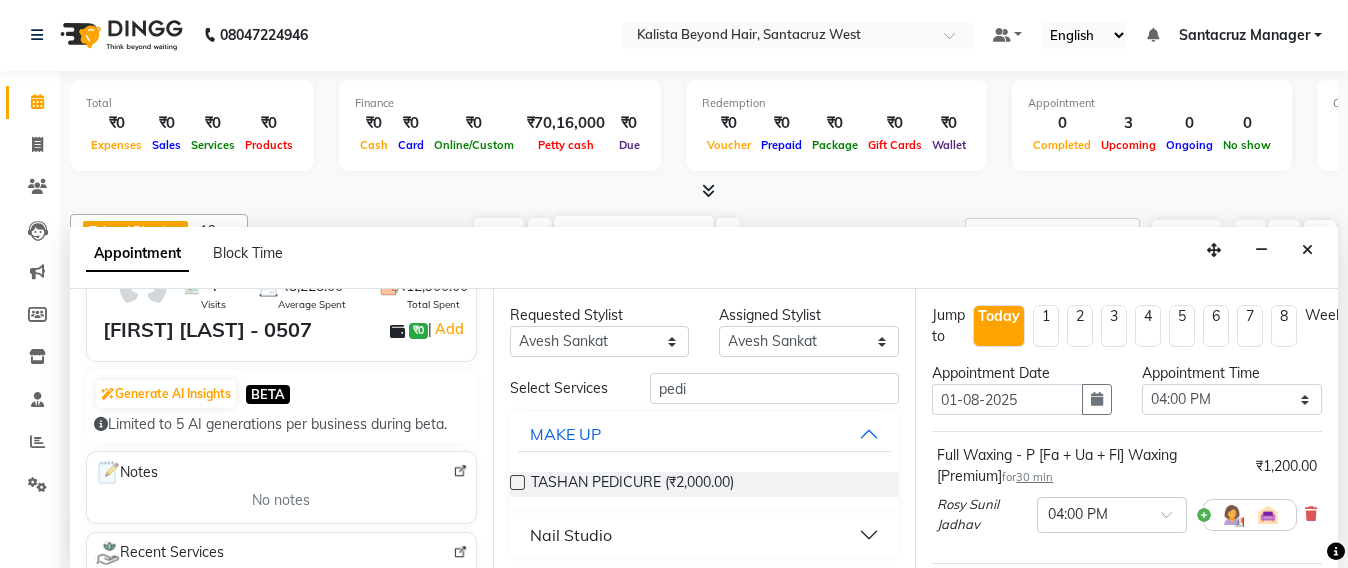 click on "Nail Studio" at bounding box center (571, 535) 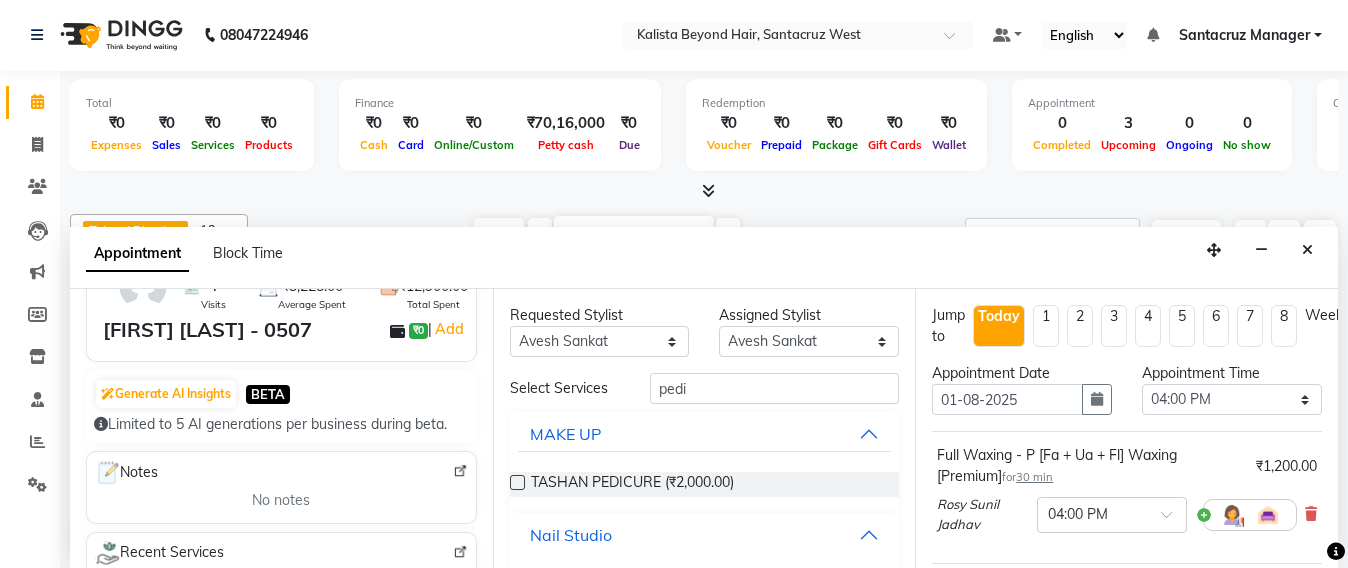 click on "Nail Studio" at bounding box center (571, 535) 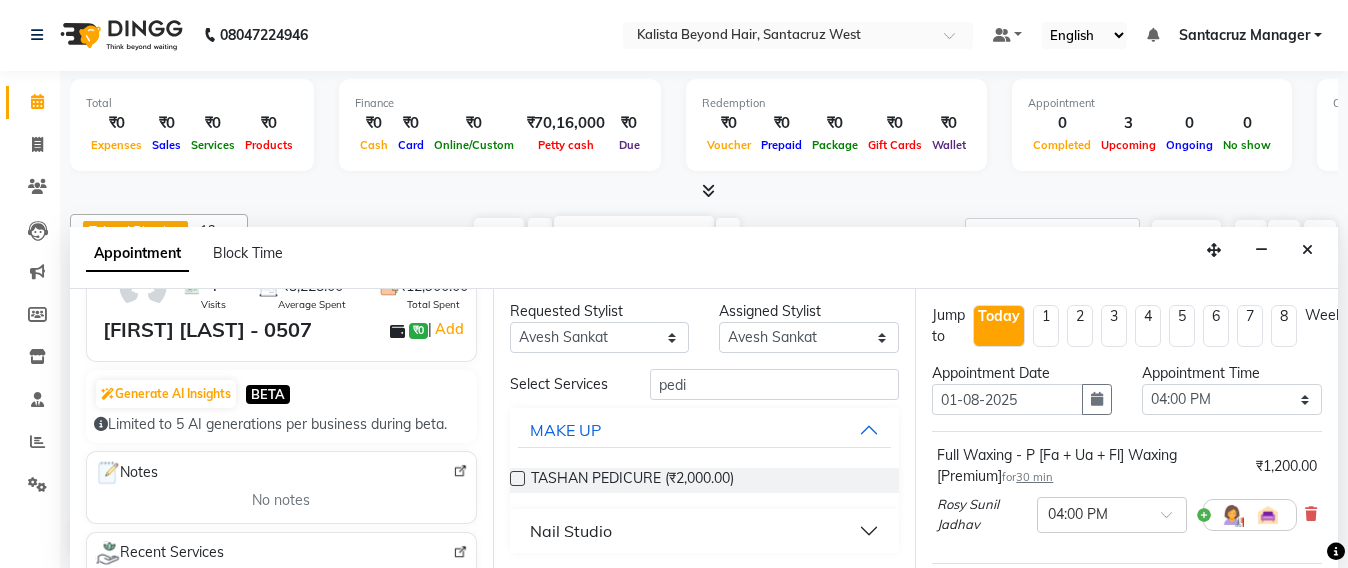scroll, scrollTop: 5, scrollLeft: 0, axis: vertical 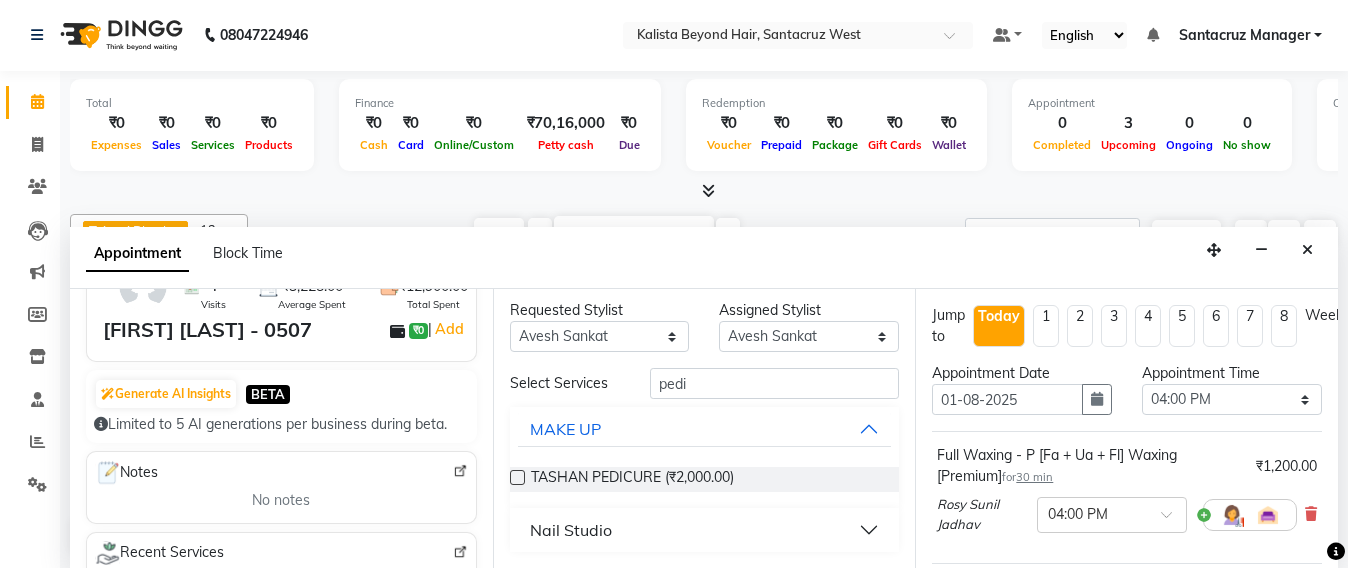 click on "Nail Studio" at bounding box center (571, 530) 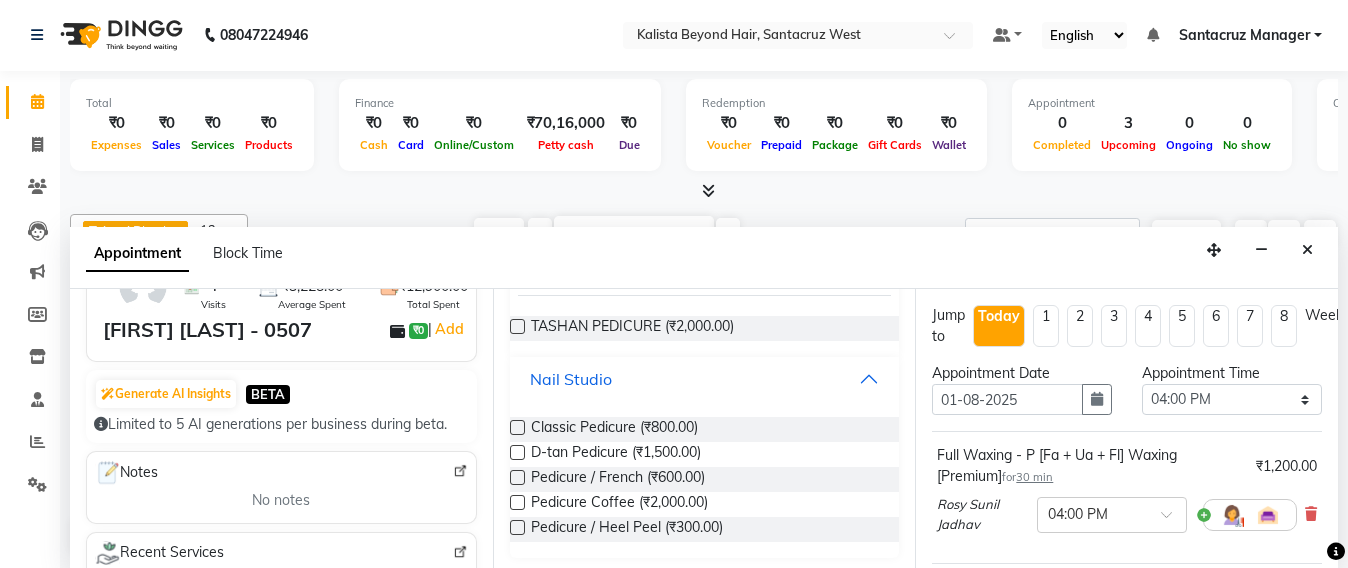 scroll, scrollTop: 162, scrollLeft: 0, axis: vertical 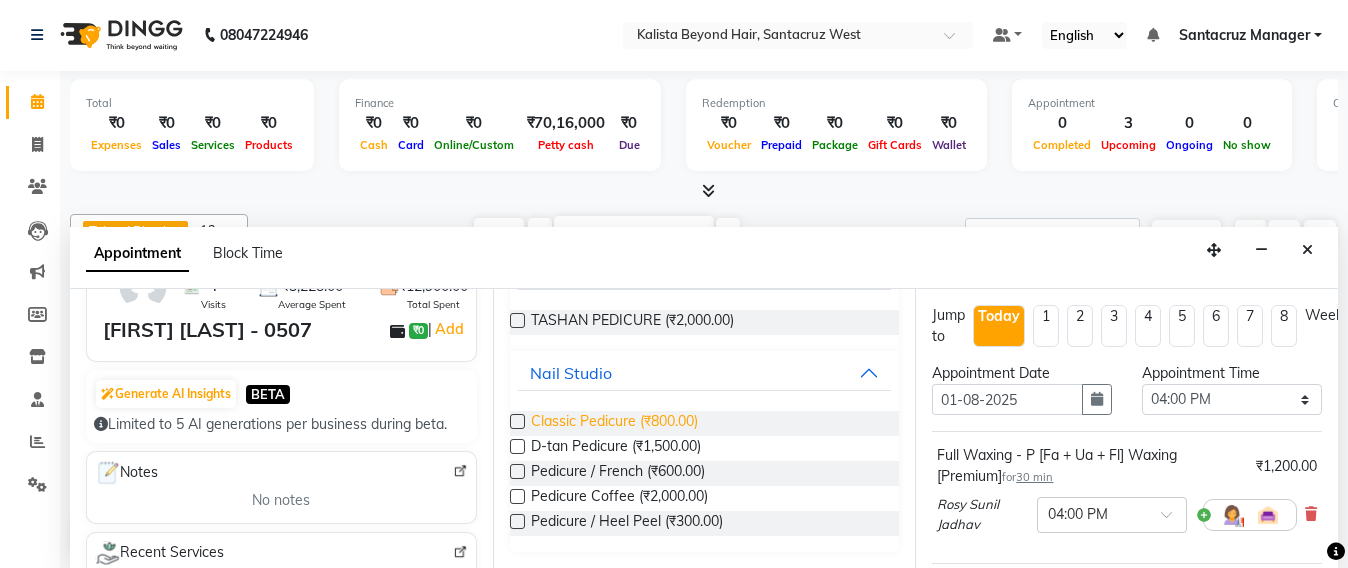 click on "Classic Pedicure (₹800.00)" at bounding box center [614, 423] 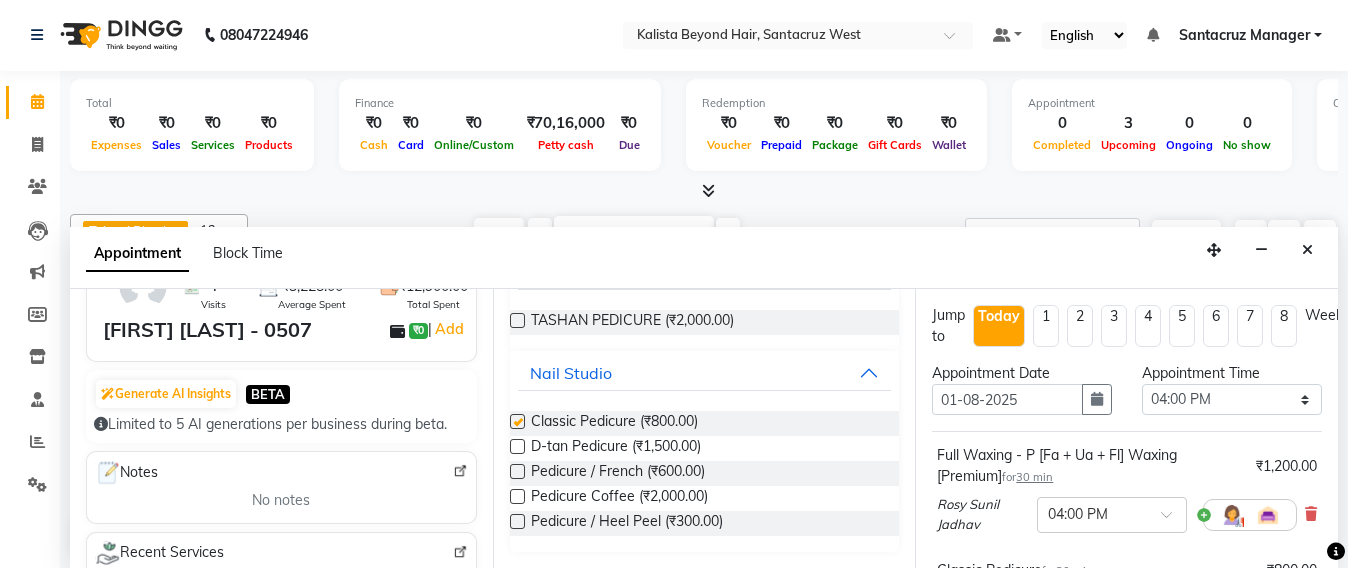 checkbox on "false" 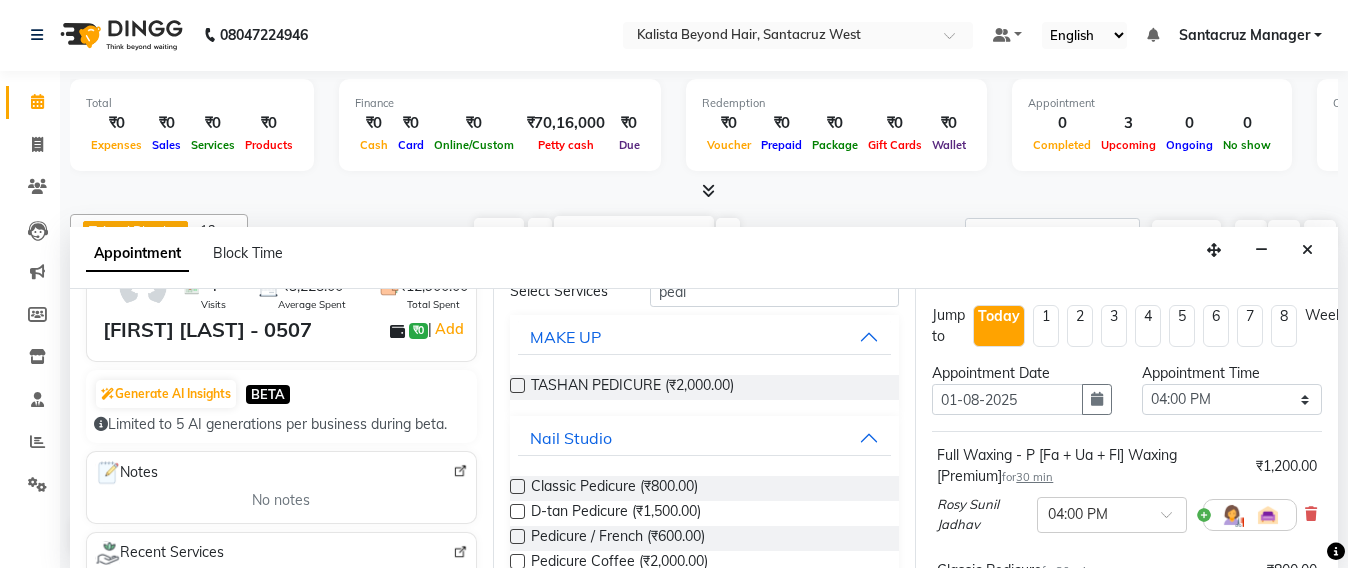scroll, scrollTop: 0, scrollLeft: 0, axis: both 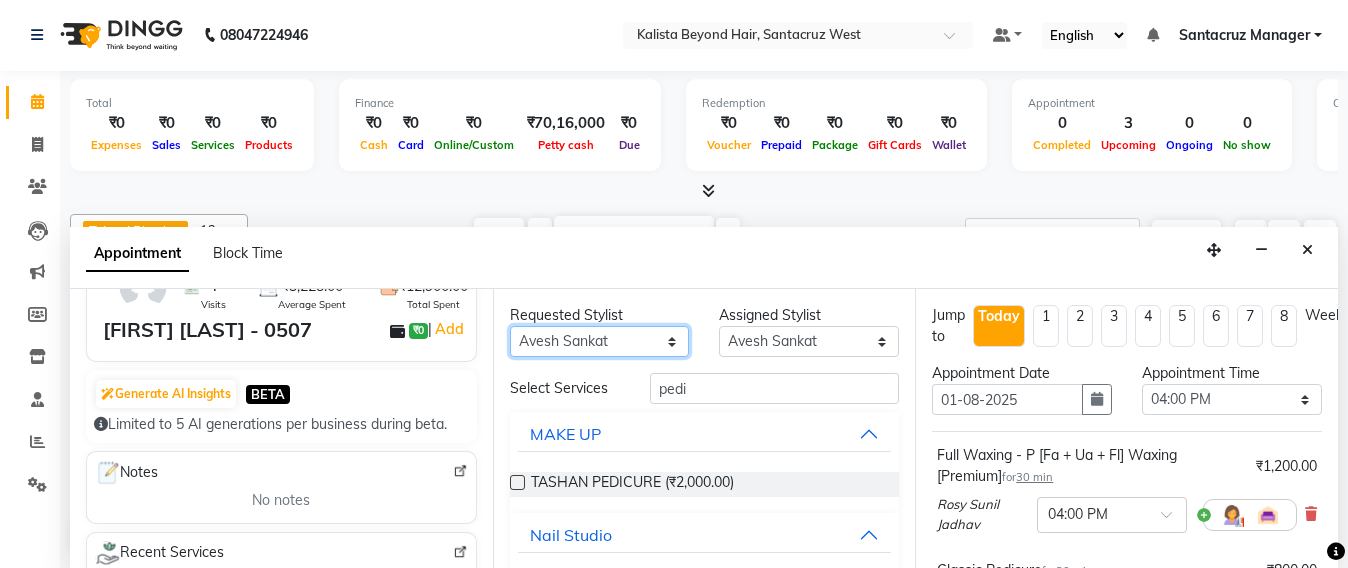 click on "Any Admin Avesh Sankat AZHER SHAIKH Jayeshree Mahtre Manisha Subodh Shedge Muskaan Pramila Vinayak Mhatre prathmesh mahattre Pratibha Nilesh Sharma RINKI SAV Rosy Sunil Jadhav Sameer shah admin SAURAV Siddhi SOMAYANG VASHUM Tejasvi Bhosle" at bounding box center [600, 341] 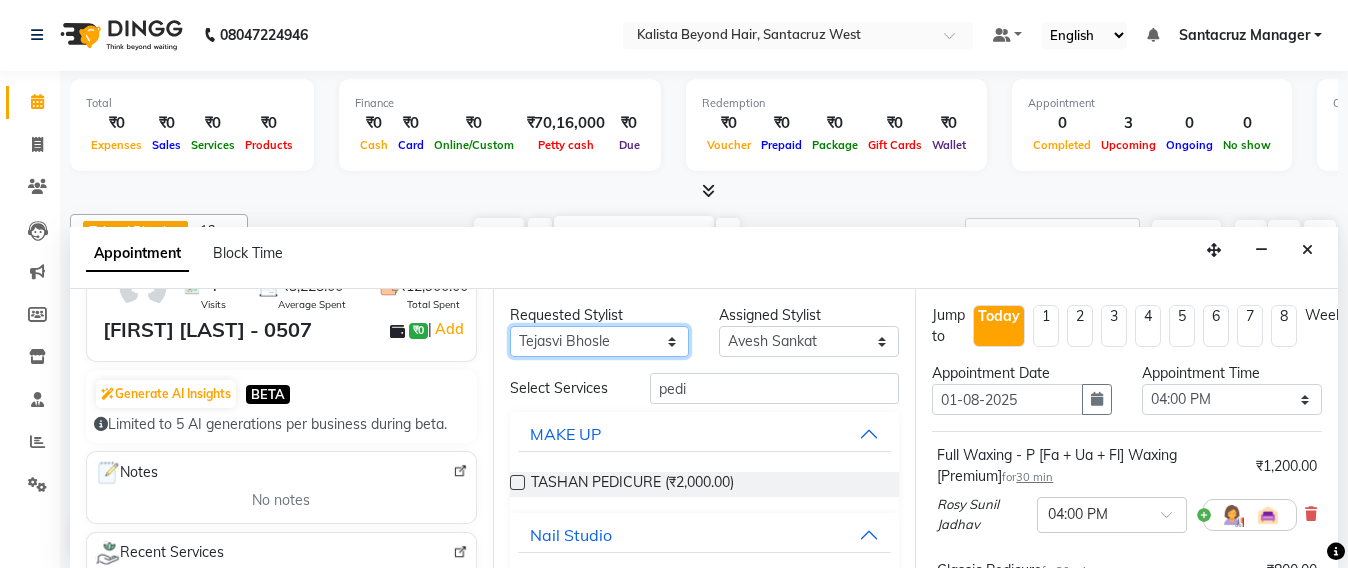 click on "Any Admin Avesh Sankat AZHER SHAIKH Jayeshree Mahtre Manisha Subodh Shedge Muskaan Pramila Vinayak Mhatre prathmesh mahattre Pratibha Nilesh Sharma RINKI SAV Rosy Sunil Jadhav Sameer shah admin SAURAV Siddhi SOMAYANG VASHUM Tejasvi Bhosle" at bounding box center [600, 341] 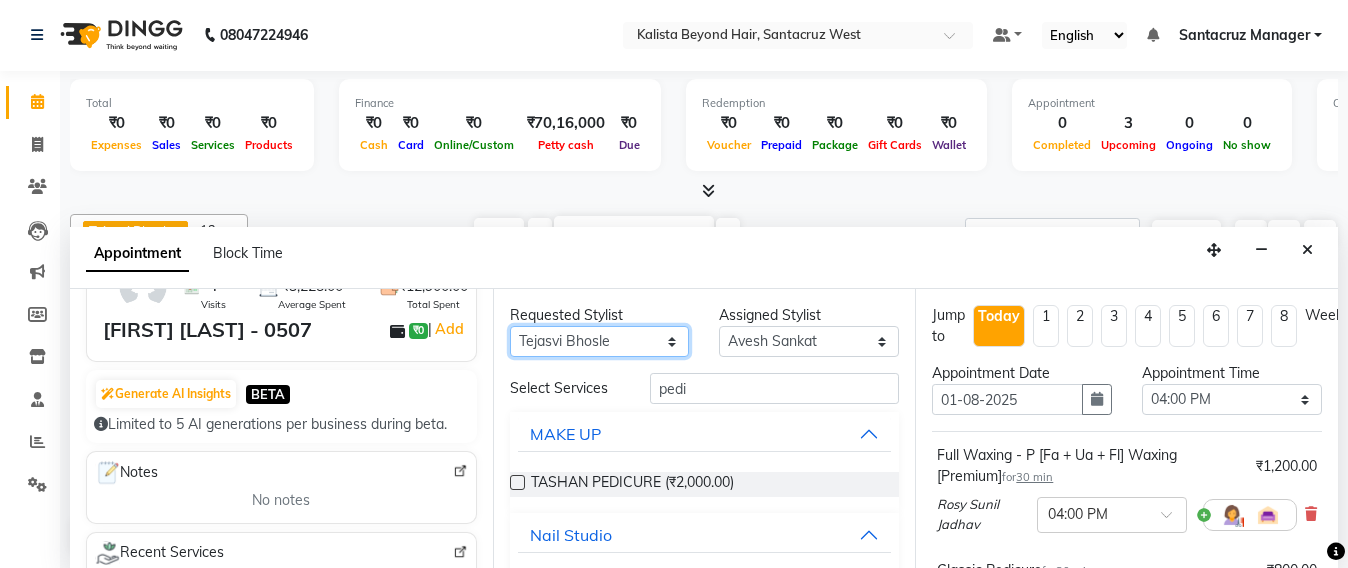 select on "47907" 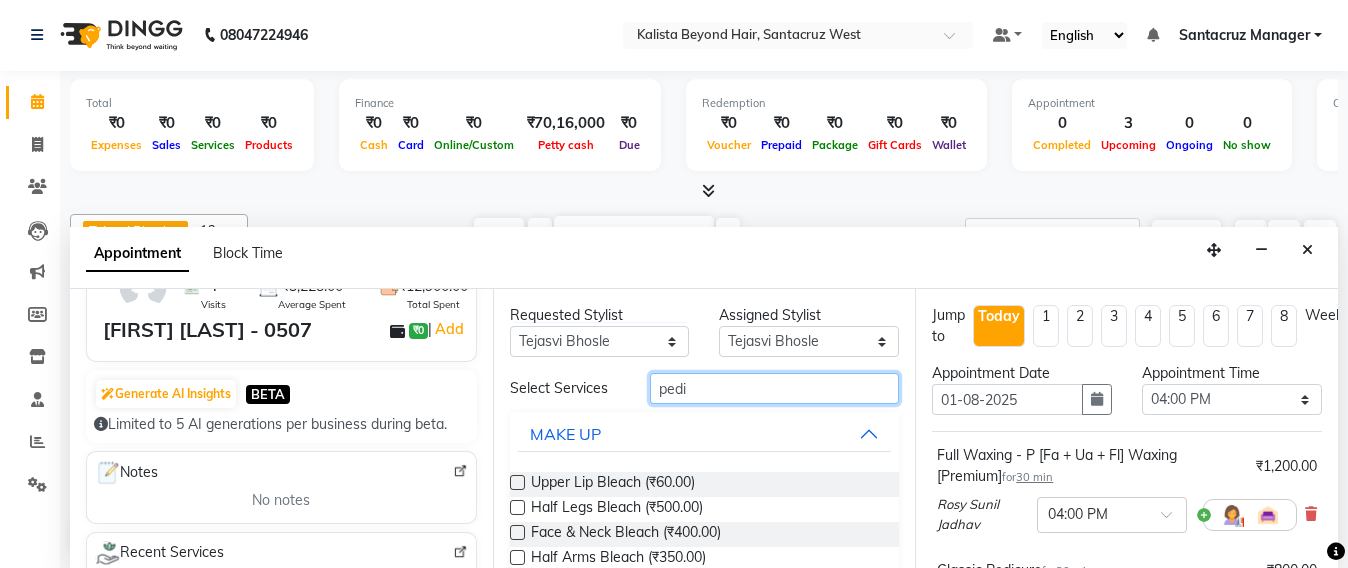 click on "pedi" at bounding box center (775, 388) 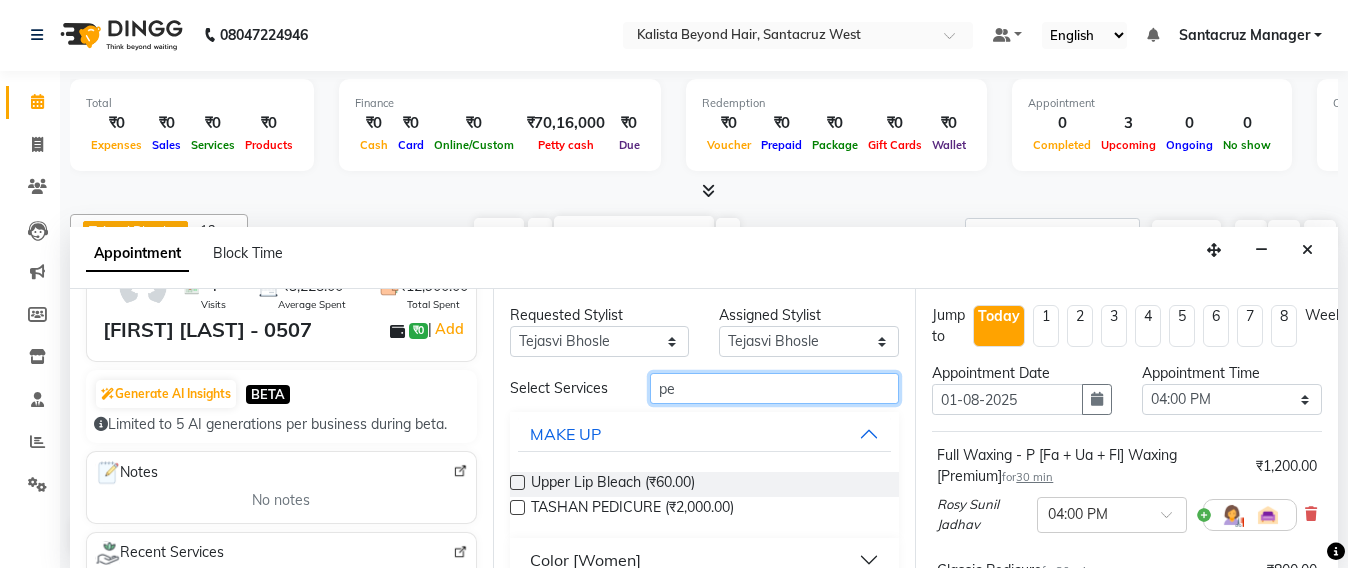 type on "p" 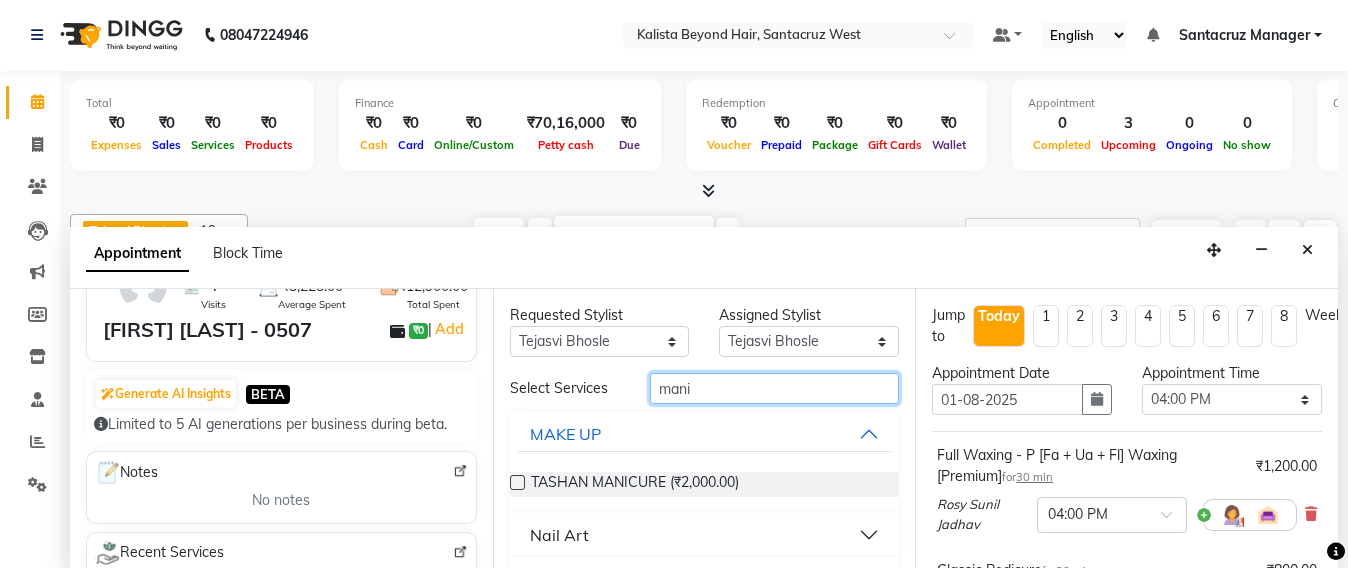 type on "mani" 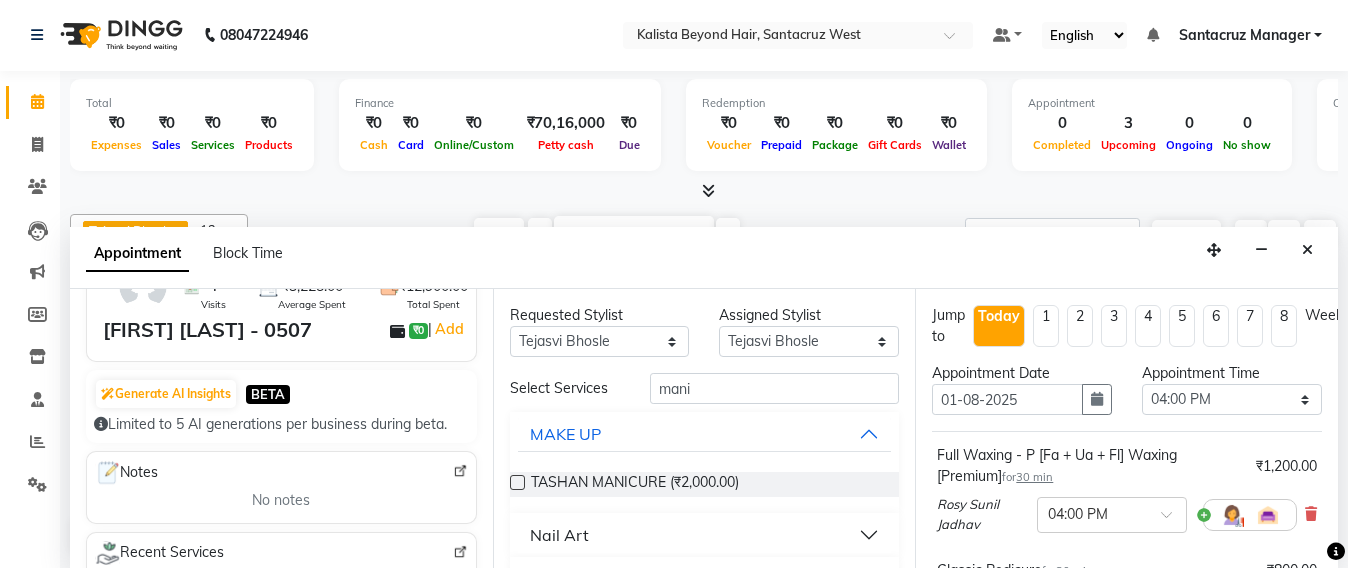 click on "Nail Art" at bounding box center [559, 535] 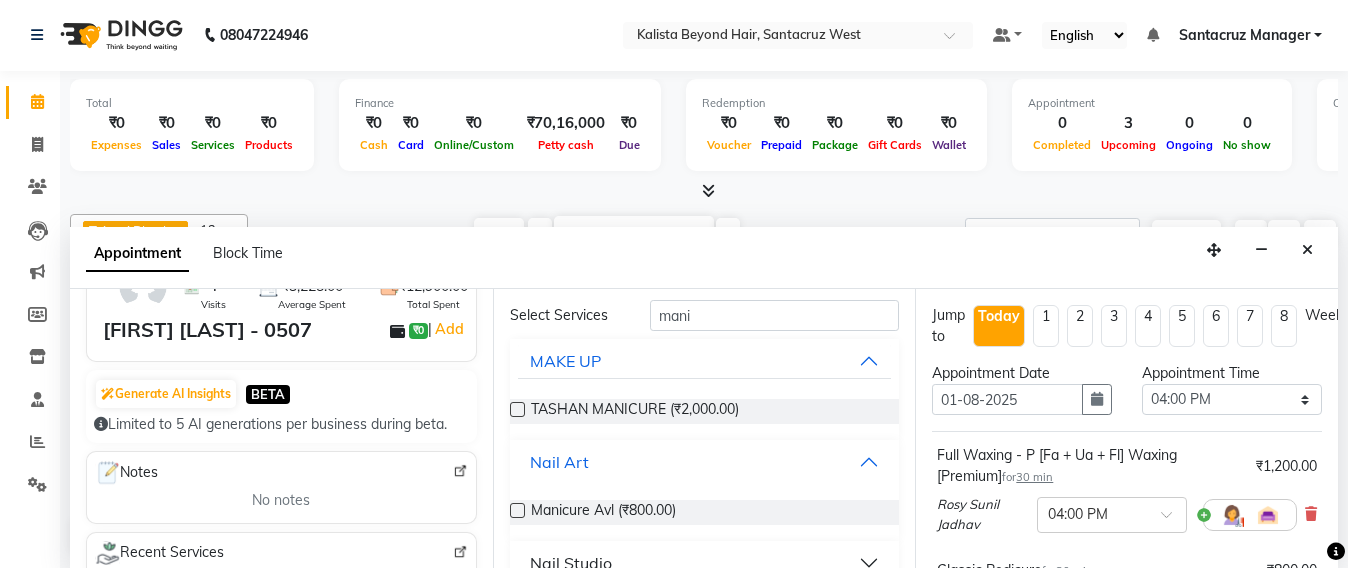 scroll, scrollTop: 106, scrollLeft: 0, axis: vertical 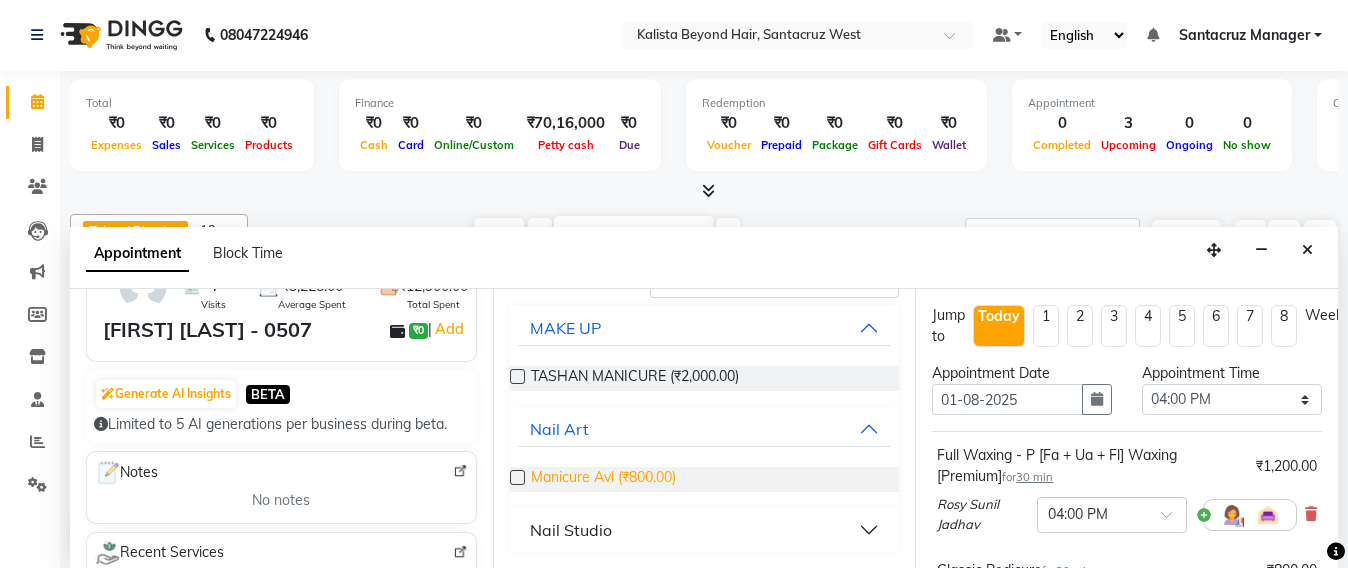 click on "Manicure Avl (₹800.00)" at bounding box center (603, 479) 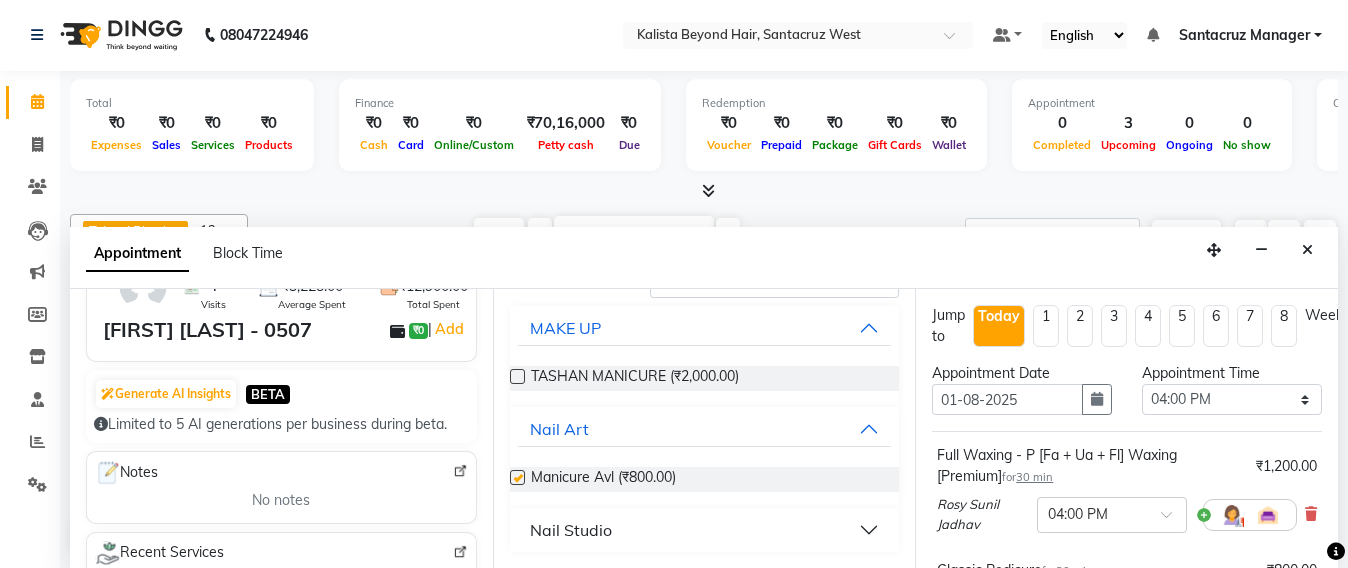 checkbox on "false" 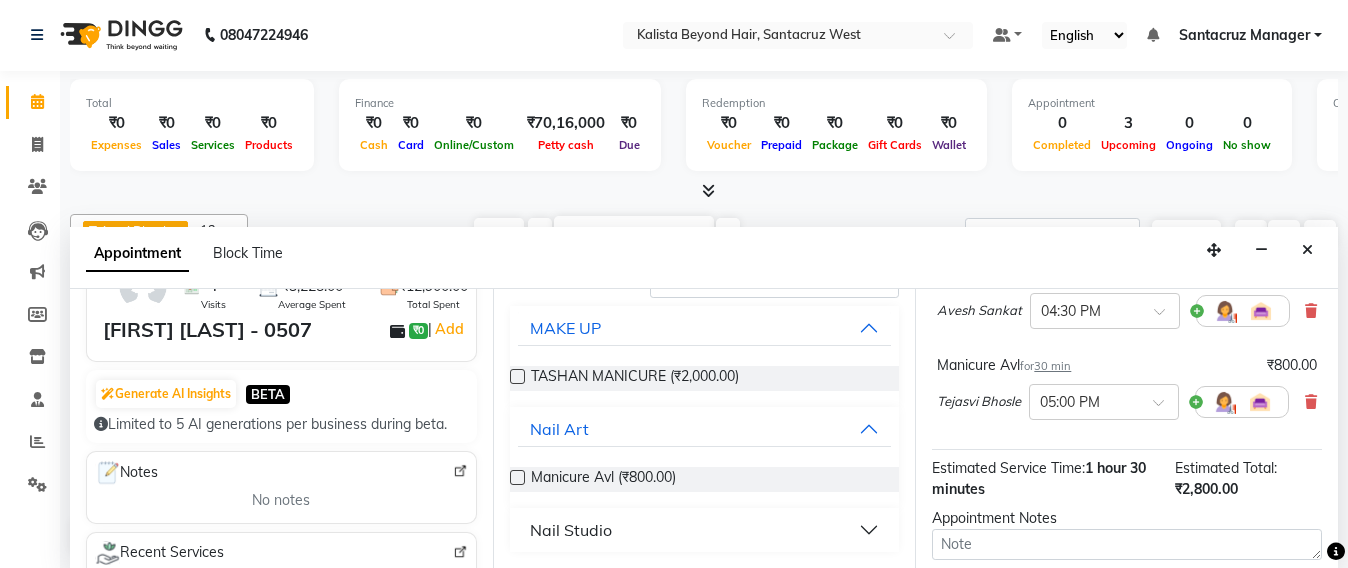 scroll, scrollTop: 375, scrollLeft: 0, axis: vertical 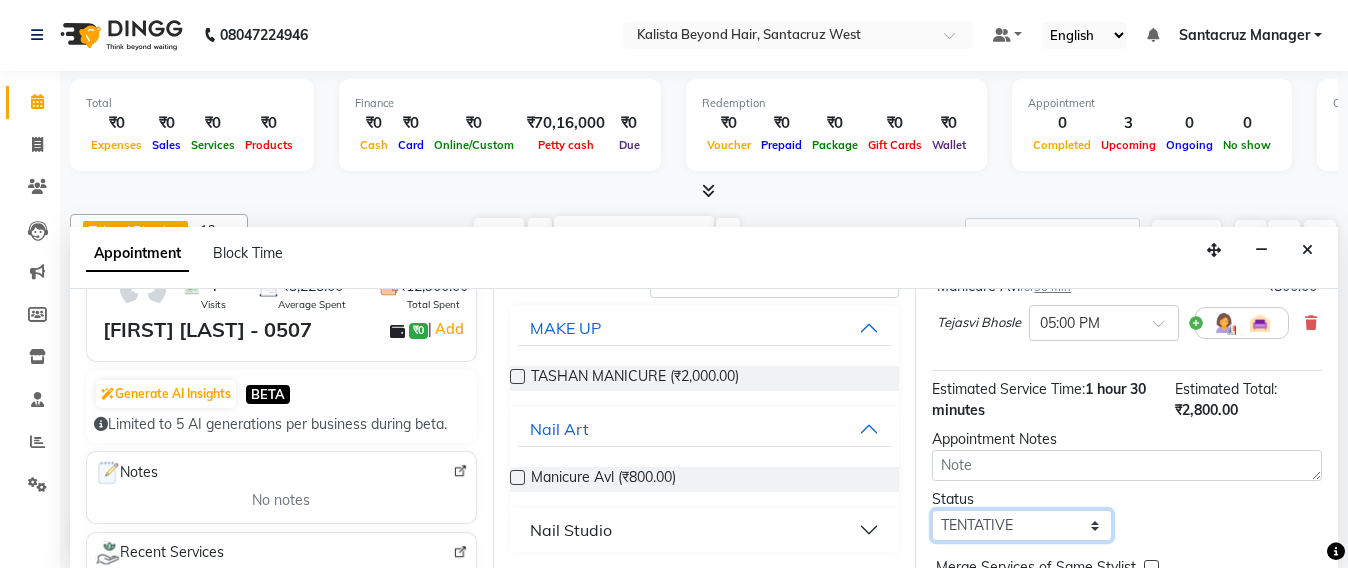 click on "Select TENTATIVE CONFIRM CHECK-IN UPCOMING" at bounding box center (1022, 525) 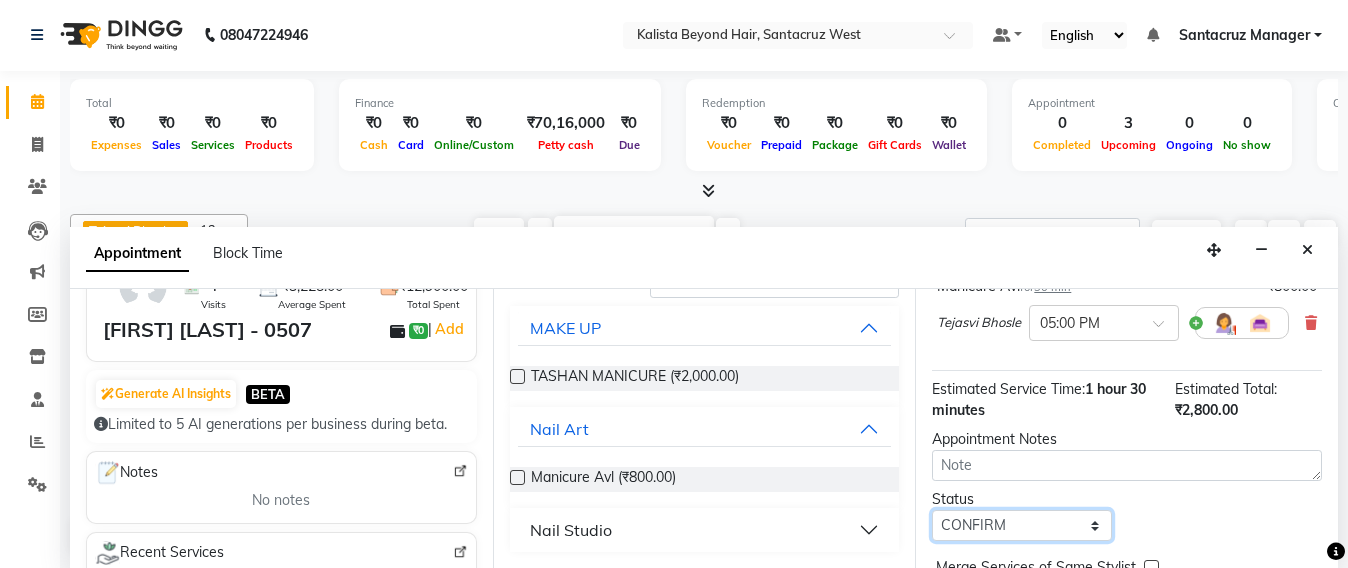 click on "Select TENTATIVE CONFIRM CHECK-IN UPCOMING" at bounding box center [1022, 525] 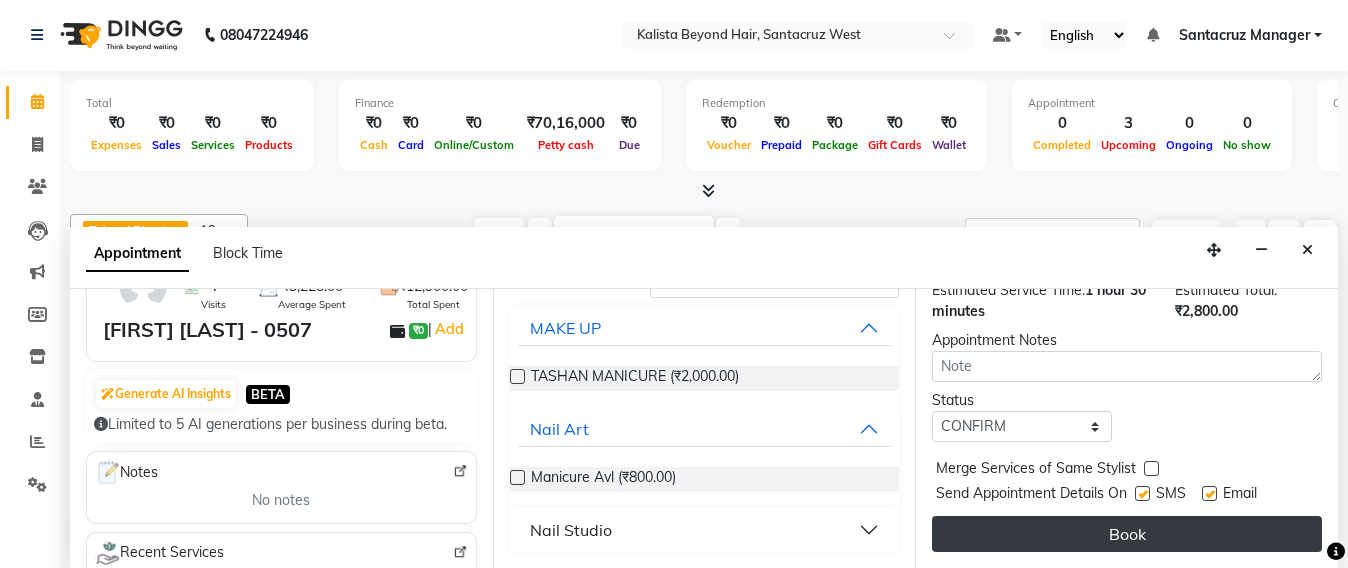 click on "Book" at bounding box center [1127, 534] 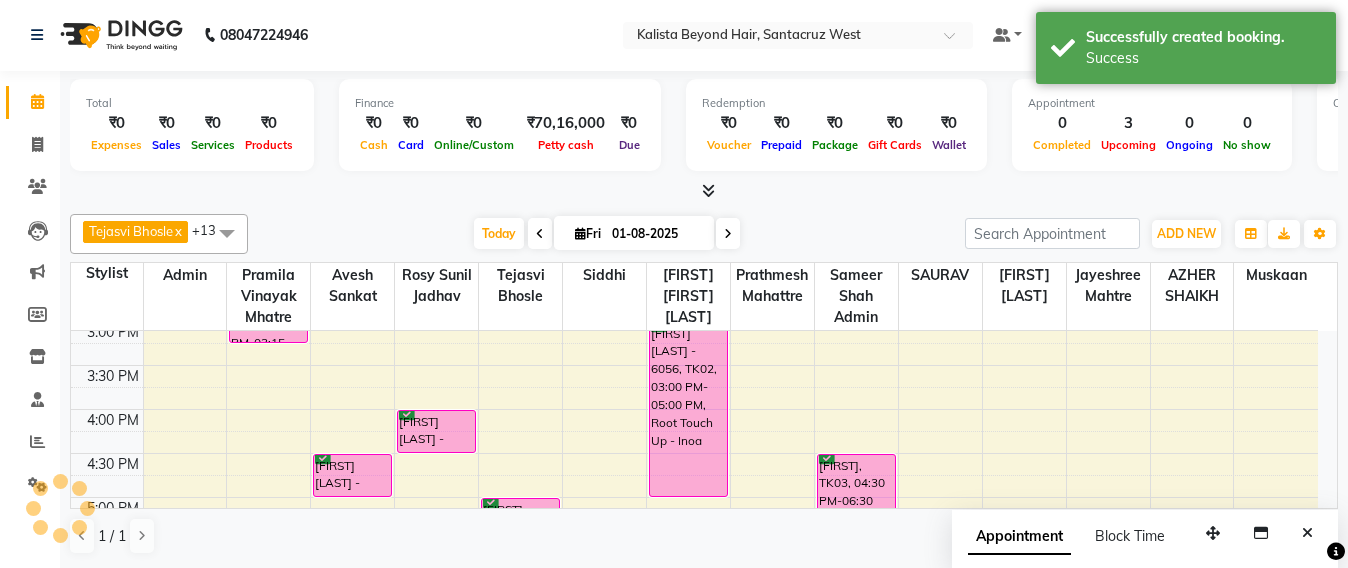 scroll, scrollTop: 0, scrollLeft: 0, axis: both 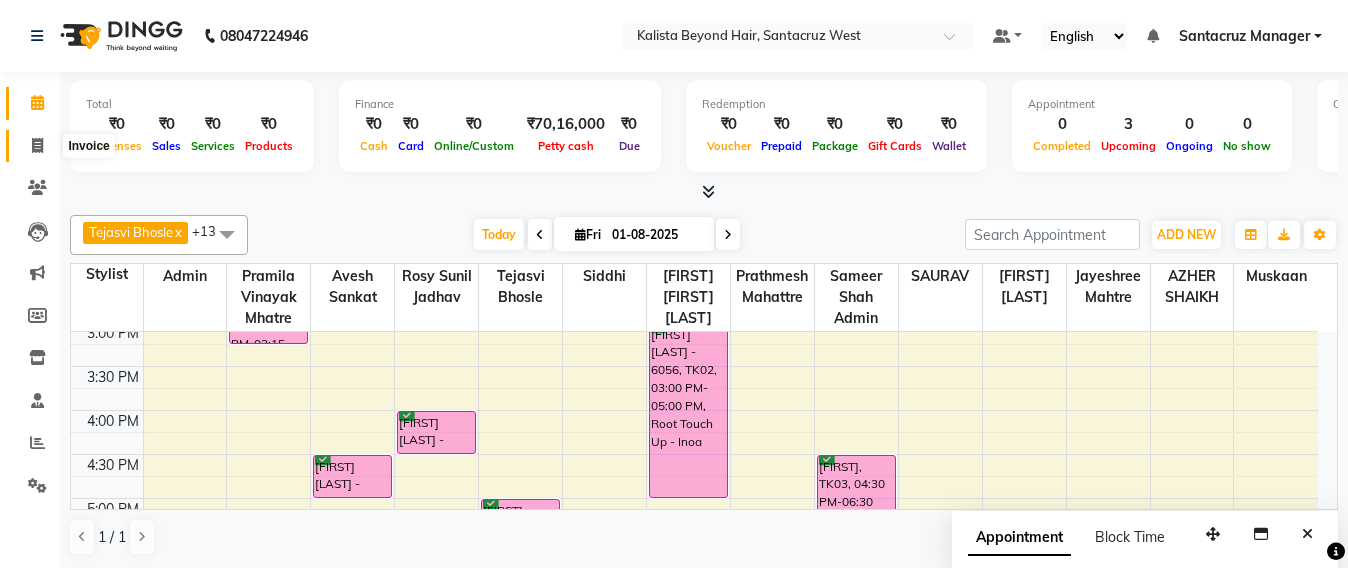 click 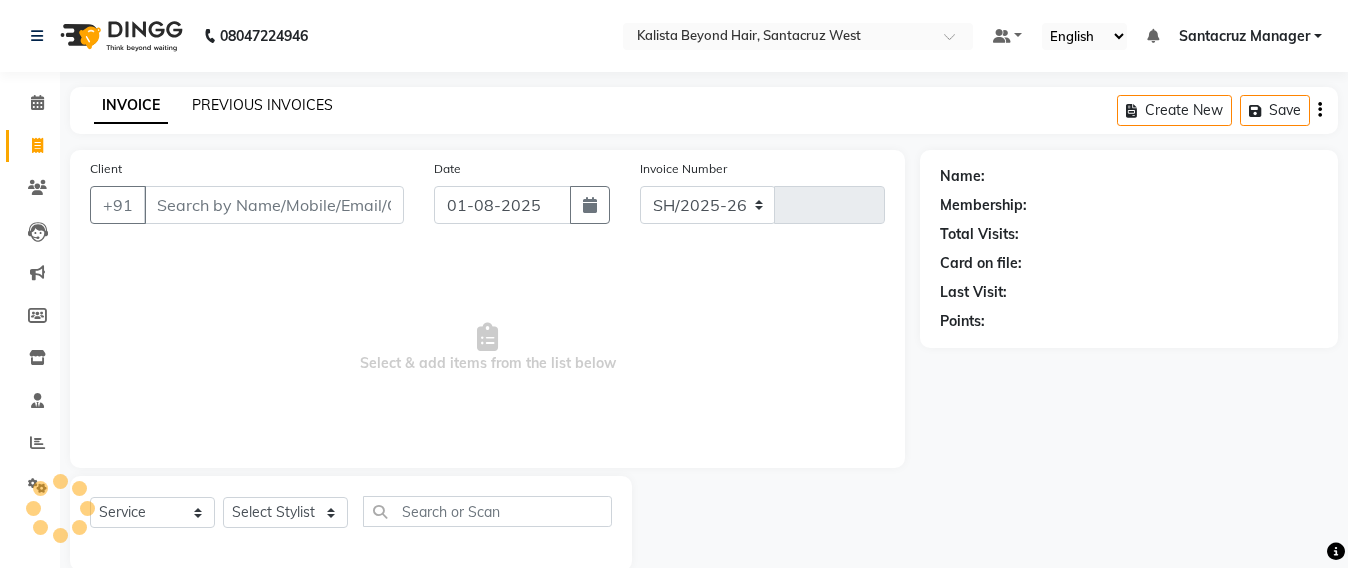 click on "PREVIOUS INVOICES" 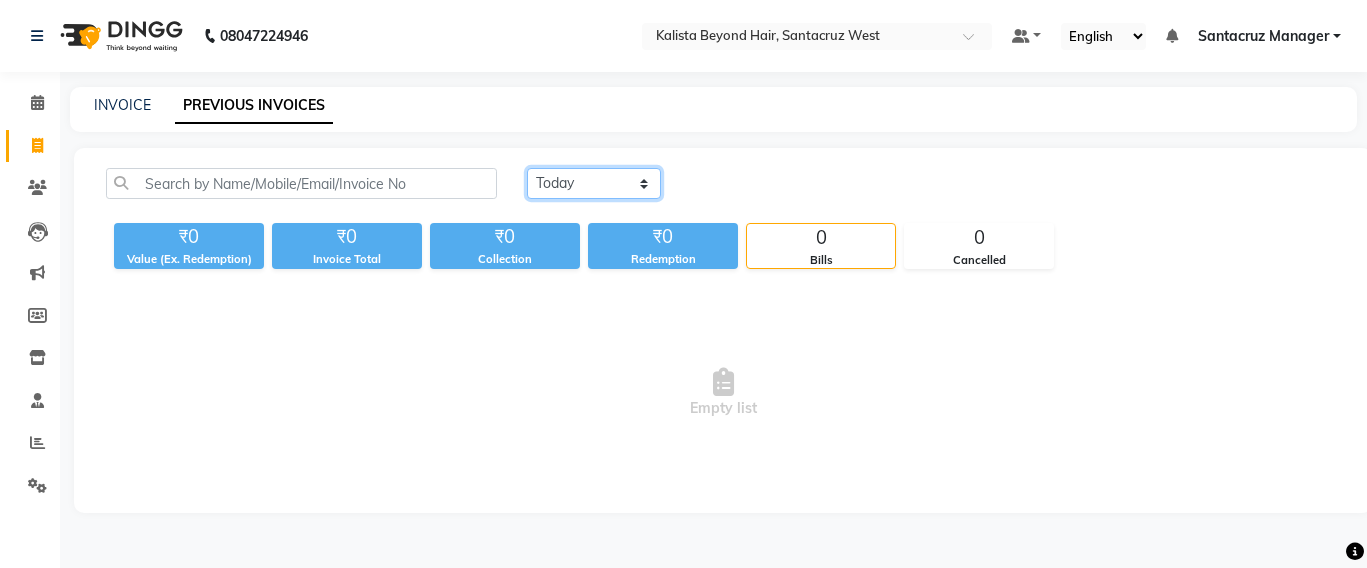 click on "Today Yesterday Custom Range" 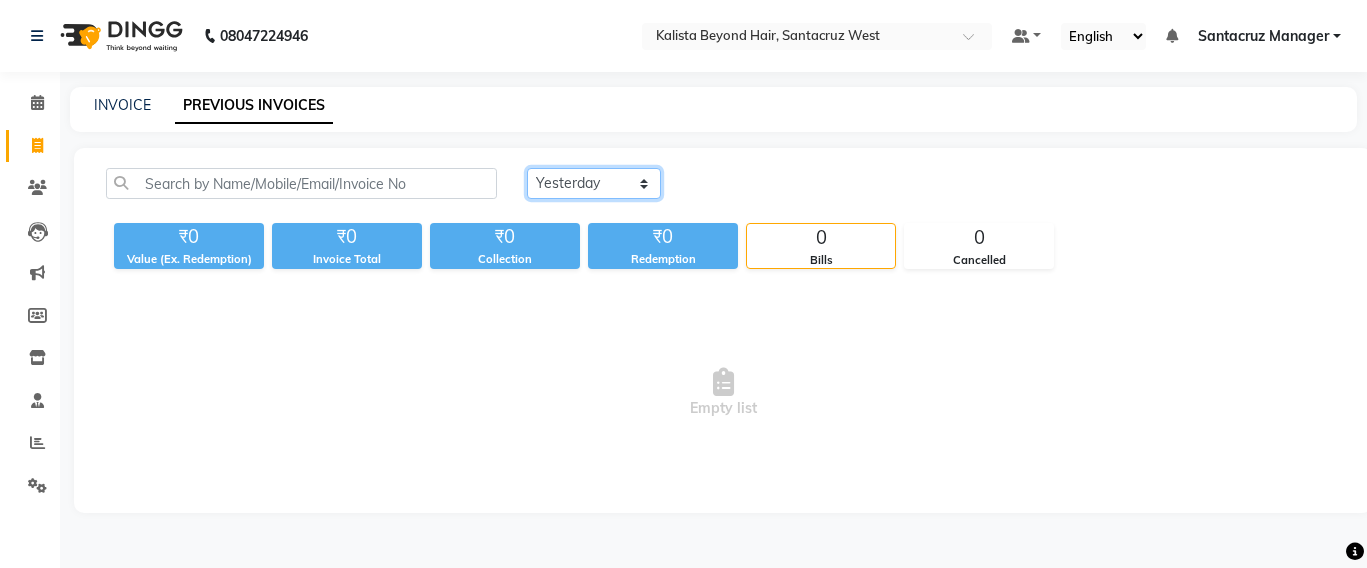 click on "Today Yesterday Custom Range" 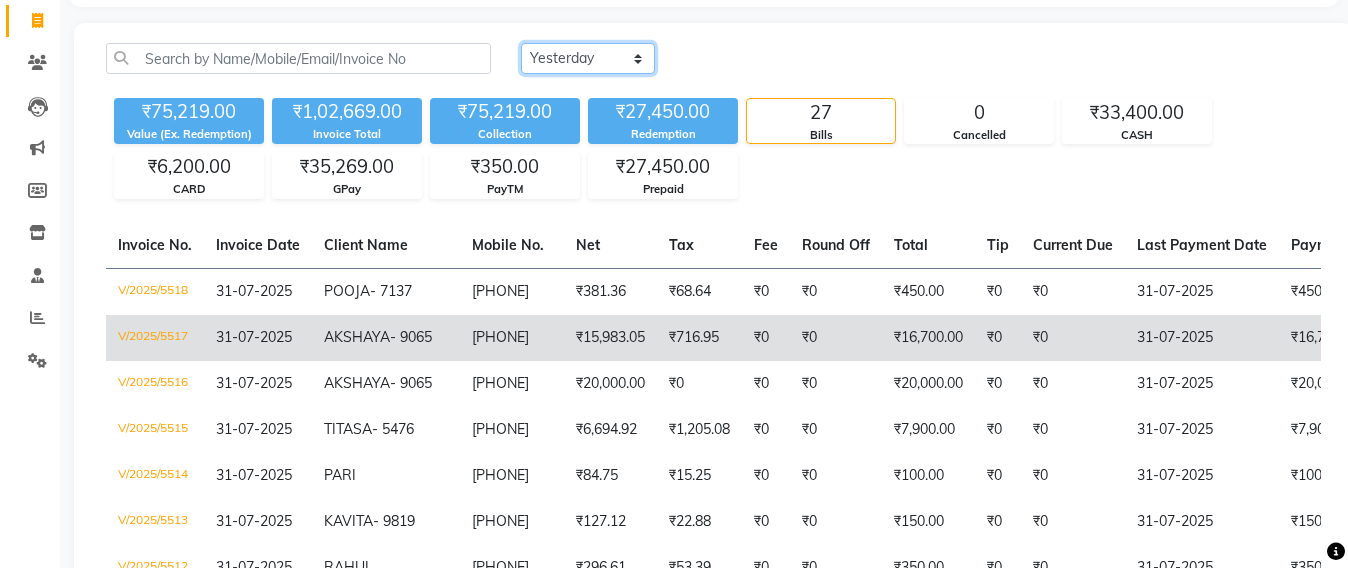 scroll, scrollTop: 250, scrollLeft: 0, axis: vertical 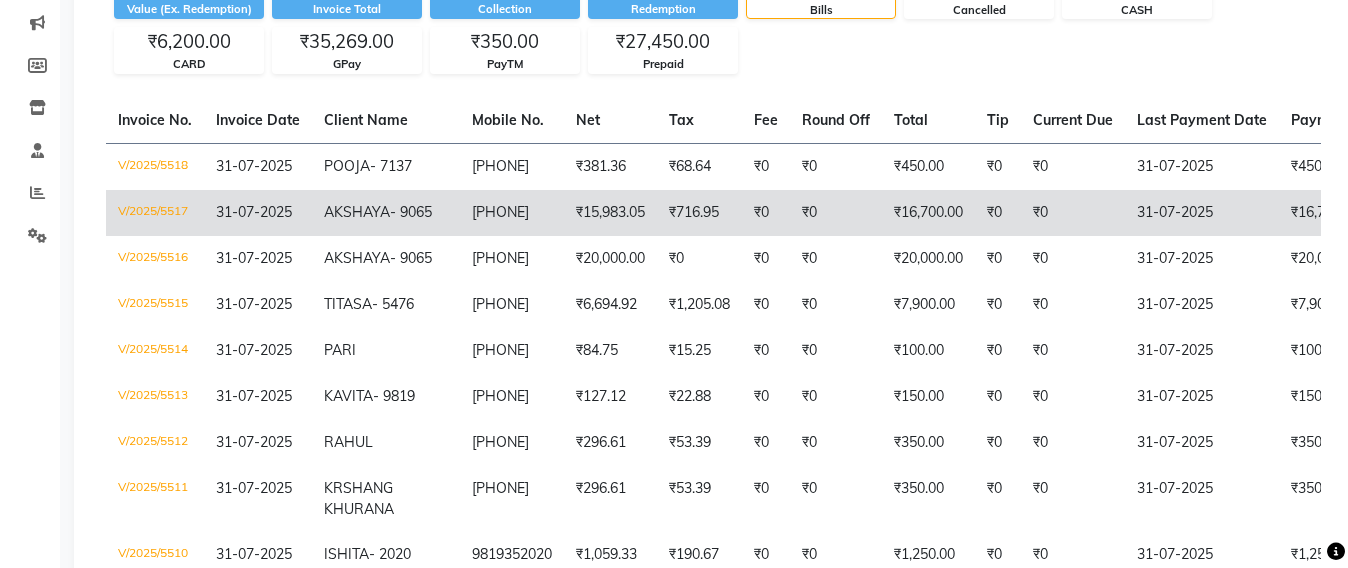 click on "[PHONE]" 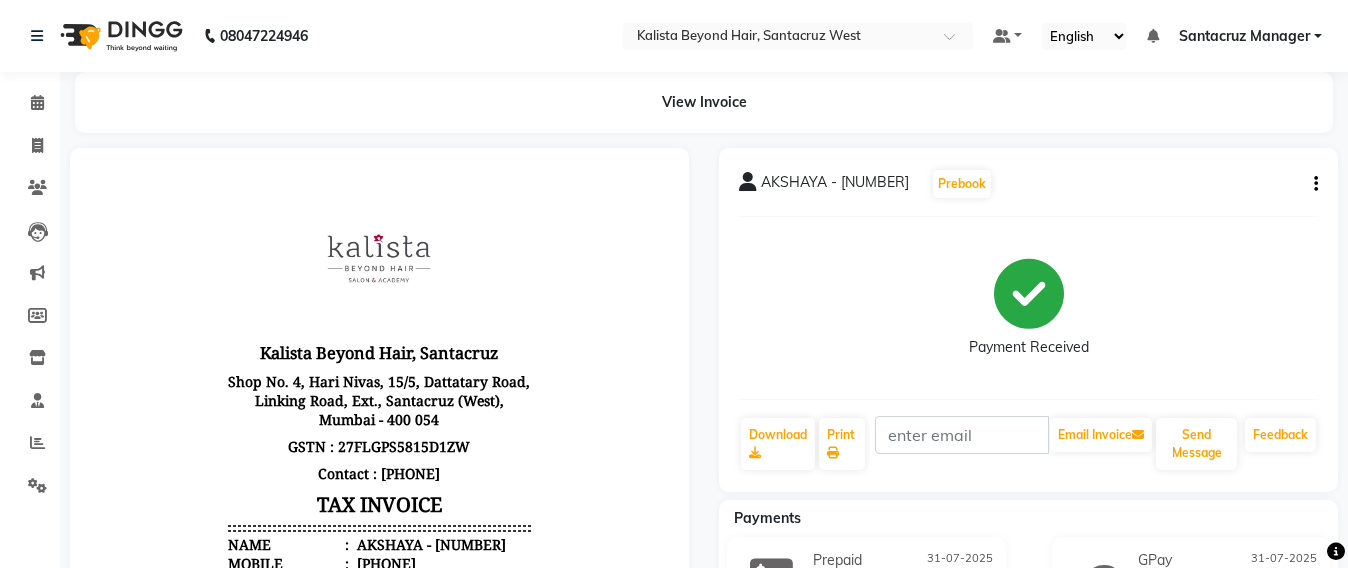 scroll, scrollTop: 0, scrollLeft: 0, axis: both 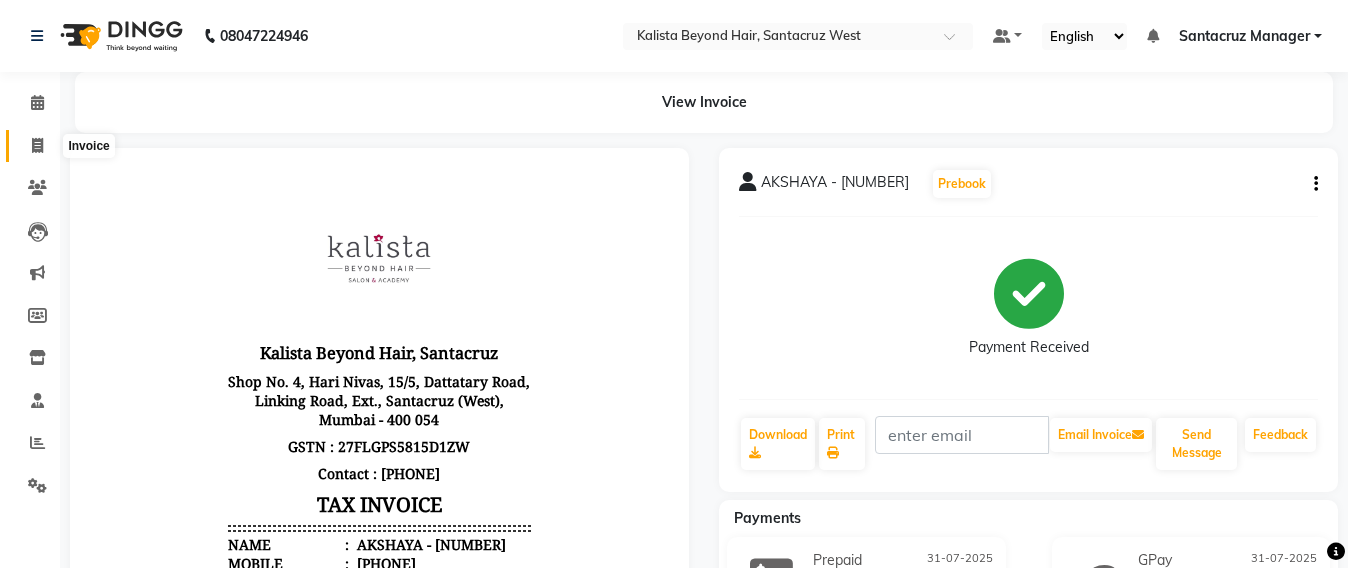 click 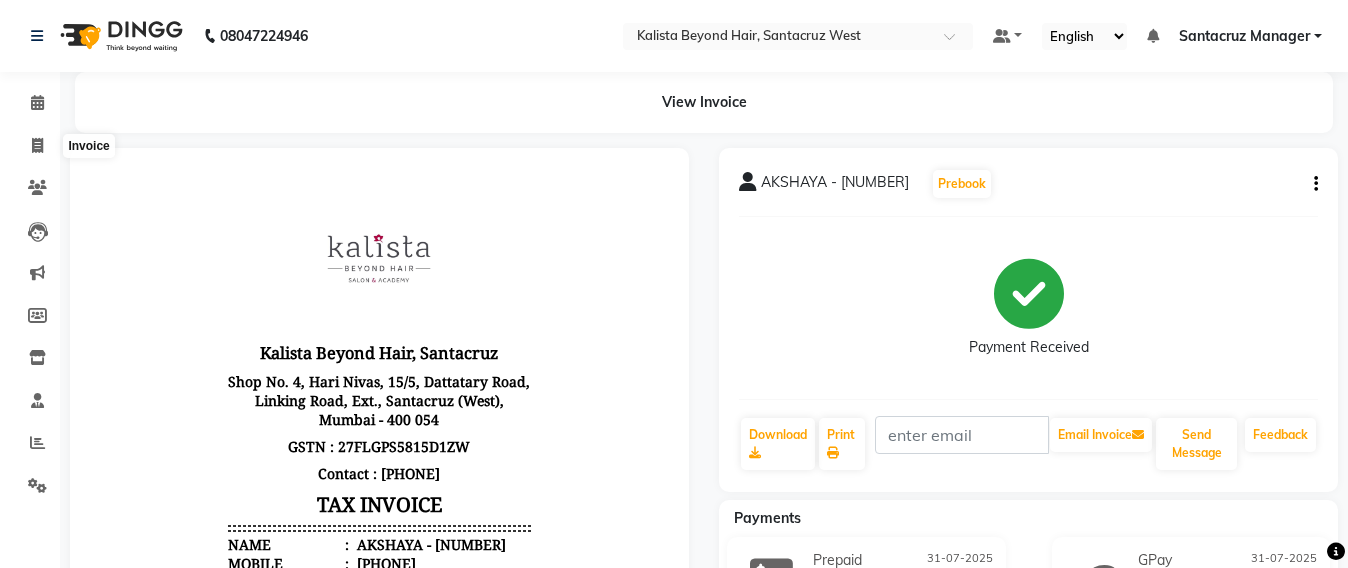 select on "service" 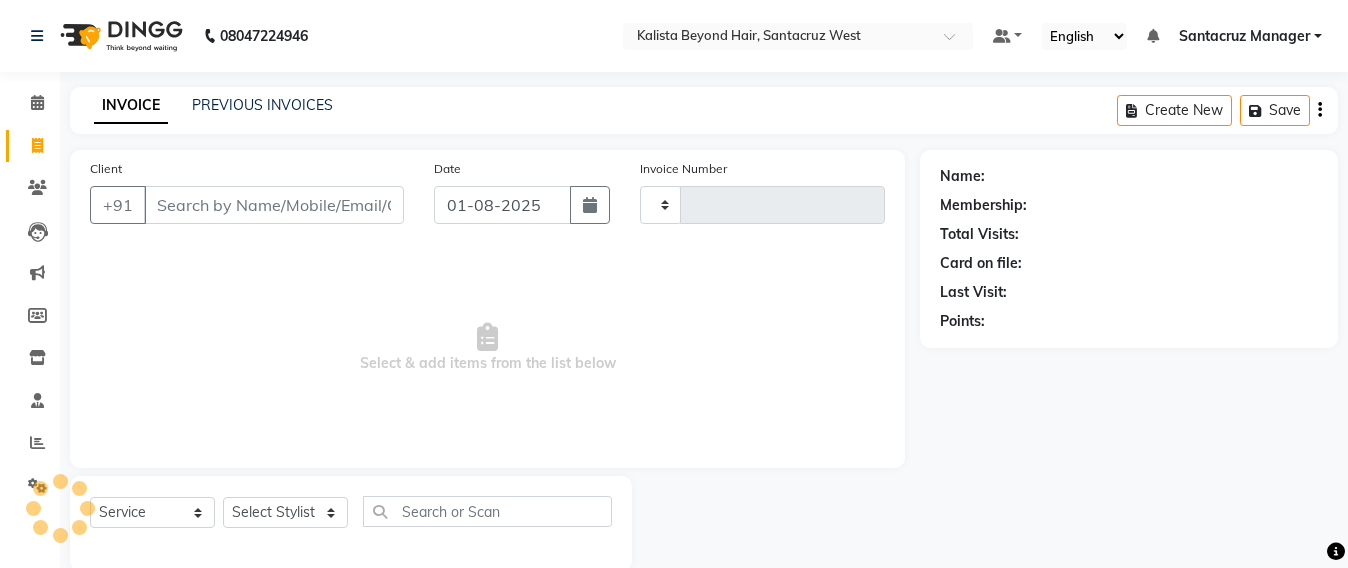 scroll, scrollTop: 33, scrollLeft: 0, axis: vertical 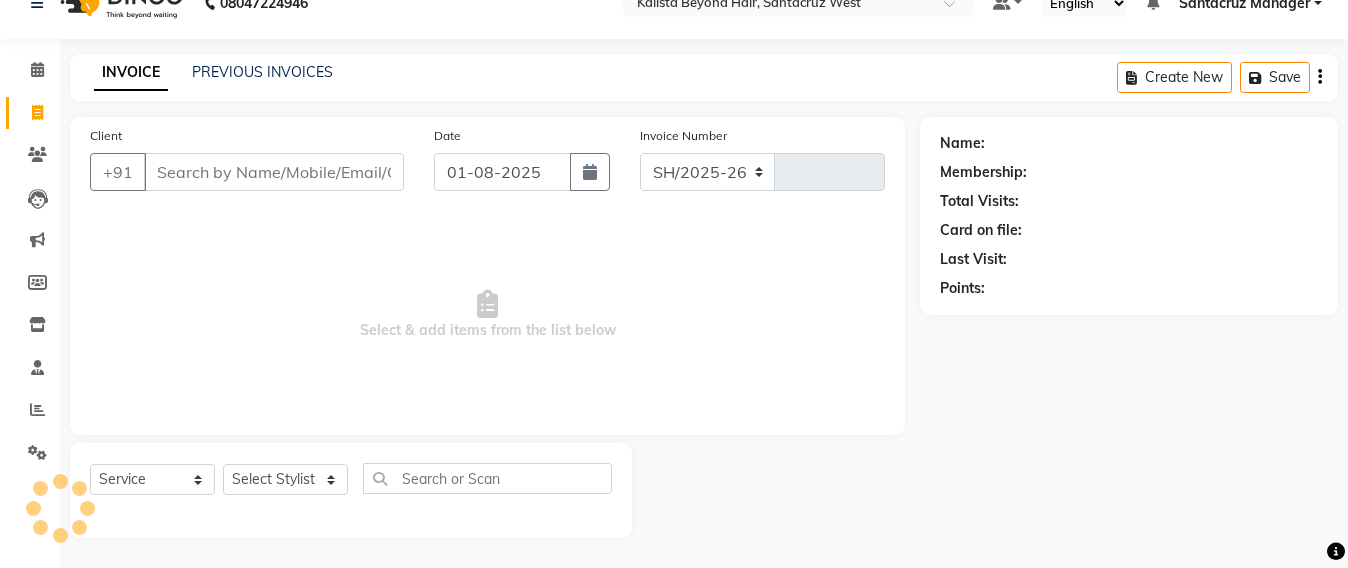 select on "6357" 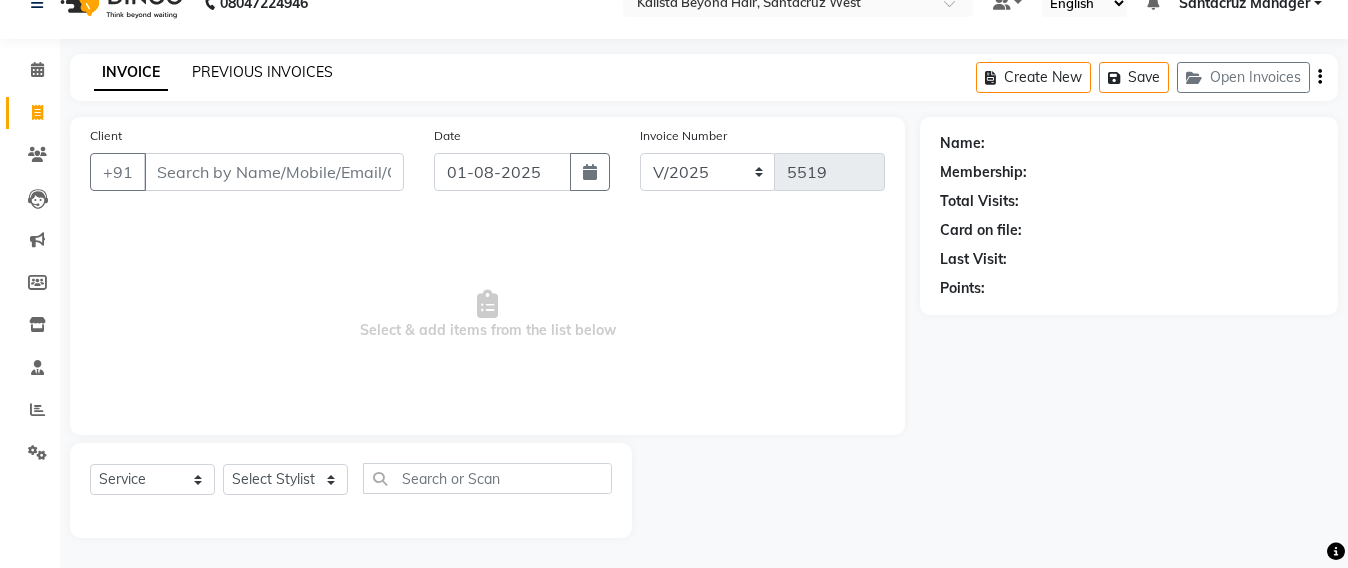 click on "PREVIOUS INVOICES" 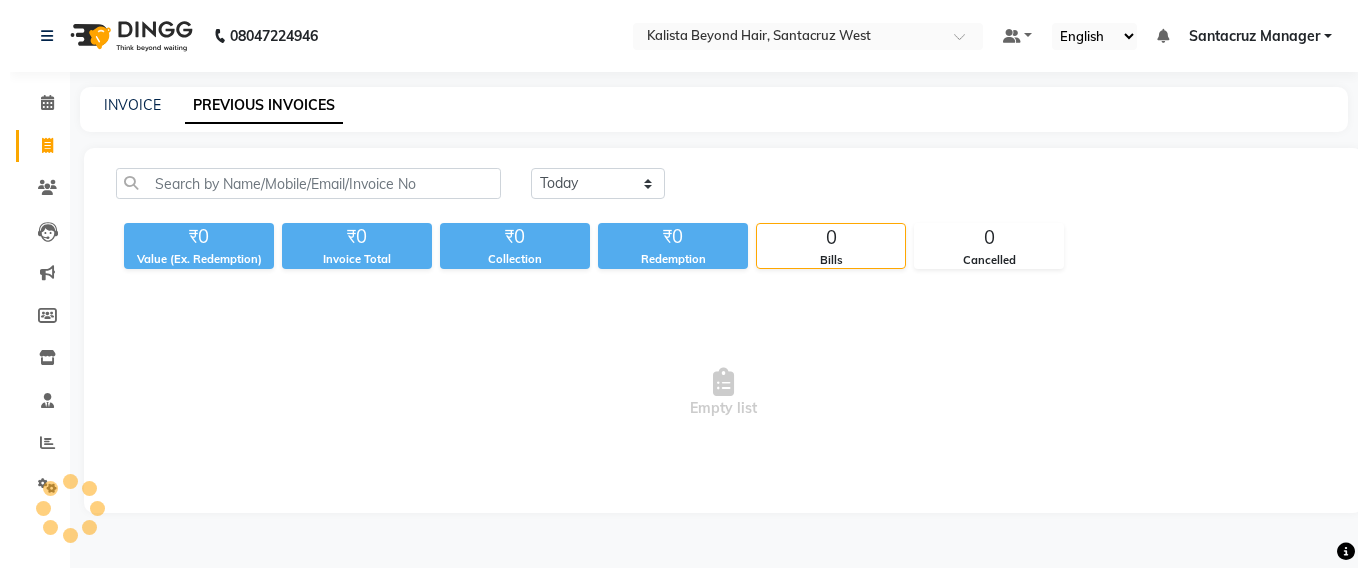 scroll, scrollTop: 0, scrollLeft: 0, axis: both 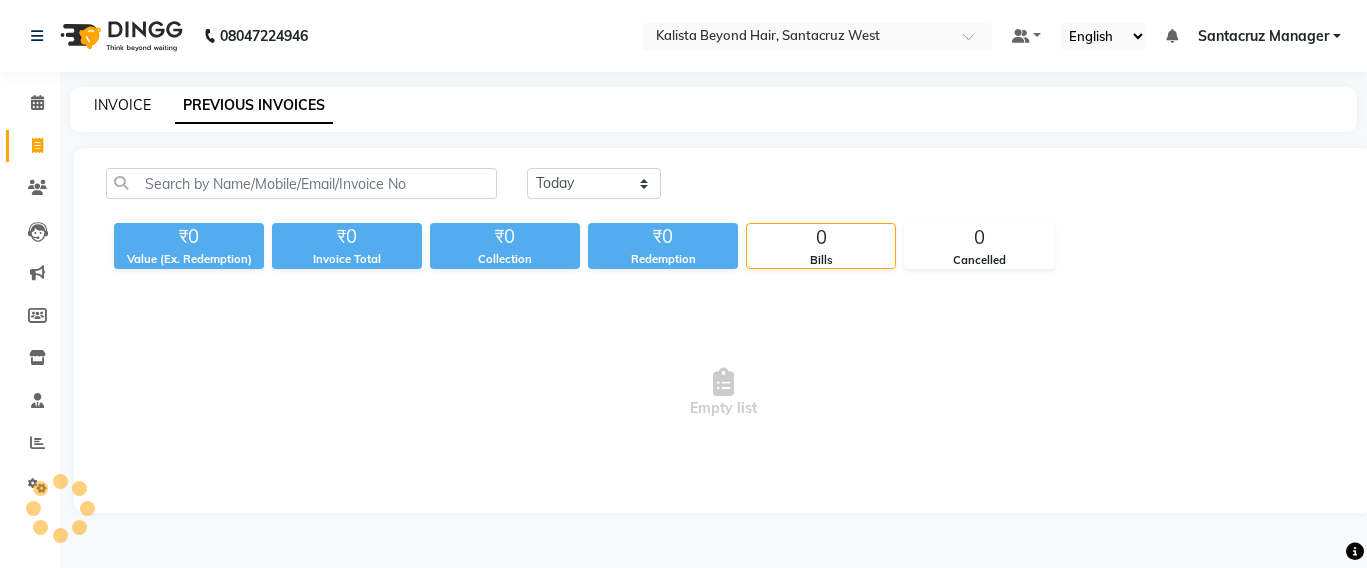 click on "INVOICE" 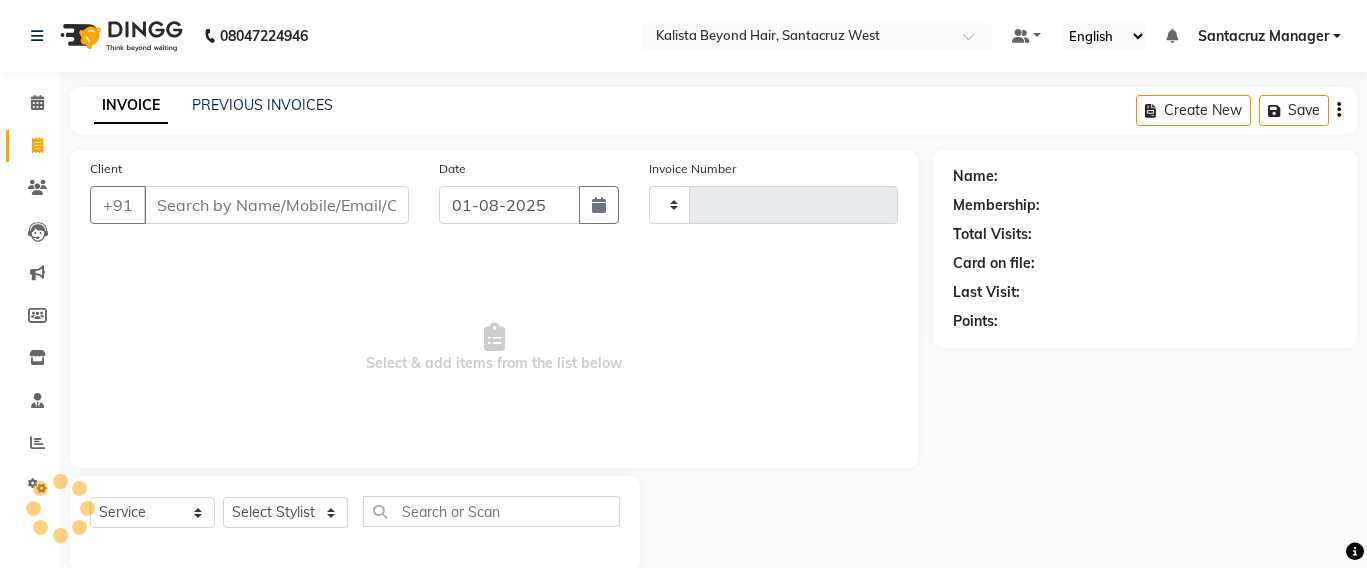 scroll, scrollTop: 33, scrollLeft: 0, axis: vertical 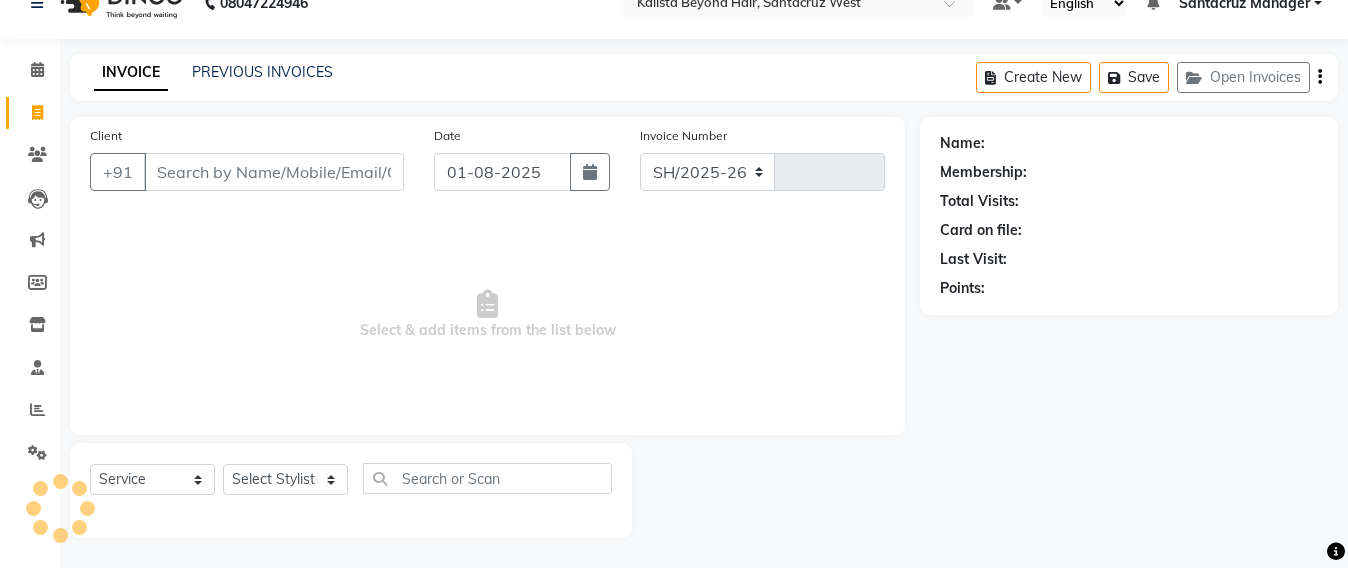 select on "6357" 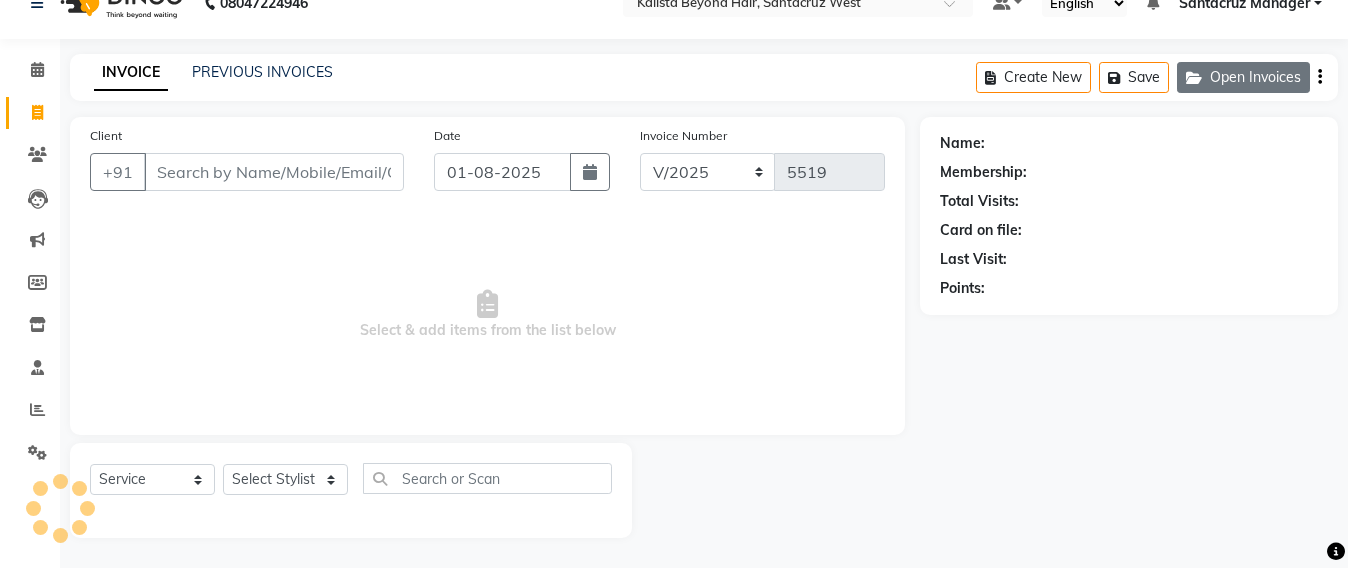 click on "Open Invoices" 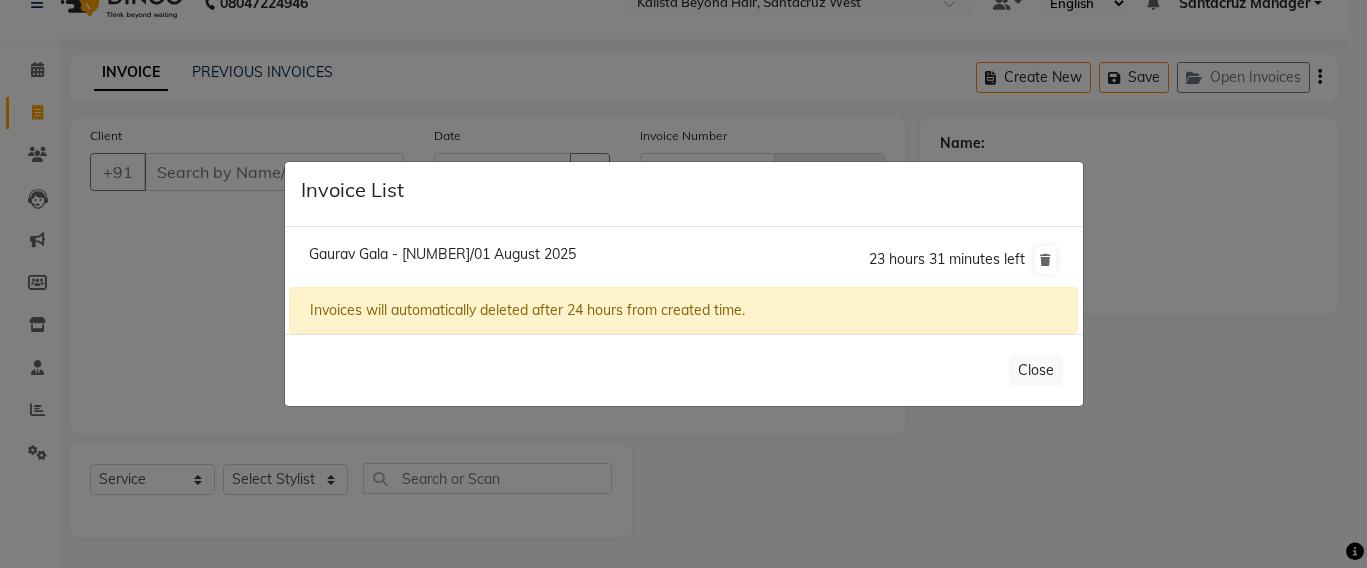 click on "Invoice List  Gaurav Gala - 2117/01 August 2025  23 hours 31 minutes left  Invoices will automatically deleted after 24 hours from created time.   Close" 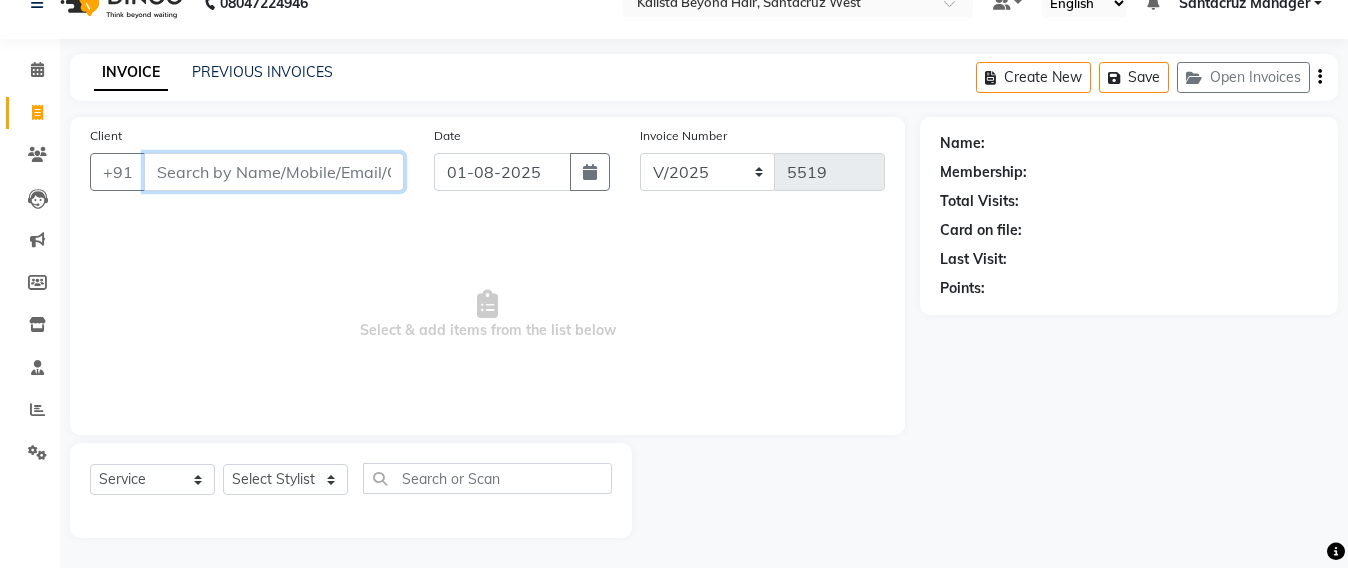 click on "Client" at bounding box center [274, 172] 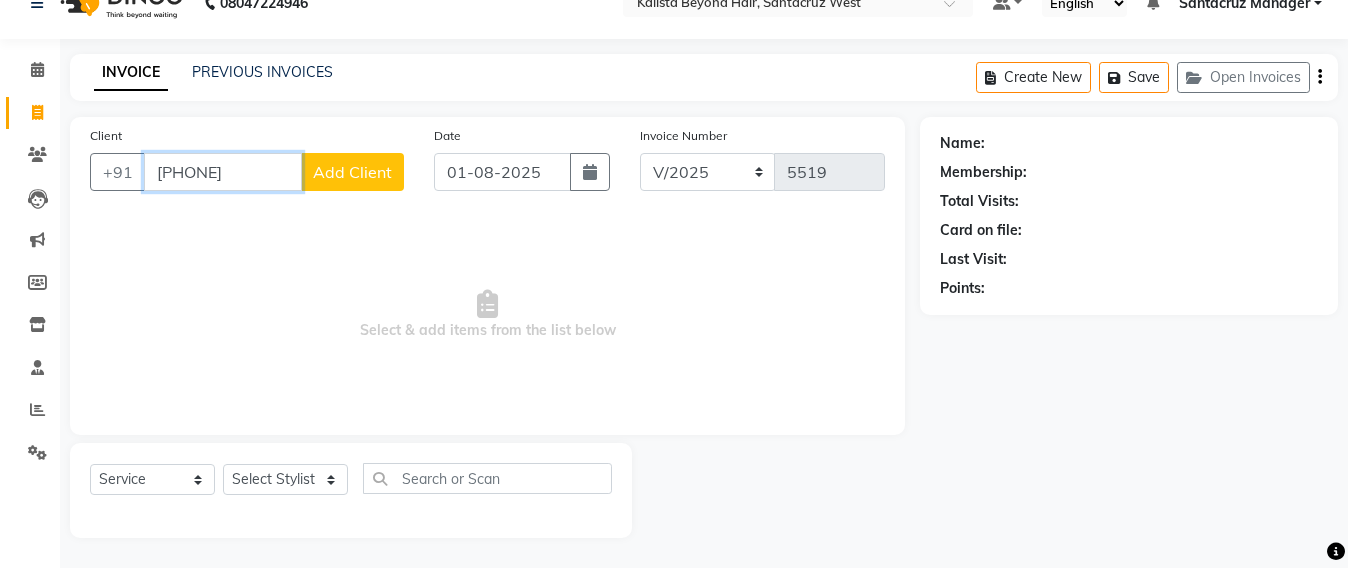 type on "7738344044" 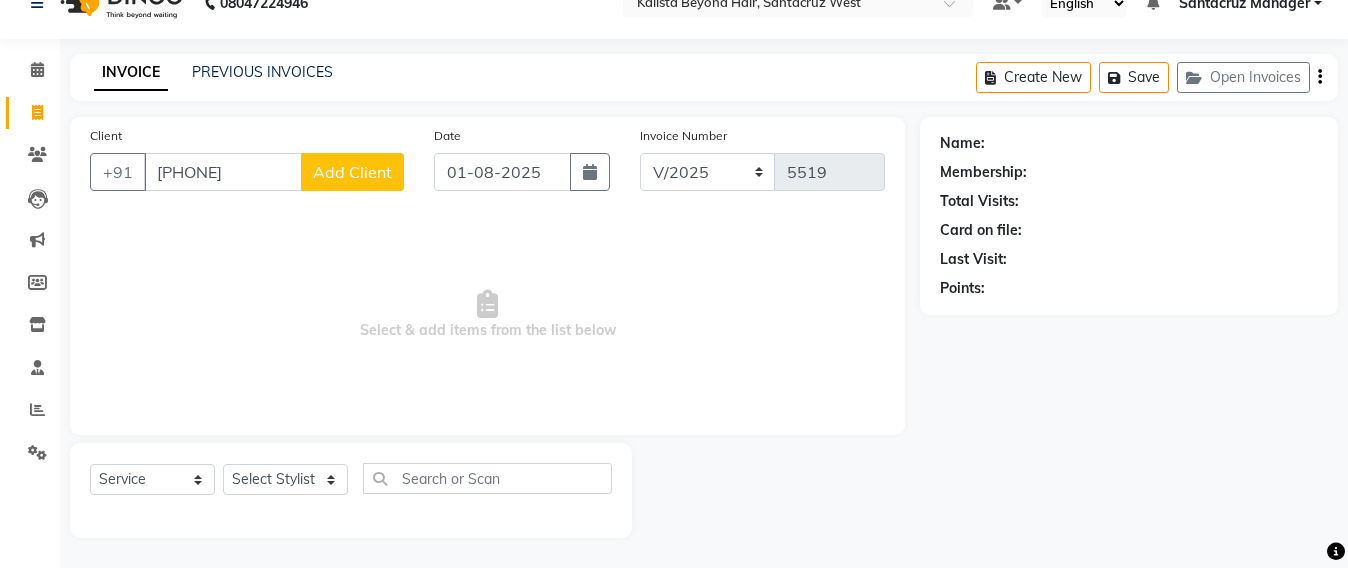 click on "Add Client" 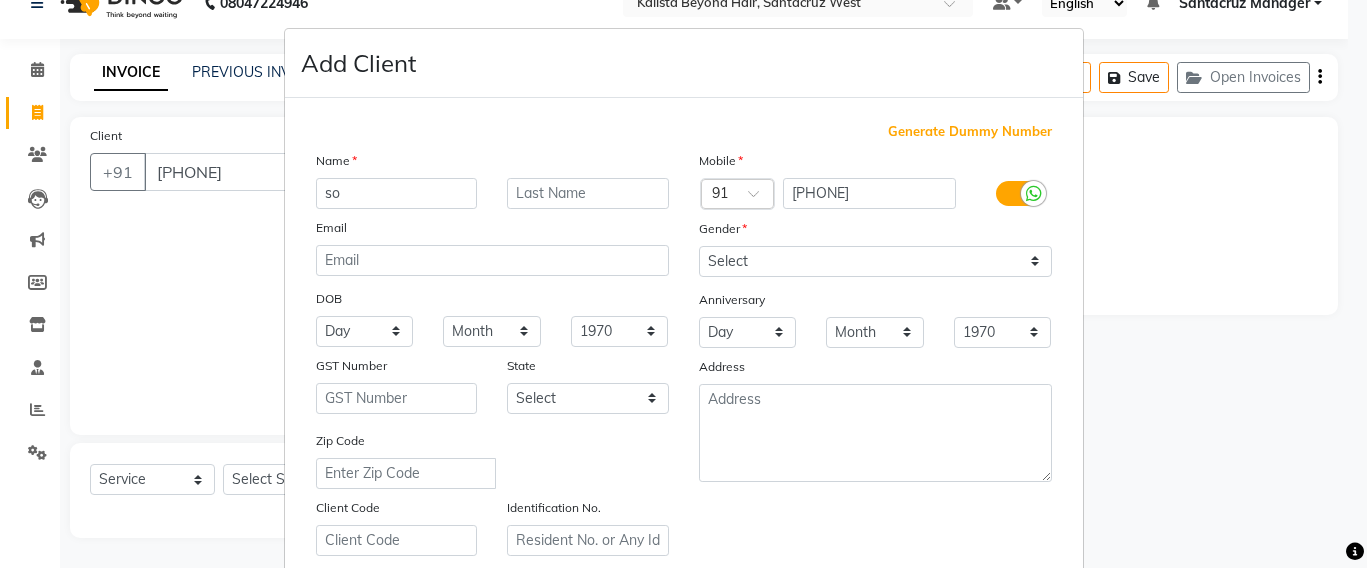 type on "s" 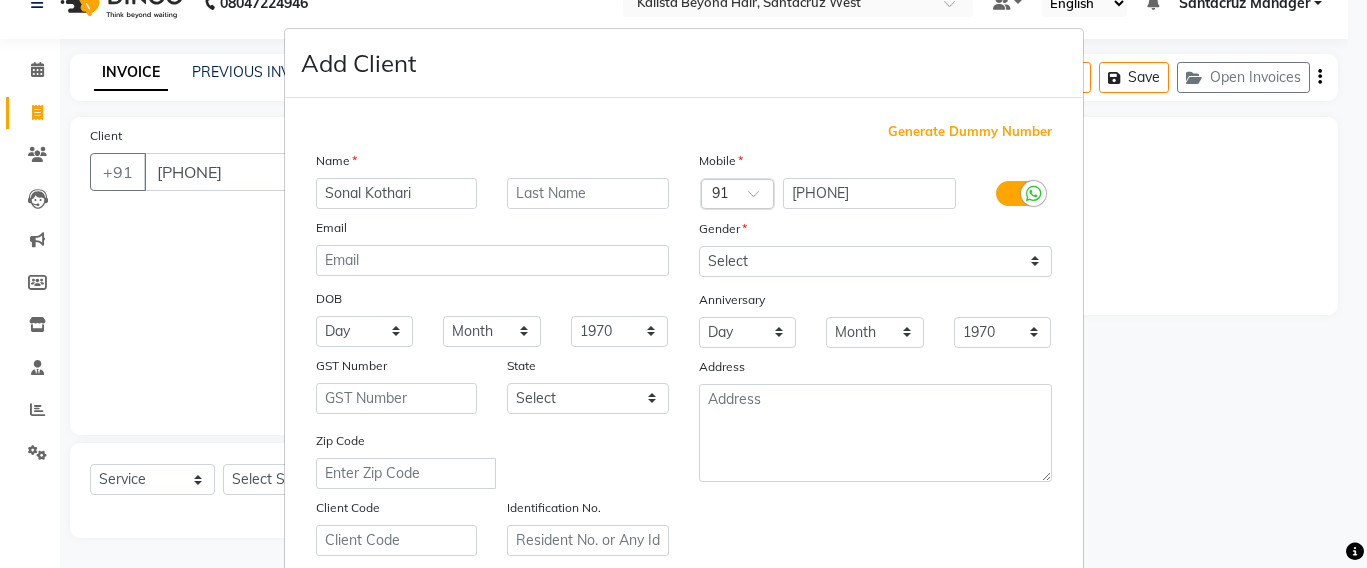 type on "Sonal Kothari" 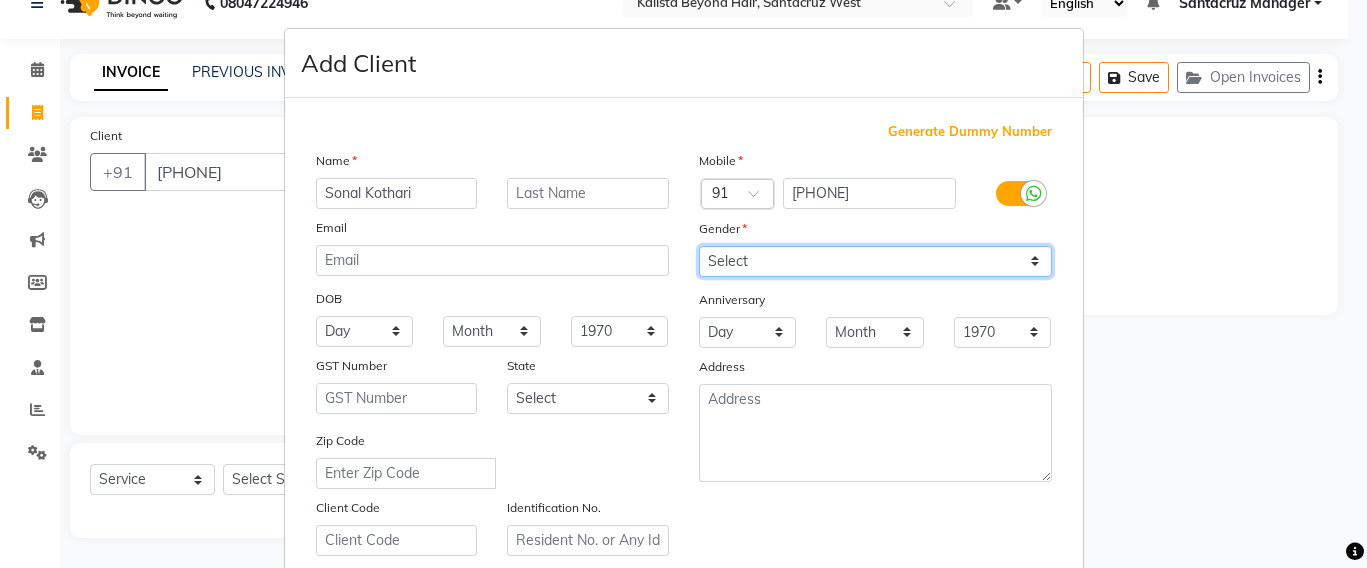 drag, startPoint x: 903, startPoint y: 258, endPoint x: 901, endPoint y: 272, distance: 14.142136 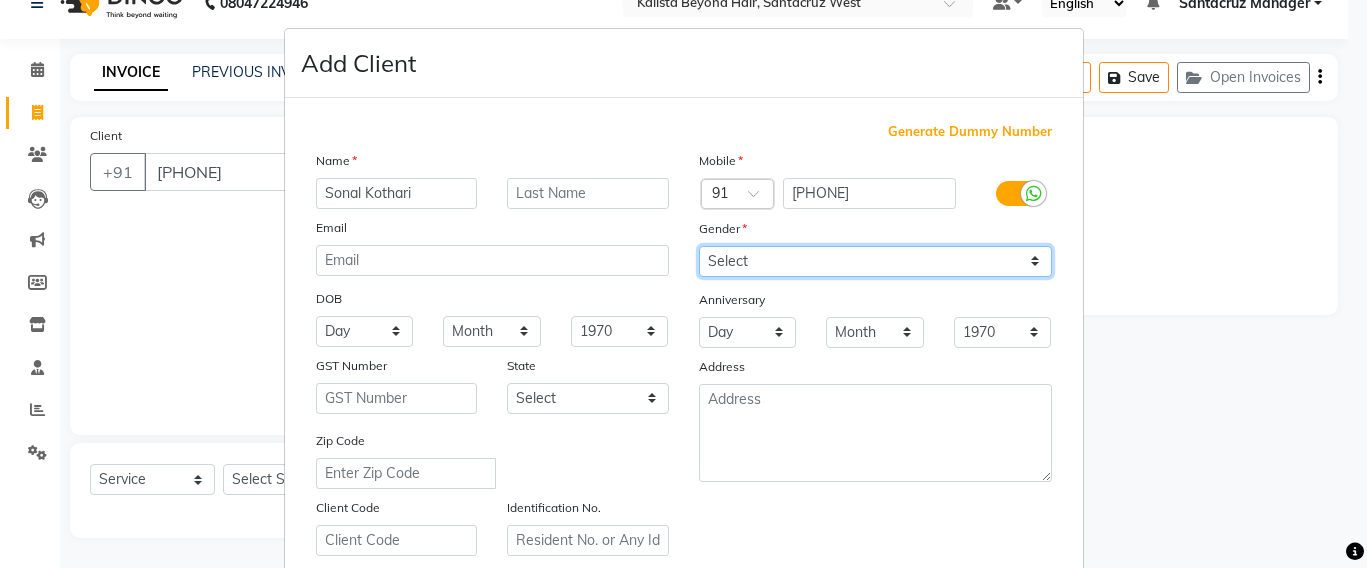 select on "female" 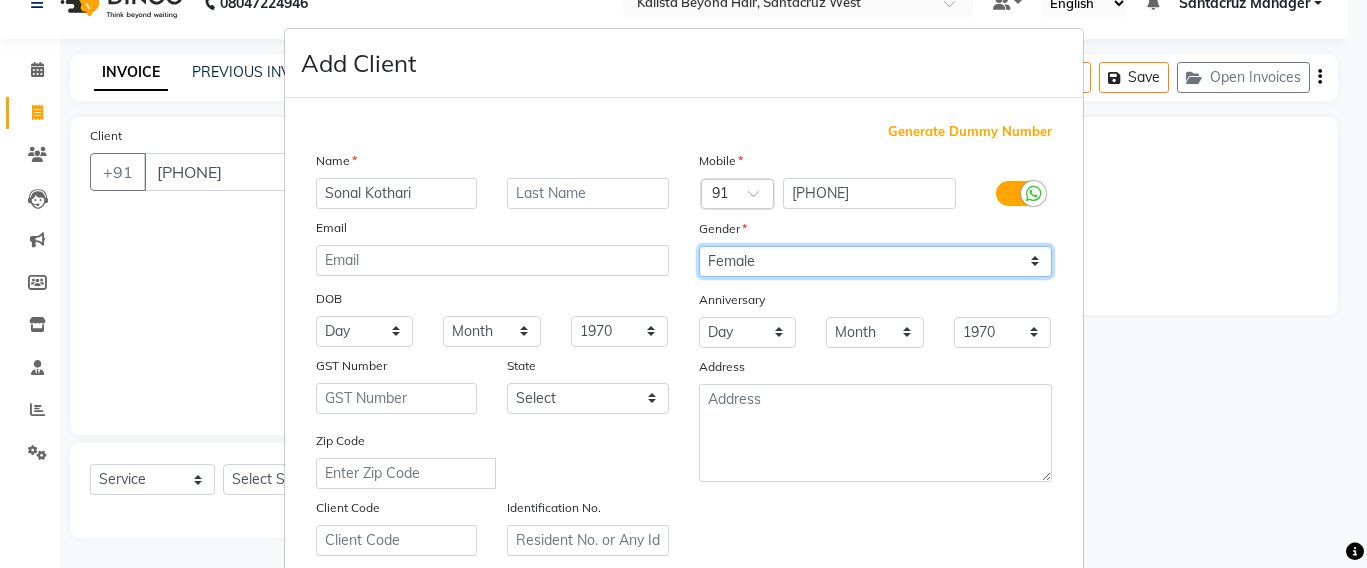 click on "Select Male Female Other Prefer Not To Say" at bounding box center (875, 261) 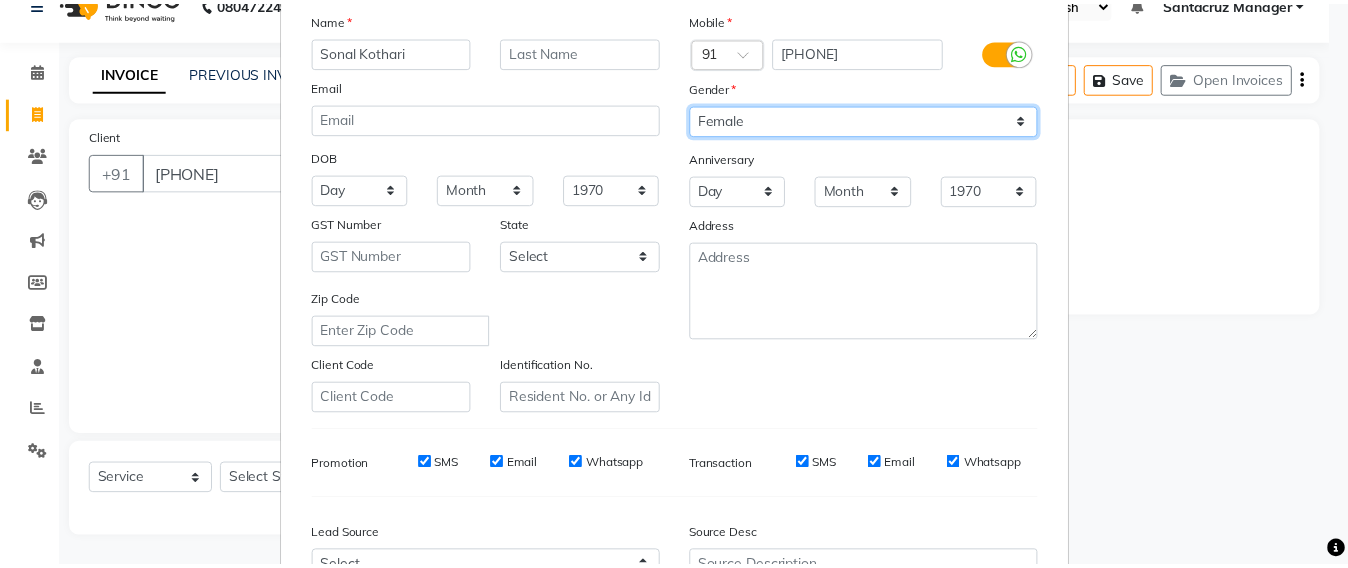 scroll, scrollTop: 355, scrollLeft: 0, axis: vertical 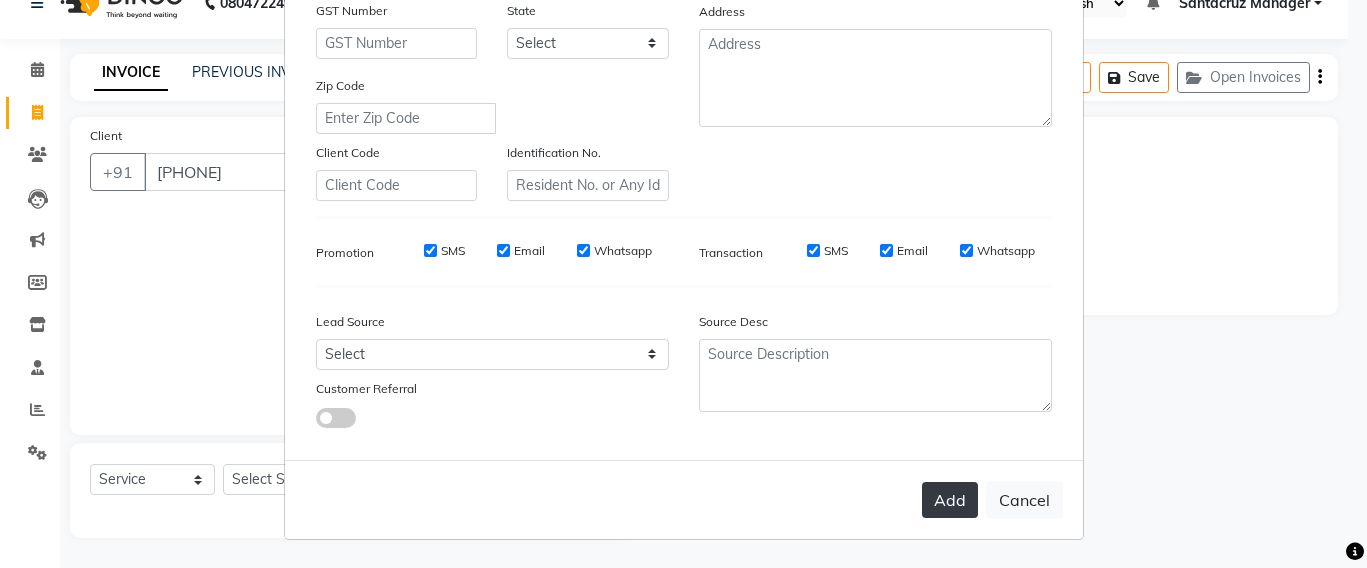 click on "Add" at bounding box center (950, 500) 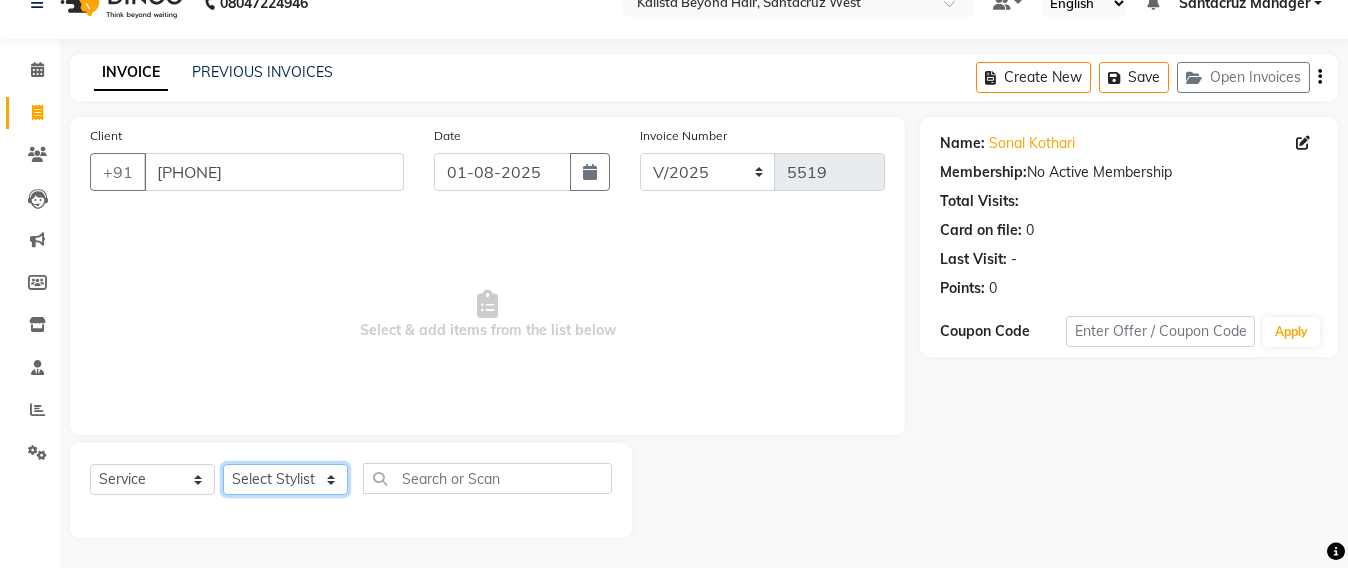 click on "Select Stylist Admin Avesh Sankat AZHER SHAIKH Jayeshree Mahtre Manisha Subodh Shedge Muskaan Pramila Vinayak Mhatre prathmesh mahattre Pratibha Nilesh Sharma RINKI SAV Rosy Sunil Jadhav Sameer shah admin Santacruz Manager SAURAV Siddhi SOMAYANG VASHUM Tejasvi Bhosle" 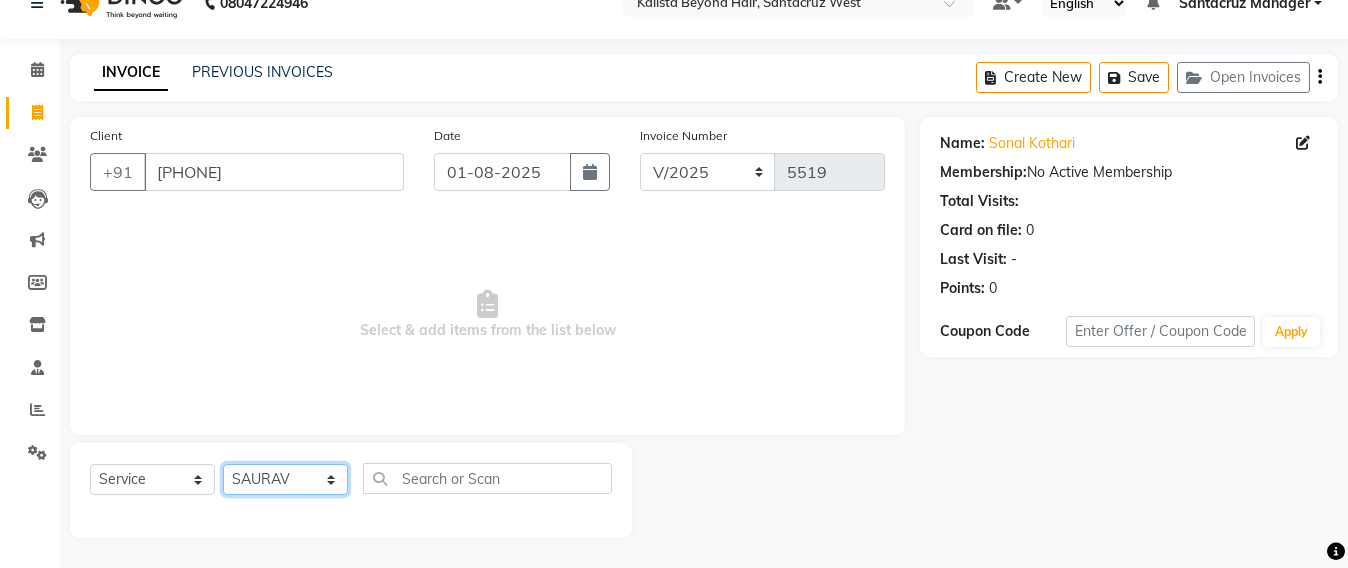 click on "Select Stylist Admin Avesh Sankat AZHER SHAIKH Jayeshree Mahtre Manisha Subodh Shedge Muskaan Pramila Vinayak Mhatre prathmesh mahattre Pratibha Nilesh Sharma RINKI SAV Rosy Sunil Jadhav Sameer shah admin Santacruz Manager SAURAV Siddhi SOMAYANG VASHUM Tejasvi Bhosle" 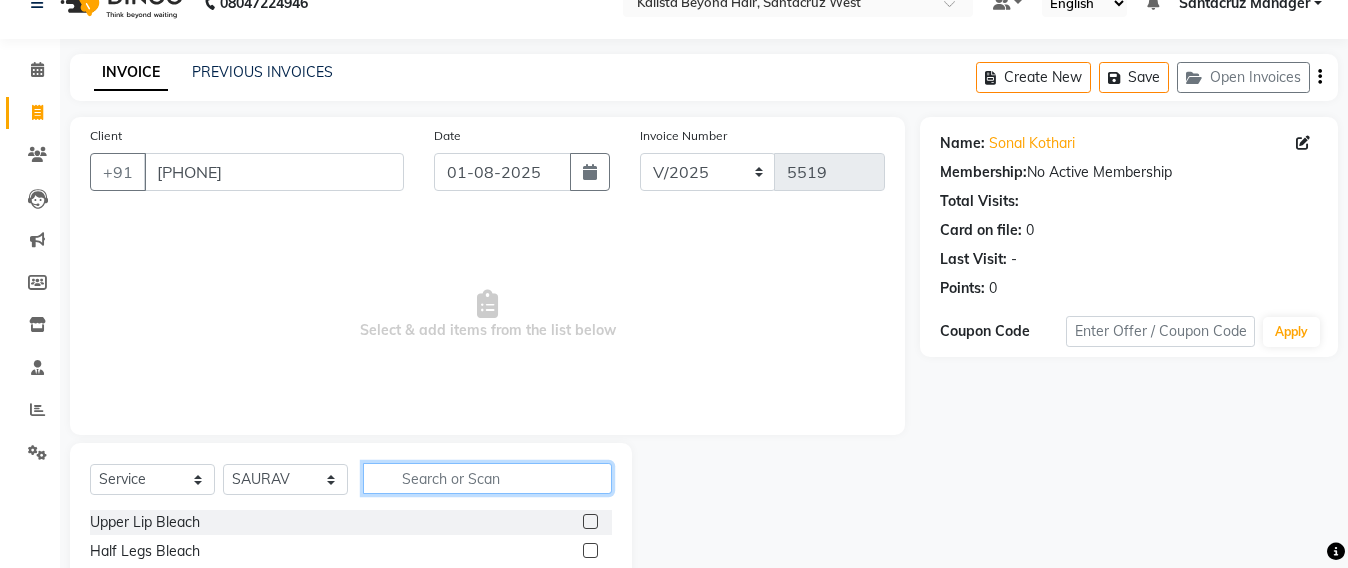 click 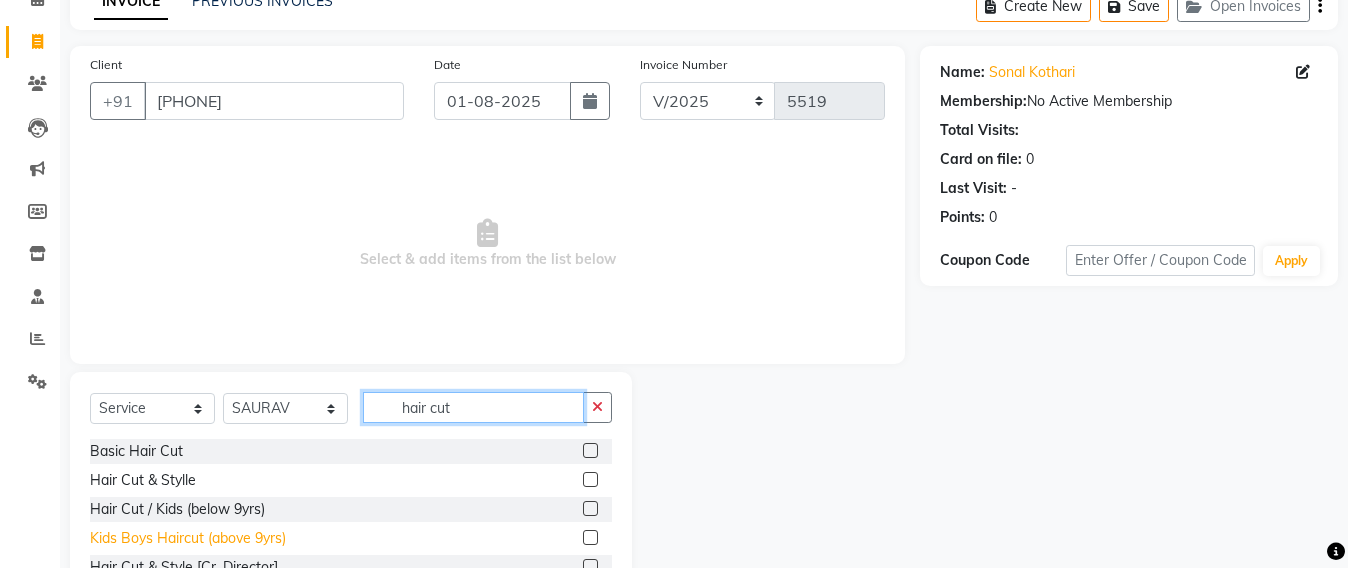 scroll, scrollTop: 233, scrollLeft: 0, axis: vertical 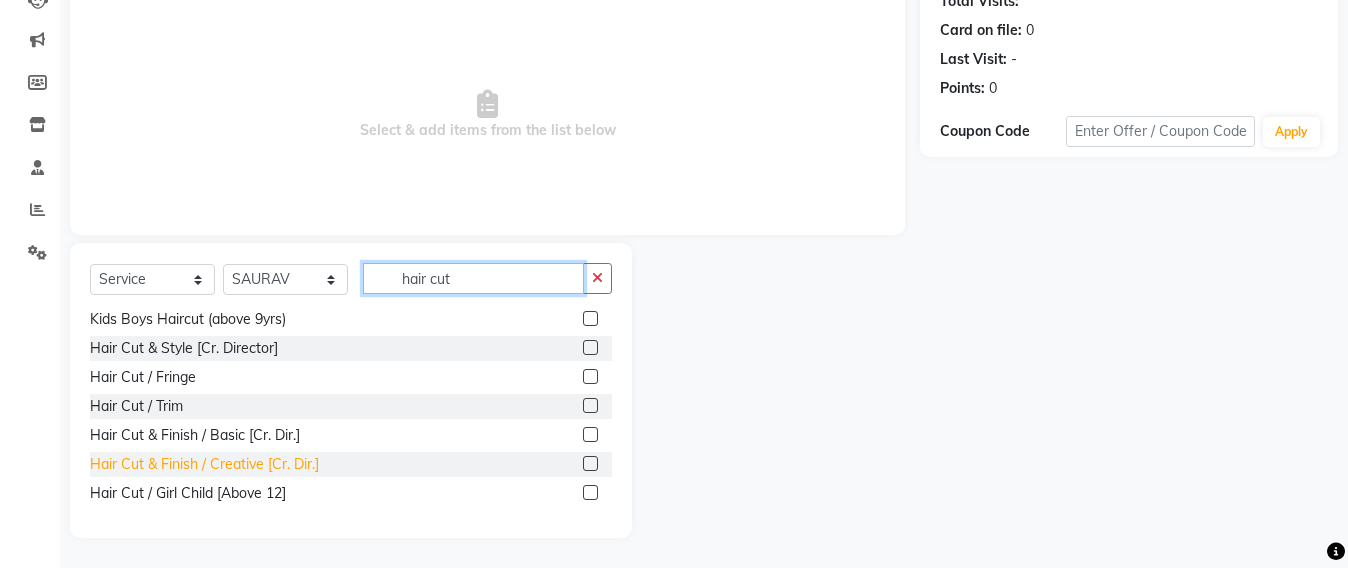 type on "hair cut" 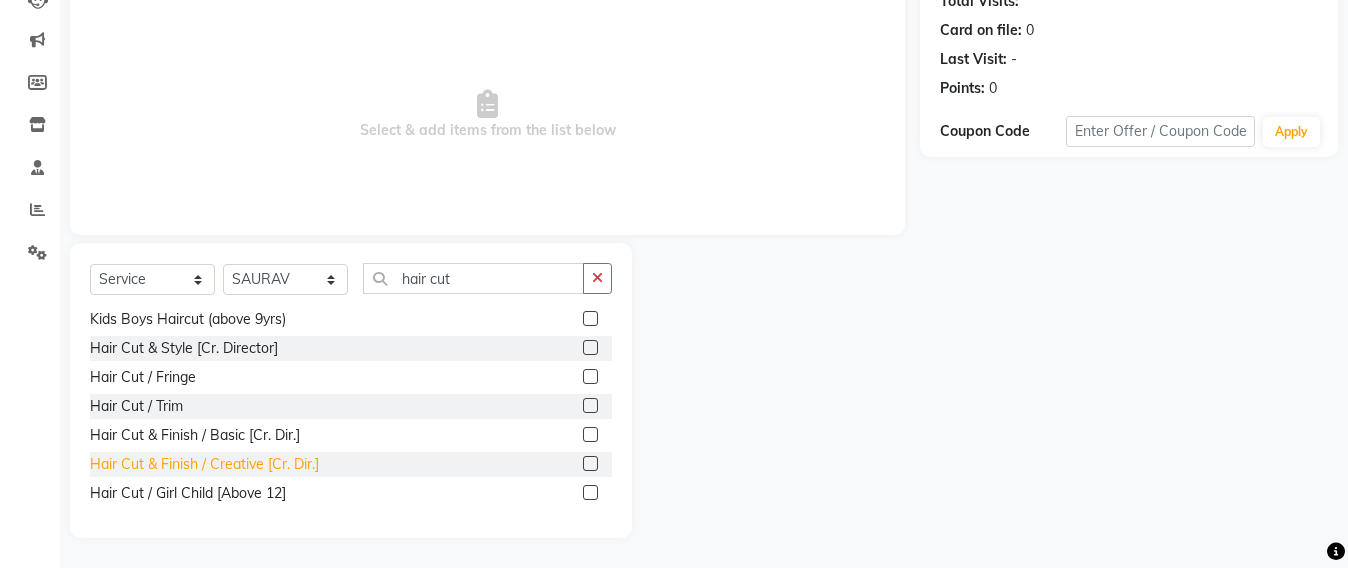 click on "Hair Cut & Finish / Creative [Cr. Dir.]" 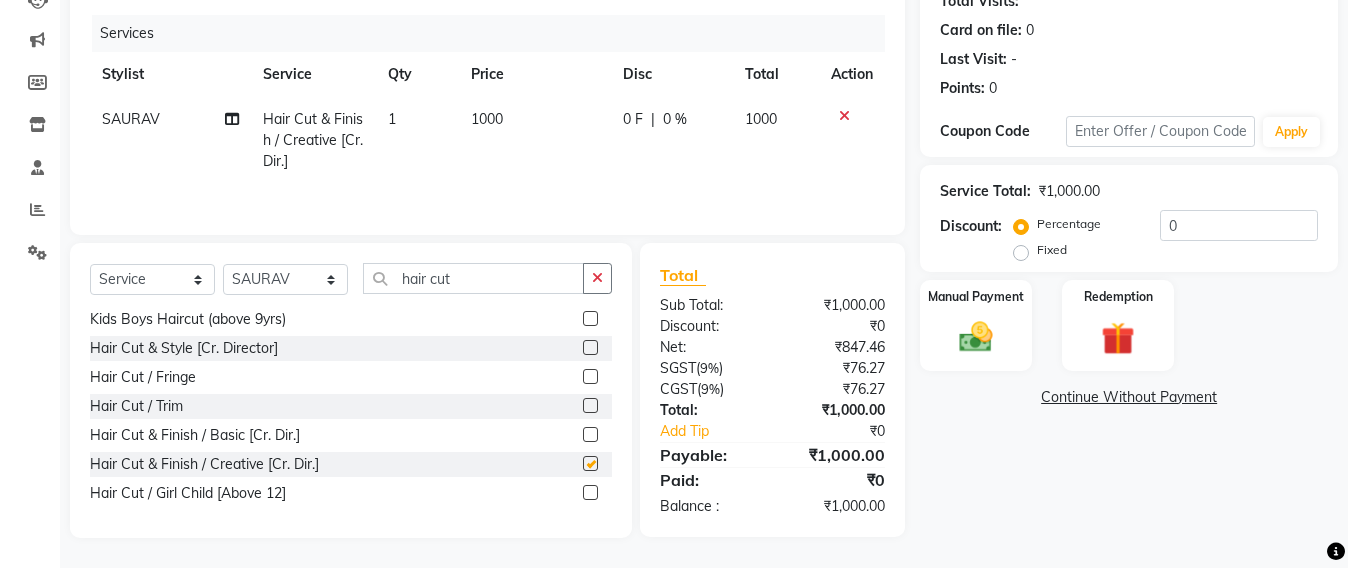 checkbox on "false" 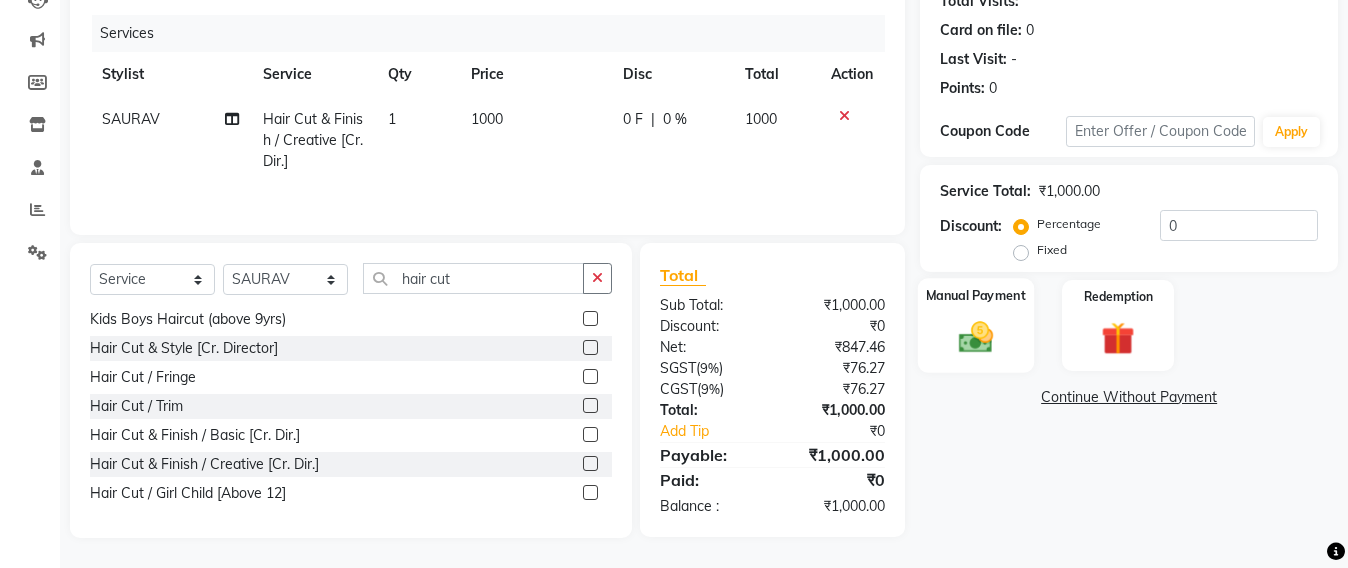 click 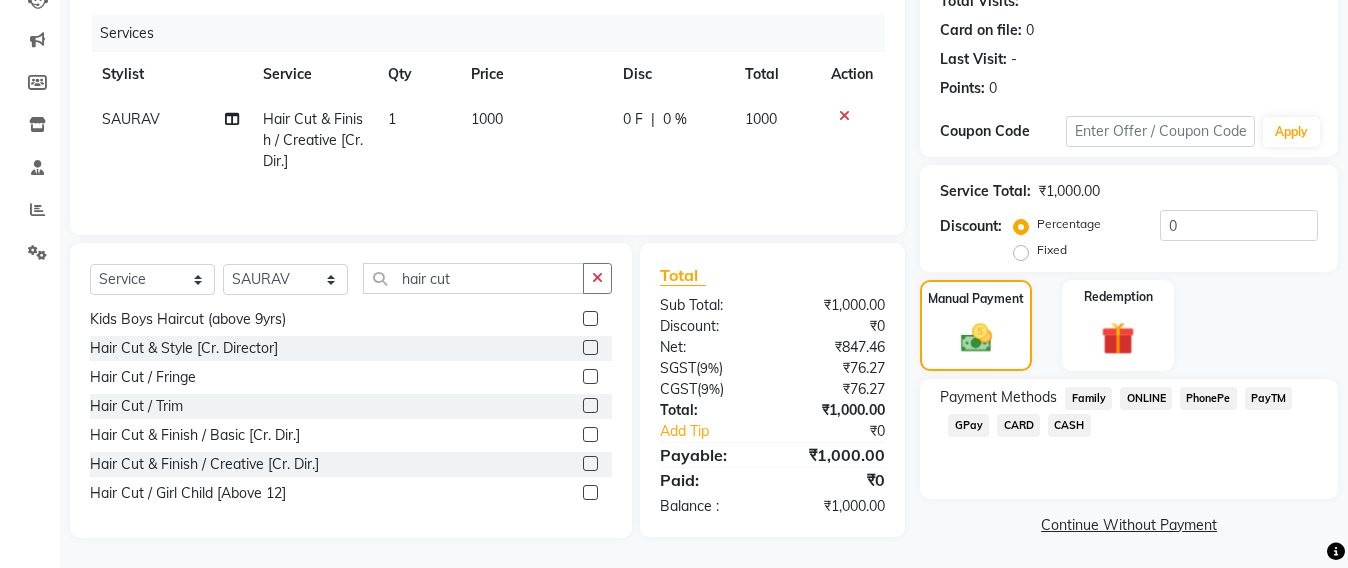 click on "CASH" 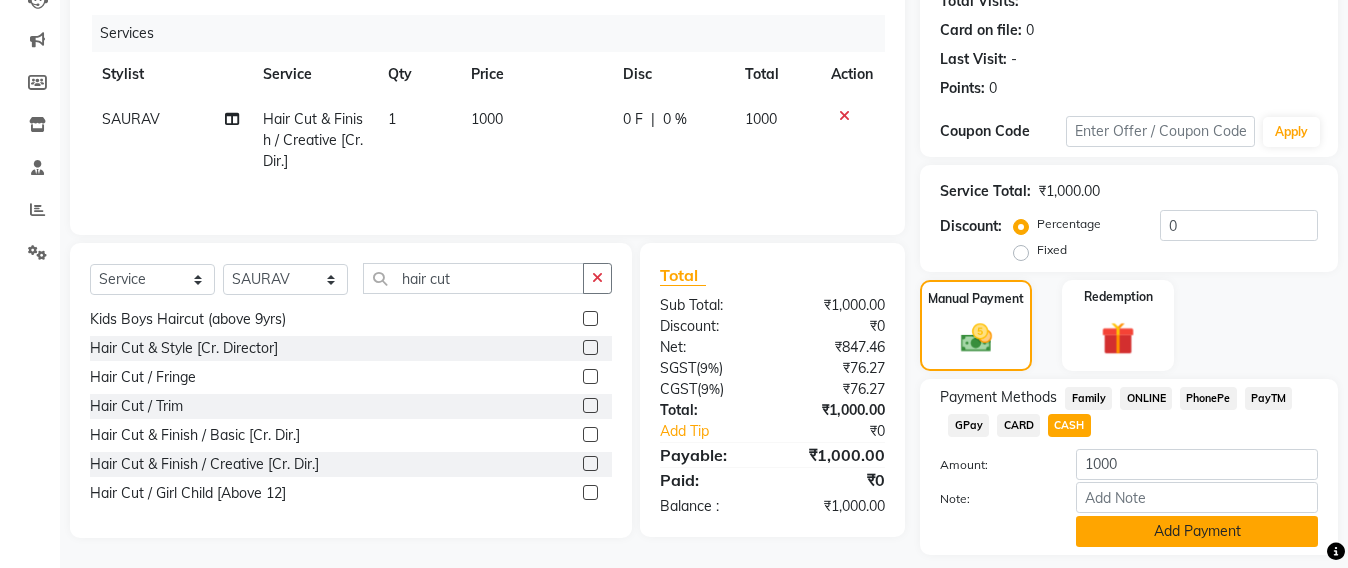 click on "Add Payment" 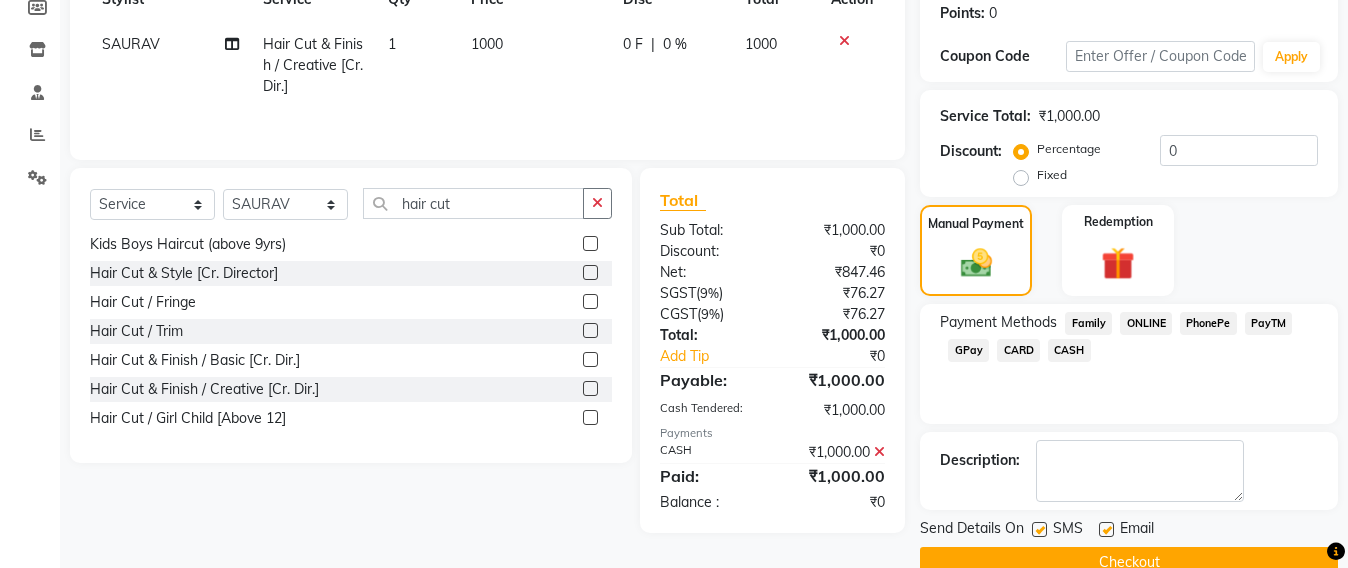 scroll, scrollTop: 348, scrollLeft: 0, axis: vertical 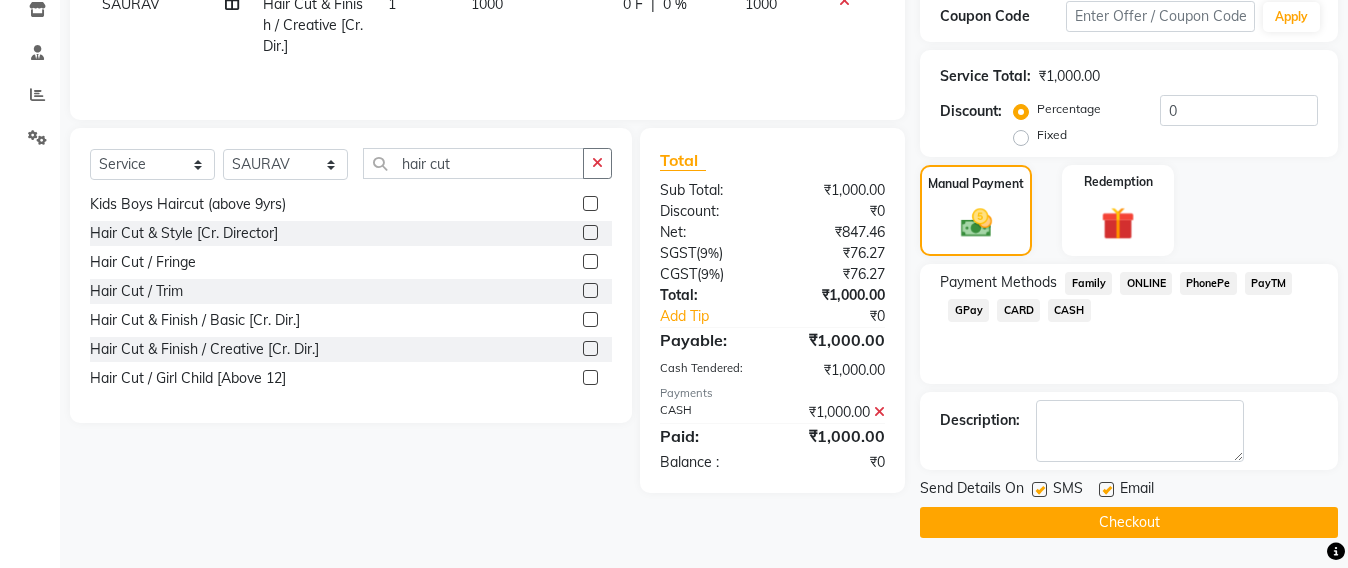 click on "Checkout" 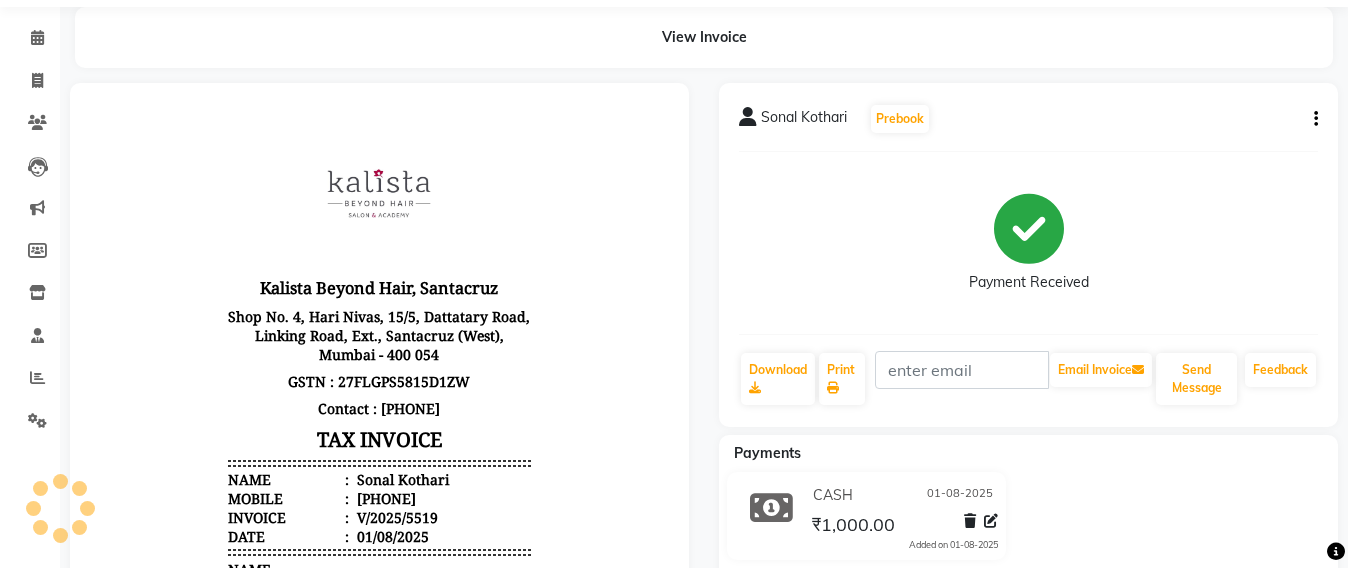 scroll, scrollTop: 125, scrollLeft: 0, axis: vertical 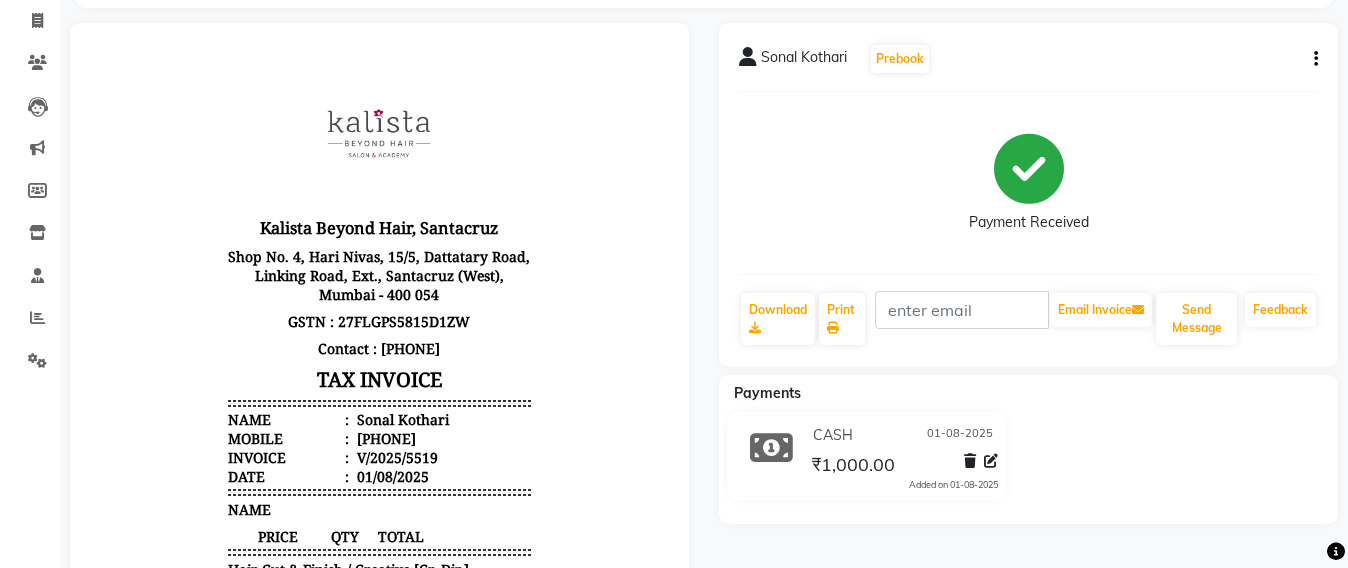 click on "Sonal Kothari   Prebook   Payment Received  Download  Print   Email Invoice   Send Message Feedback" 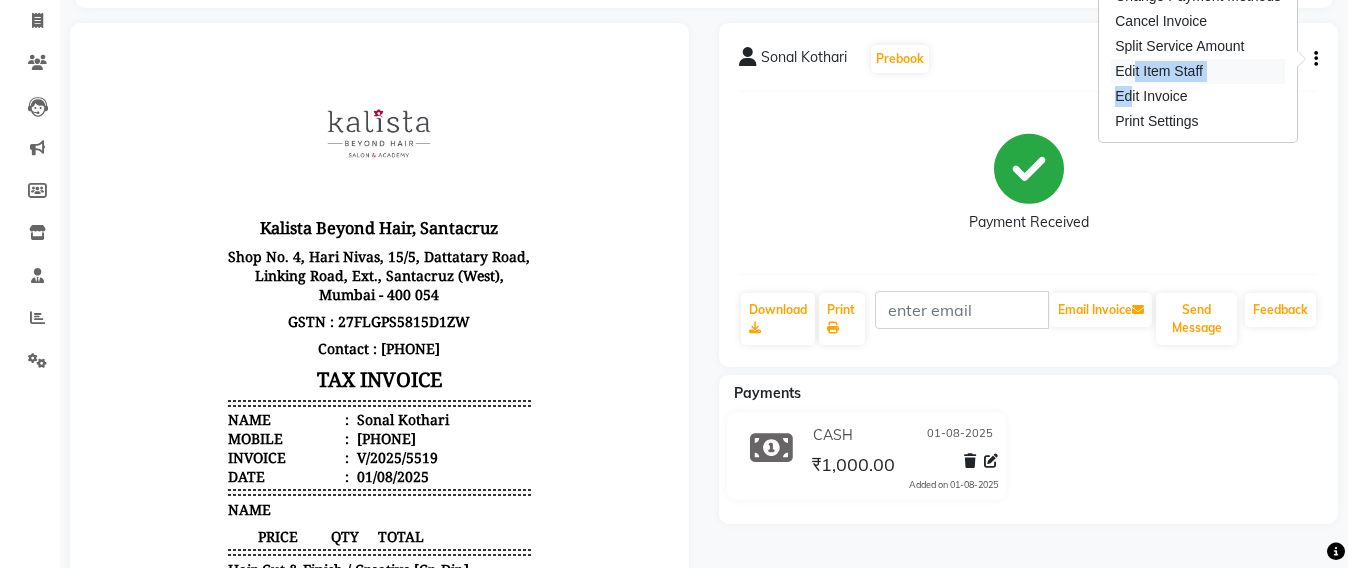 drag, startPoint x: 1124, startPoint y: 93, endPoint x: 1130, endPoint y: 78, distance: 16.155495 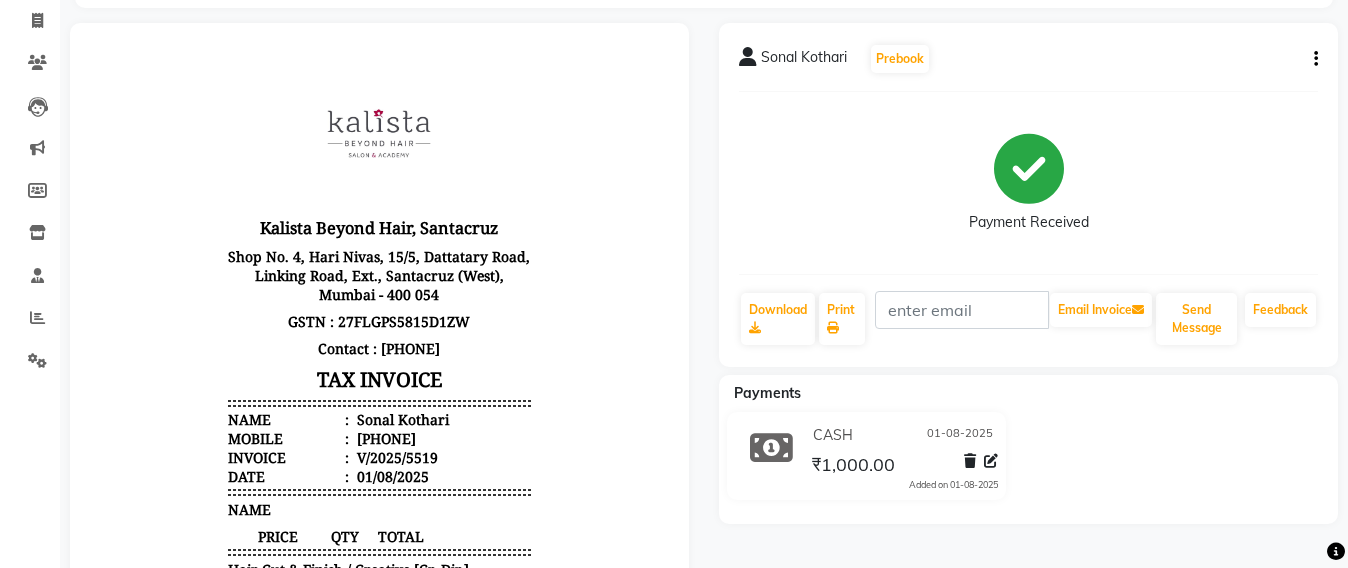 click on "Sonal Kothari   Prebook   Payment Received  Download  Print   Email Invoice   Send Message Feedback" 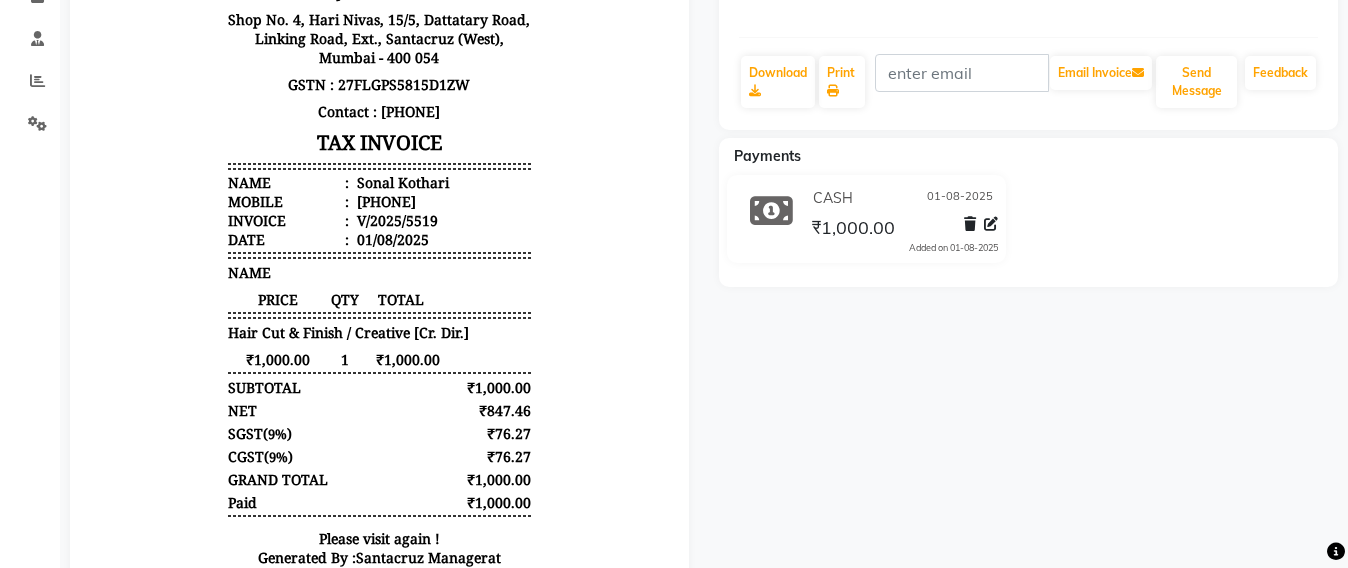 scroll, scrollTop: 0, scrollLeft: 0, axis: both 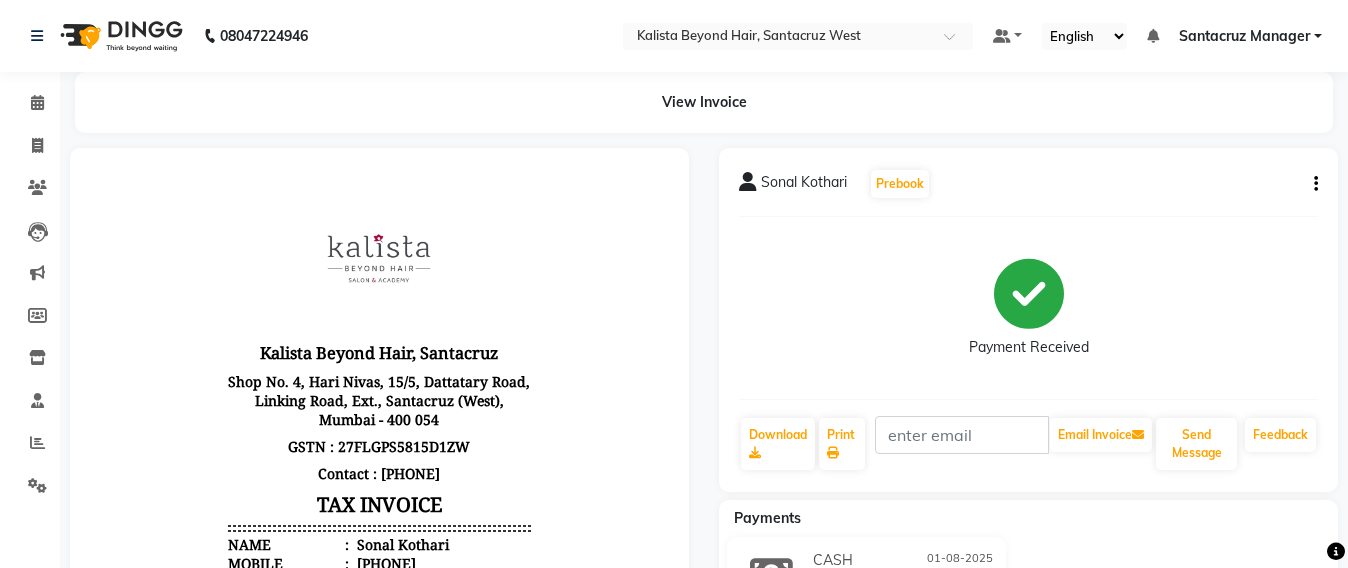 click 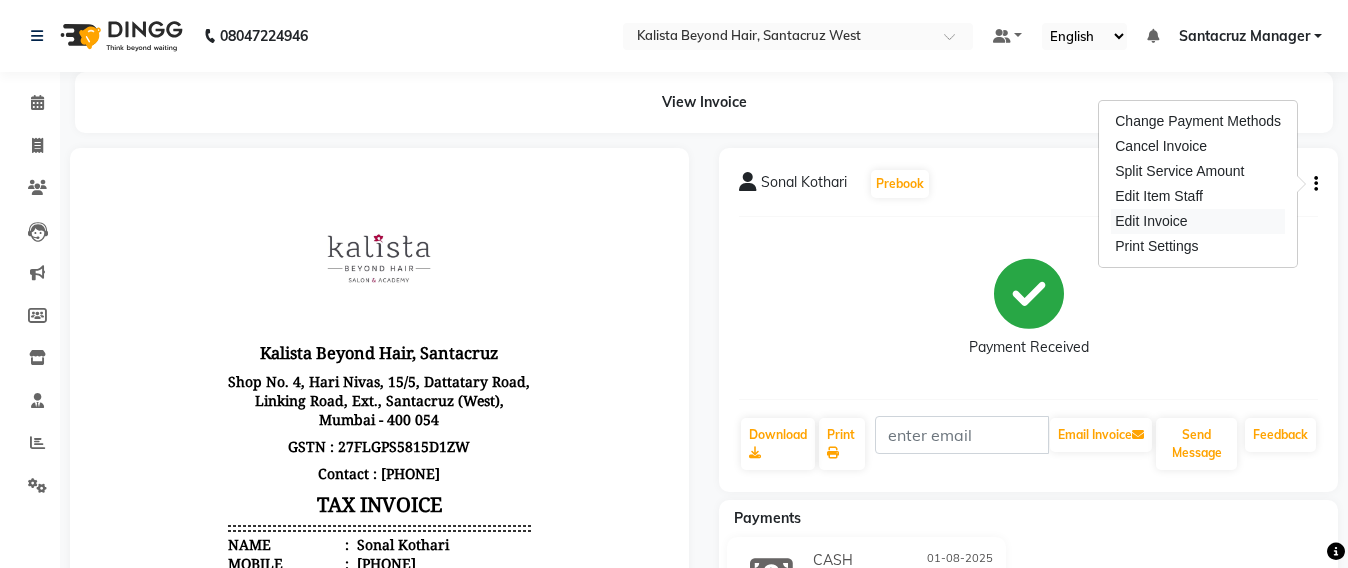 click on "Edit Invoice" at bounding box center (1198, 221) 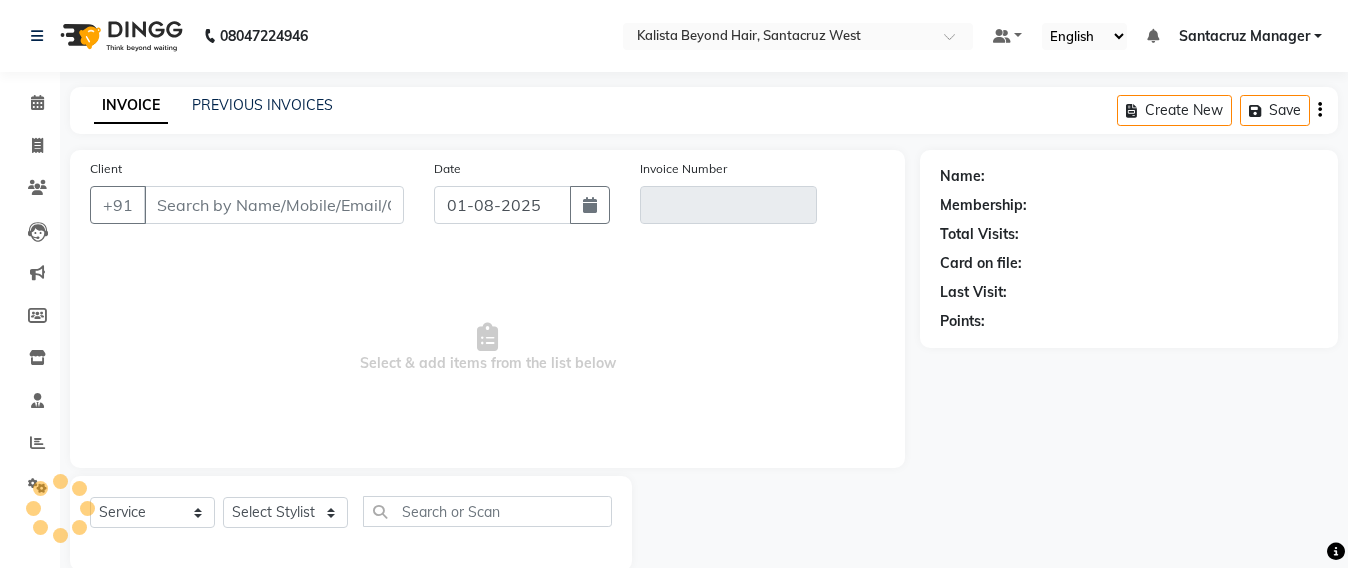 scroll, scrollTop: 33, scrollLeft: 0, axis: vertical 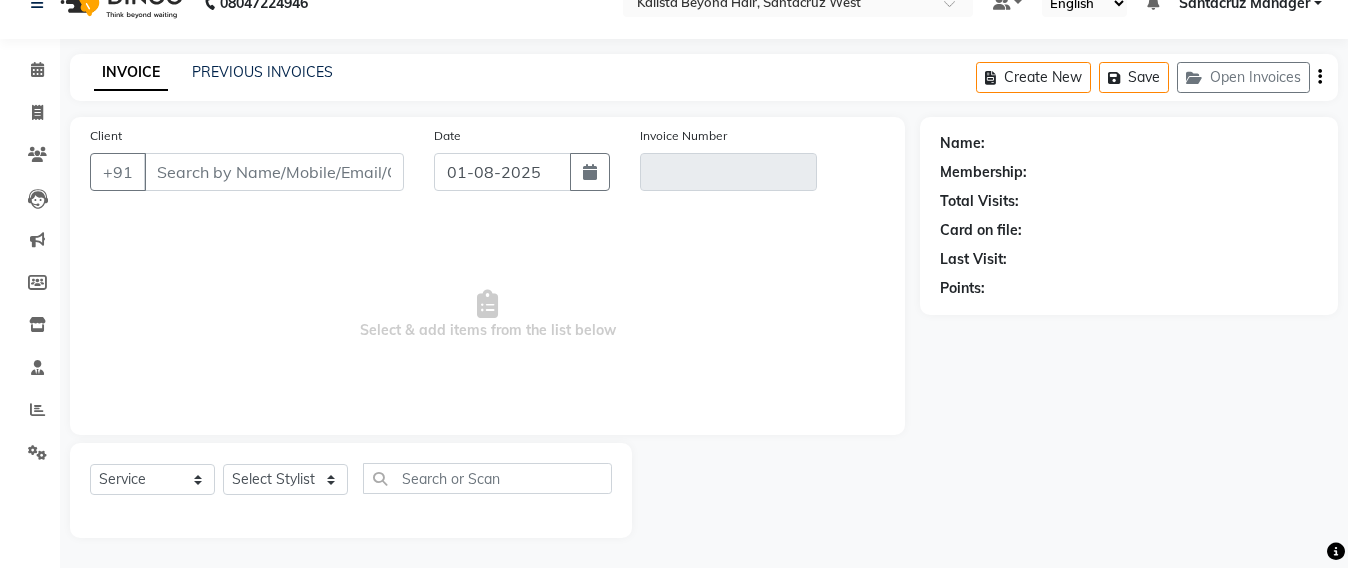 type on "[PHONE]" 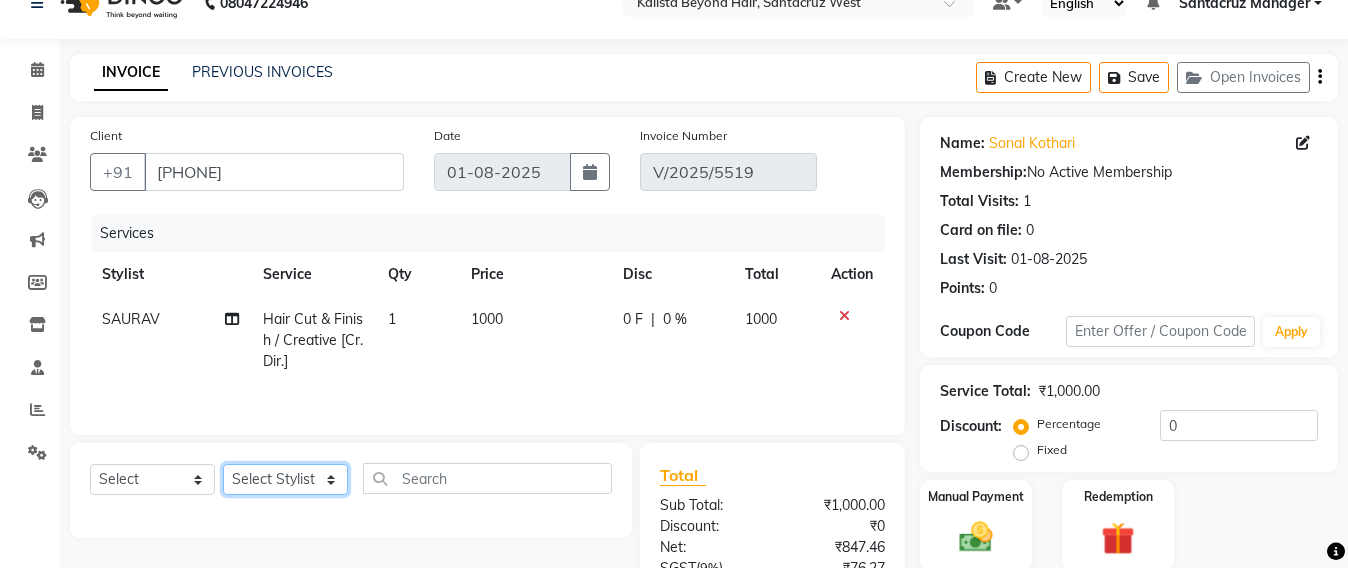 click on "Select Stylist Admin Avesh Sankat AZHER SHAIKH Jayeshree Mahtre Manisha Subodh Shedge Muskaan Pramila Vinayak Mhatre prathmesh mahattre Pratibha Nilesh Sharma RINKI SAV Rosy Sunil Jadhav Sameer shah admin Santacruz Manager SAURAV Siddhi SOMAYANG VASHUM Tejasvi Bhosle" 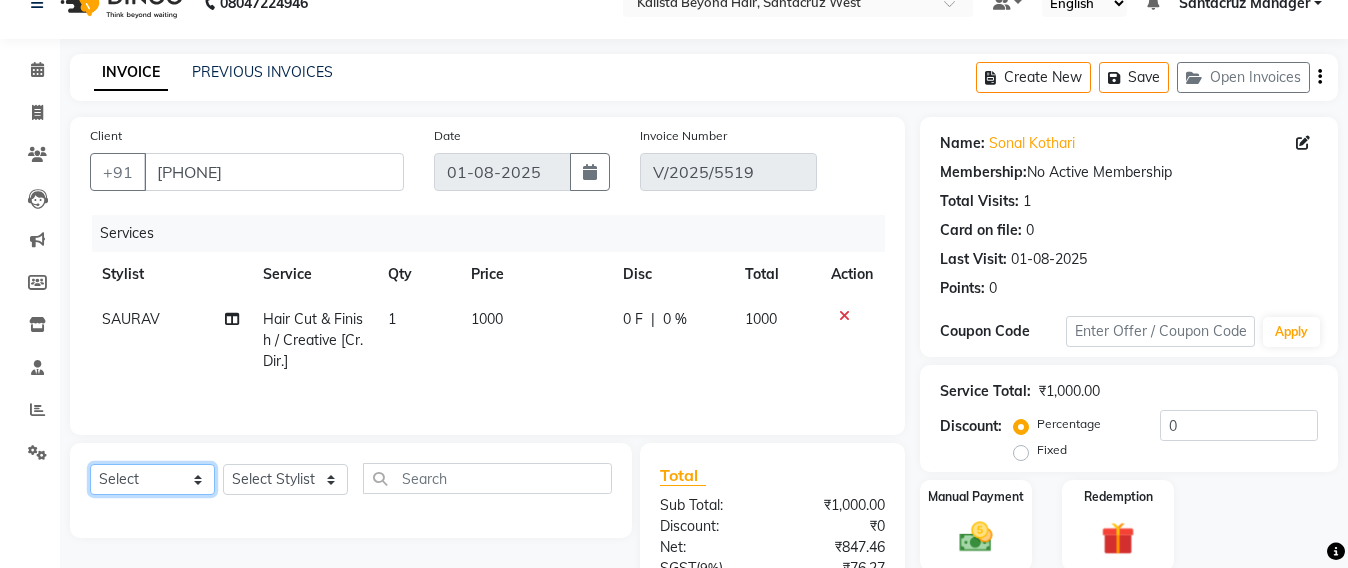 click on "Select  Service  Product  Membership  Package Voucher Prepaid Gift Card" 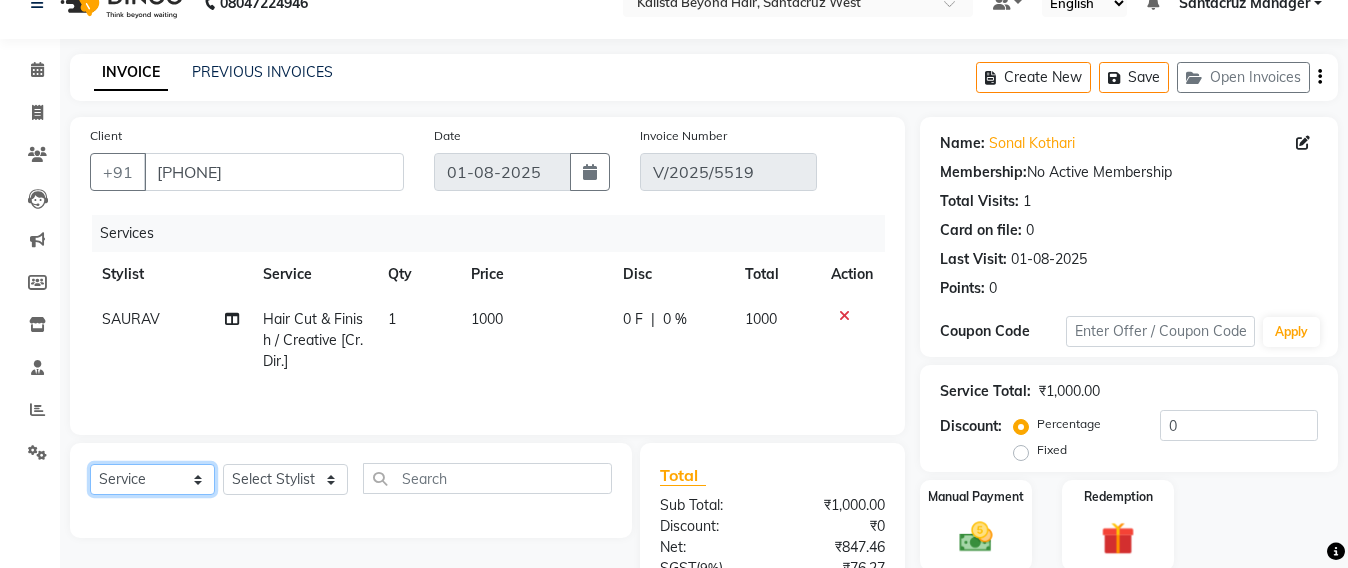 click on "Select  Service  Product  Membership  Package Voucher Prepaid Gift Card" 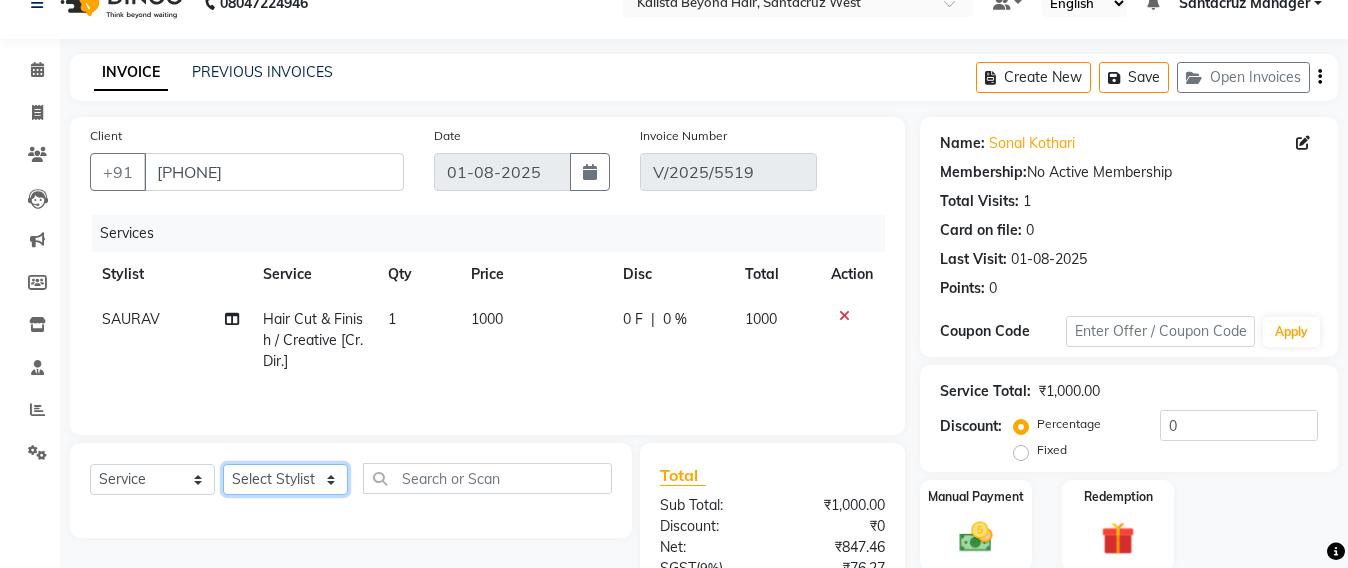 click on "Select Stylist Admin Avesh Sankat AZHER SHAIKH Jayeshree Mahtre Manisha Subodh Shedge Muskaan Pramila Vinayak Mhatre prathmesh mahattre Pratibha Nilesh Sharma RINKI SAV Rosy Sunil Jadhav Sameer shah admin Santacruz Manager SAURAV Siddhi SOMAYANG VASHUM Tejasvi Bhosle" 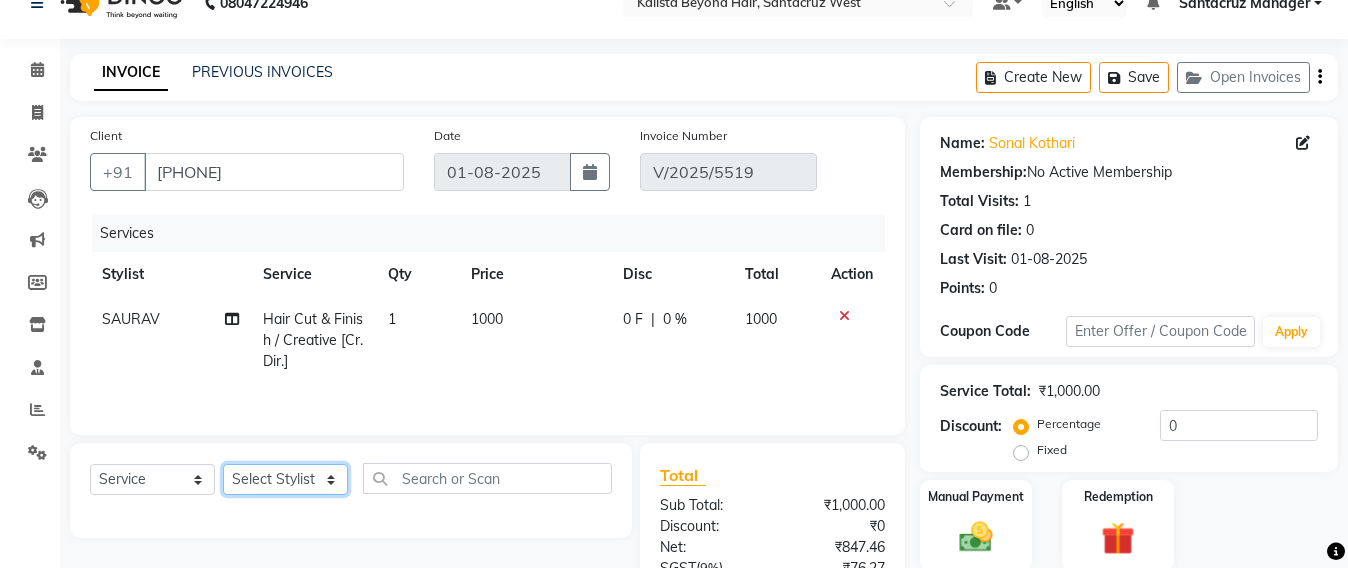 select on "48409" 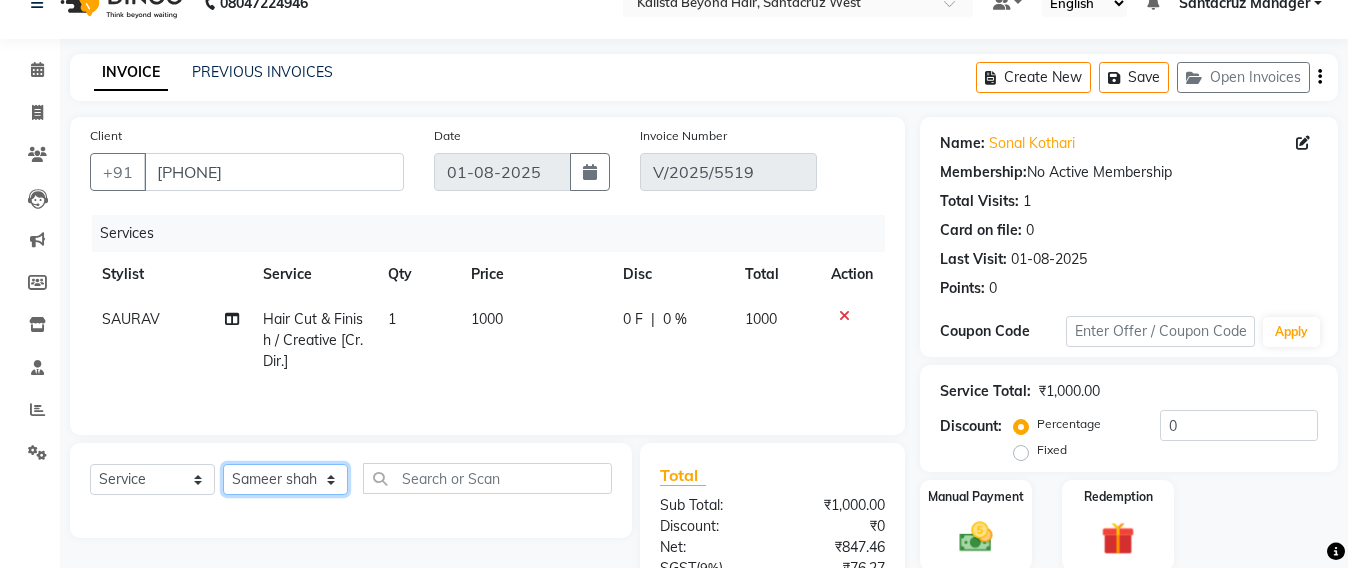click on "Select Stylist Admin Avesh Sankat AZHER SHAIKH Jayeshree Mahtre Manisha Subodh Shedge Muskaan Pramila Vinayak Mhatre prathmesh mahattre Pratibha Nilesh Sharma RINKI SAV Rosy Sunil Jadhav Sameer shah admin Santacruz Manager SAURAV Siddhi SOMAYANG VASHUM Tejasvi Bhosle" 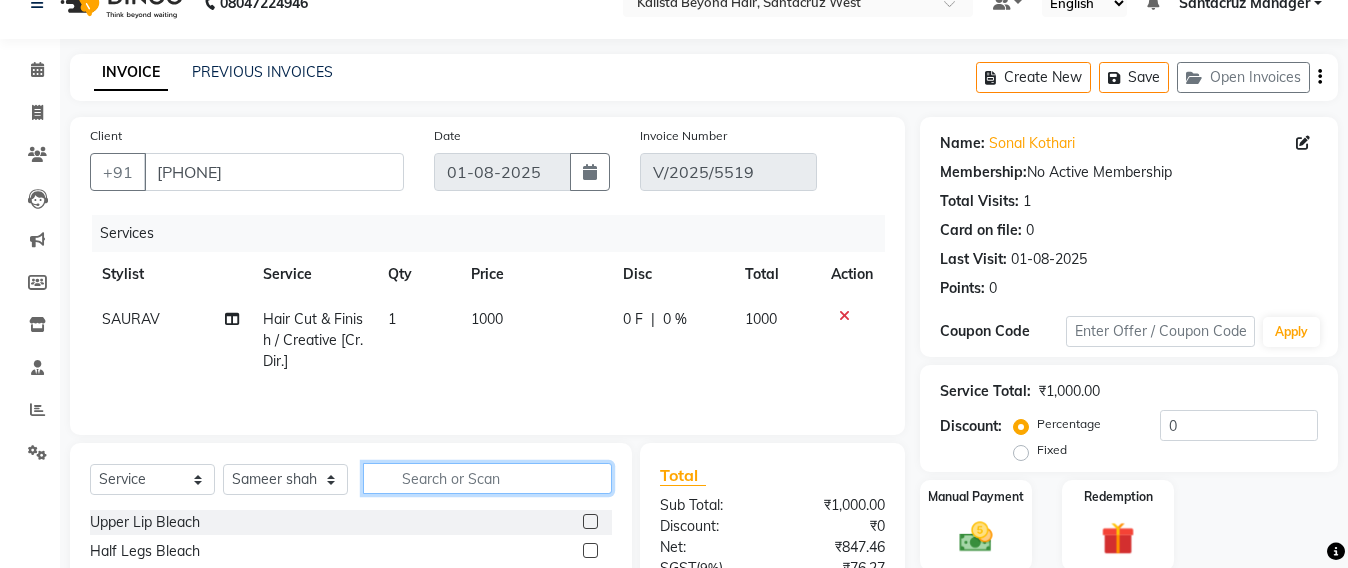 click 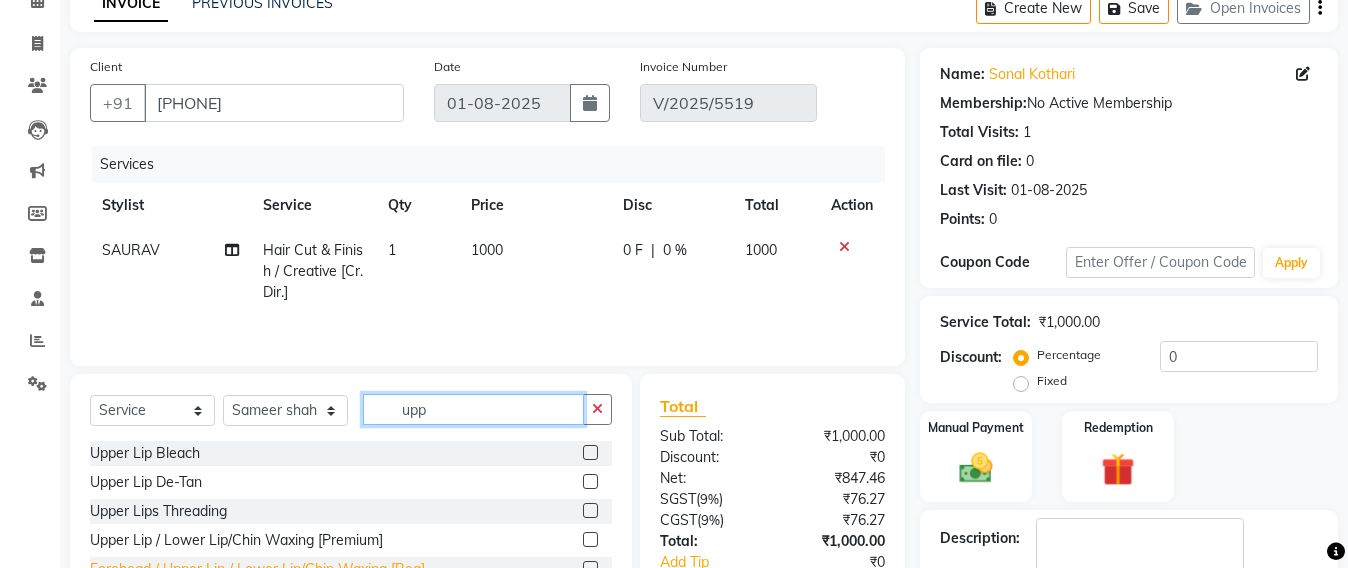 scroll, scrollTop: 158, scrollLeft: 0, axis: vertical 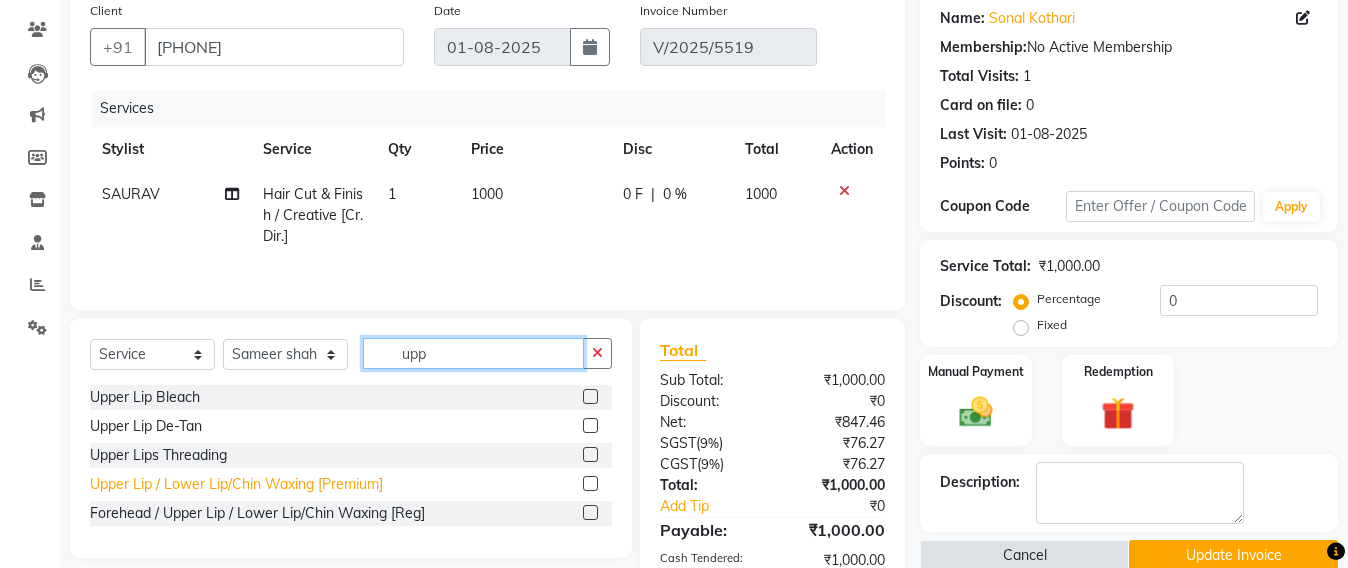 type on "upp" 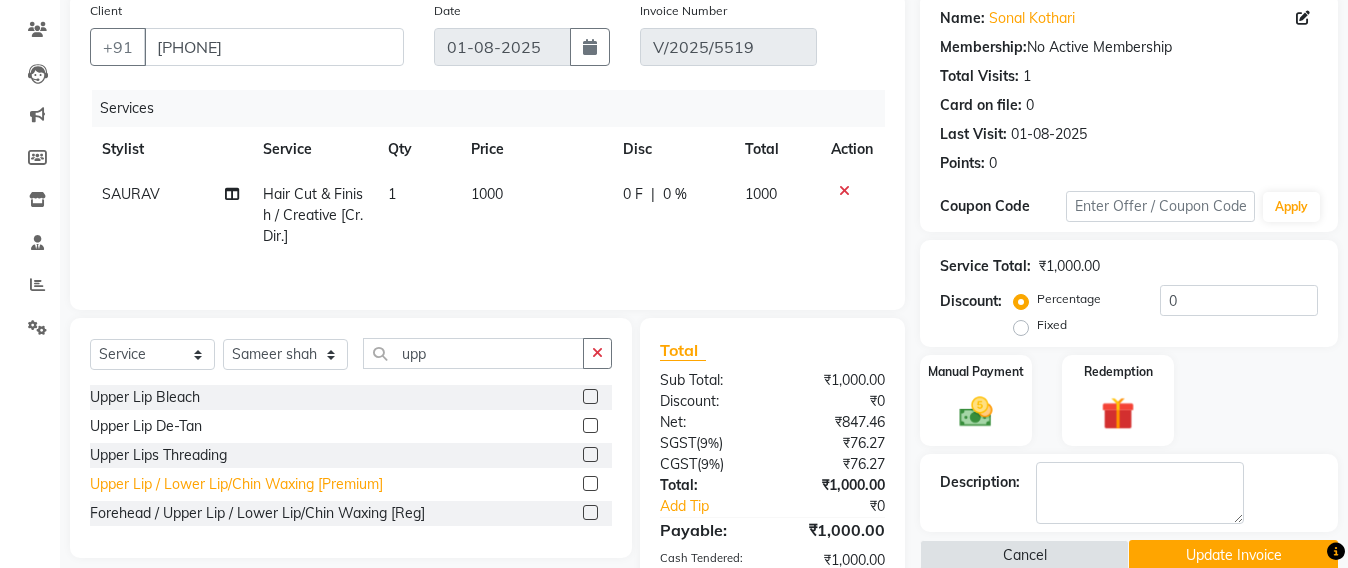 click on "Upper Lip / Lower Lip/Chin  Waxing [Premium]" 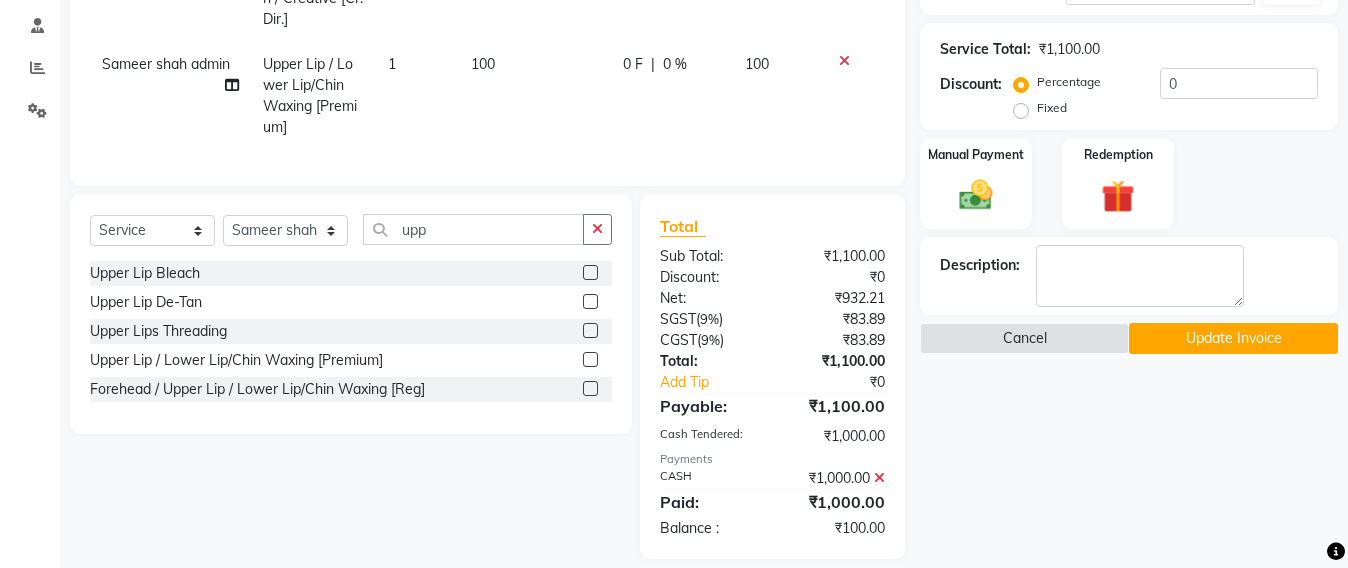 scroll, scrollTop: 408, scrollLeft: 0, axis: vertical 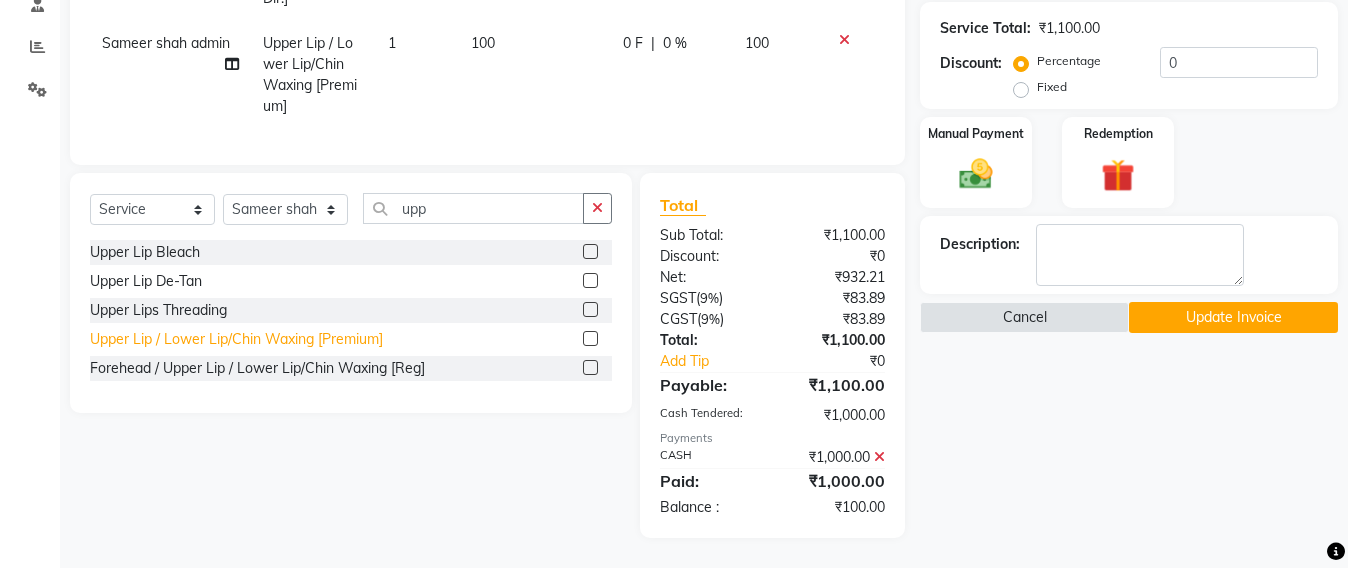 click on "Upper Lip / Lower Lip/Chin  Waxing [Premium]" 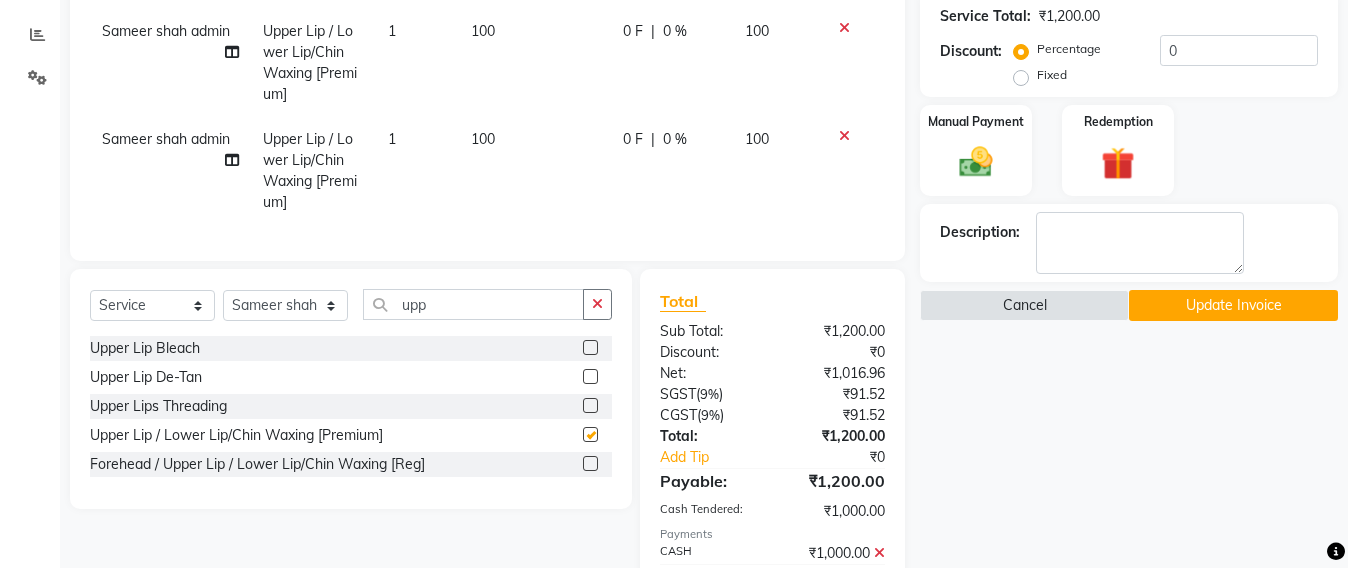 checkbox on "false" 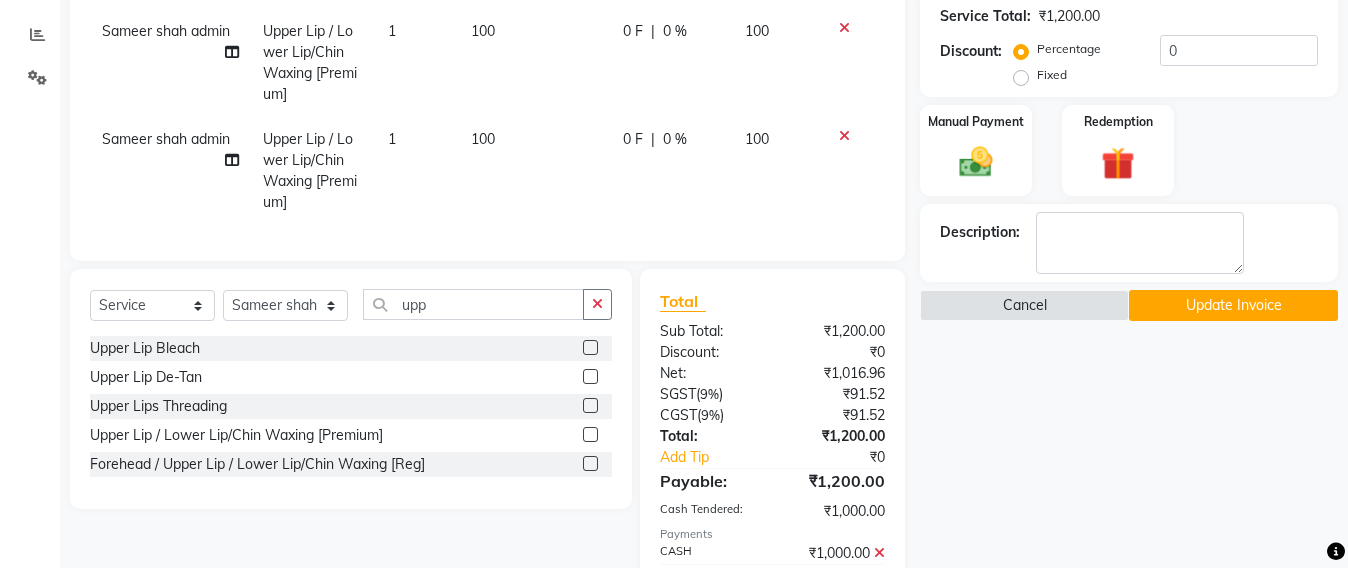 scroll, scrollTop: 523, scrollLeft: 0, axis: vertical 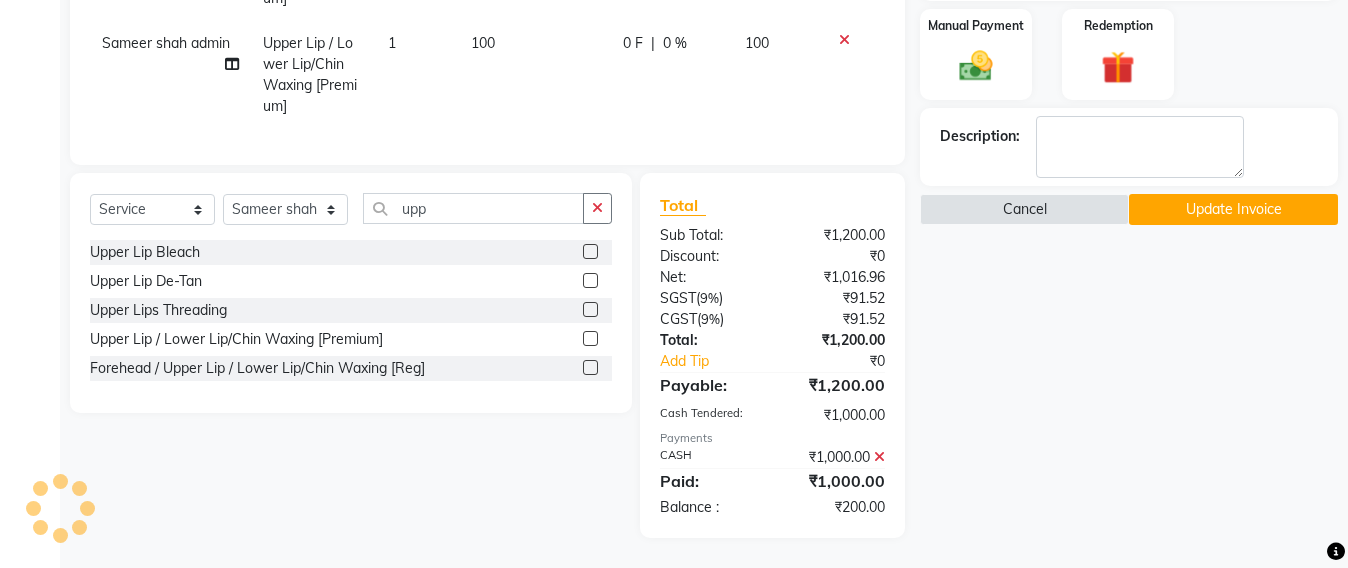 click 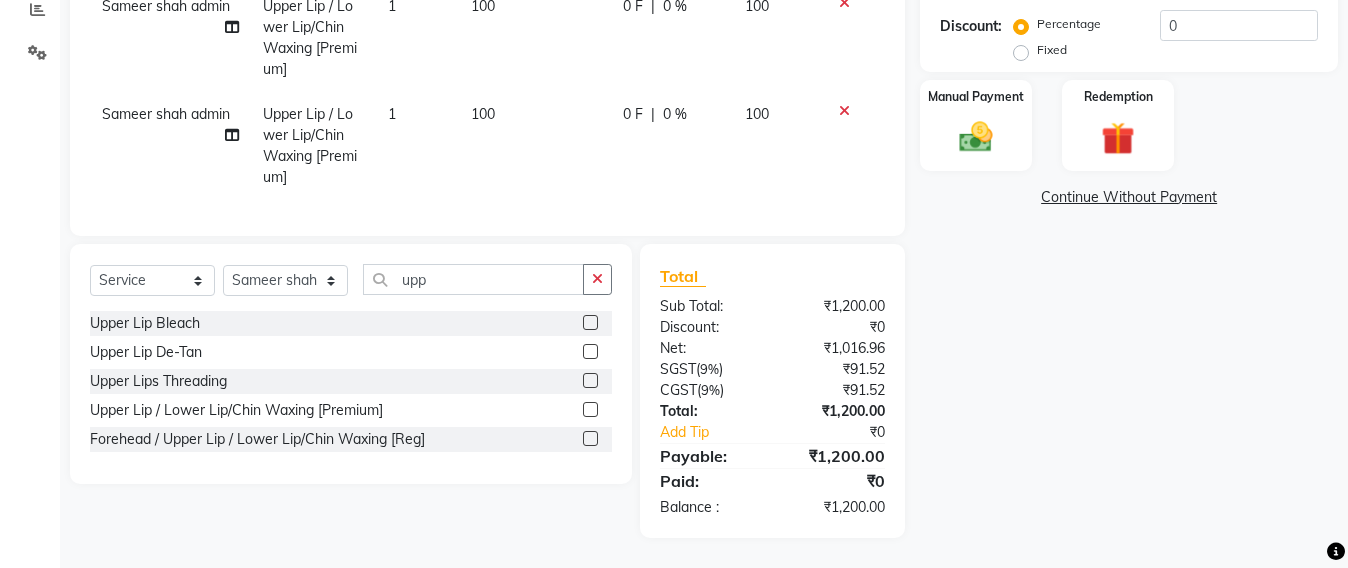 scroll, scrollTop: 452, scrollLeft: 0, axis: vertical 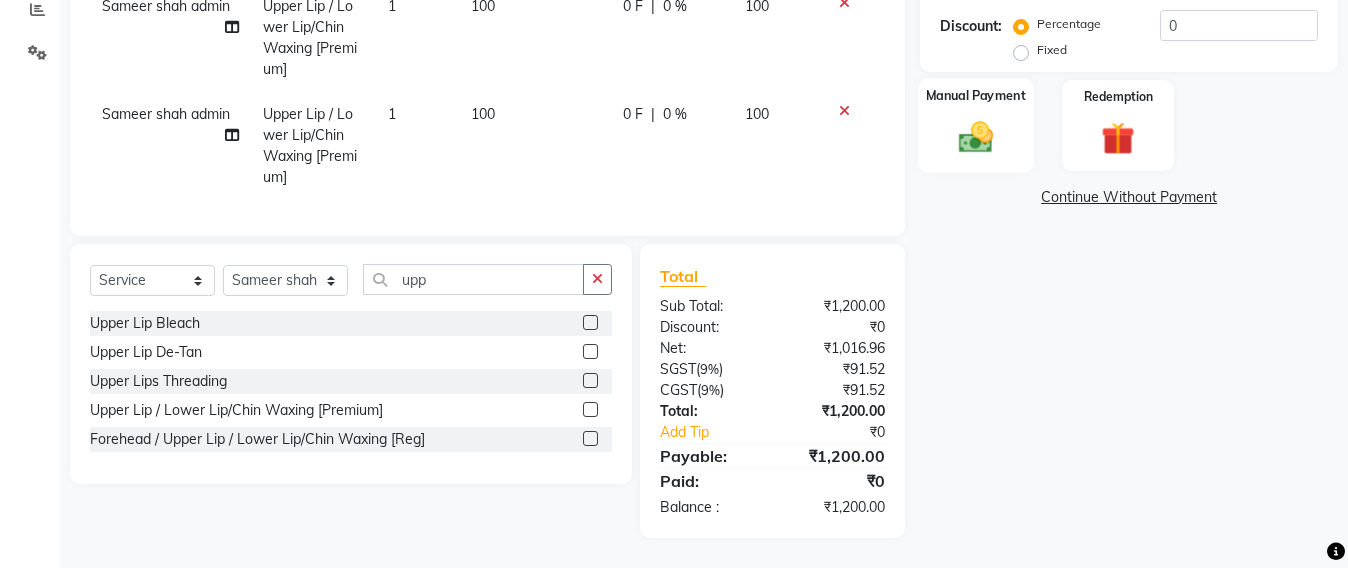 click 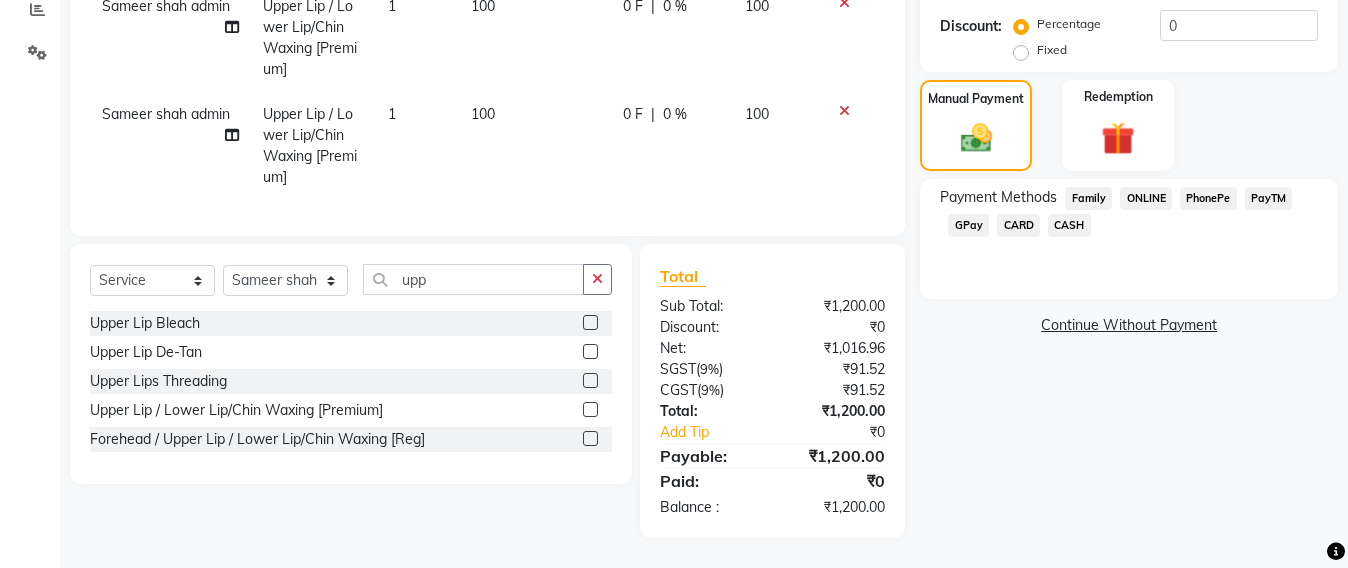 click on "CASH" 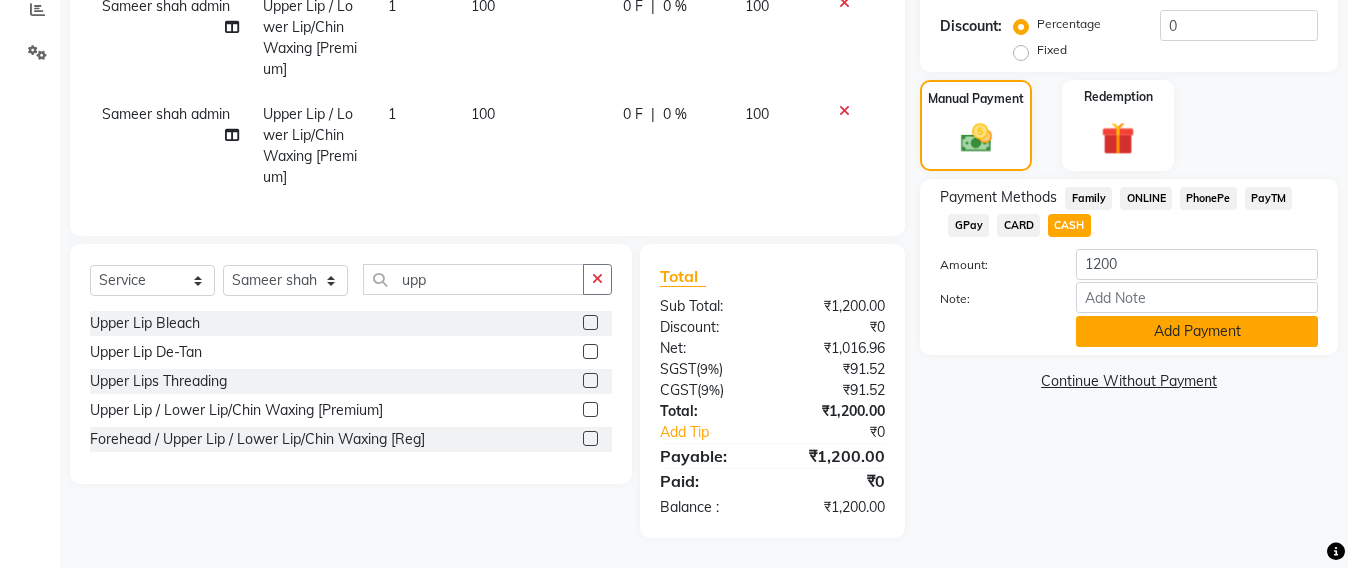 click on "Add Payment" 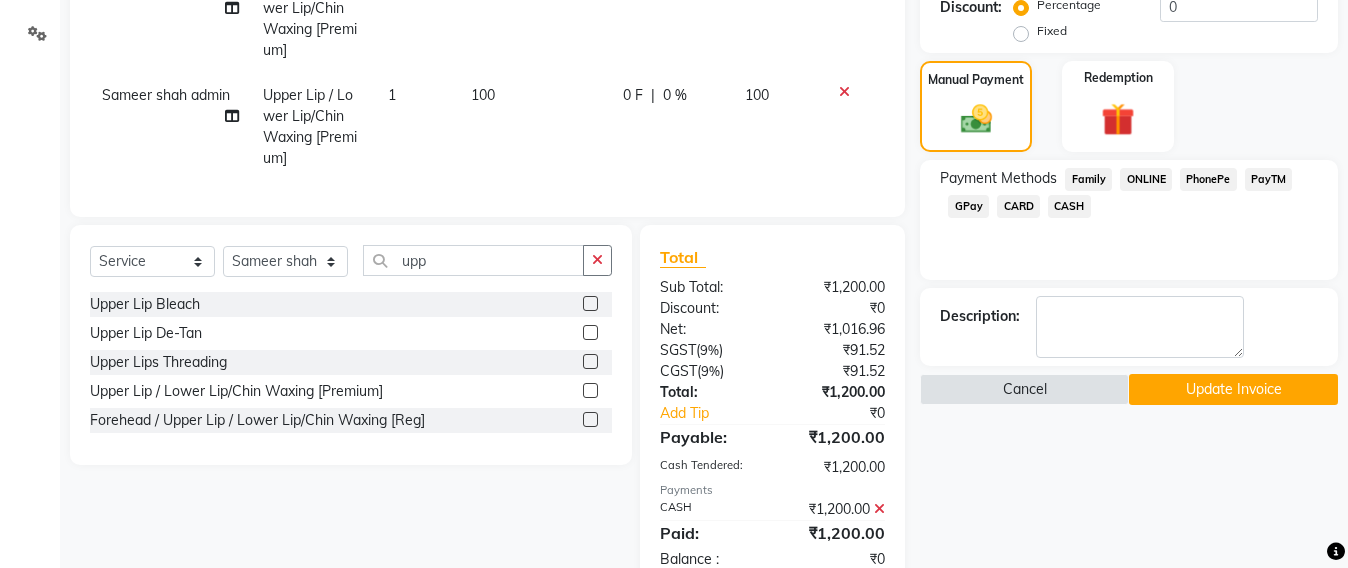scroll, scrollTop: 523, scrollLeft: 0, axis: vertical 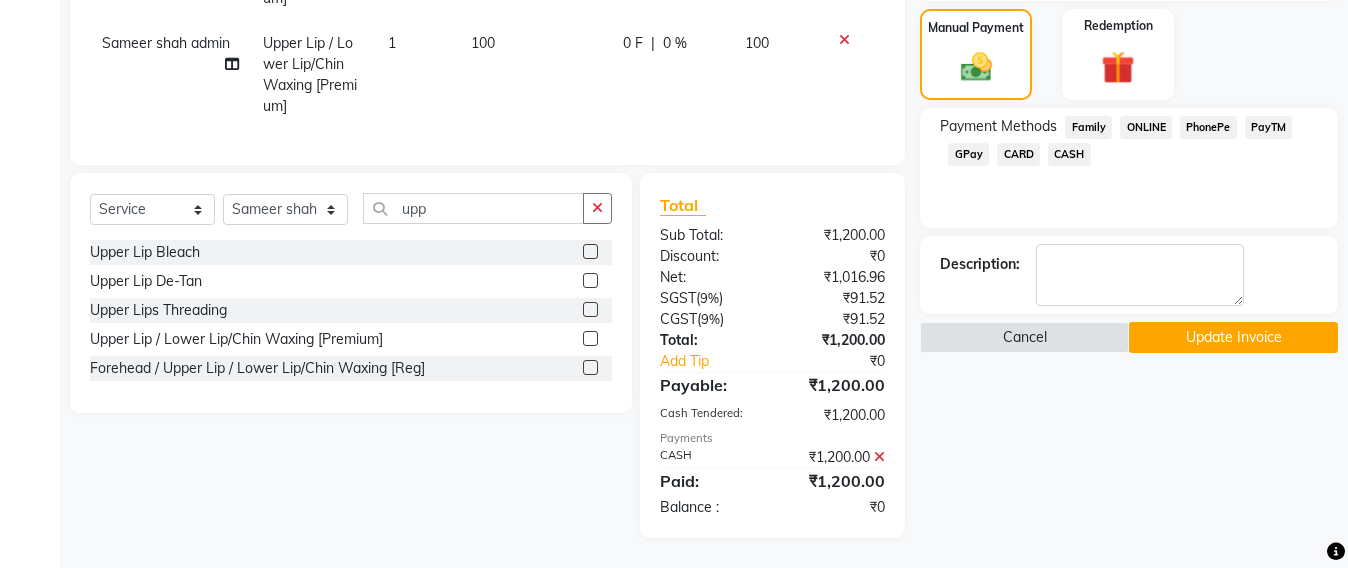 click on "Update Invoice" 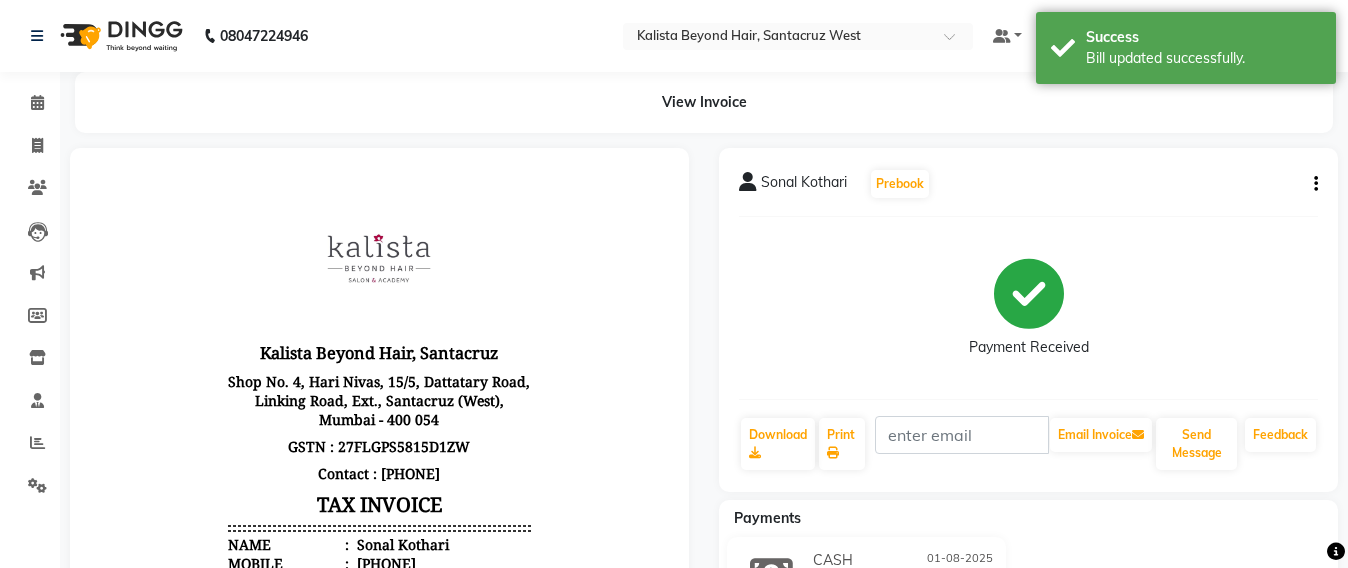 scroll, scrollTop: 0, scrollLeft: 0, axis: both 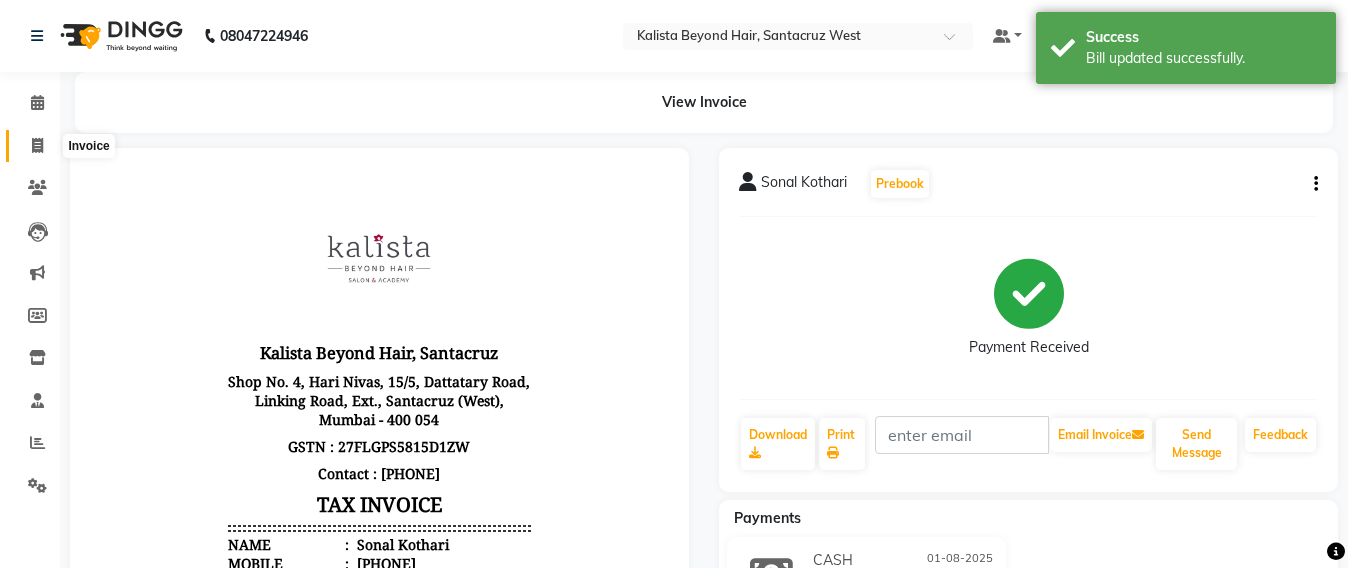 click 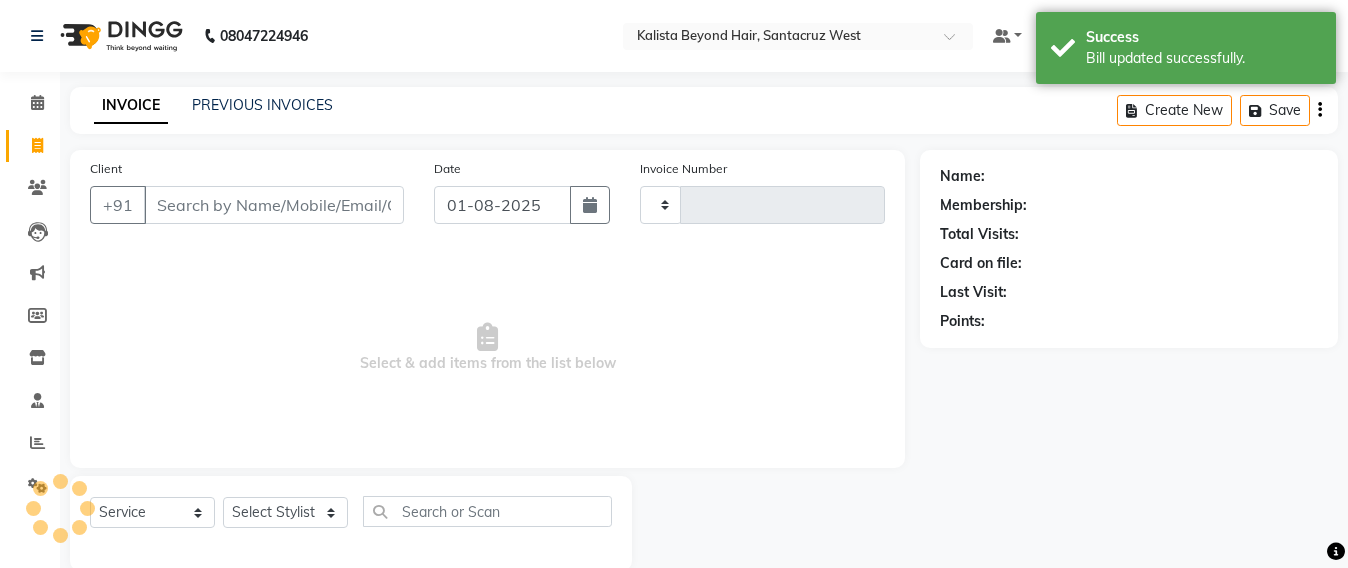 scroll, scrollTop: 33, scrollLeft: 0, axis: vertical 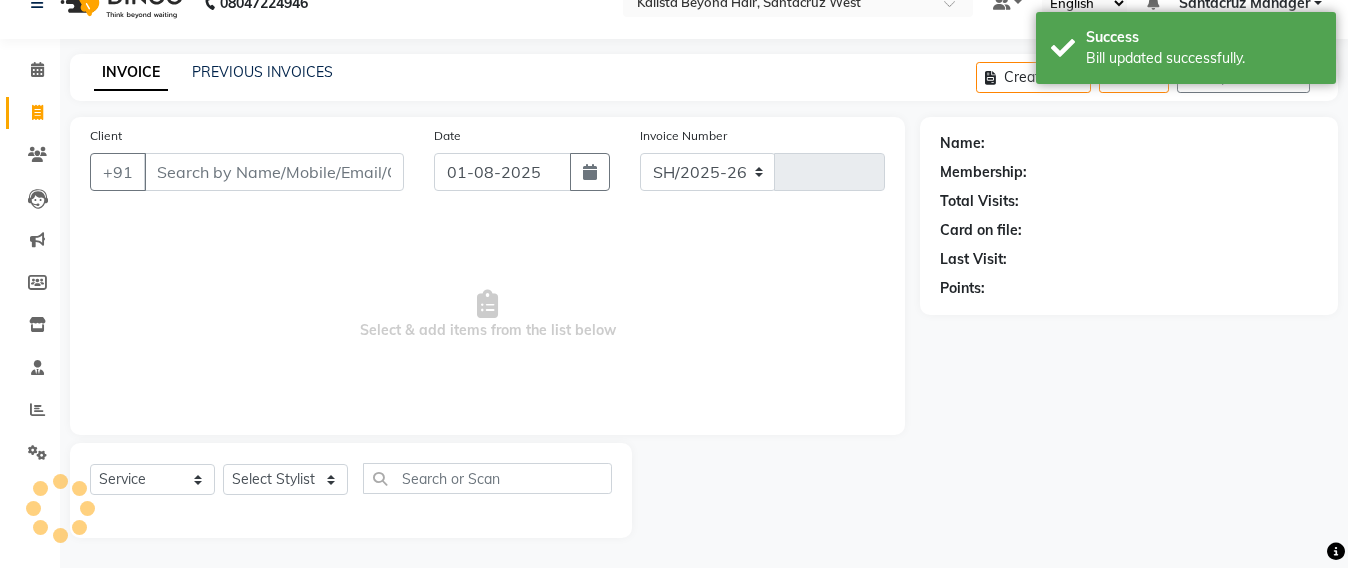 select on "6357" 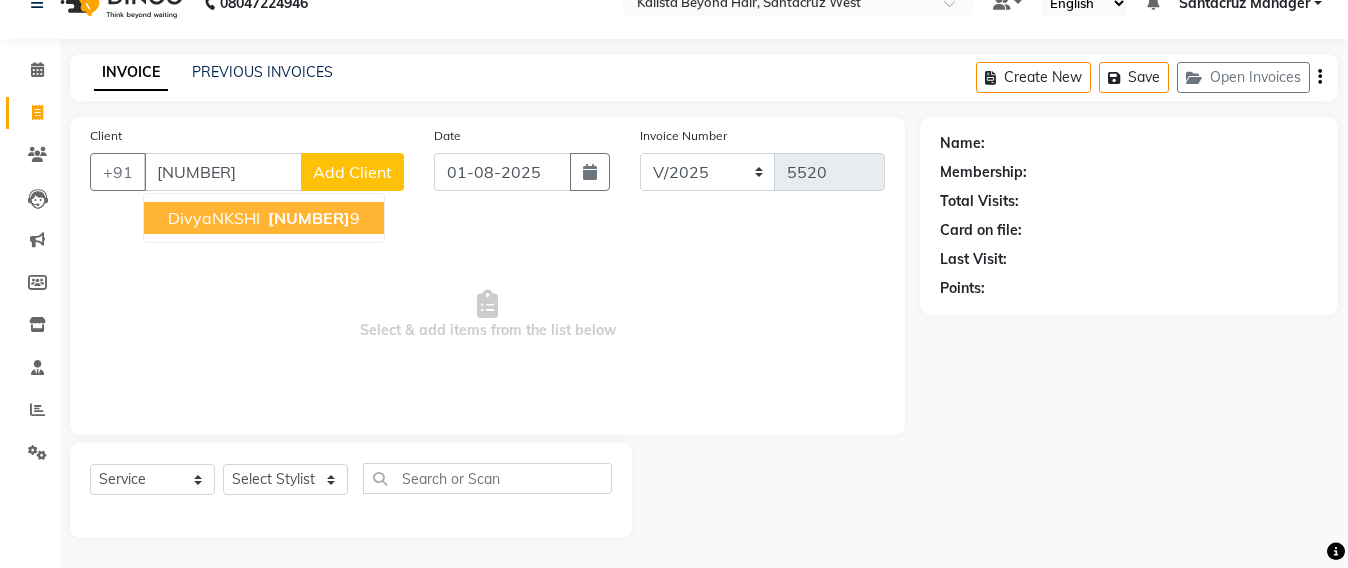 click on "799982367" at bounding box center (309, 218) 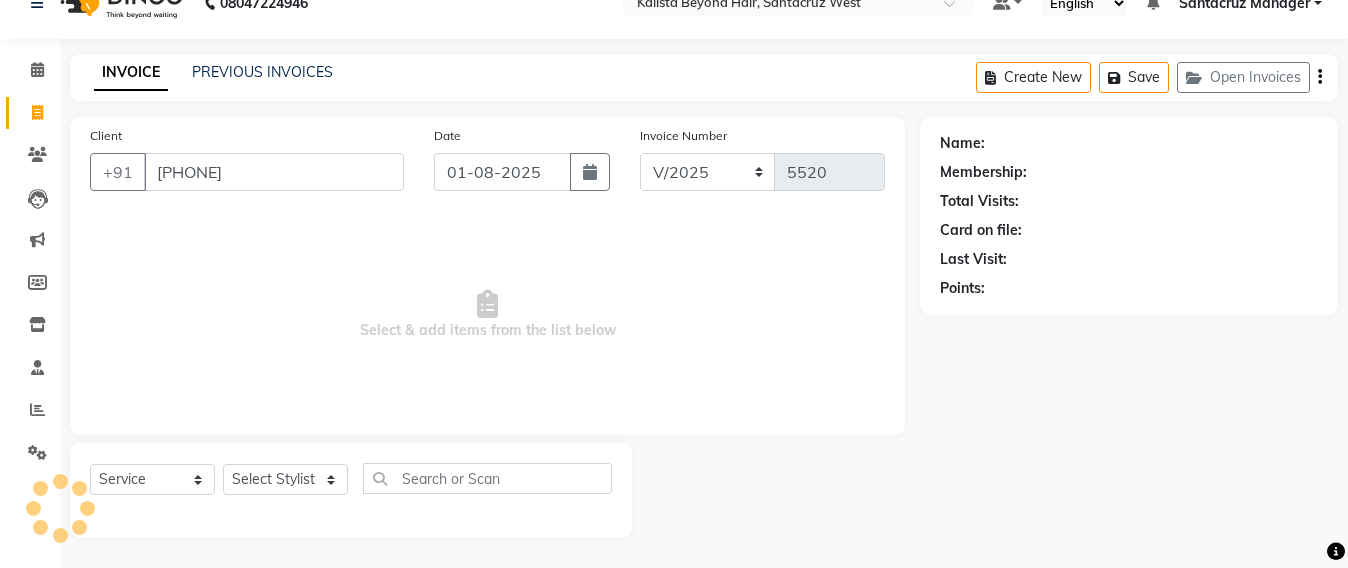 type on "7999823679" 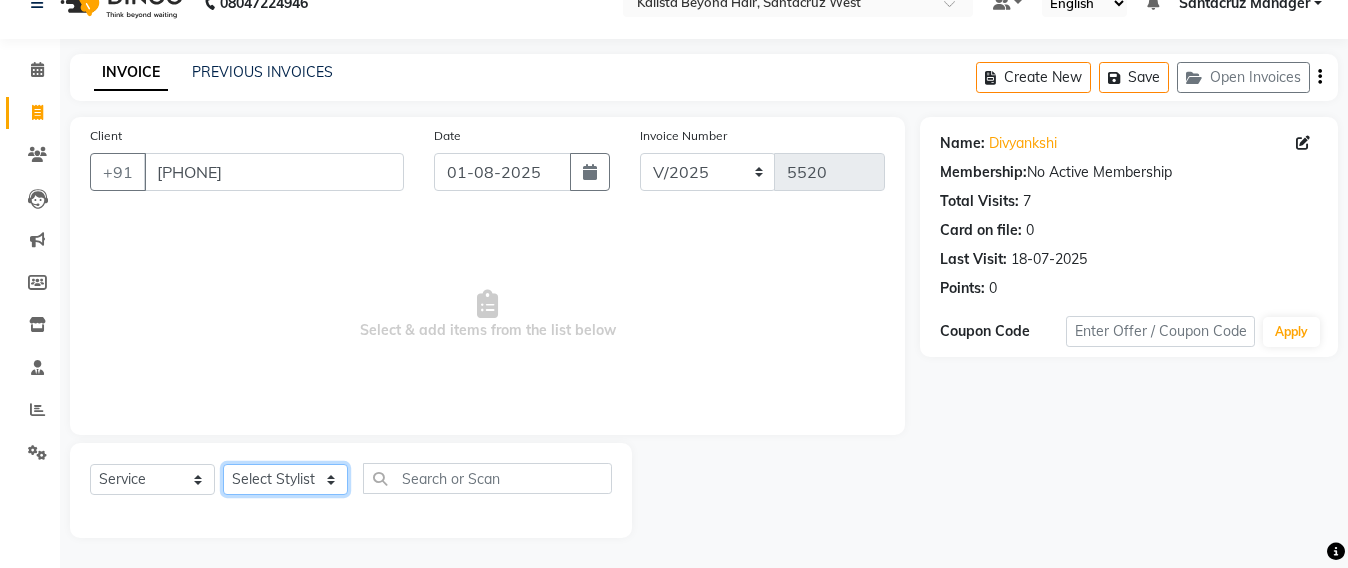 click on "Select Stylist Admin Avesh Sankat AZHER SHAIKH Jayeshree Mahtre Manisha Subodh Shedge Muskaan Pramila Vinayak Mhatre prathmesh mahattre Pratibha Nilesh Sharma RINKI SAV Rosy Sunil Jadhav Sameer shah admin Santacruz Manager SAURAV Siddhi SOMAYANG VASHUM Tejasvi Bhosle" 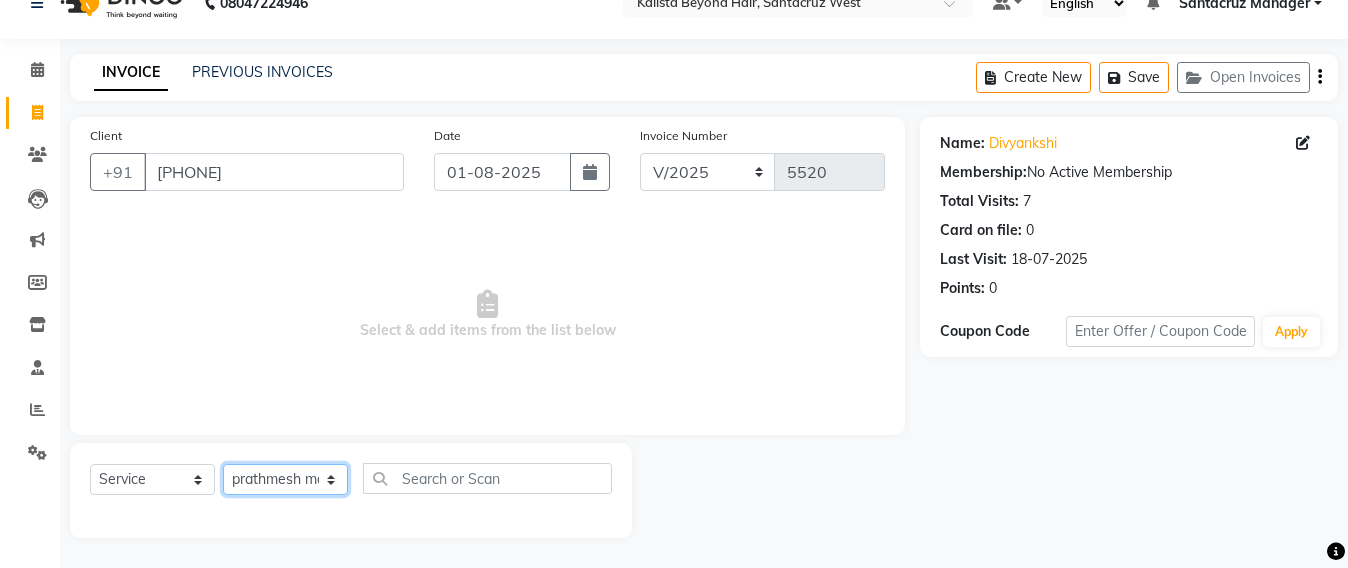 click on "Select Stylist Admin Avesh Sankat AZHER SHAIKH Jayeshree Mahtre Manisha Subodh Shedge Muskaan Pramila Vinayak Mhatre prathmesh mahattre Pratibha Nilesh Sharma RINKI SAV Rosy Sunil Jadhav Sameer shah admin Santacruz Manager SAURAV Siddhi SOMAYANG VASHUM Tejasvi Bhosle" 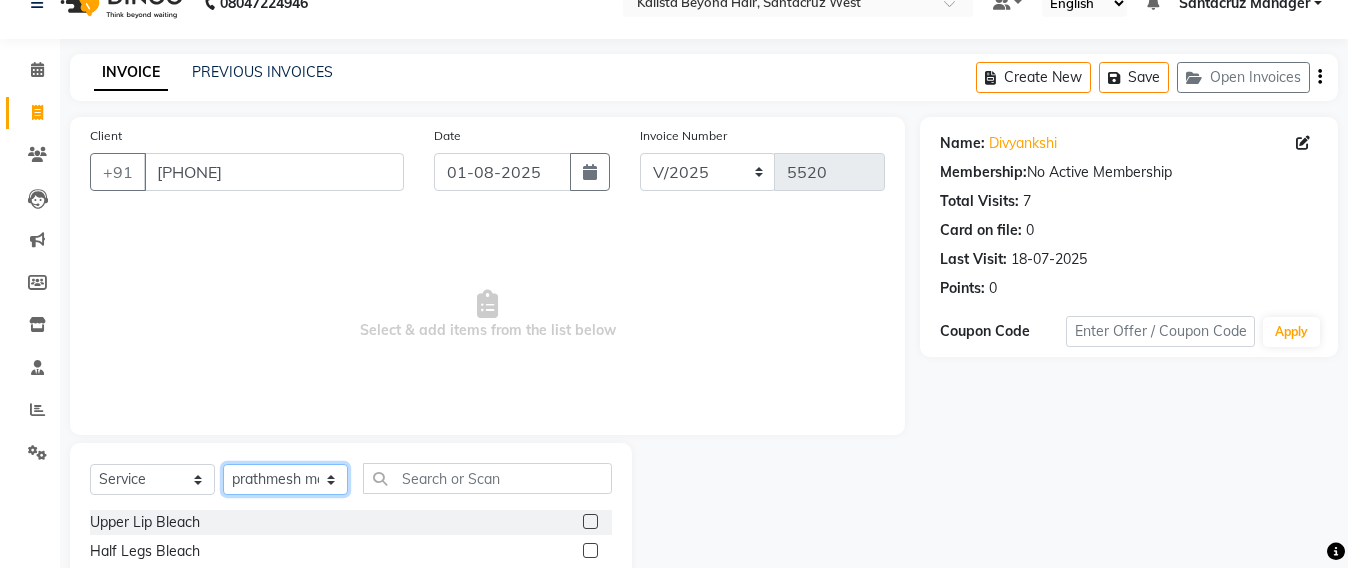 drag, startPoint x: 307, startPoint y: 485, endPoint x: 309, endPoint y: 471, distance: 14.142136 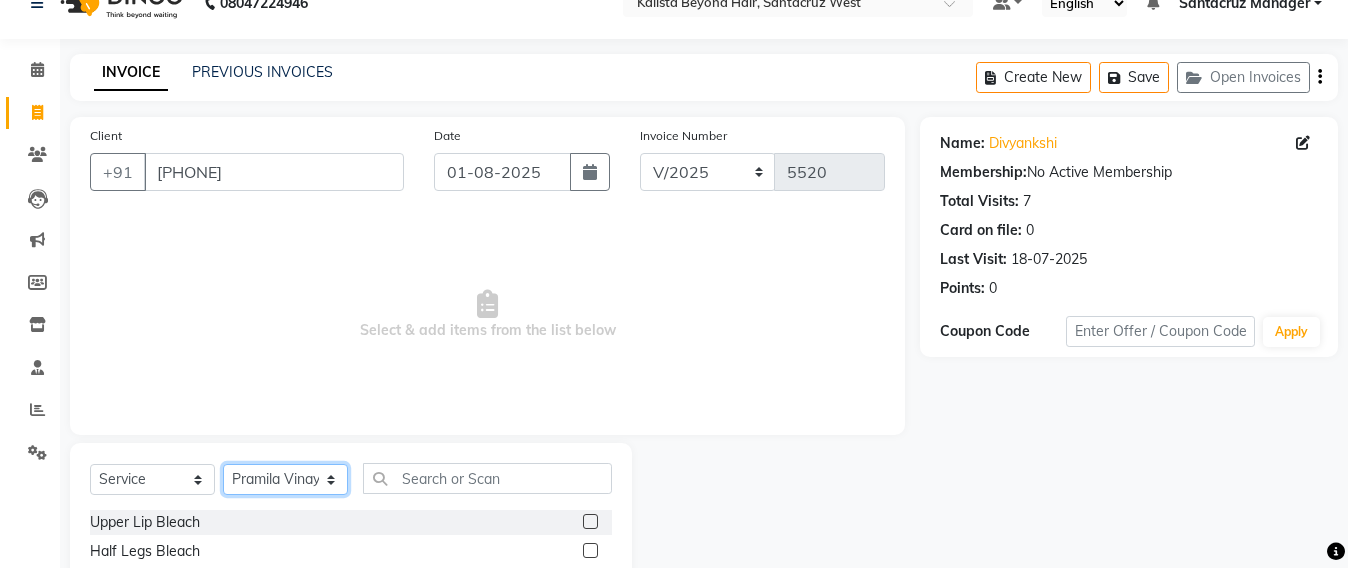click on "Select Stylist Admin Avesh Sankat AZHER SHAIKH Jayeshree Mahtre Manisha Subodh Shedge Muskaan Pramila Vinayak Mhatre prathmesh mahattre Pratibha Nilesh Sharma RINKI SAV Rosy Sunil Jadhav Sameer shah admin Santacruz Manager SAURAV Siddhi SOMAYANG VASHUM Tejasvi Bhosle" 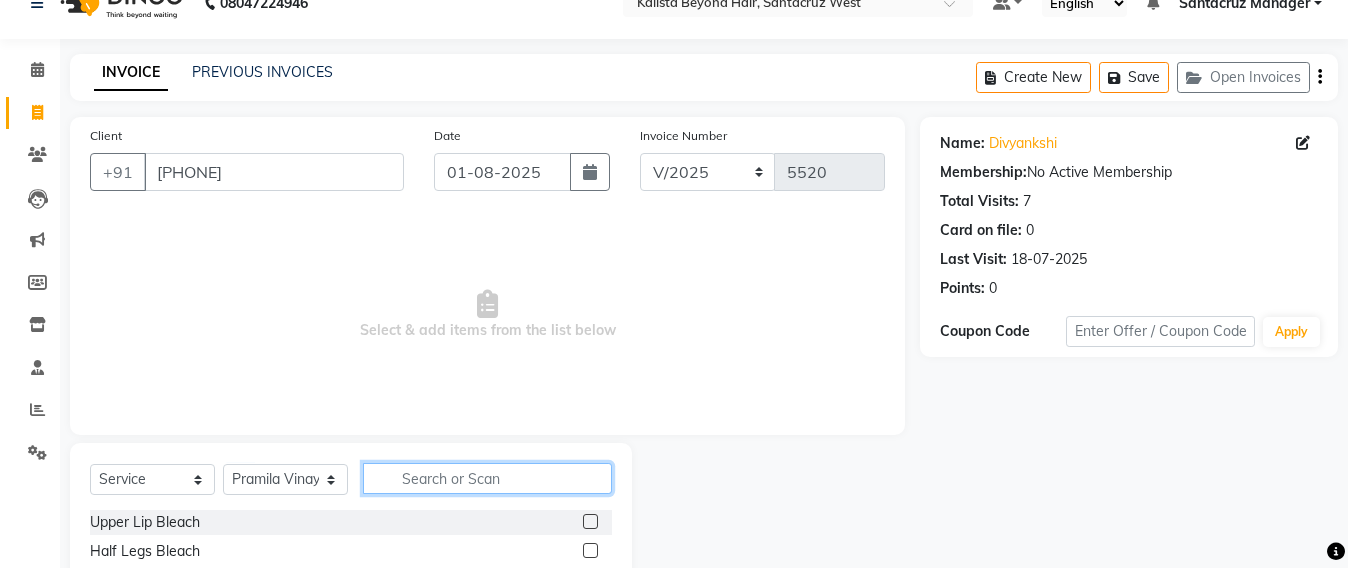 click 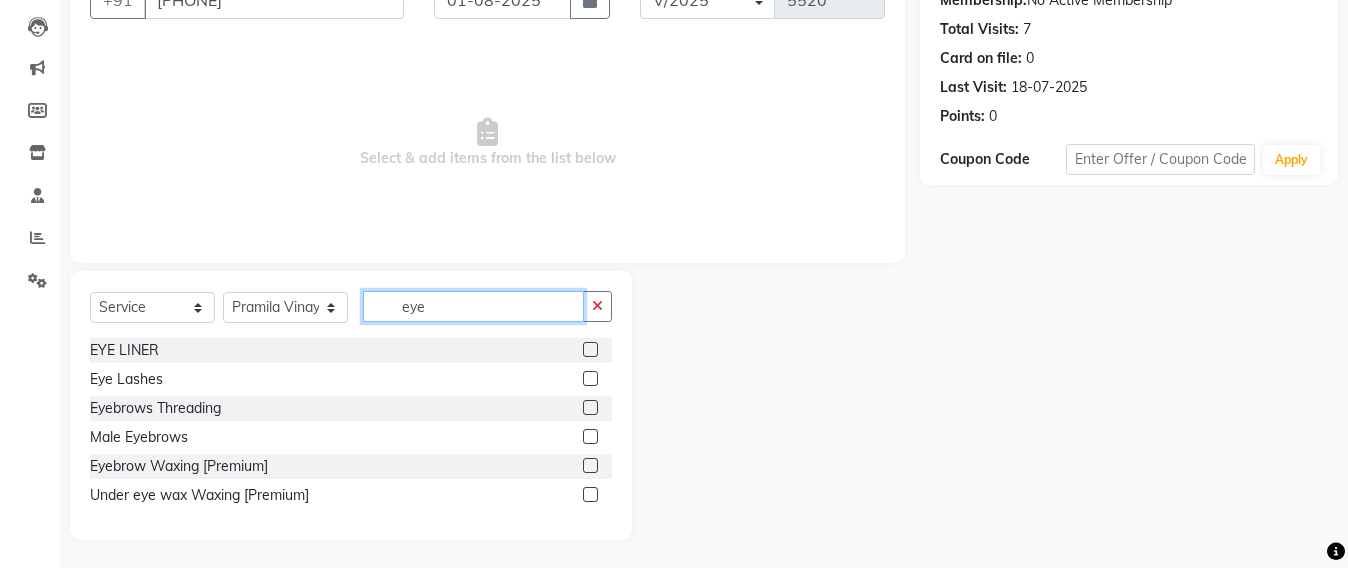 scroll, scrollTop: 207, scrollLeft: 0, axis: vertical 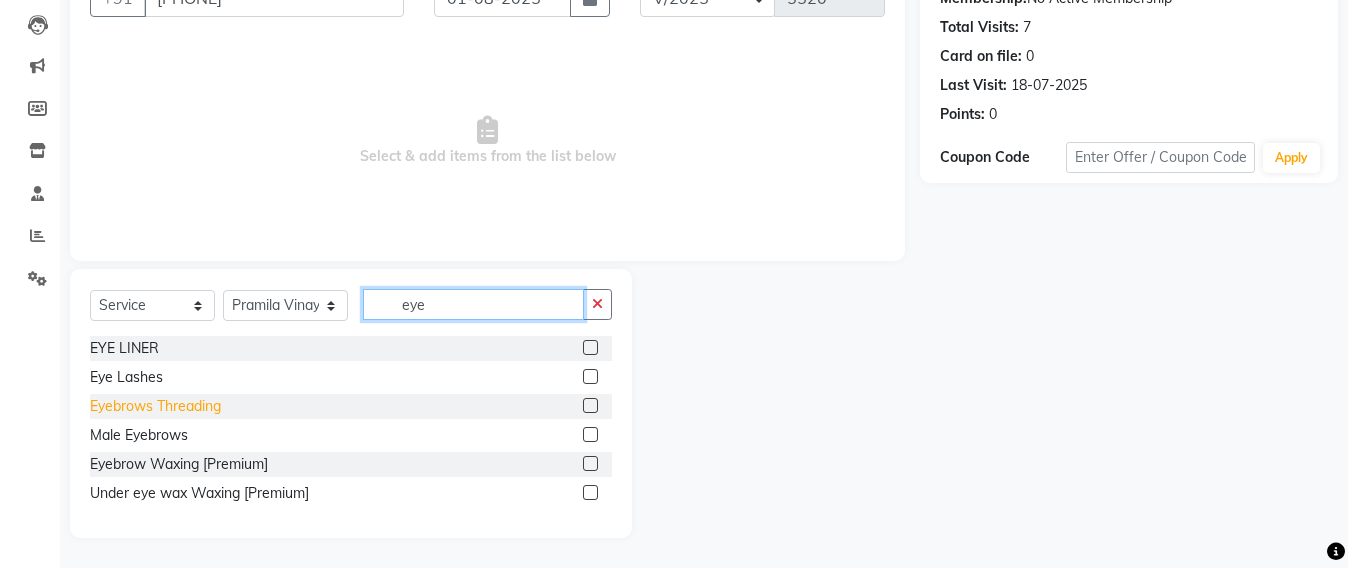 type on "eye" 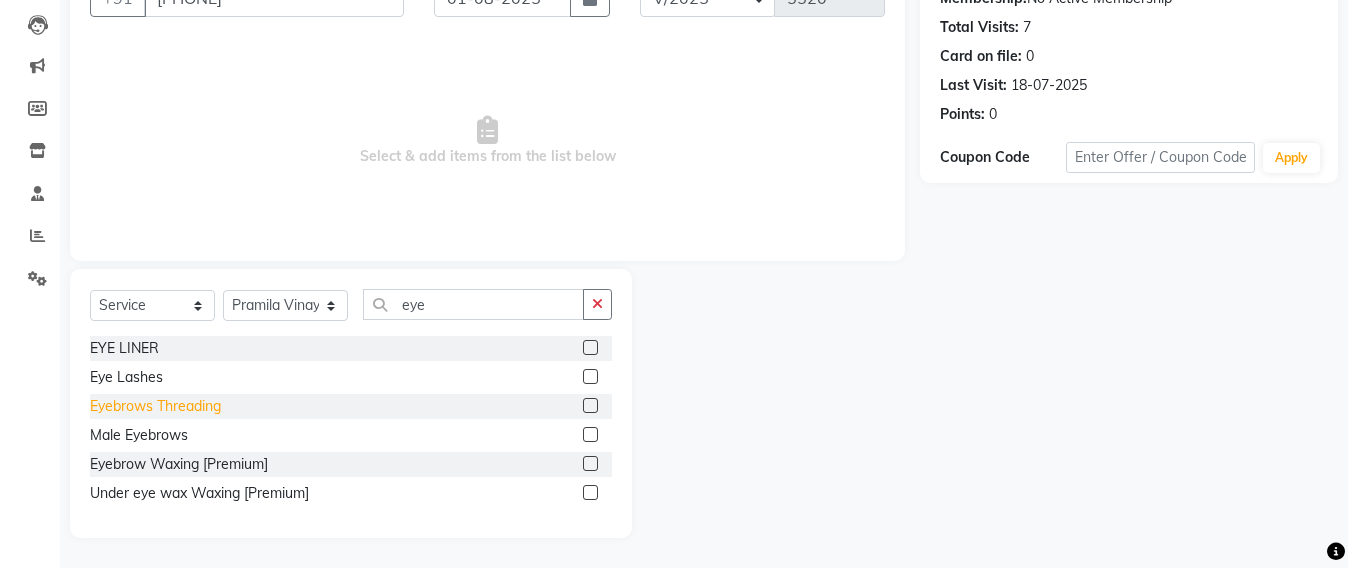 click on "Eyebrows Threading" 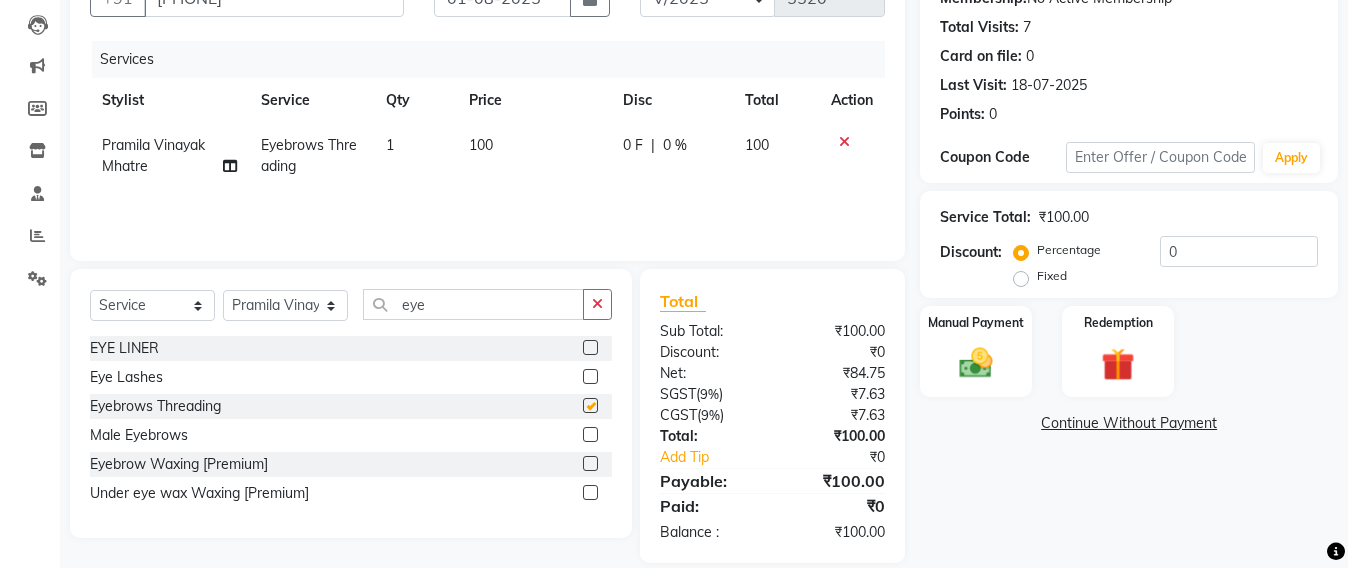 checkbox on "false" 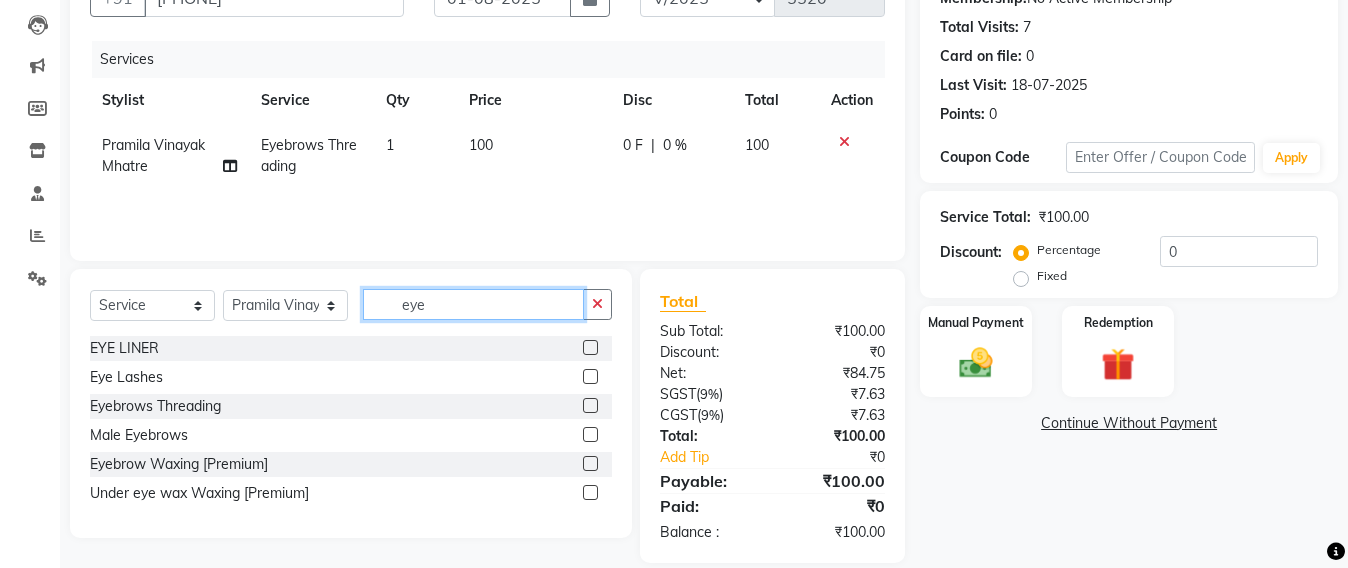 click on "eye" 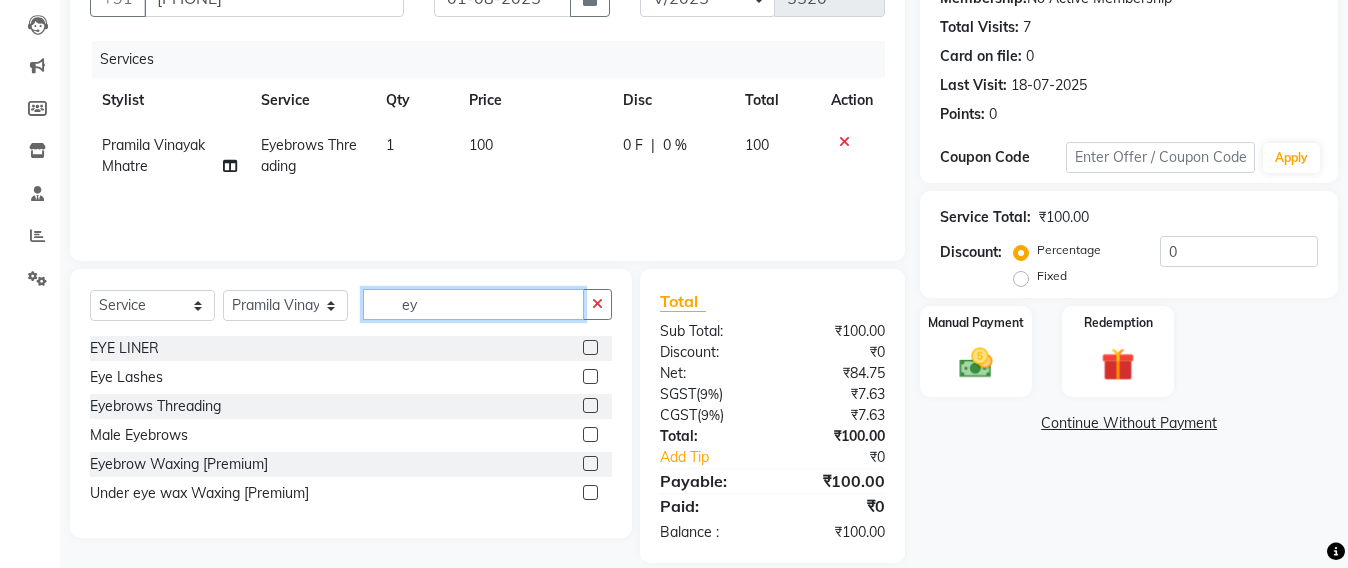 type on "e" 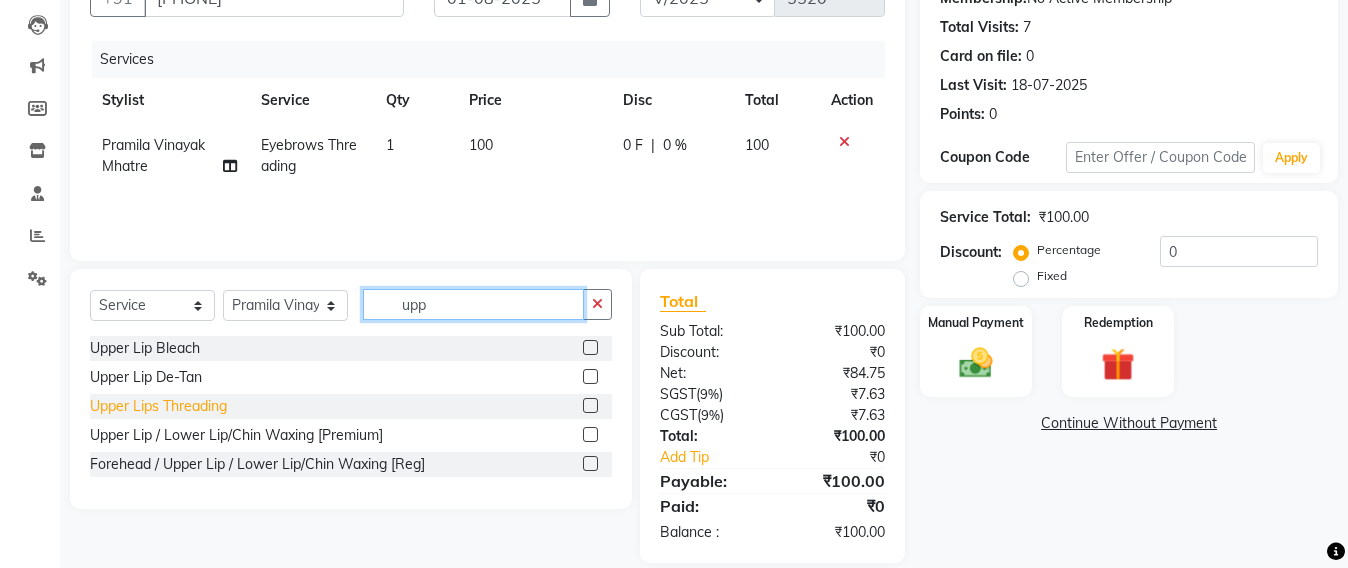 type on "upp" 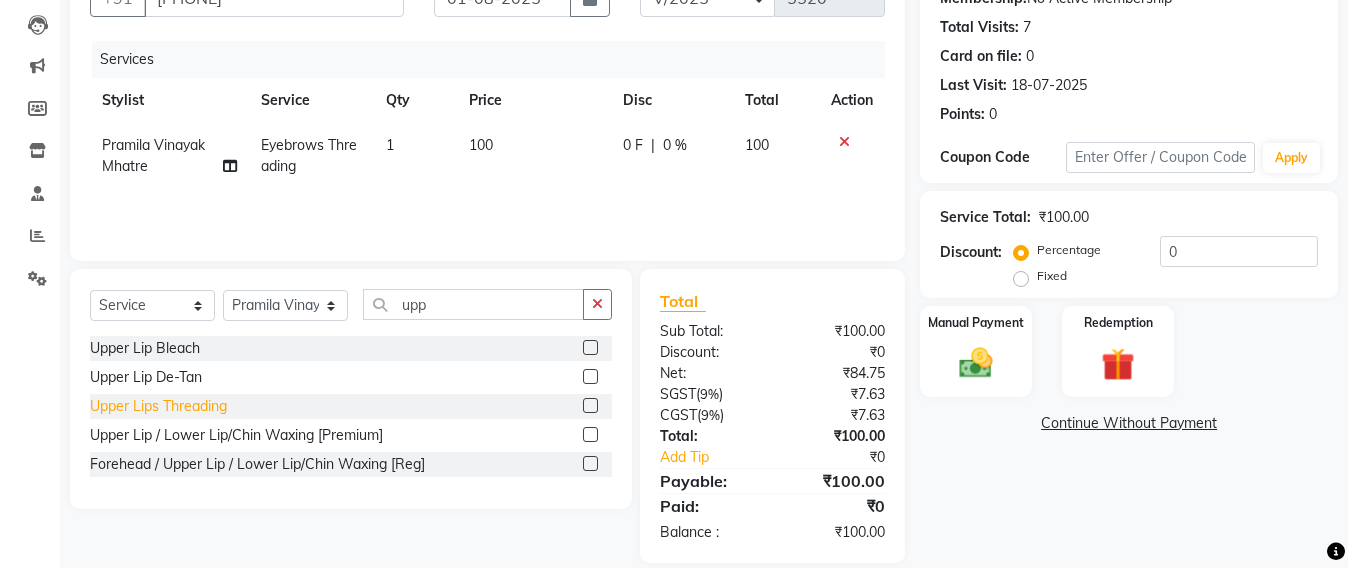 click on "Upper Lips Threading" 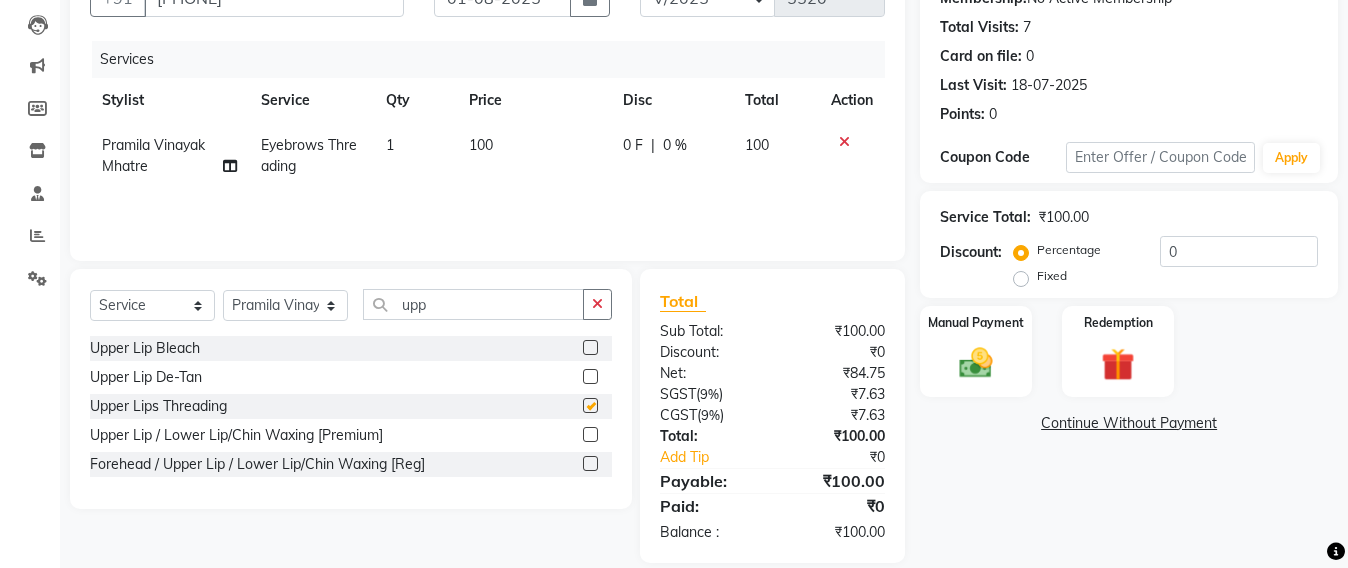 checkbox on "false" 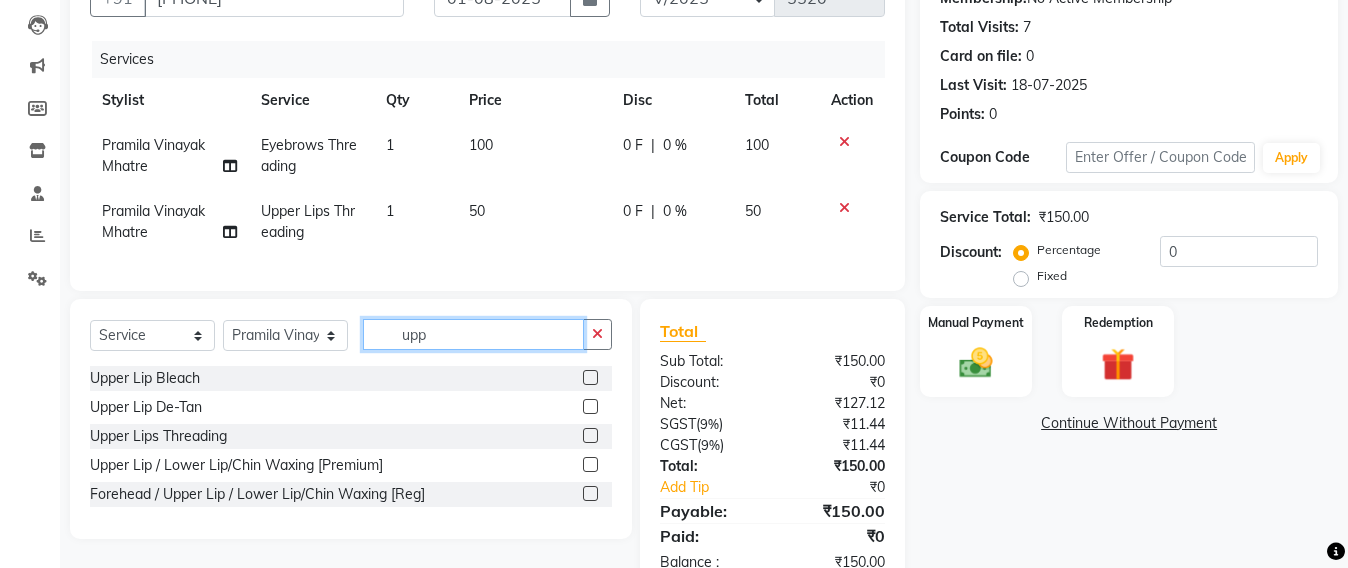 click on "upp" 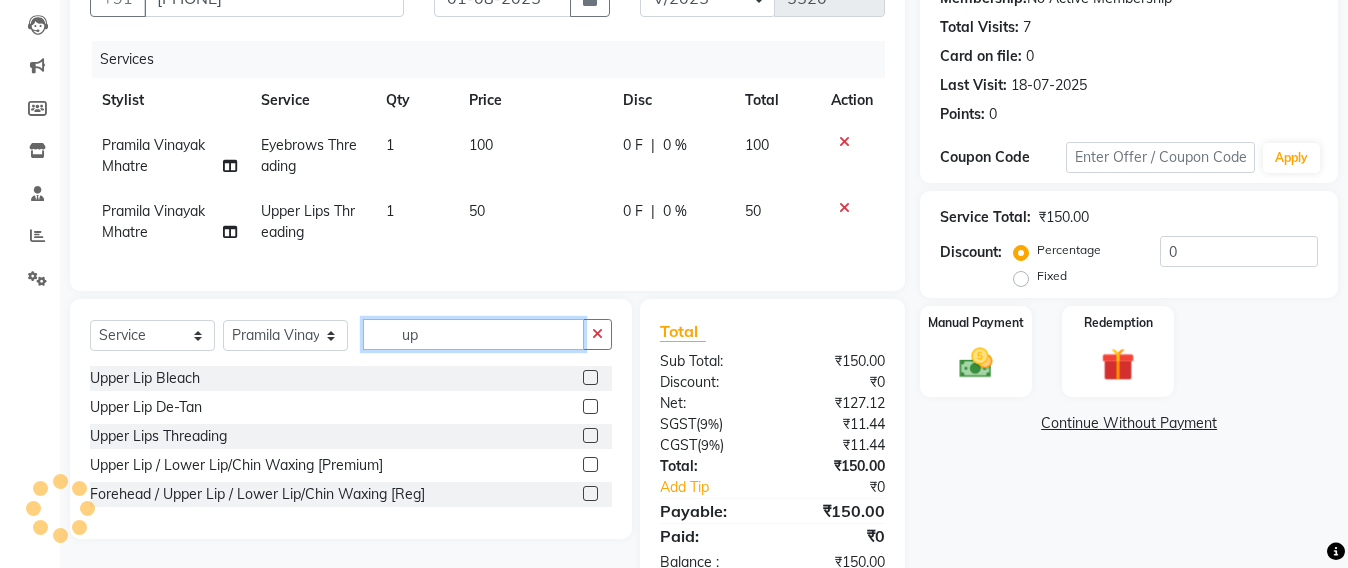 type on "u" 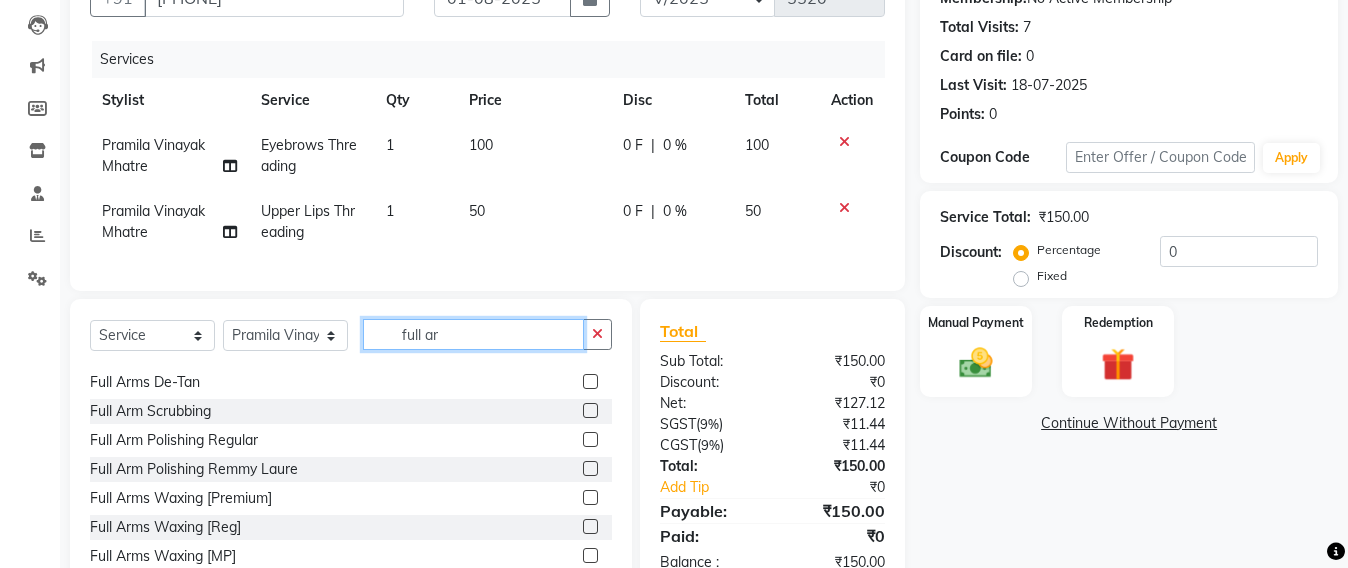 scroll, scrollTop: 32, scrollLeft: 0, axis: vertical 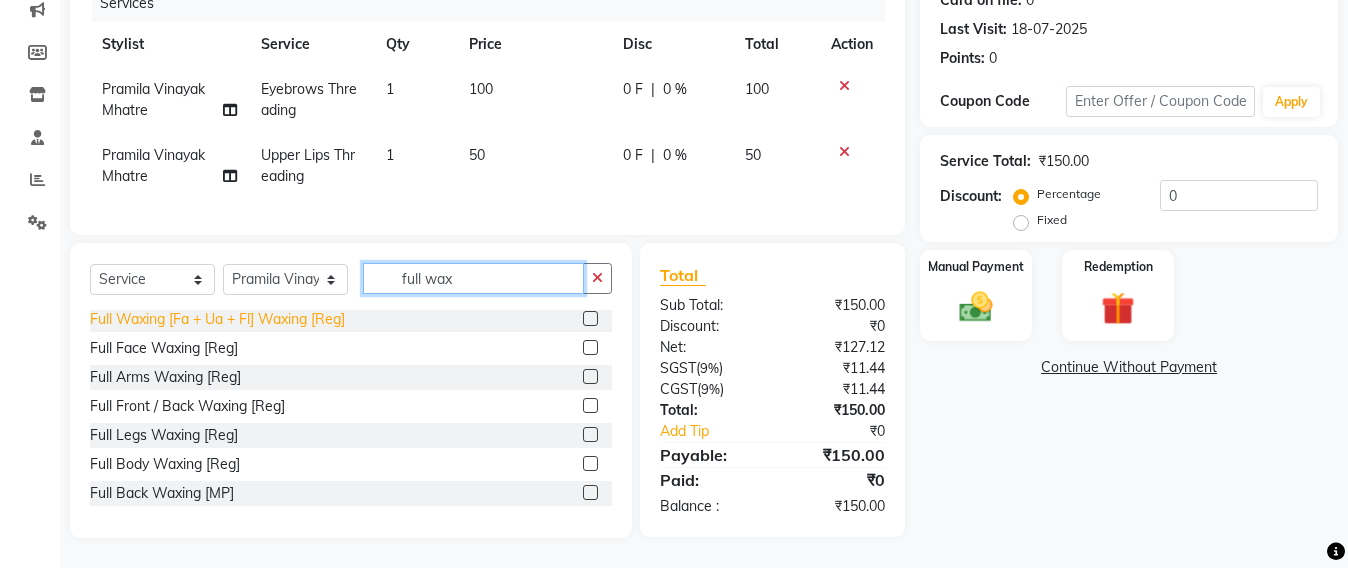 type on "full wax" 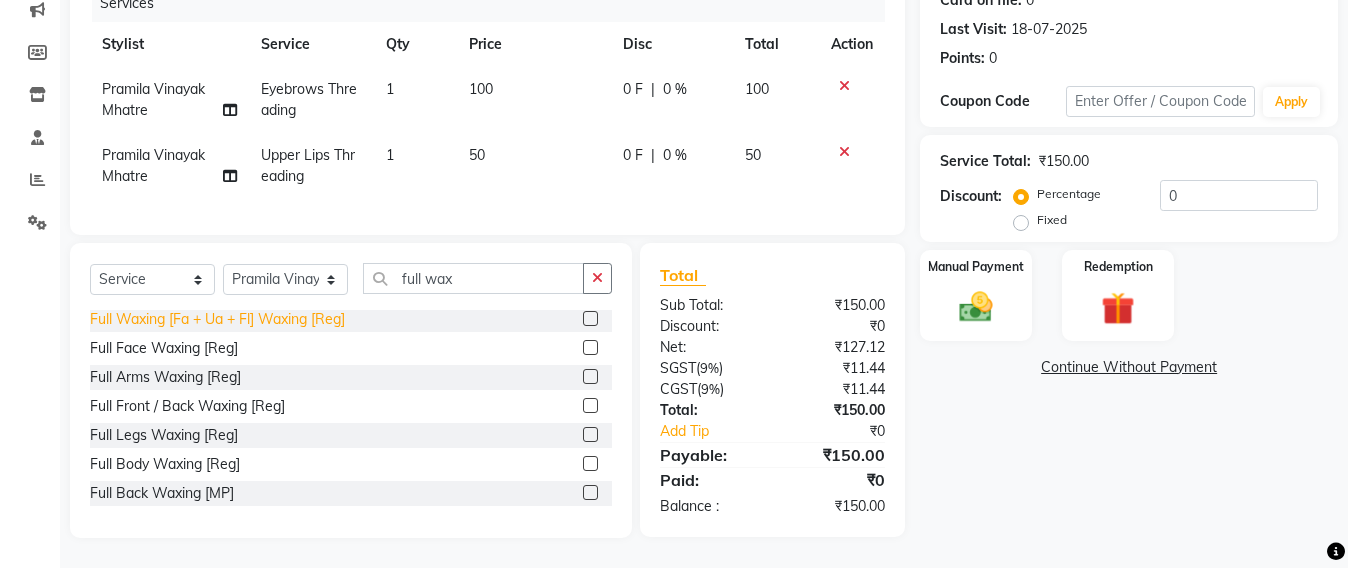 click on "Full Waxing [Fa + Ua + Fl] Waxing [Reg]" 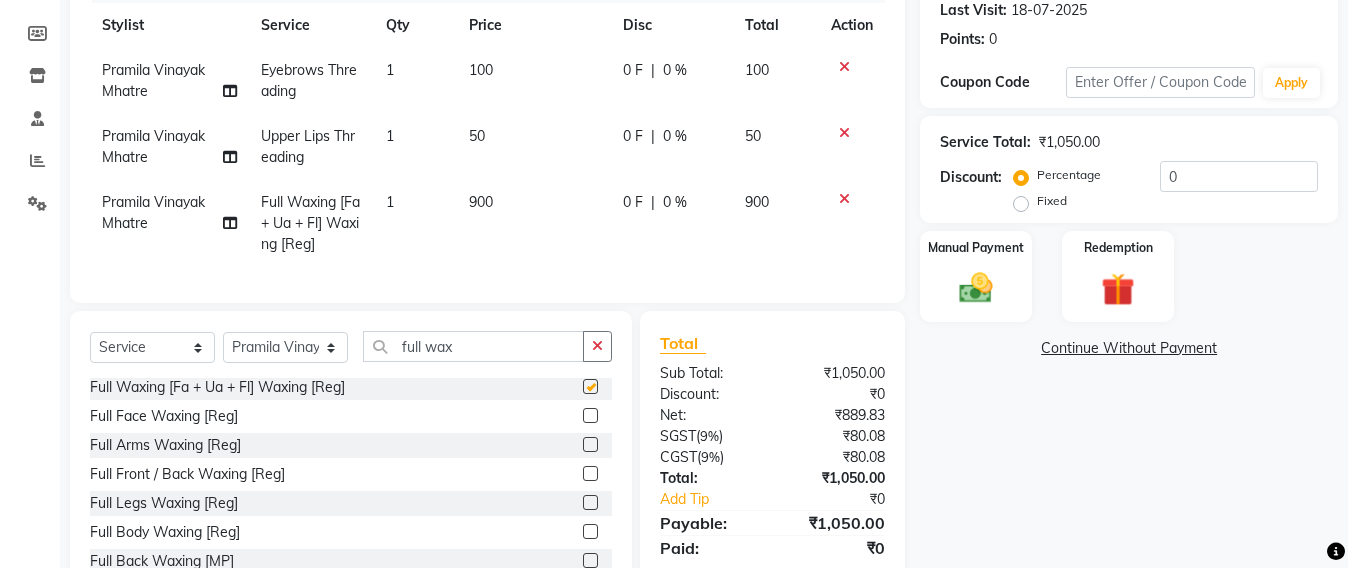 checkbox on "false" 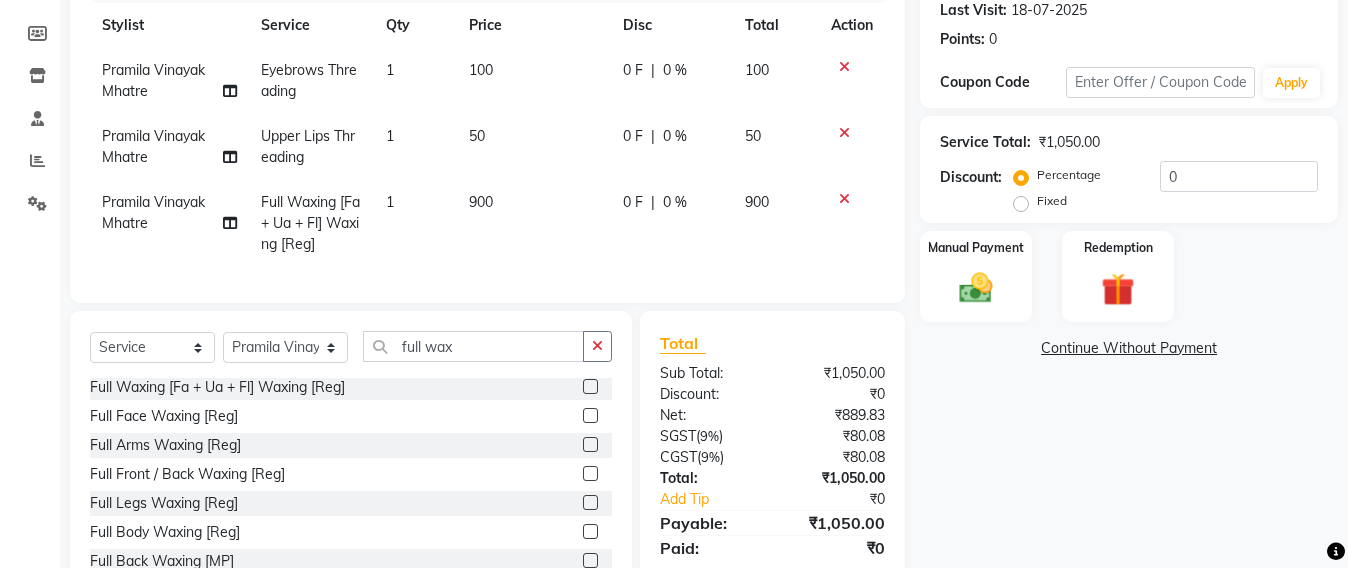 scroll, scrollTop: 52, scrollLeft: 0, axis: vertical 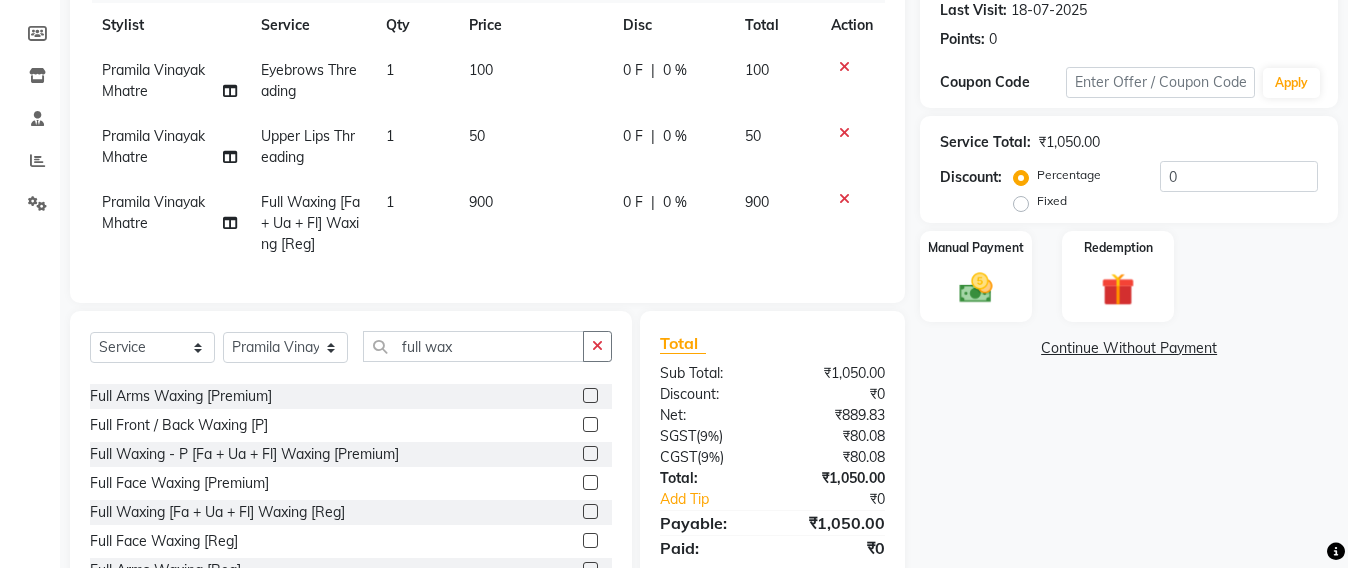 click 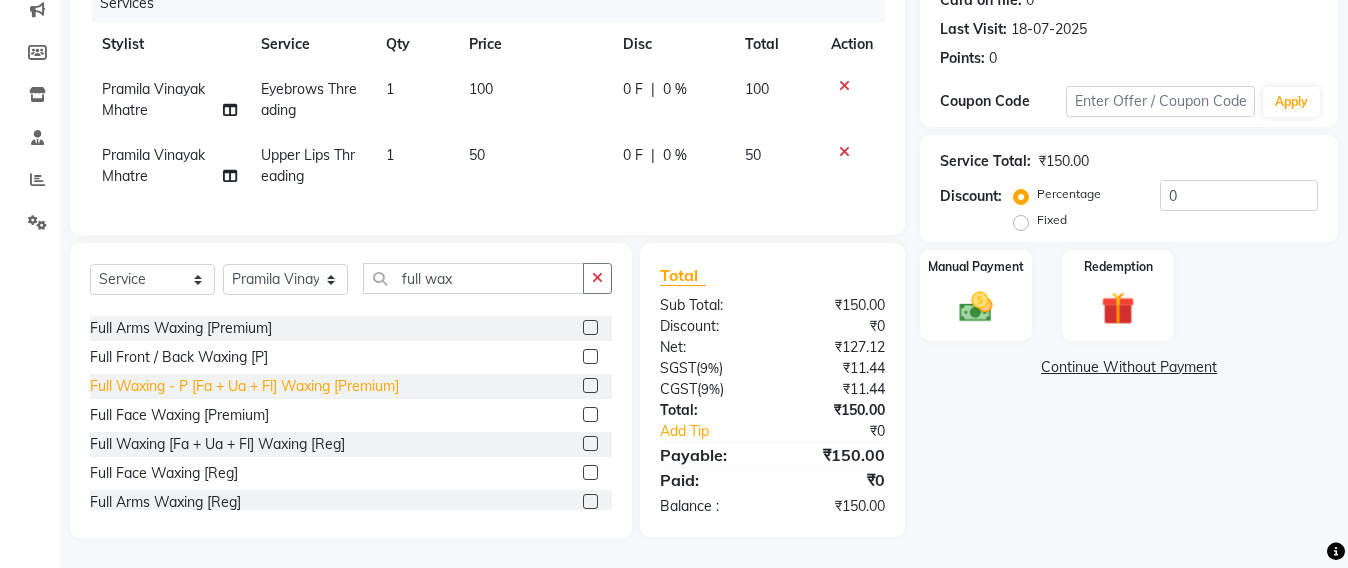 click on "Full Waxing - P [Fa + Ua + Fl] Waxing [Premium]" 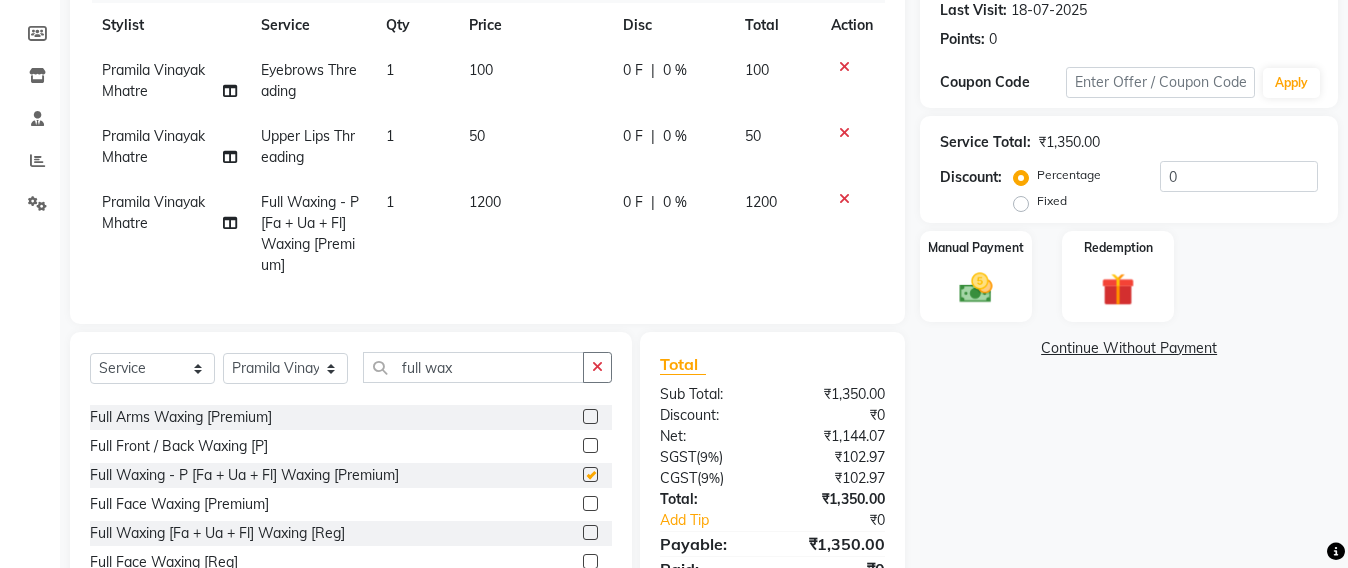 checkbox on "false" 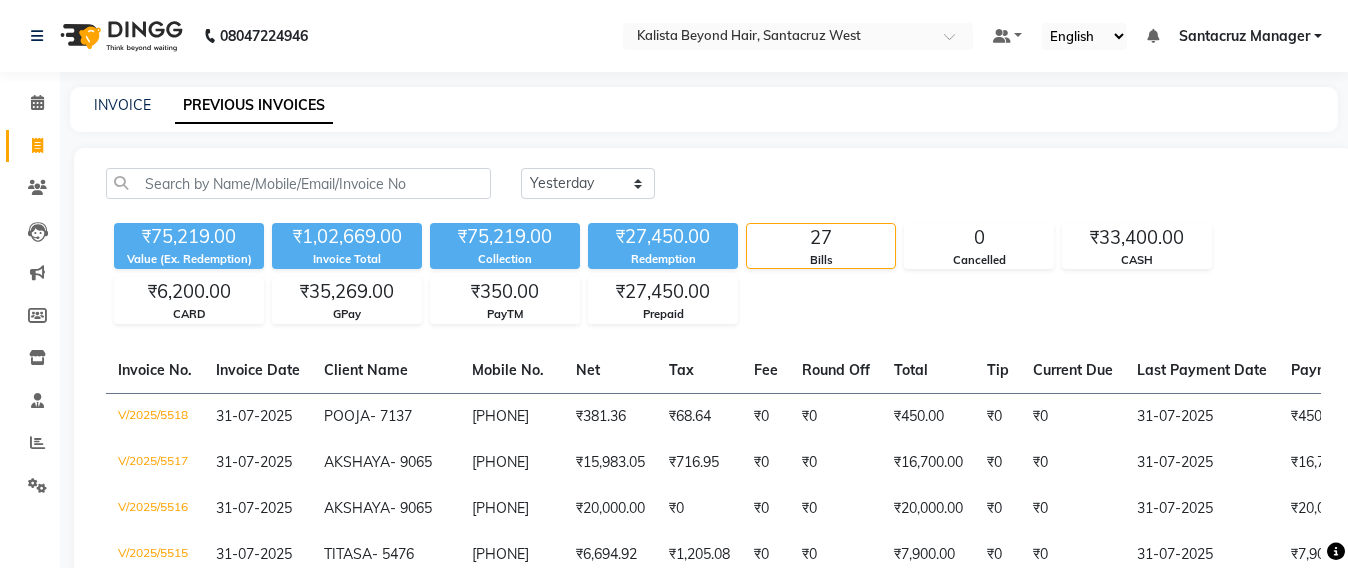 select on "yesterday" 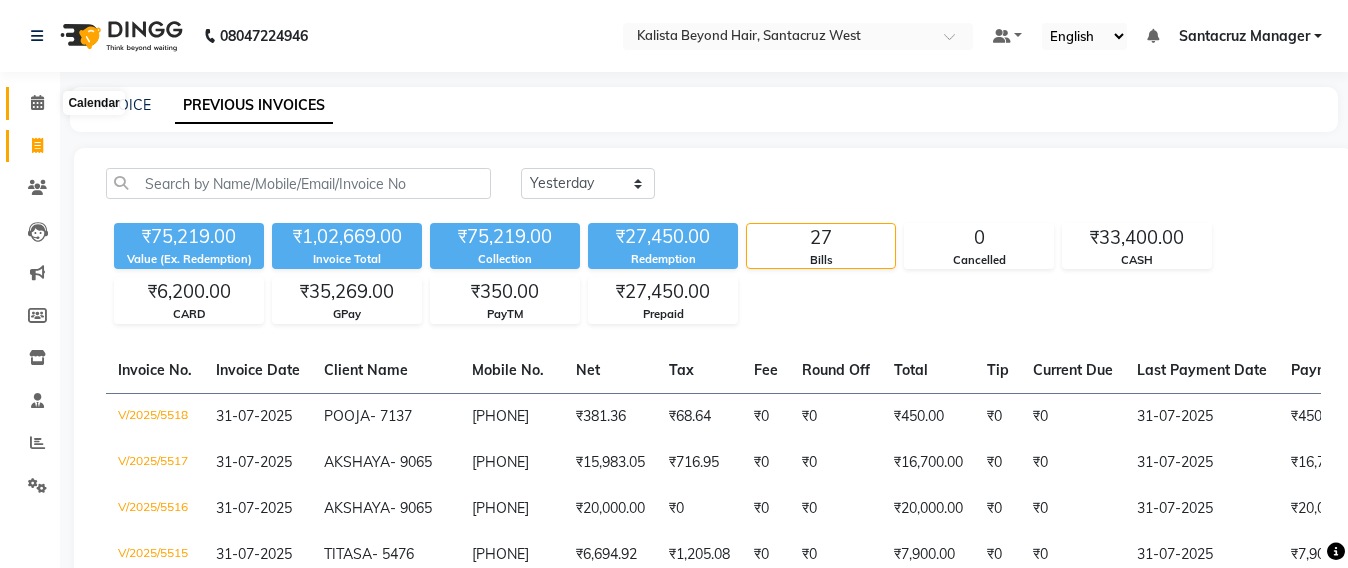 click 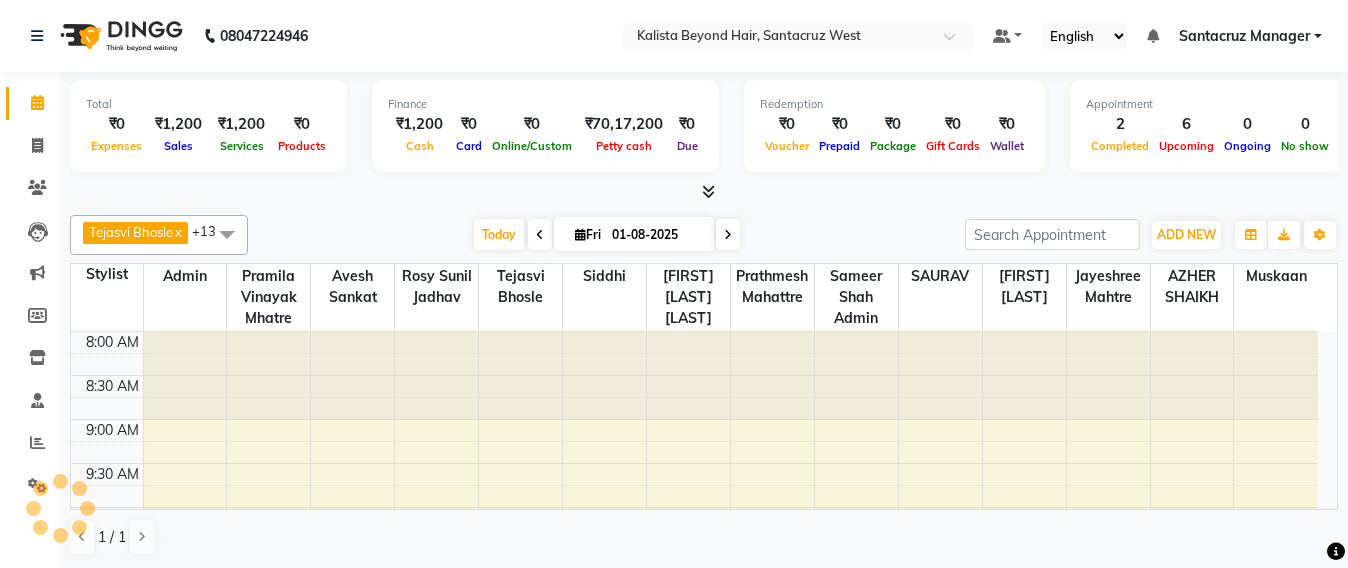 scroll, scrollTop: 1, scrollLeft: 0, axis: vertical 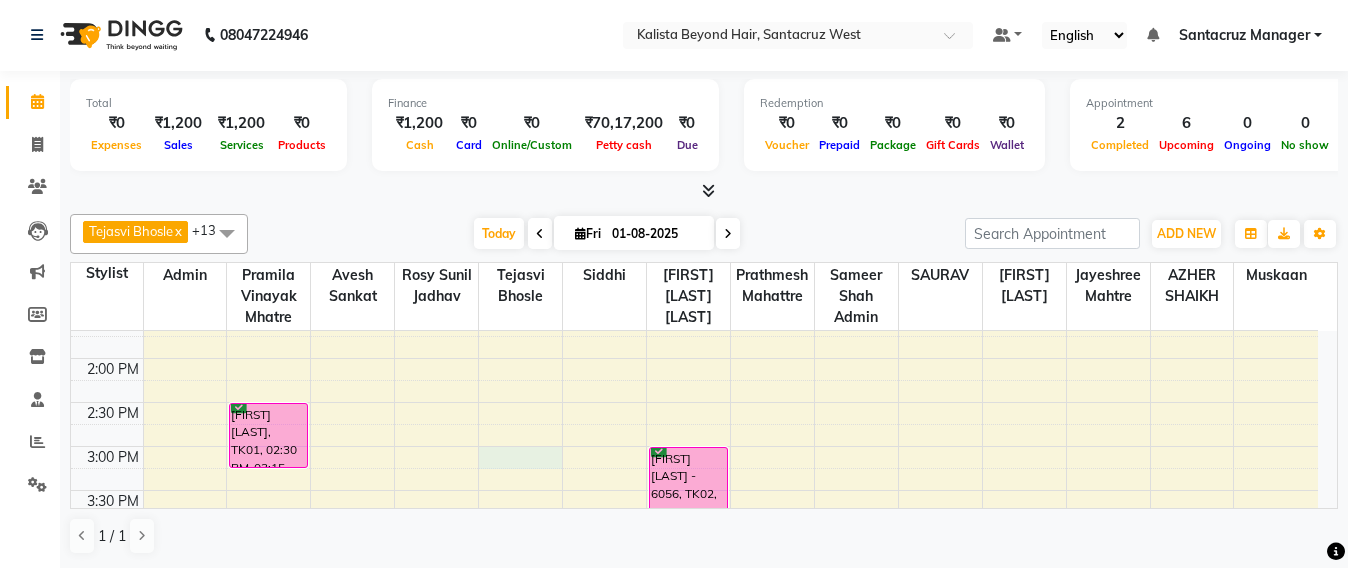 click on "8:00 AM 8:30 AM 9:00 AM 9:30 AM 10:00 AM 10:30 AM 11:00 AM 11:30 AM 12:00 PM 12:30 PM 1:00 PM 1:30 PM 2:00 PM 2:30 PM 3:00 PM 3:30 PM 4:00 PM 4:30 PM 5:00 PM 5:30 PM 6:00 PM 6:30 PM 7:00 PM 7:30 PM 8:00 PM 8:30 PM [FIRST] [LAST], TK01, 02:30 PM-03:15 PM, O3+ Whitening Facial [FIRST] [LAST] - 0507, TK04, 04:30 PM-05:00 PM, Classic Pedicure [FIRST] [LAST] - 0507, TK04, 04:00 PM-04:30 PM, Full Waxing - P [Fa + Ua + Fl] Waxing [Premium] [FIRST] [LAST] - 0507, TK04, 05:00 PM-05:30 PM, Manicure Avl [FIRST] [LAST] - 6056, TK02, 03:00 PM-05:00 PM, Root Touch Up - Inoa [FIRST] [LAST], TK05, 12:35 PM-01:35 PM, Upper Lip / Lower Lip/Chin Waxing [Premium],Upper Lip / Lower Lip/Chin Waxing [Premium] [FIRST], TK03, 04:30 PM-06:30 PM, Hair colour consultation [FIRST] [LAST], TK05, 12:05 PM-12:35 PM, Hair Cut & Finish / Creative [Cr. Dir.]" at bounding box center (694, 402) 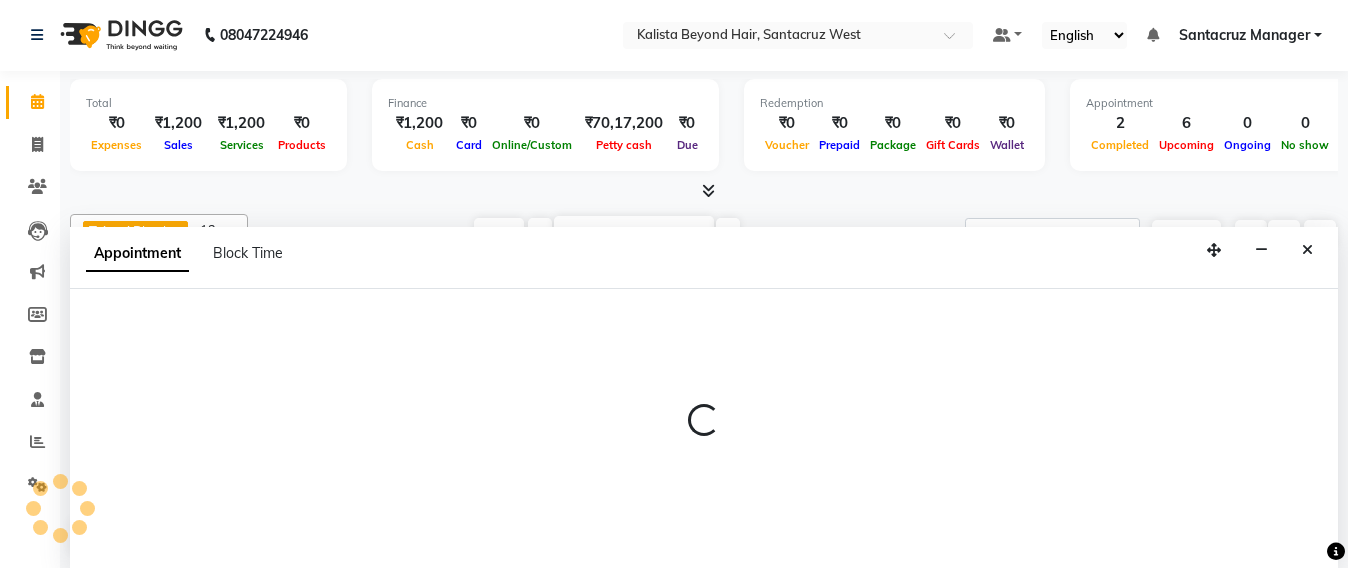 select on "47907" 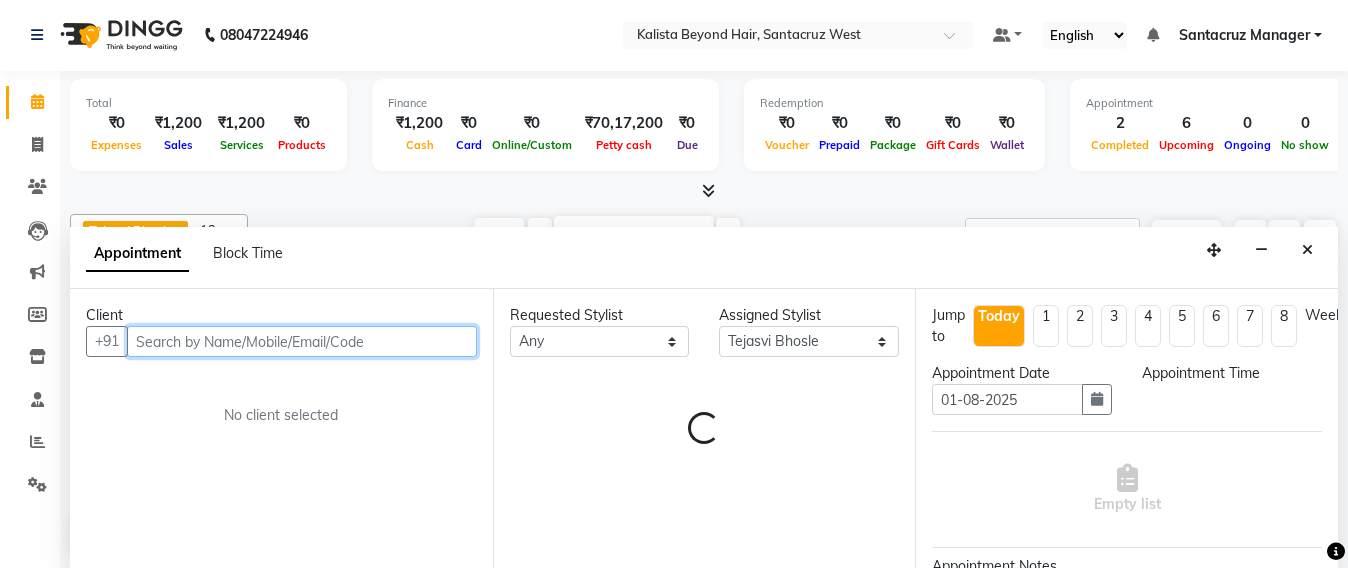 select on "900" 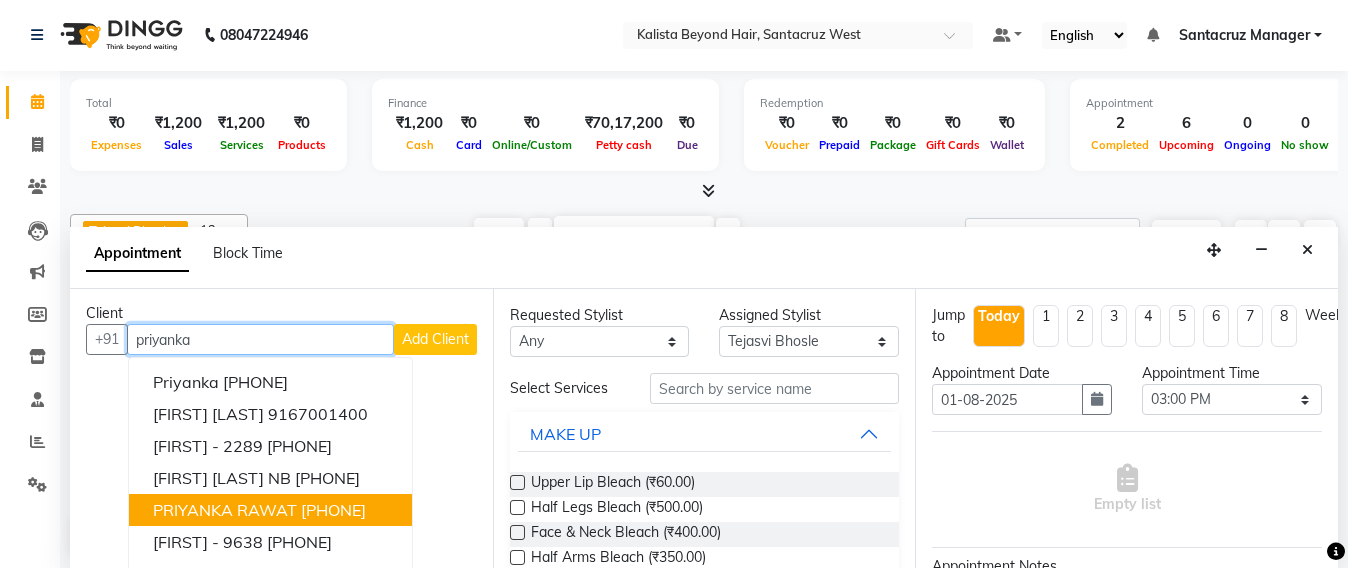 scroll, scrollTop: 0, scrollLeft: 0, axis: both 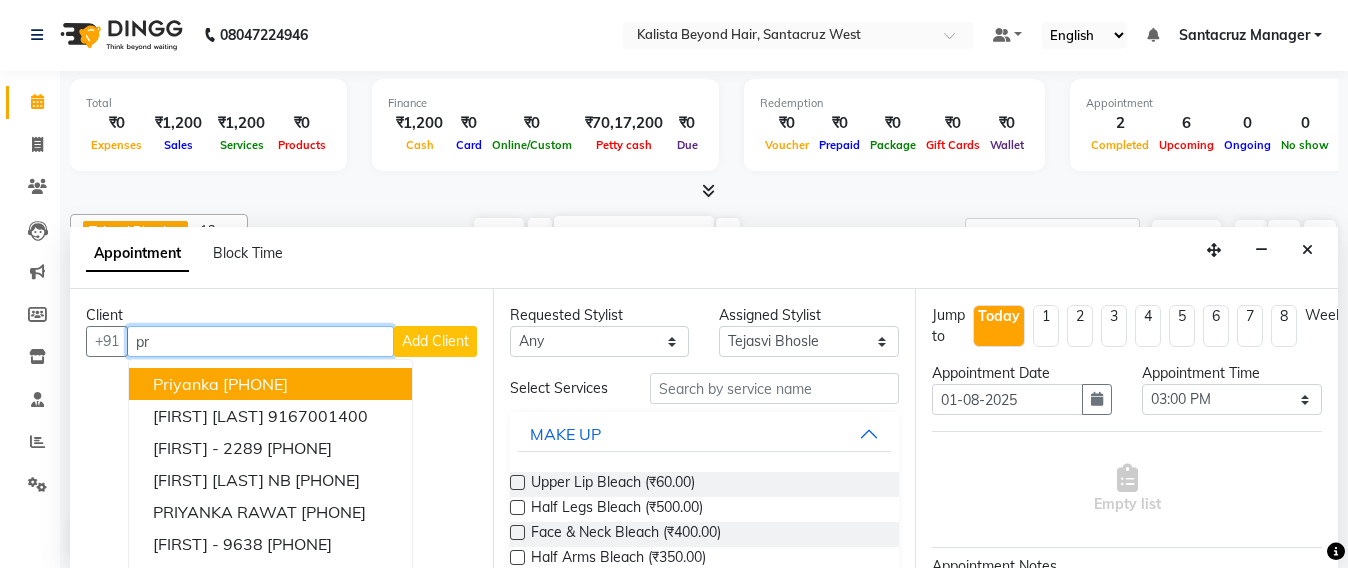type on "p" 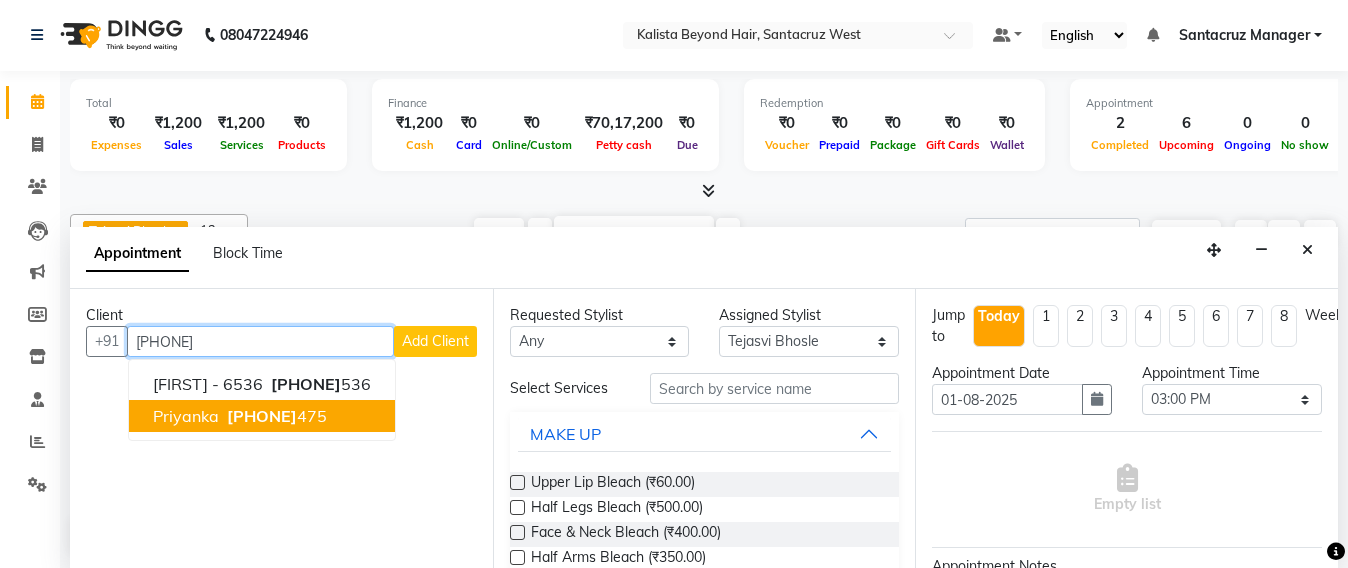 click on "[PHONE]" at bounding box center (262, 416) 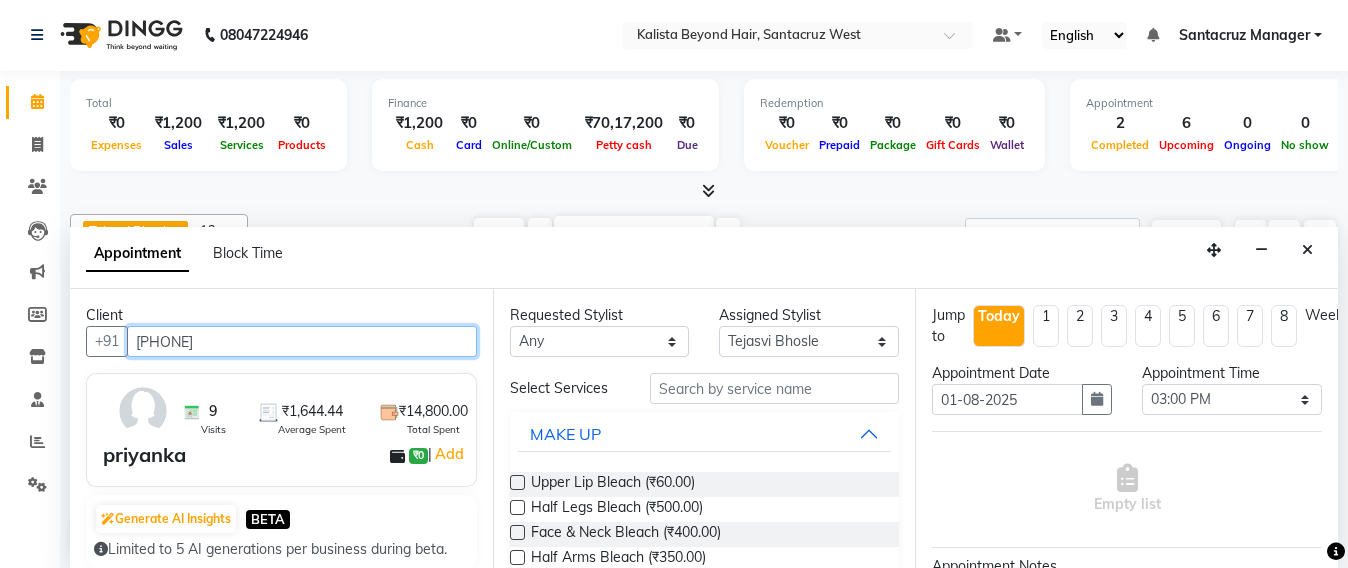 type on "[PHONE]" 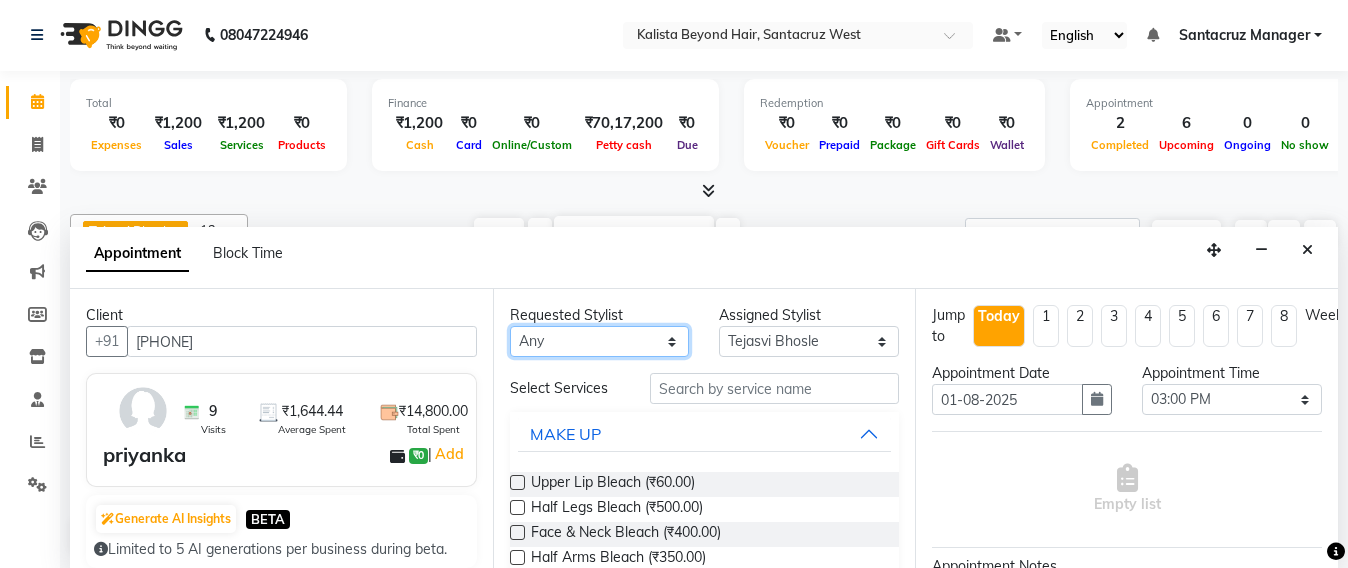 click on "Any Admin Avesh Sankat AZHER SHAIKH Jayeshree Mahtre Manisha Subodh Shedge Muskaan Pramila Vinayak Mhatre prathmesh mahattre Pratibha Nilesh Sharma RINKI SAV Rosy Sunil Jadhav Sameer shah admin SAURAV Siddhi SOMAYANG VASHUM Tejasvi Bhosle" at bounding box center [600, 341] 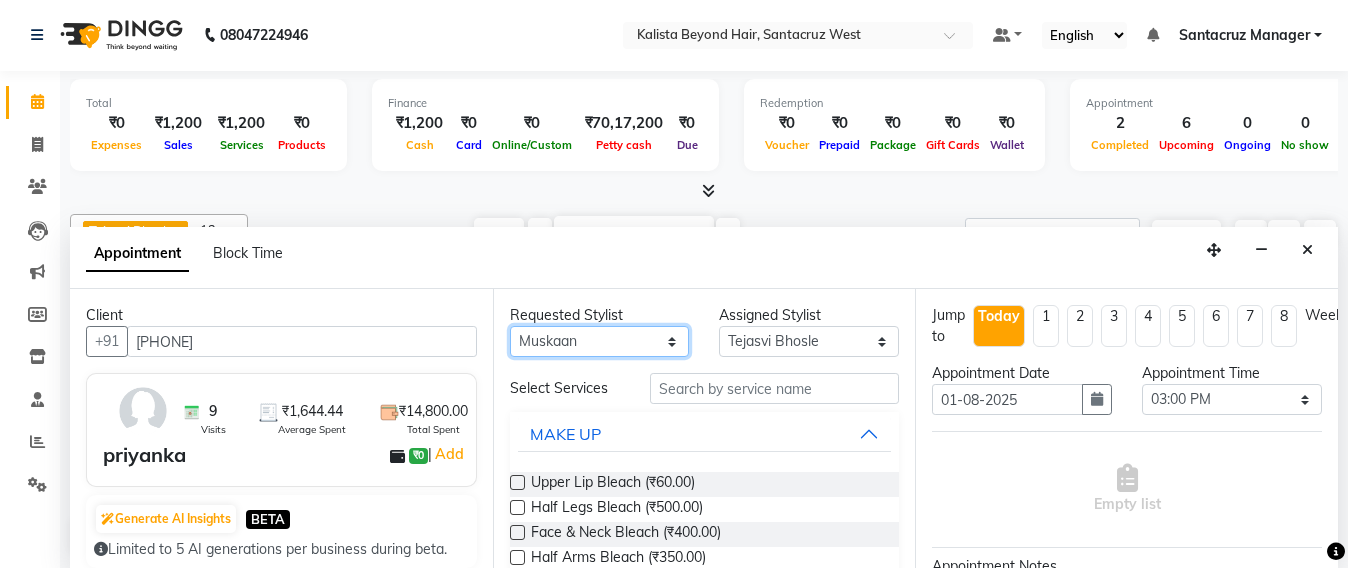 click on "Any Admin Avesh Sankat AZHER SHAIKH Jayeshree Mahtre Manisha Subodh Shedge Muskaan Pramila Vinayak Mhatre prathmesh mahattre Pratibha Nilesh Sharma RINKI SAV Rosy Sunil Jadhav Sameer shah admin SAURAV Siddhi SOMAYANG VASHUM Tejasvi Bhosle" at bounding box center [600, 341] 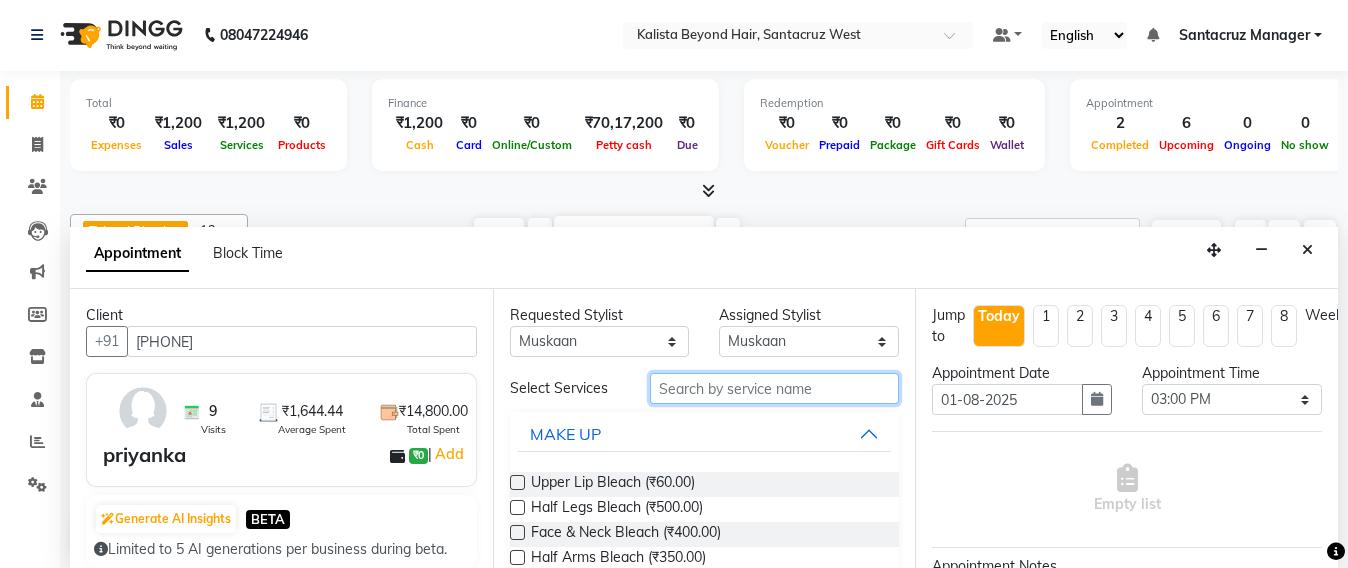 click at bounding box center [775, 388] 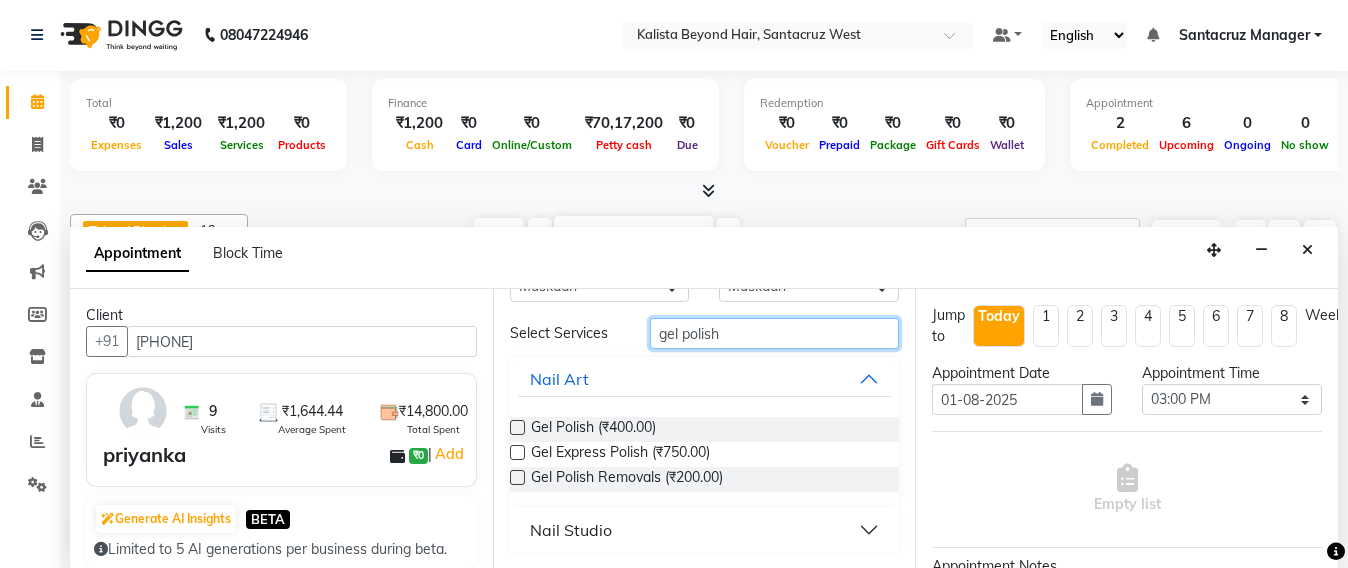 scroll, scrollTop: 0, scrollLeft: 0, axis: both 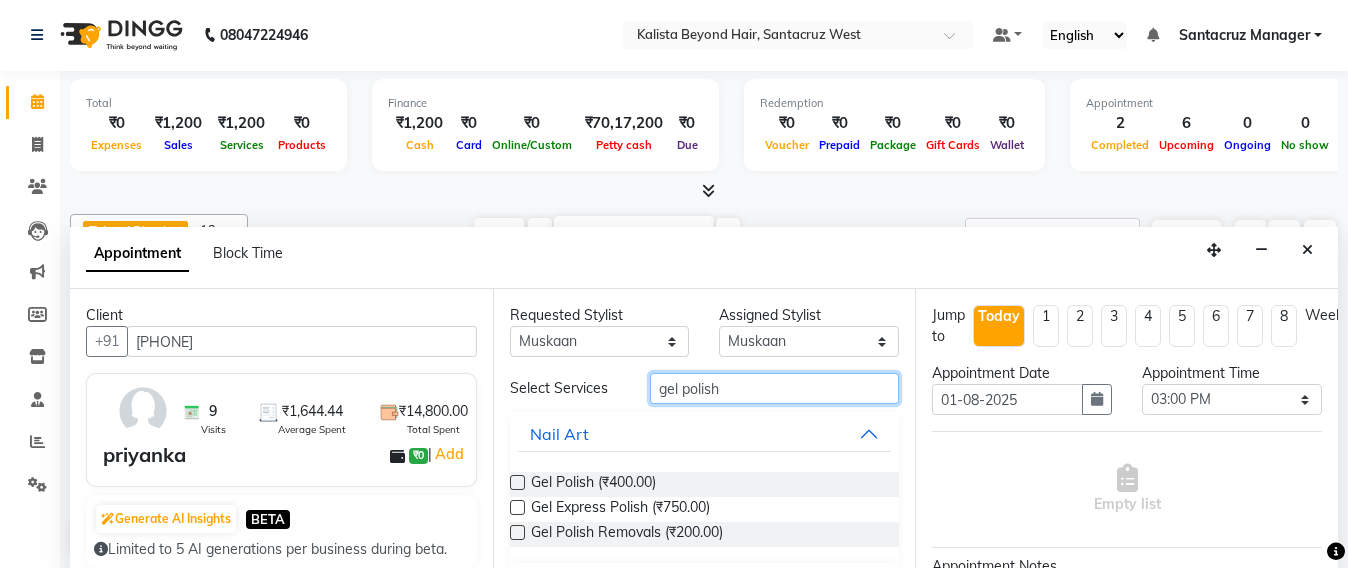 type on "gel polish" 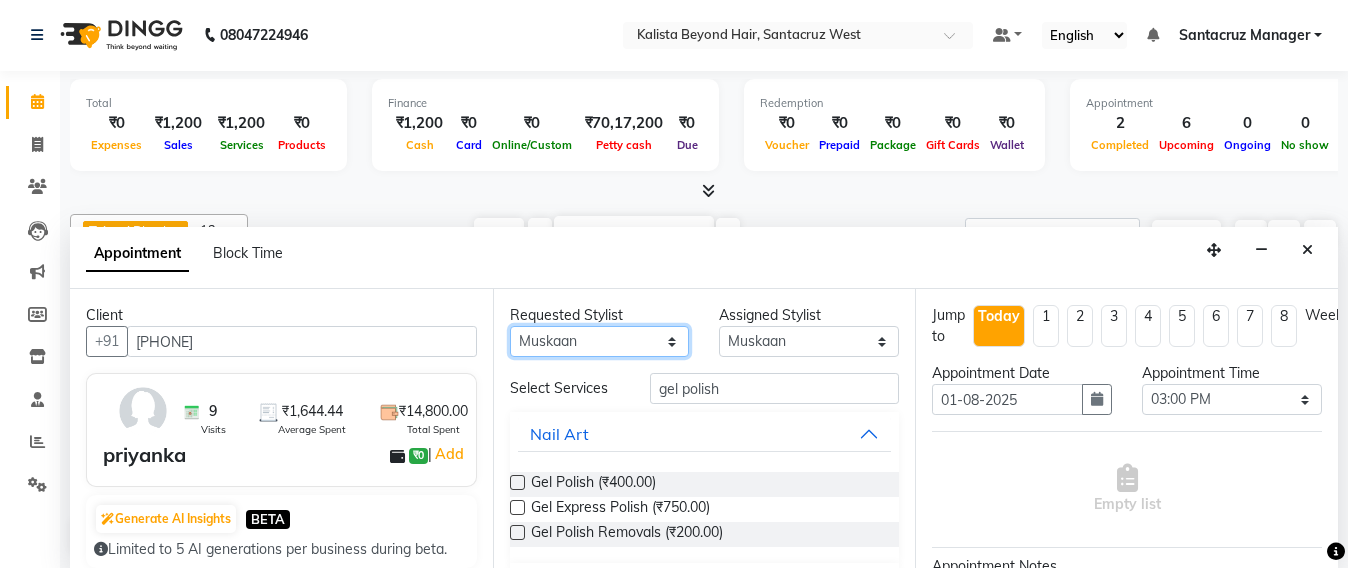 click on "Any Admin Avesh Sankat AZHER SHAIKH Jayeshree Mahtre Manisha Subodh Shedge Muskaan Pramila Vinayak Mhatre prathmesh mahattre Pratibha Nilesh Sharma RINKI SAV Rosy Sunil Jadhav Sameer shah admin SAURAV Siddhi SOMAYANG VASHUM Tejasvi Bhosle" at bounding box center [600, 341] 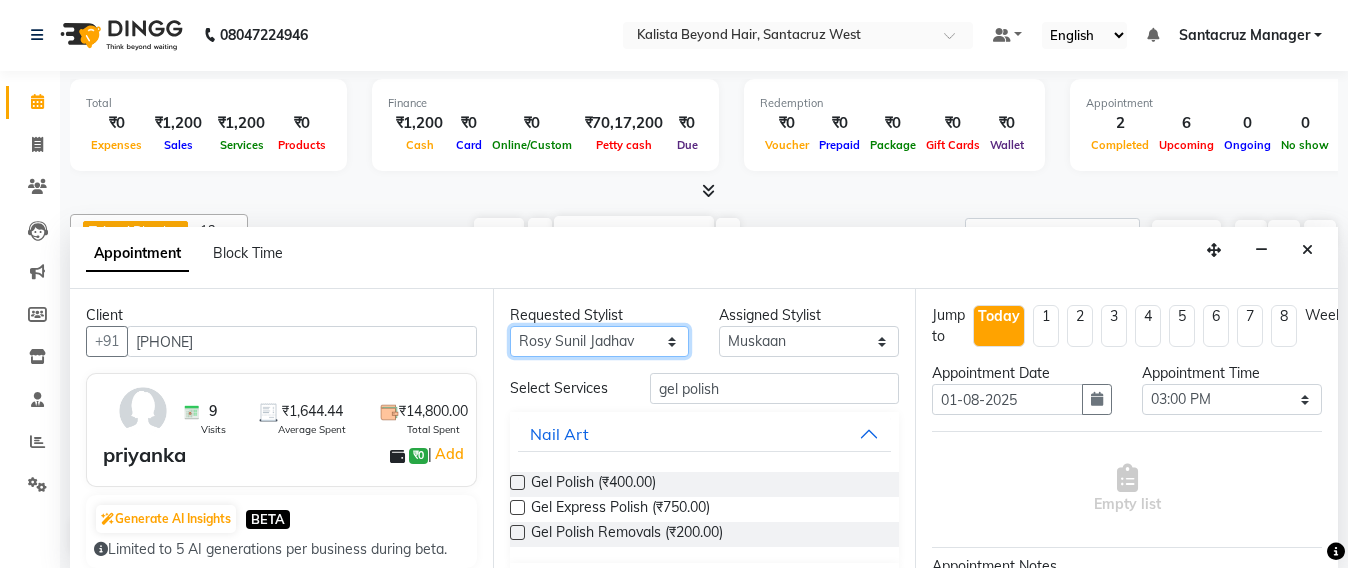 click on "Any Admin Avesh Sankat AZHER SHAIKH Jayeshree Mahtre Manisha Subodh Shedge Muskaan Pramila Vinayak Mhatre prathmesh mahattre Pratibha Nilesh Sharma RINKI SAV Rosy Sunil Jadhav Sameer shah admin SAURAV Siddhi SOMAYANG VASHUM Tejasvi Bhosle" at bounding box center [600, 341] 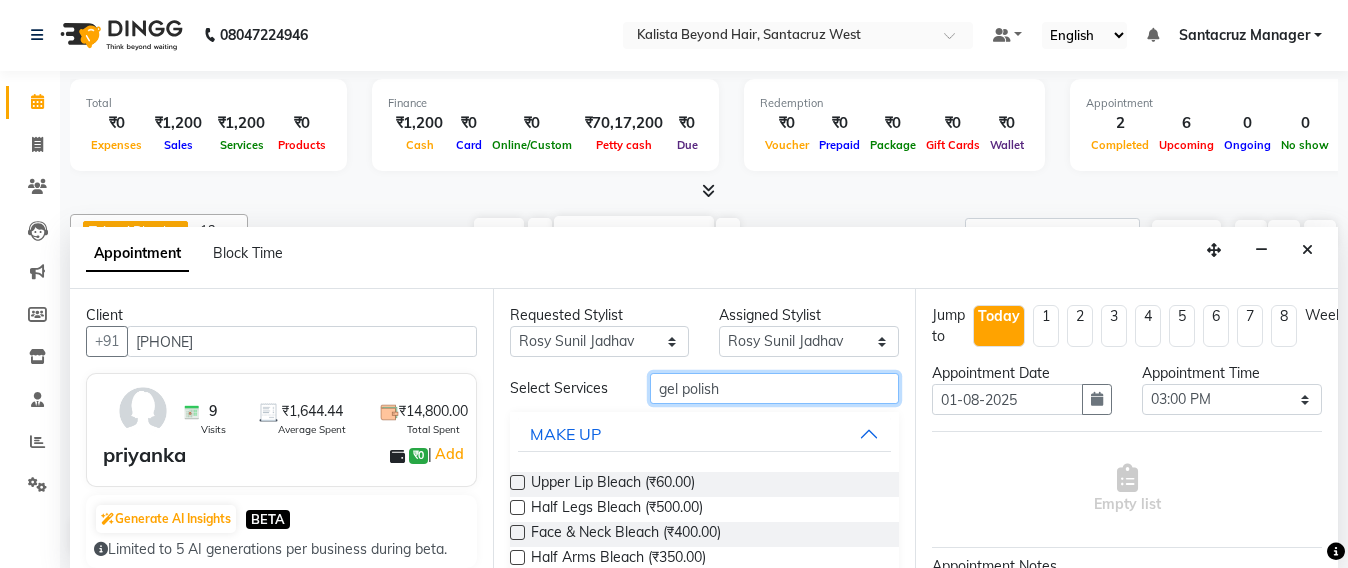 click on "gel polish" at bounding box center (775, 388) 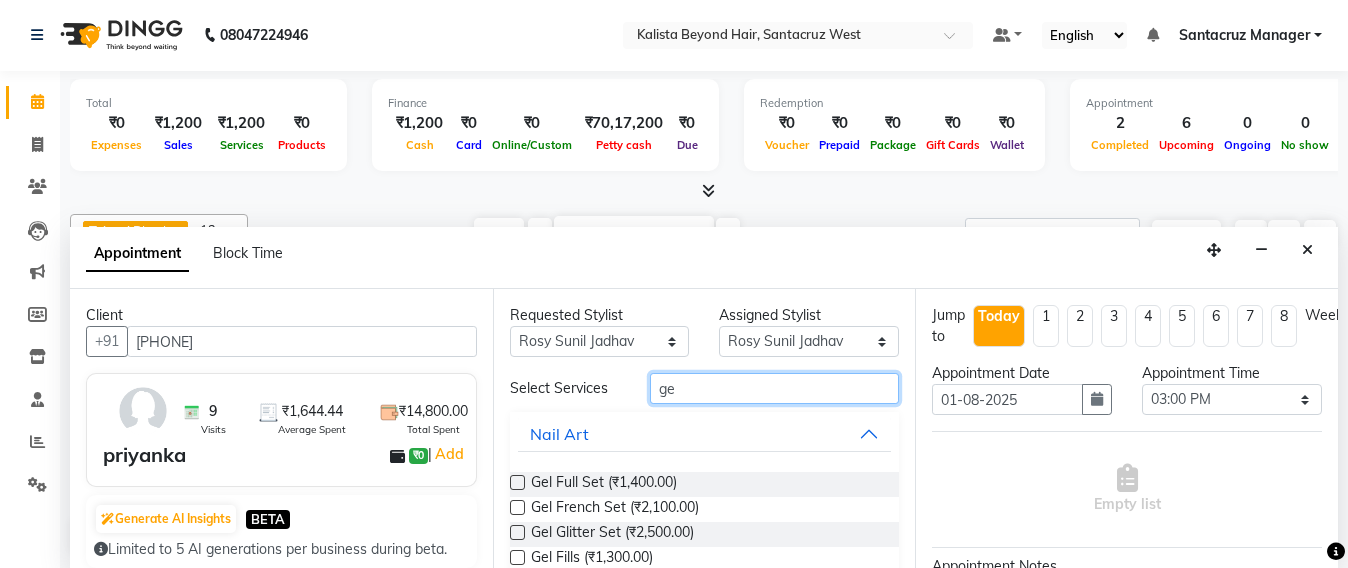 type on "g" 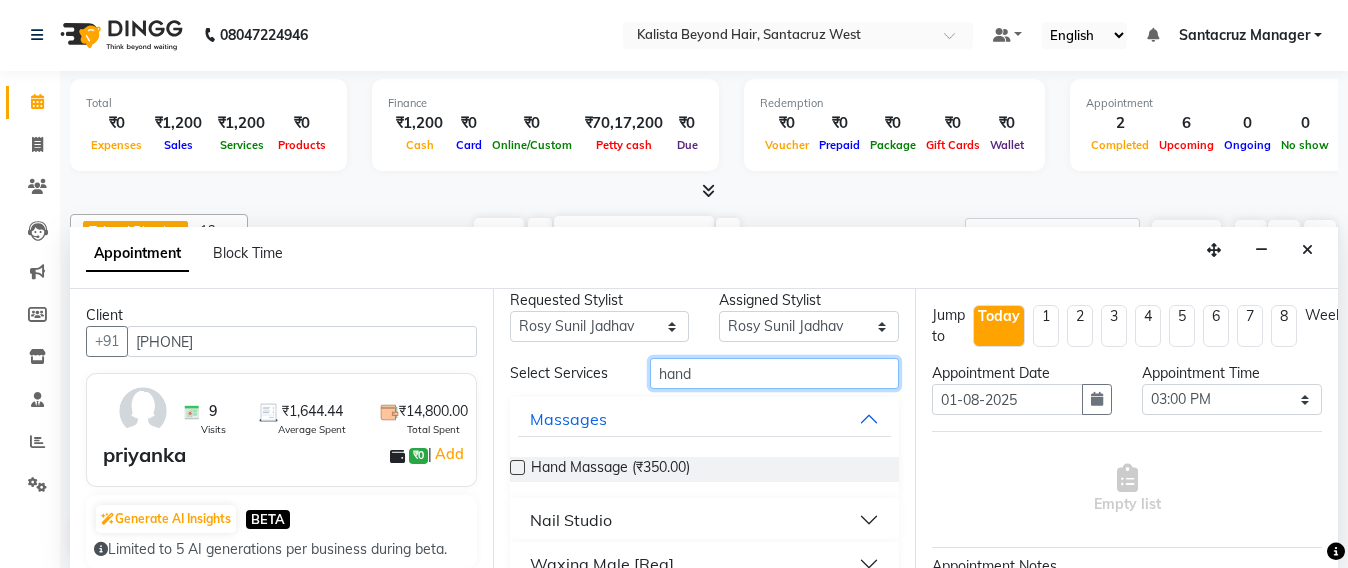 scroll, scrollTop: 0, scrollLeft: 0, axis: both 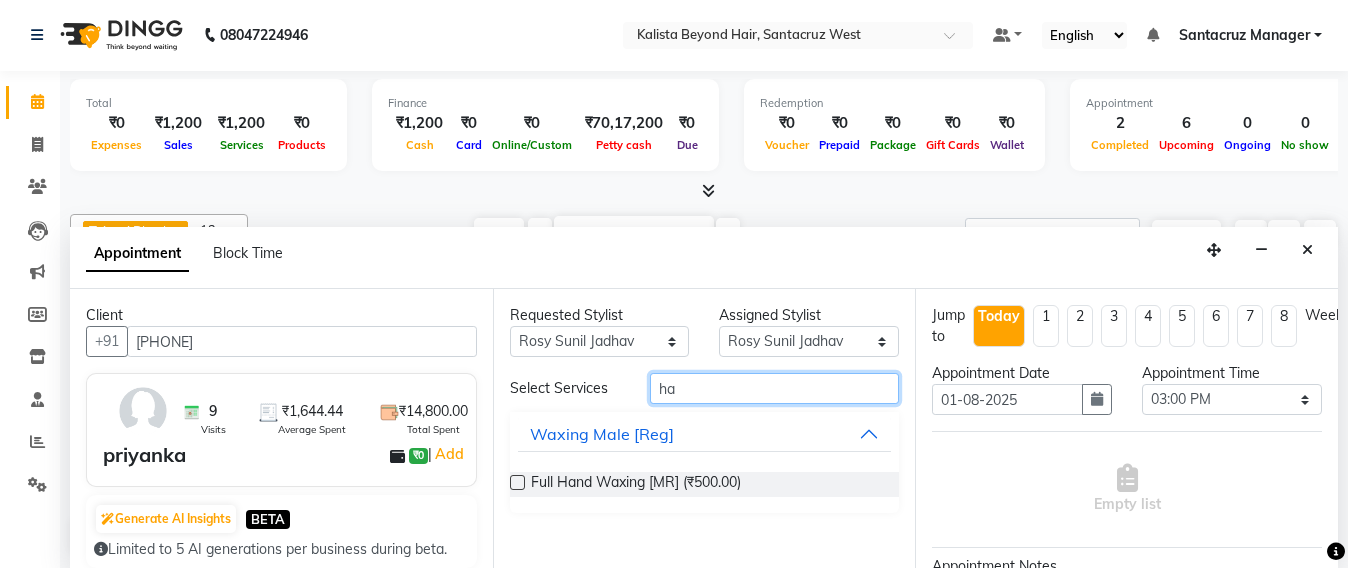 type on "h" 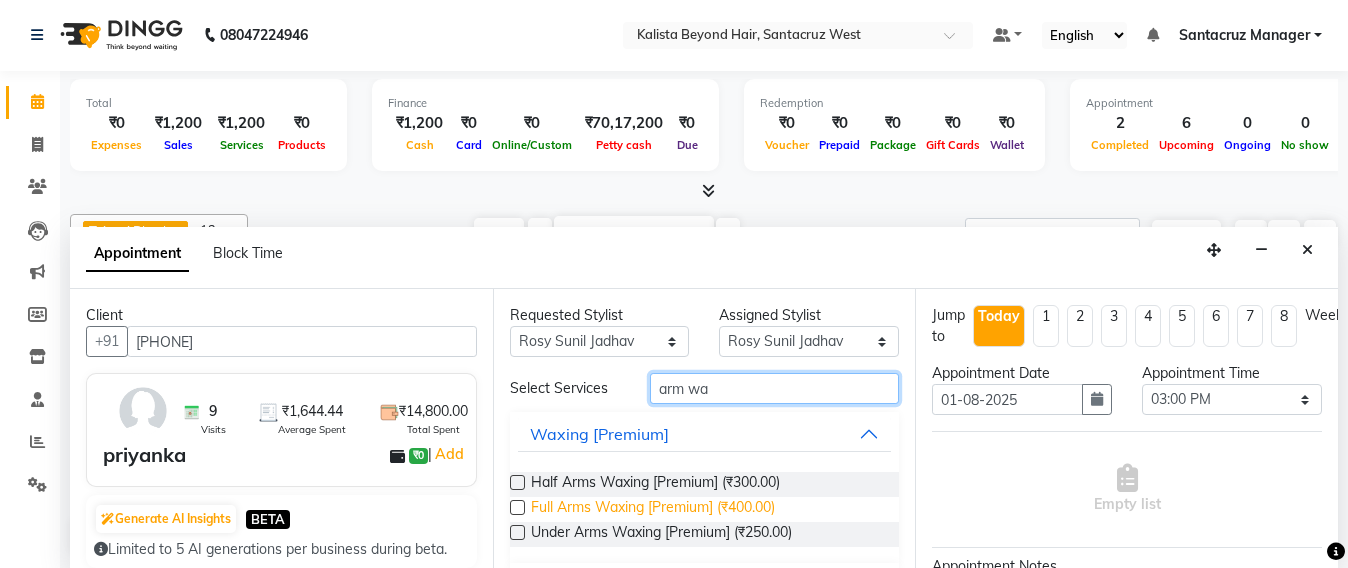 type on "arm wa" 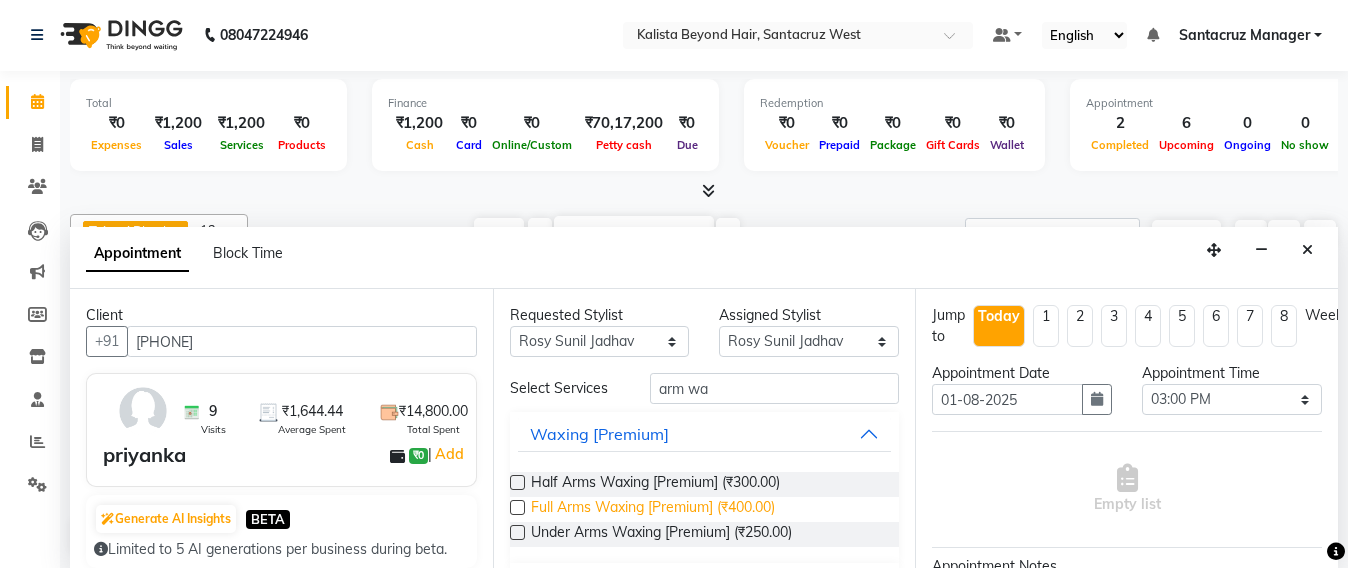 click on "Full Arms Waxing [Premium] (₹400.00)" at bounding box center (653, 509) 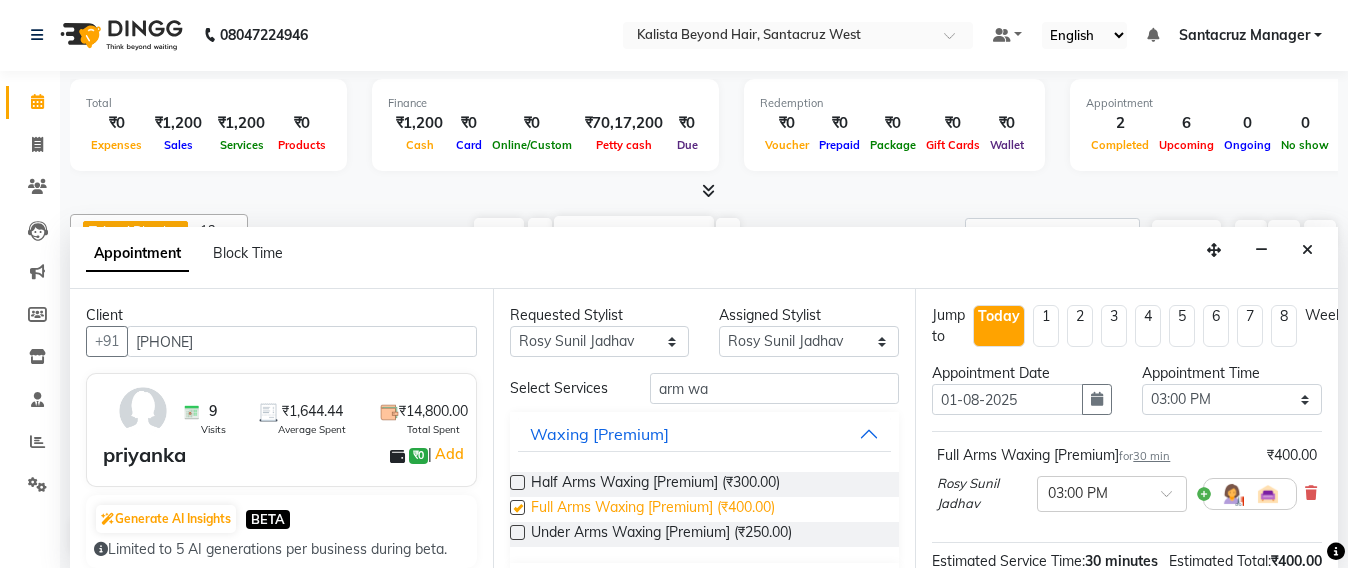 checkbox on "false" 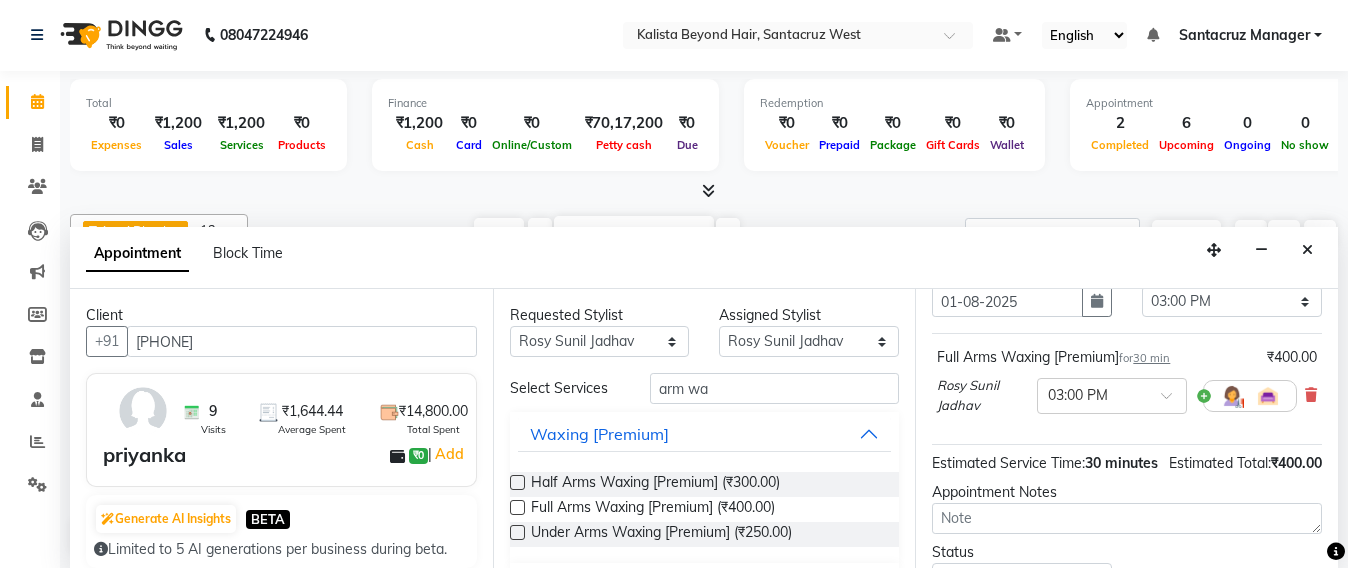 scroll, scrollTop: 250, scrollLeft: 0, axis: vertical 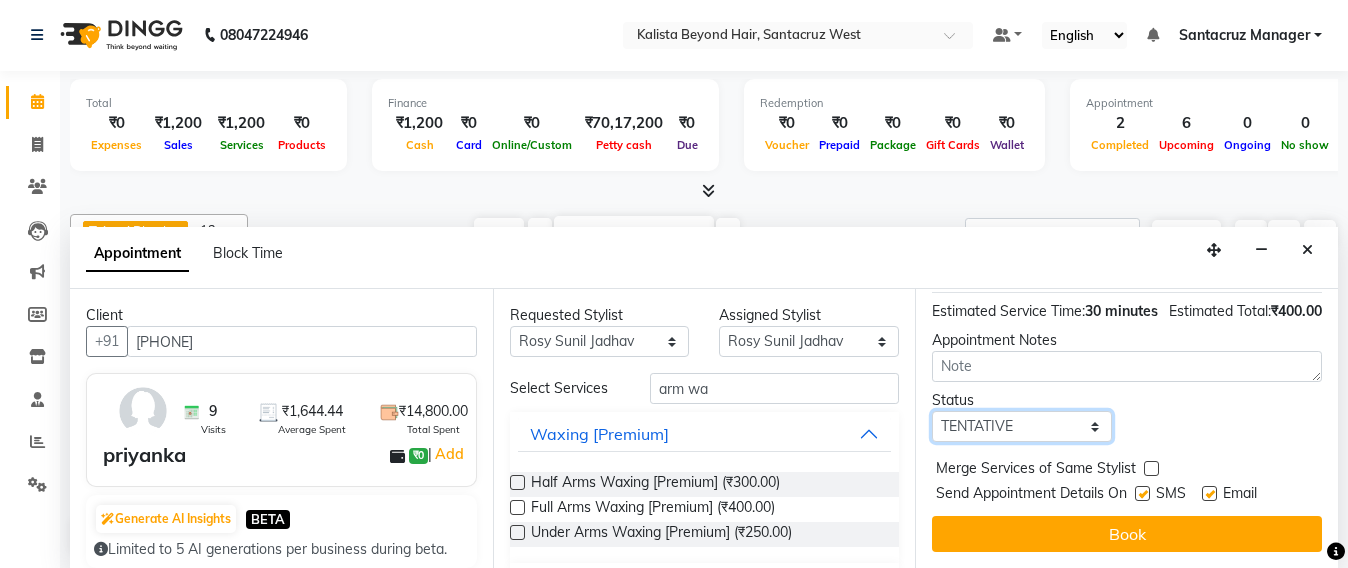click on "Select TENTATIVE CONFIRM CHECK-IN UPCOMING" at bounding box center [1022, 426] 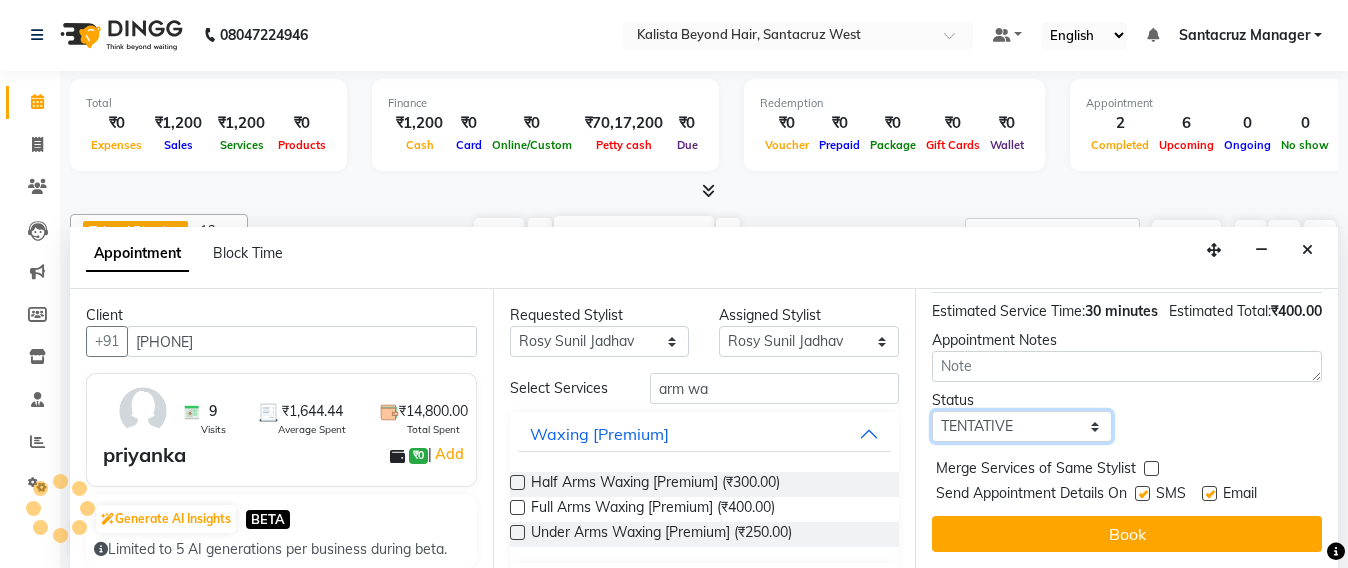 select on "confirm booking" 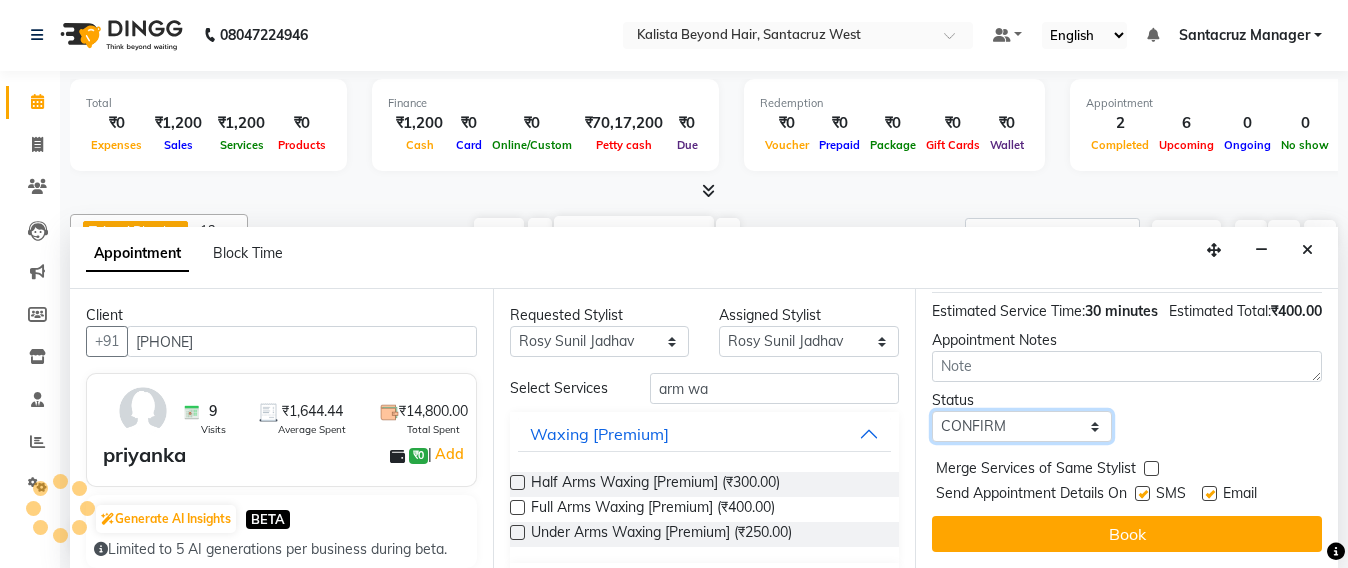click on "Select TENTATIVE CONFIRM CHECK-IN UPCOMING" at bounding box center (1022, 426) 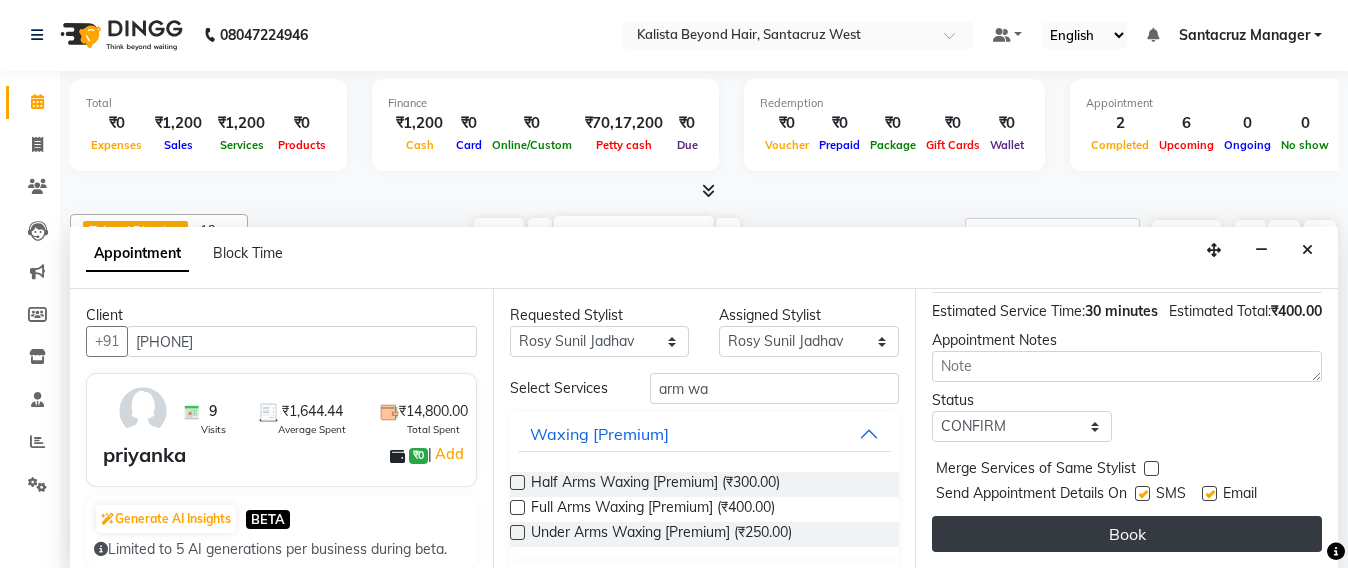 click on "Book" at bounding box center (1127, 534) 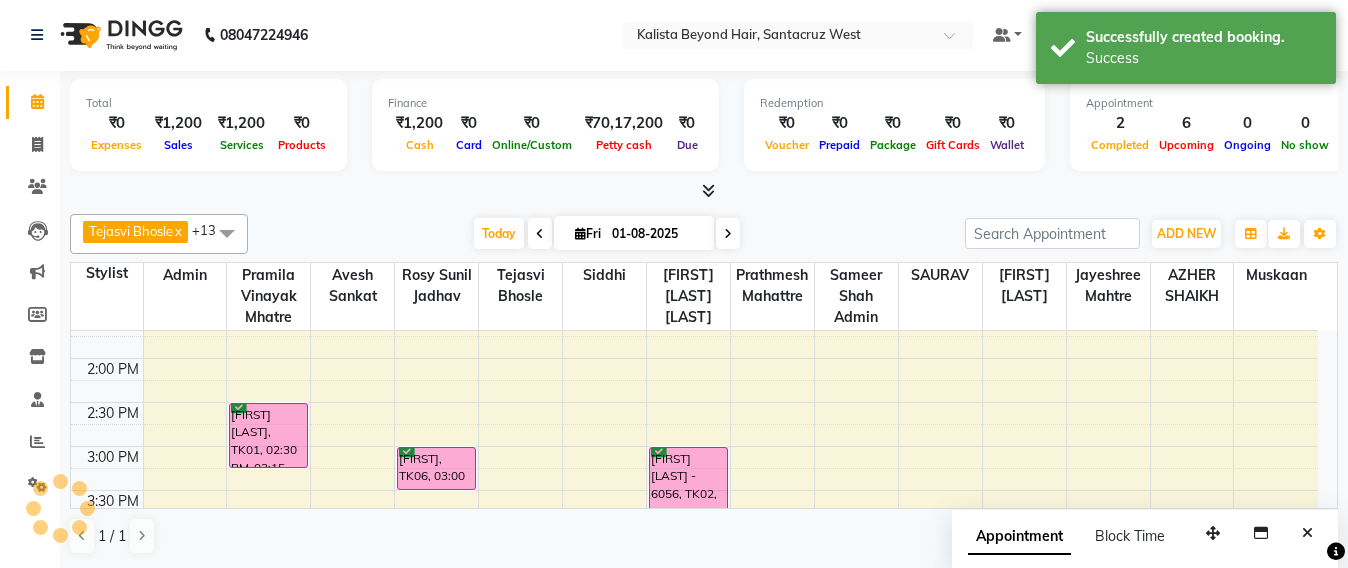 scroll, scrollTop: 0, scrollLeft: 0, axis: both 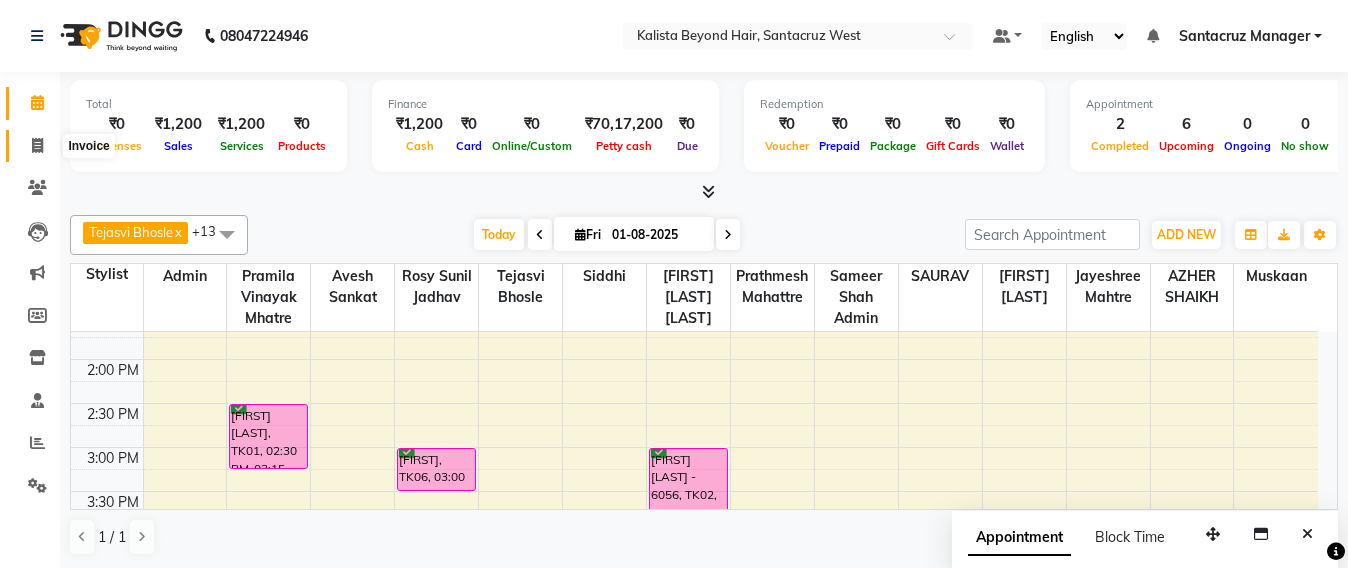 click 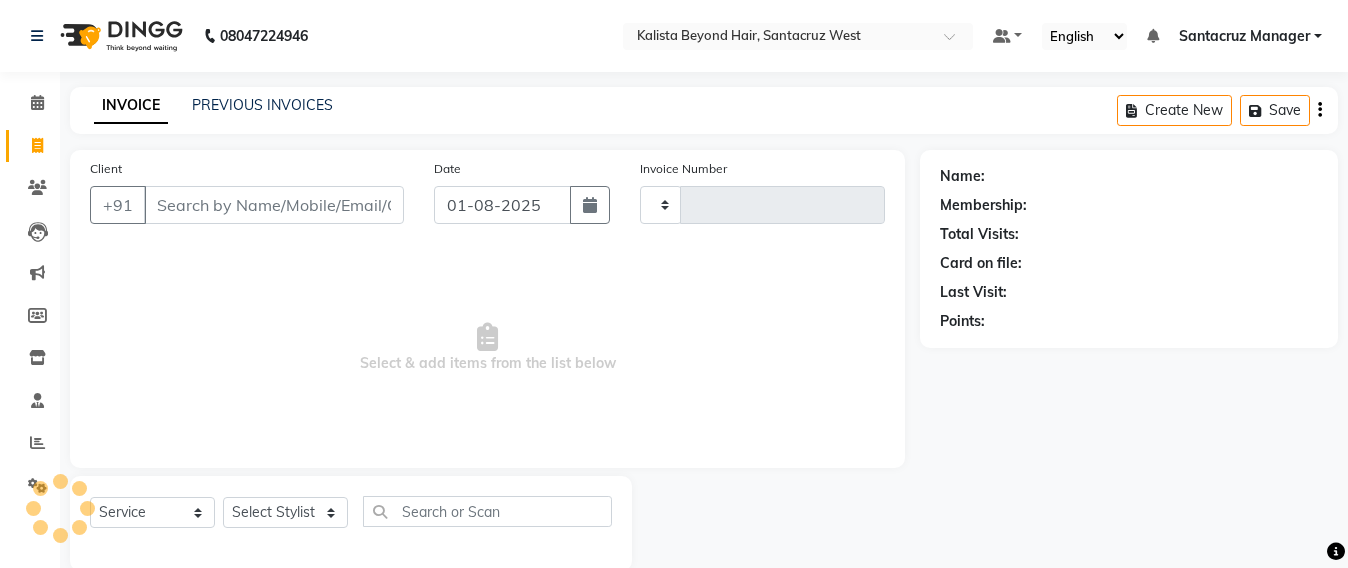 type on "5520" 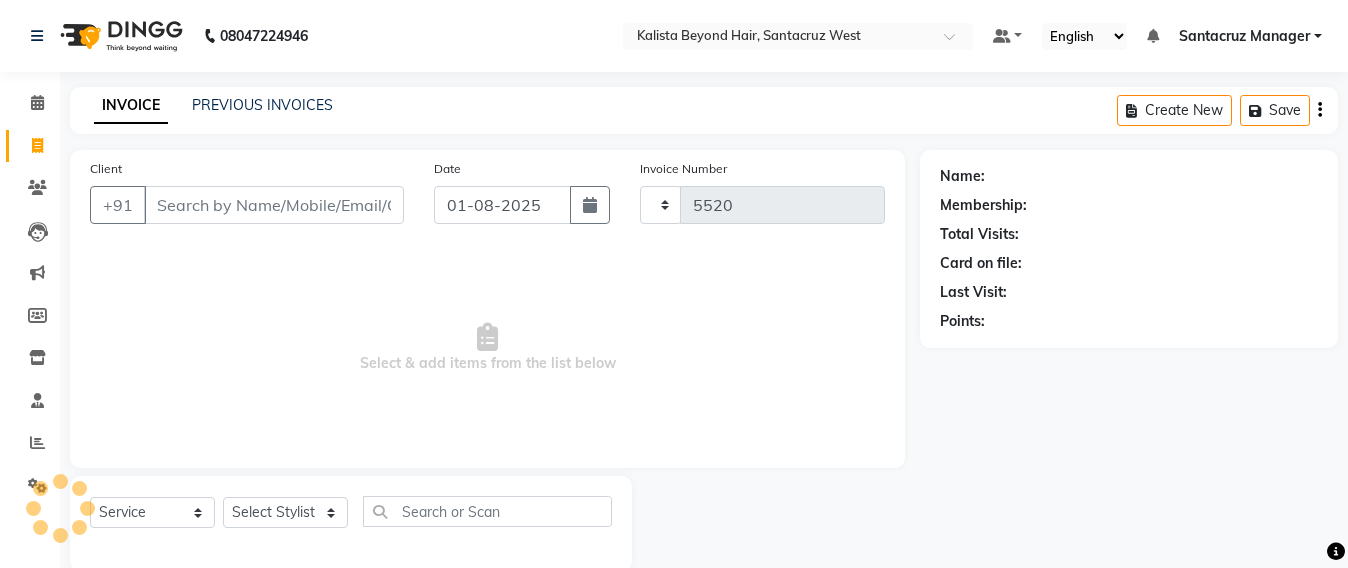 select on "6357" 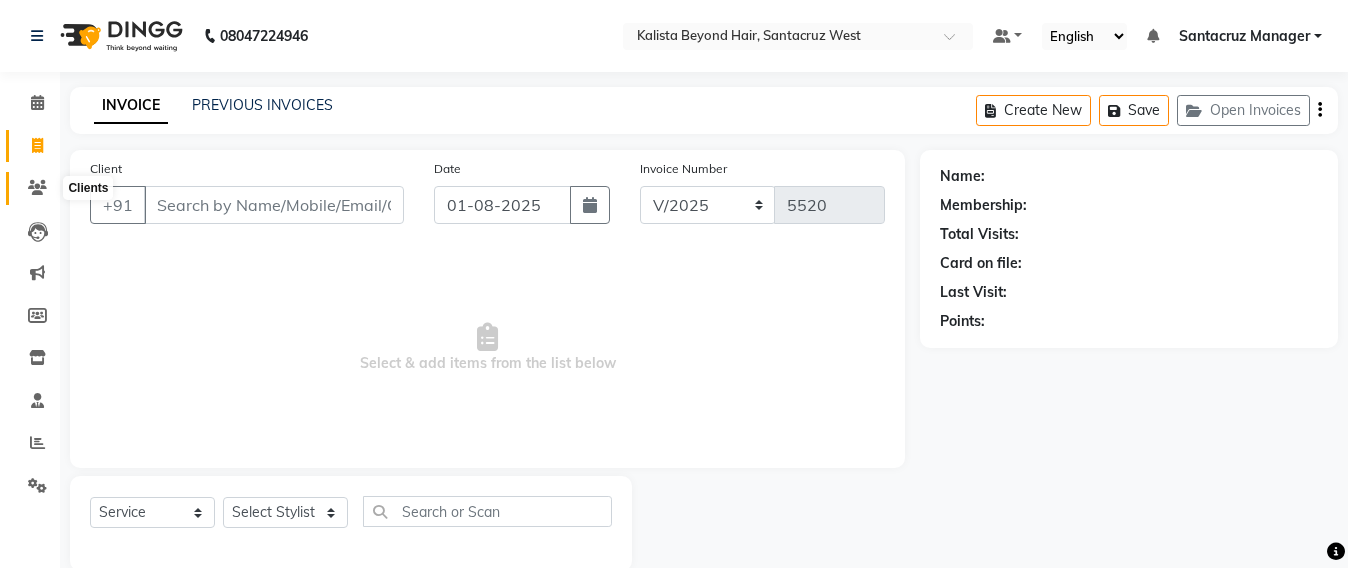 click 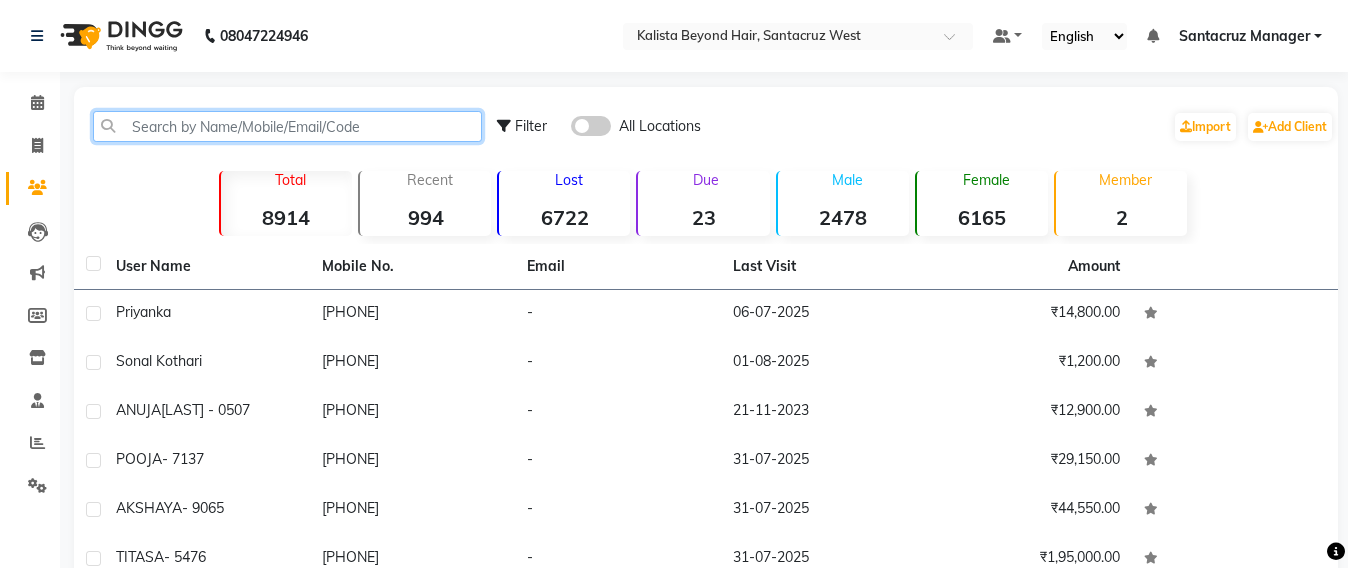 click 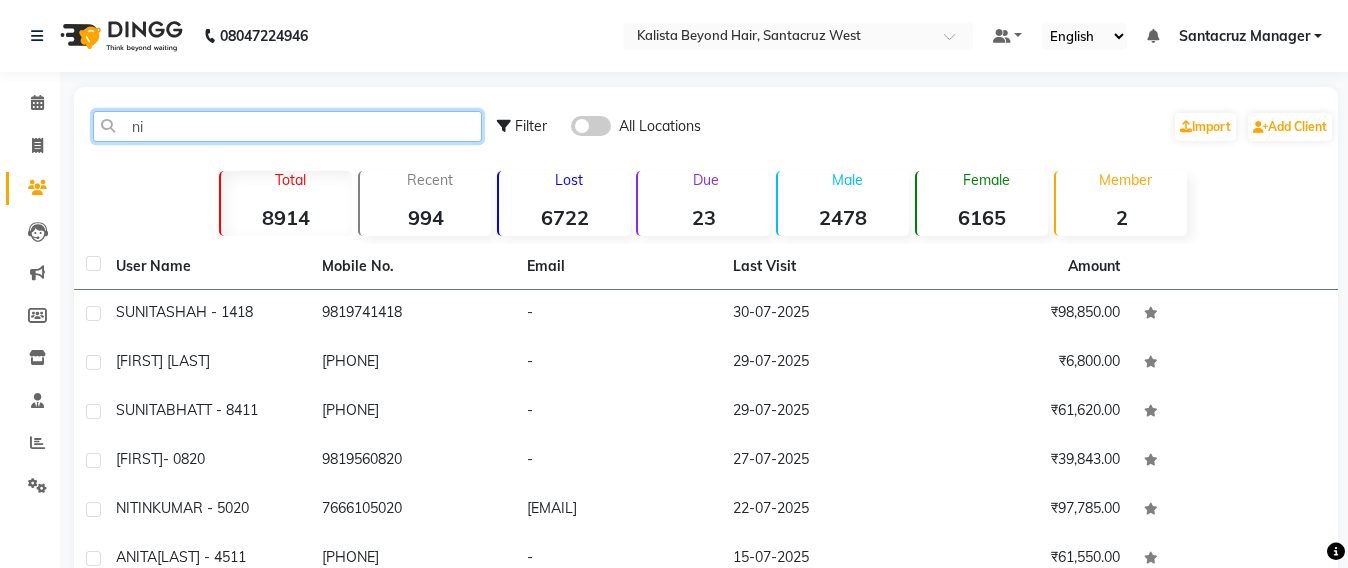 type on "n" 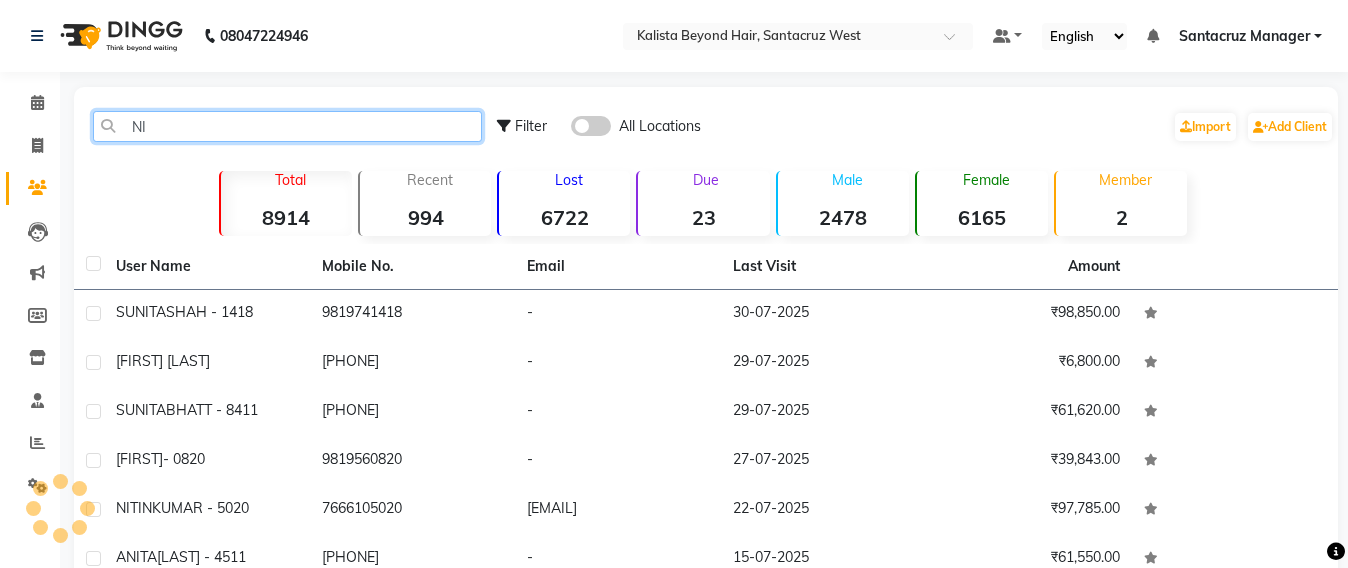 type on "N" 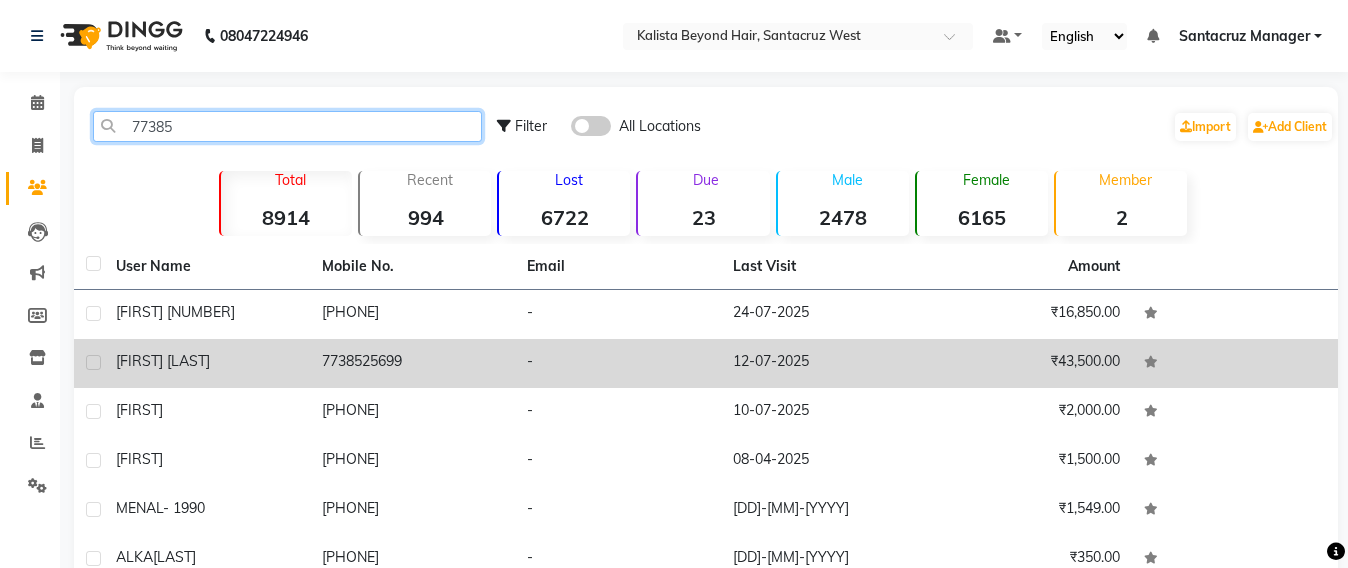 type on "77385" 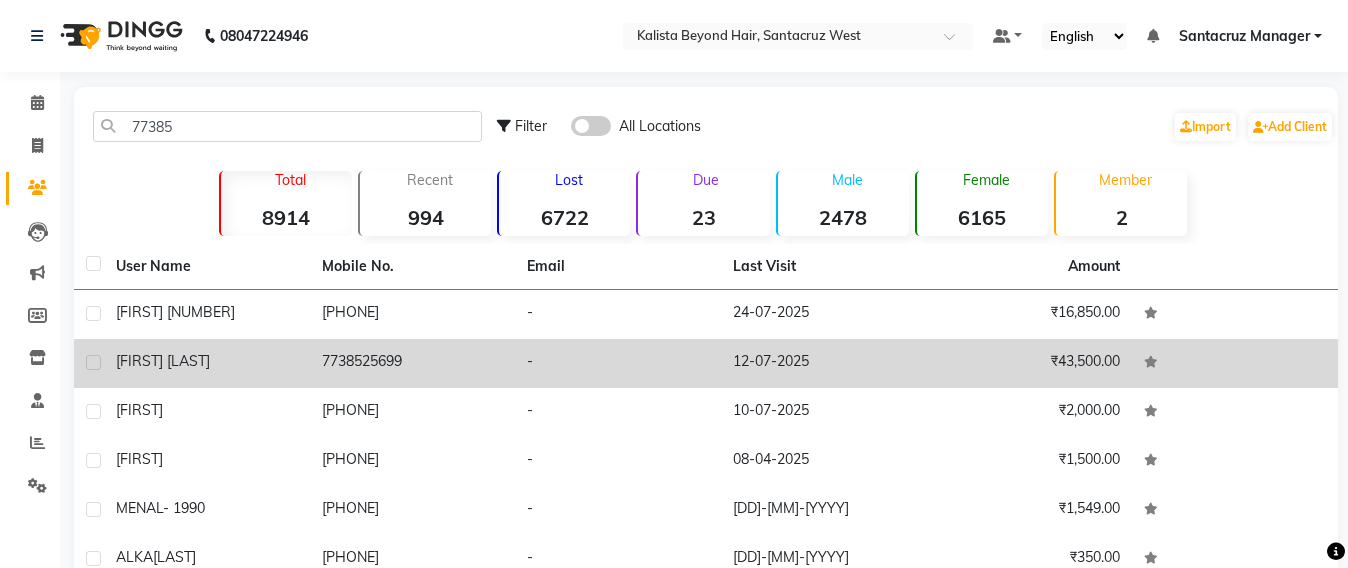 click on "7738525699" 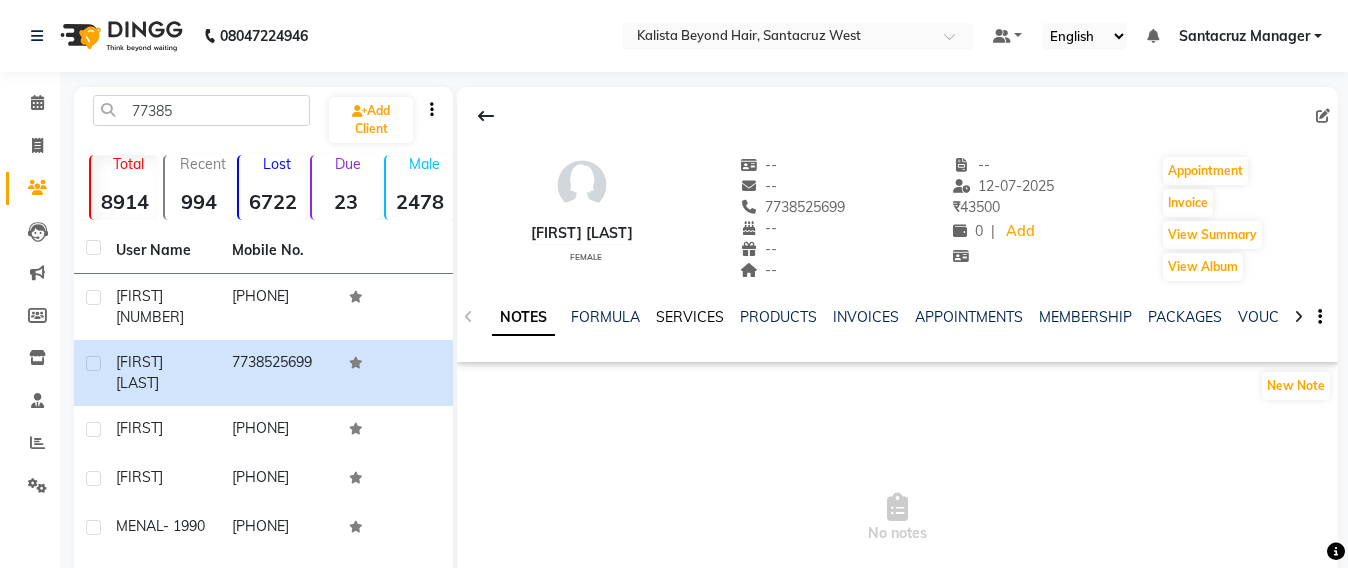 click on "SERVICES" 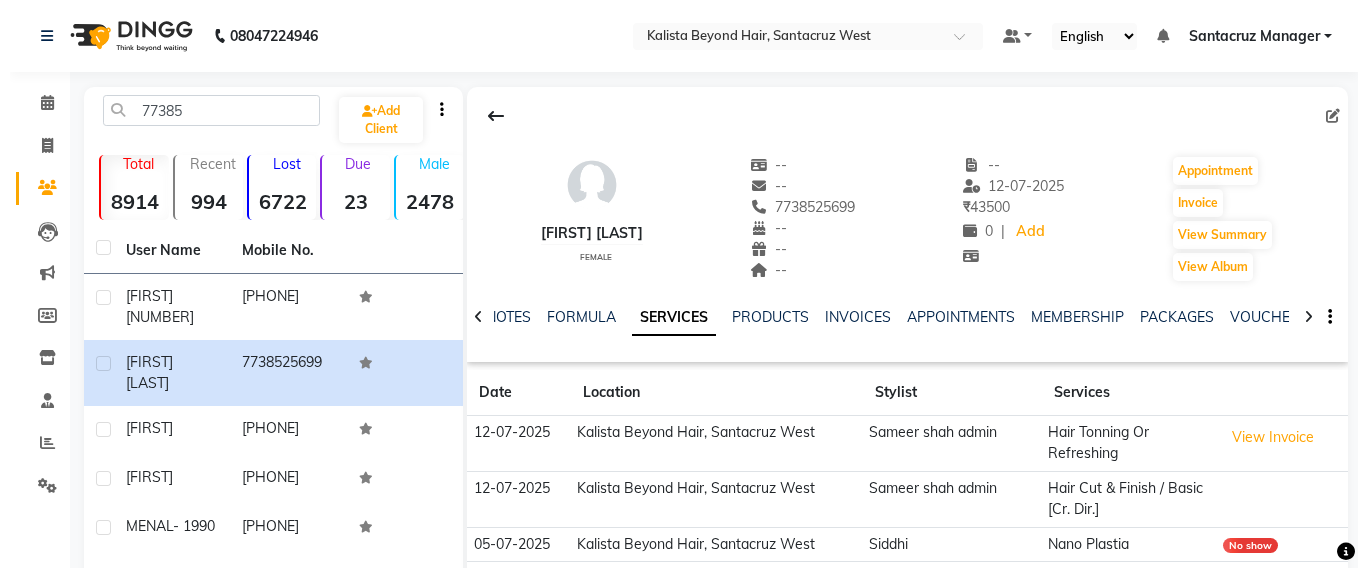scroll, scrollTop: 125, scrollLeft: 0, axis: vertical 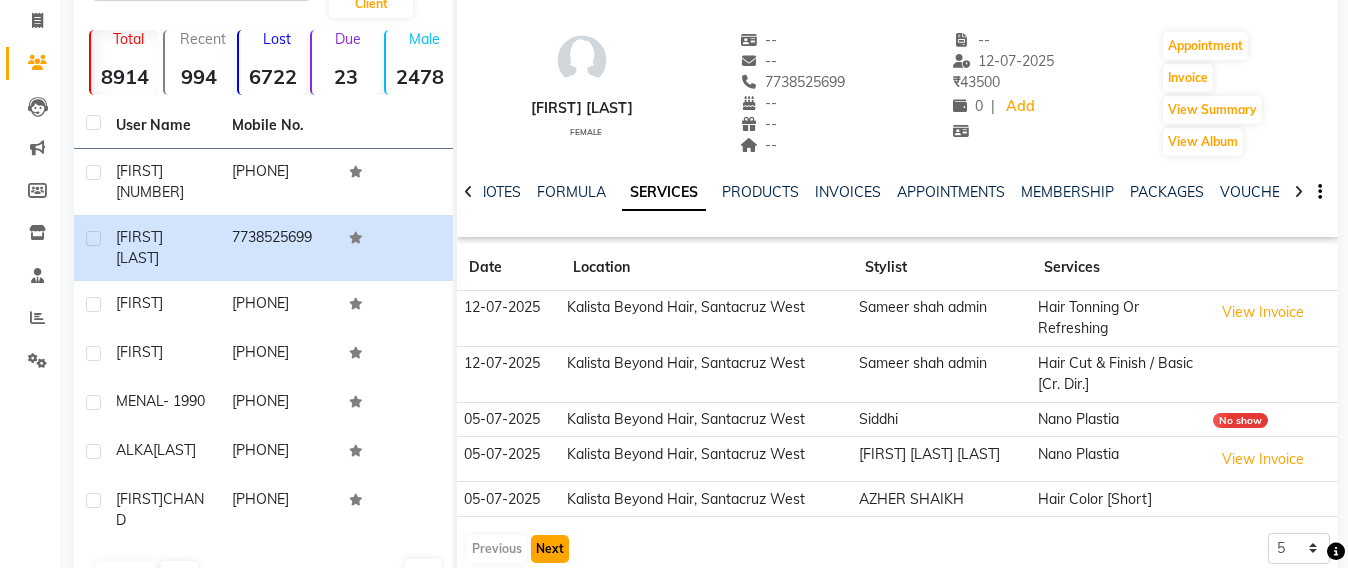 click on "Next" 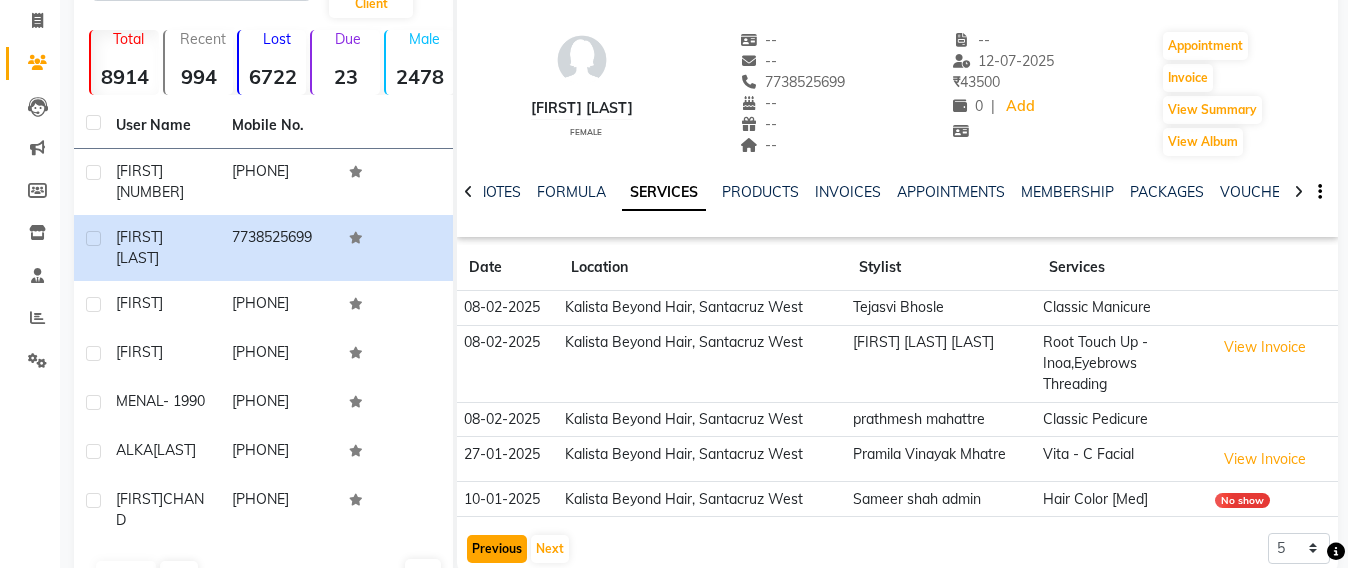 click on "Previous" 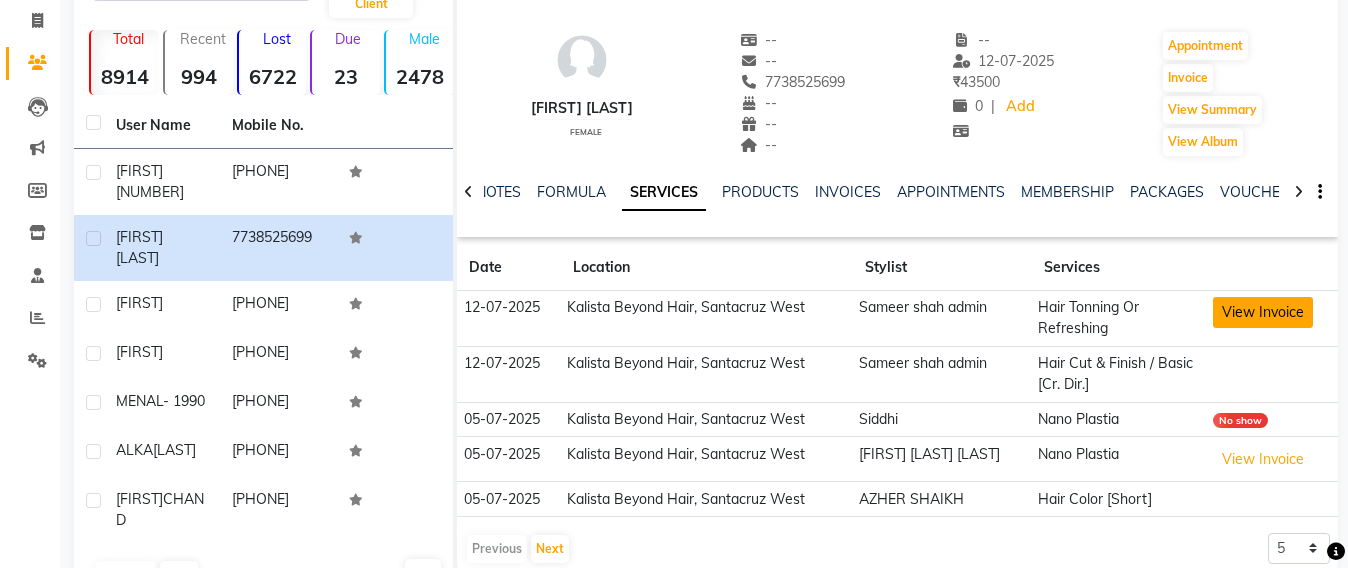 click on "View Invoice" 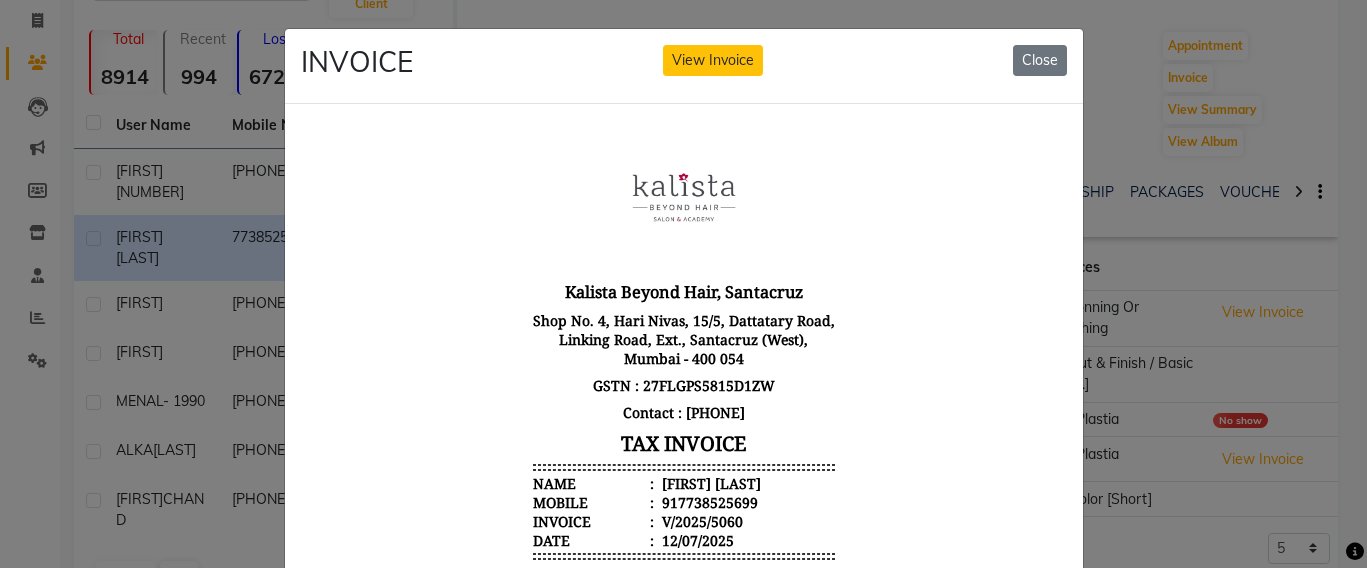 scroll, scrollTop: 16, scrollLeft: 0, axis: vertical 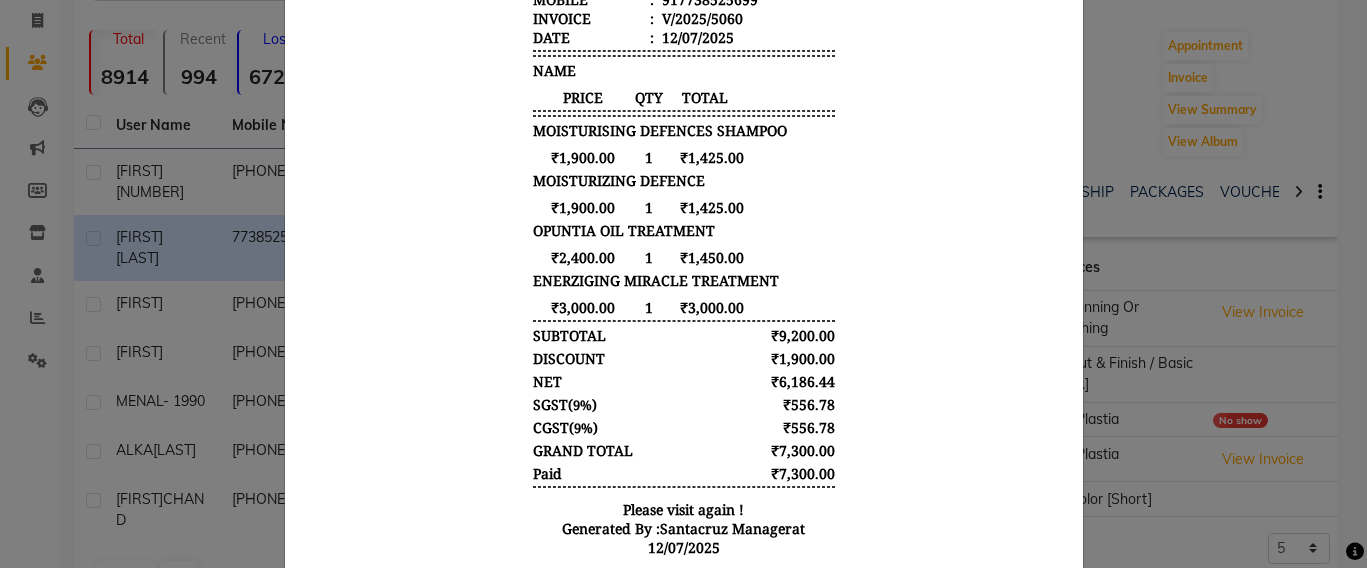 click on "INVOICE View Invoice Close" 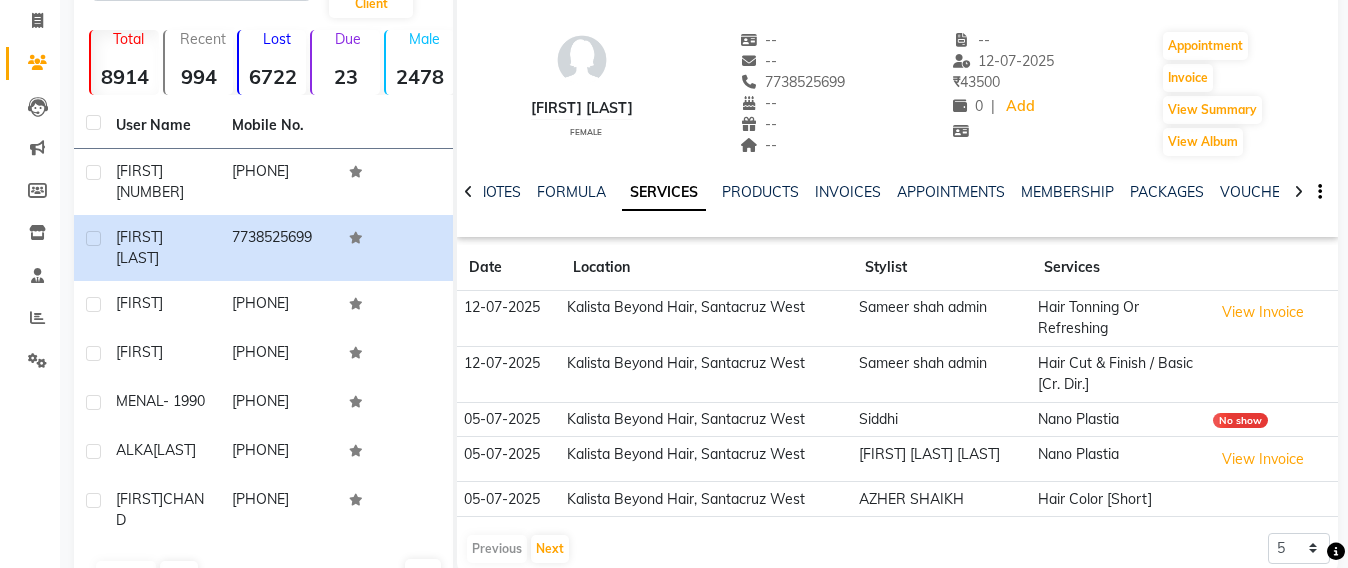 scroll, scrollTop: 0, scrollLeft: 0, axis: both 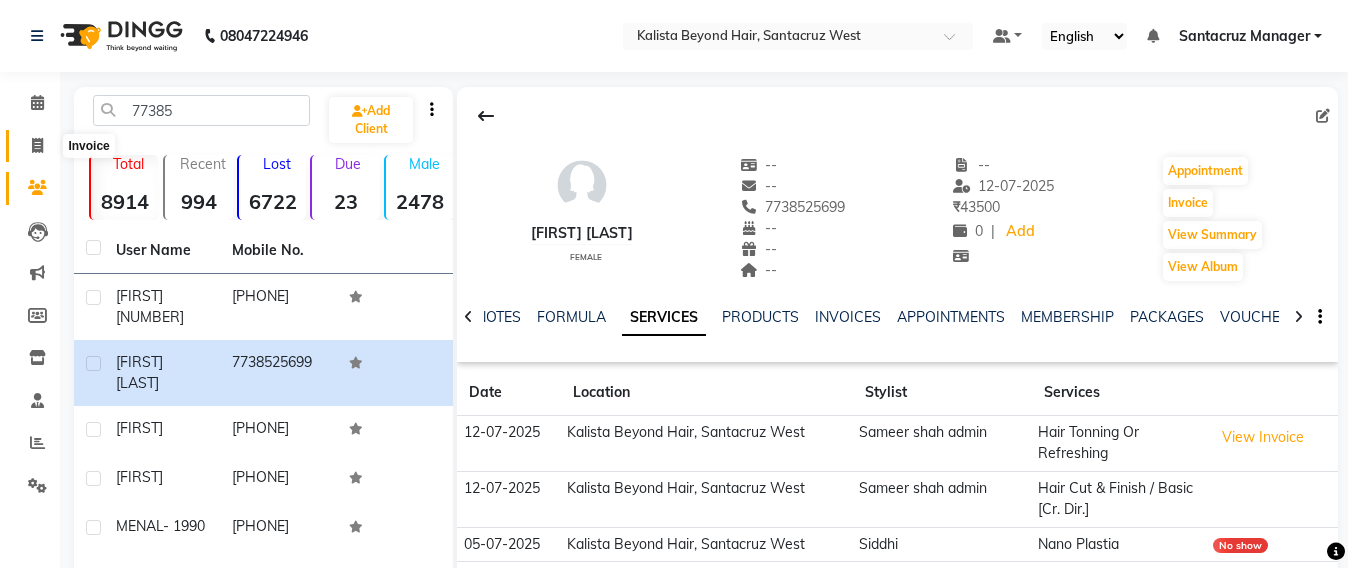 click 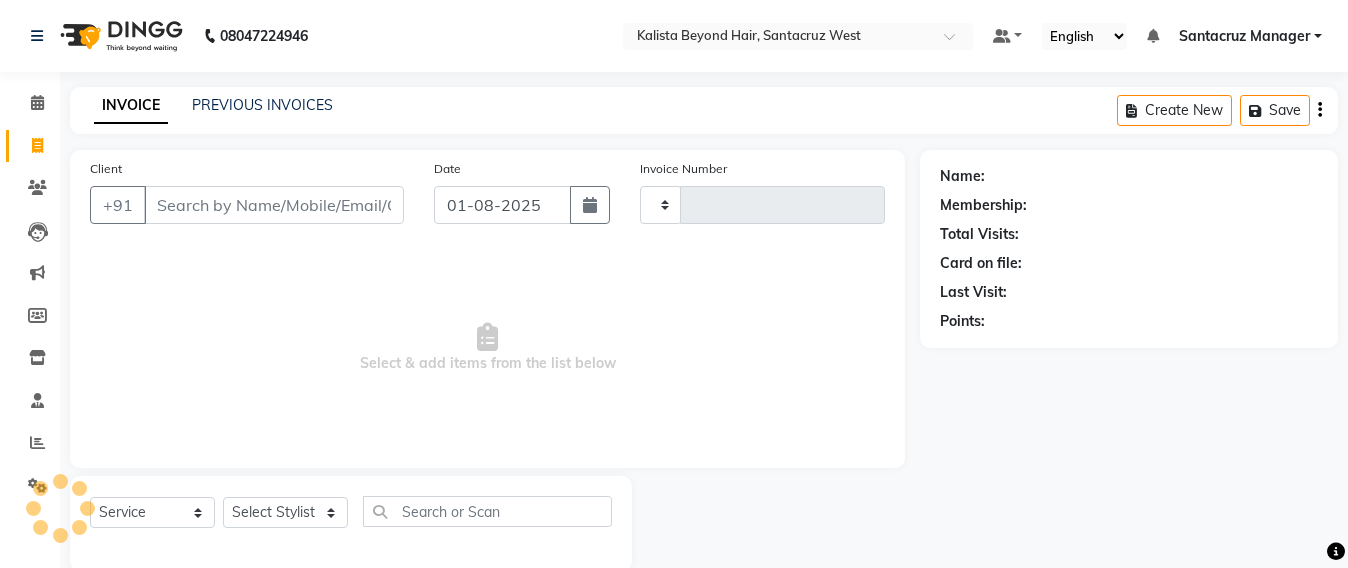 scroll, scrollTop: 33, scrollLeft: 0, axis: vertical 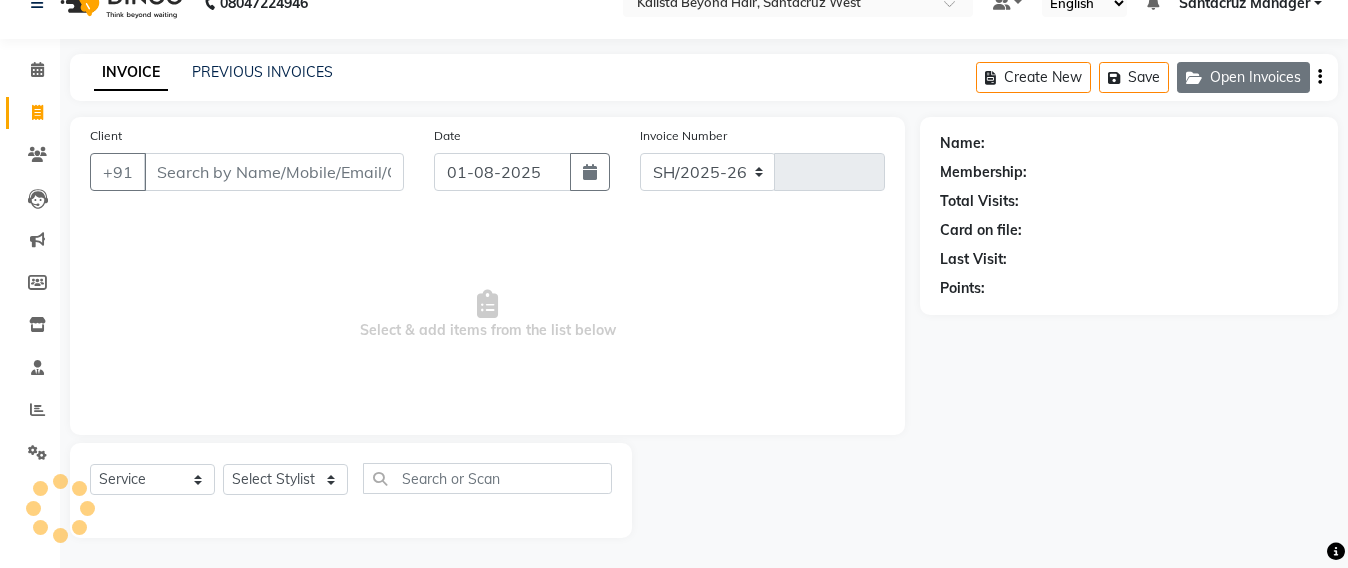 select on "6357" 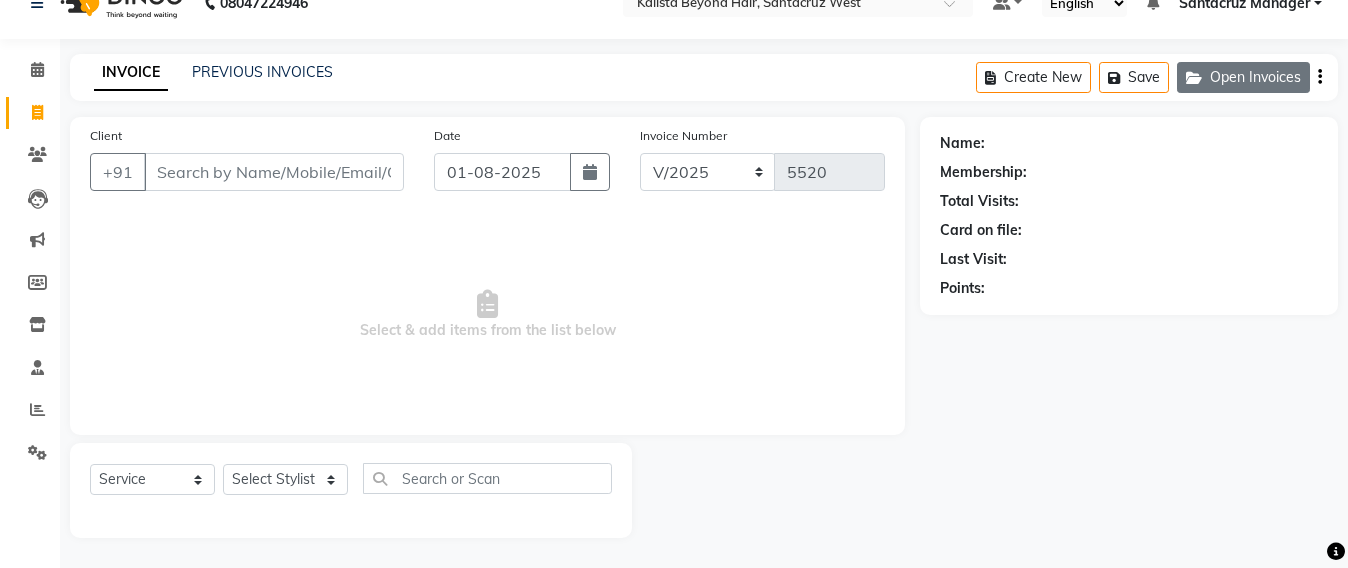 click on "Open Invoices" 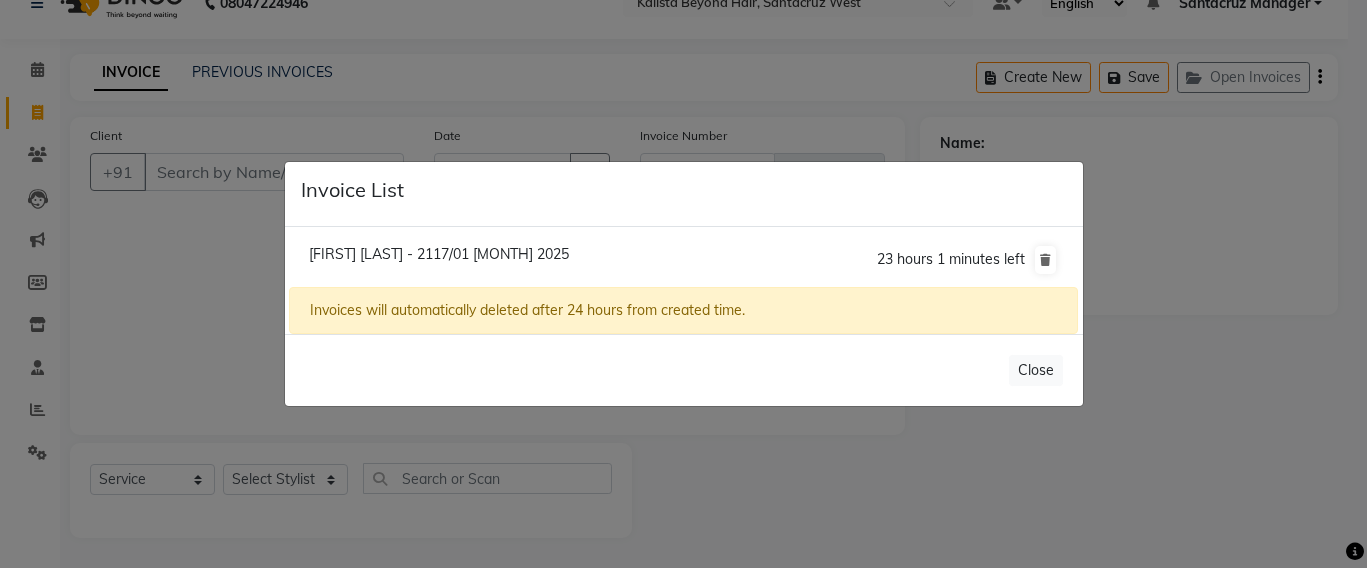 click on "[FIRST] [LAST] - 2117/01 [MONTH] 2025" 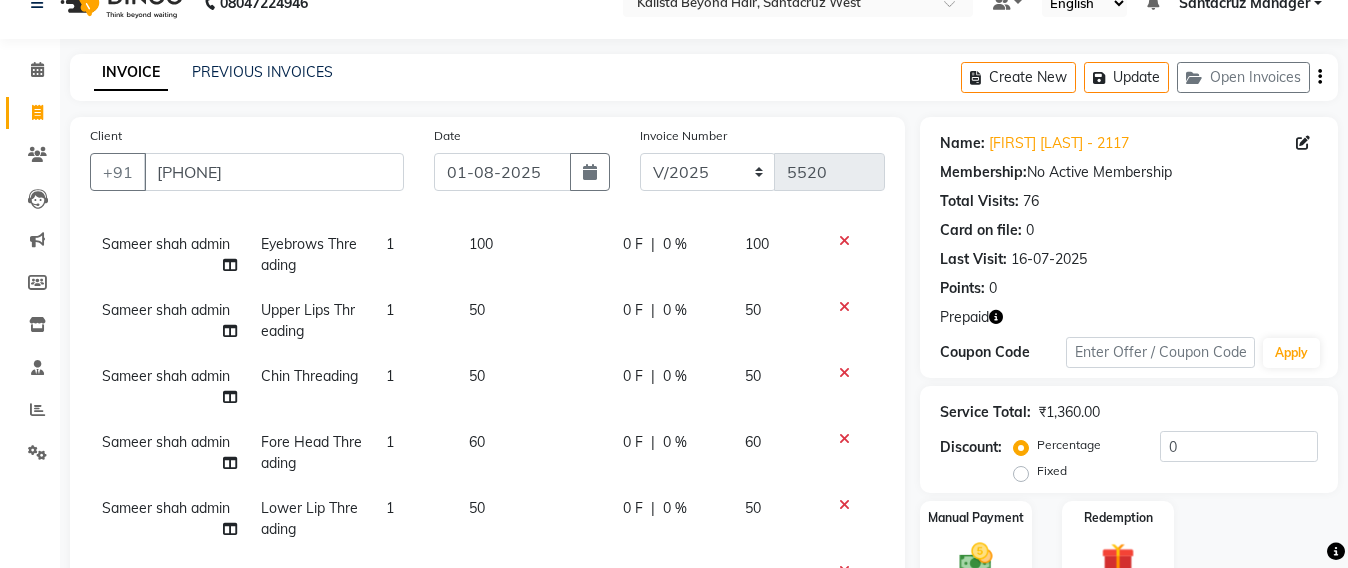 scroll, scrollTop: 100, scrollLeft: 0, axis: vertical 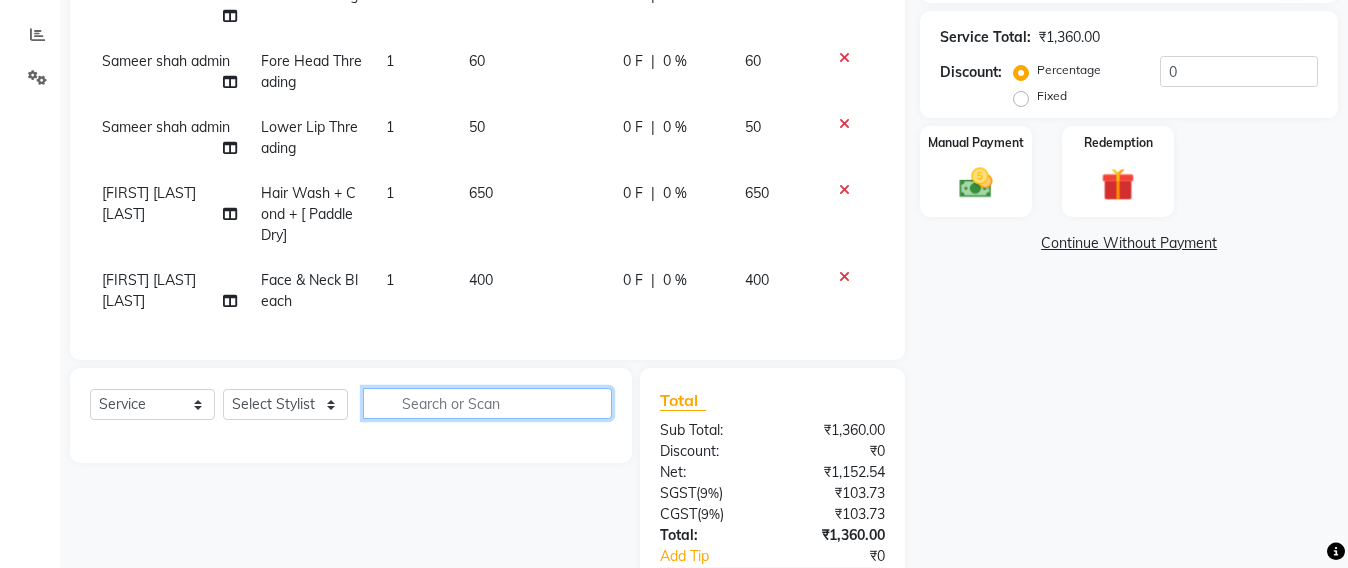 click 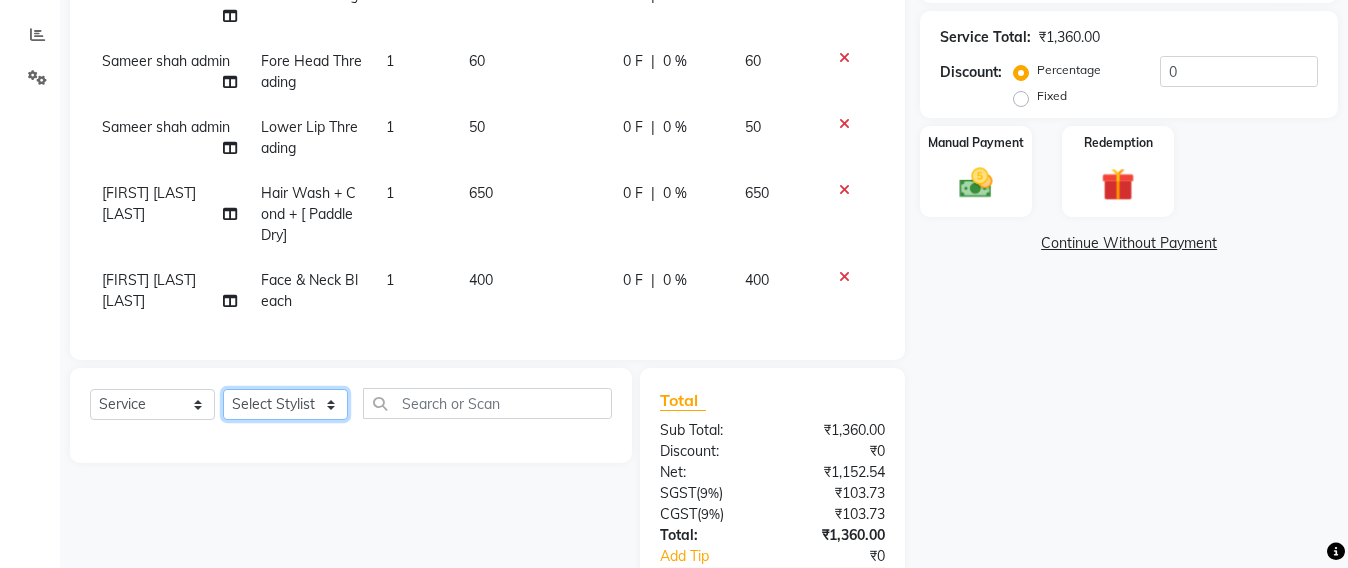 click on "Select Stylist Admin Avesh Sankat AZHER SHAIKH Jayeshree Mahtre Manisha Subodh Shedge Muskaan Pramila Vinayak Mhatre prathmesh mahattre Pratibha Nilesh Sharma RINKI SAV Rosy Sunil Jadhav Sameer shah admin Santacruz Manager SAURAV Siddhi SOMAYANG VASHUM Tejasvi Bhosle" 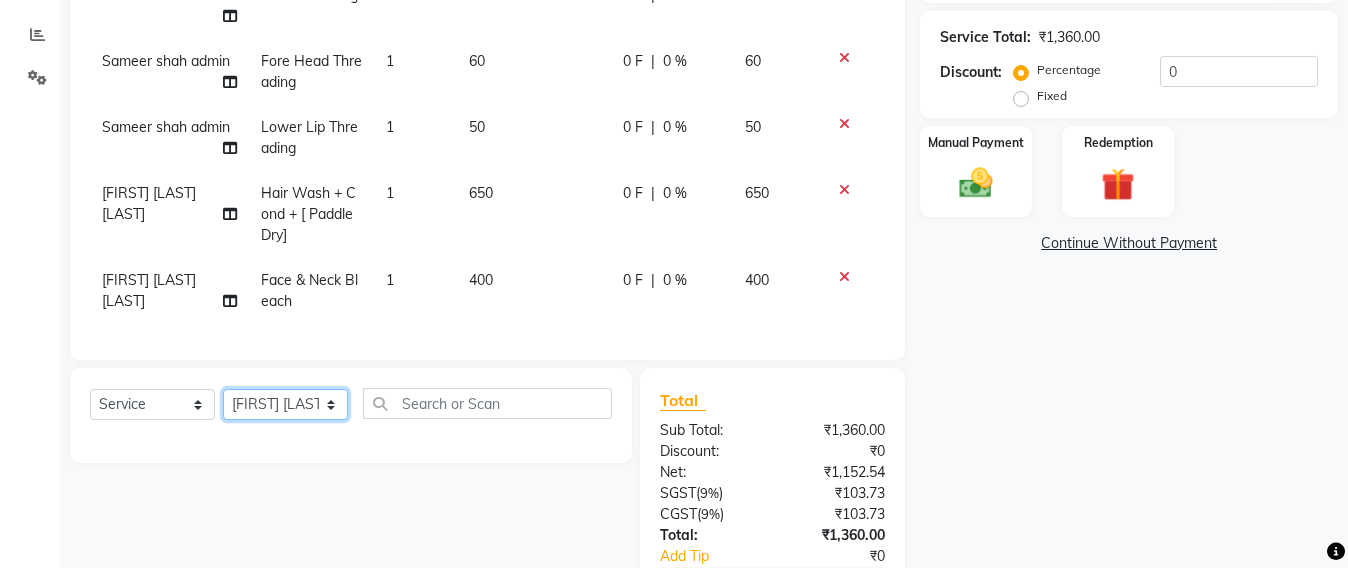 click on "Select Stylist Admin Avesh Sankat AZHER SHAIKH Jayeshree Mahtre Manisha Subodh Shedge Muskaan Pramila Vinayak Mhatre prathmesh mahattre Pratibha Nilesh Sharma RINKI SAV Rosy Sunil Jadhav Sameer shah admin Santacruz Manager SAURAV Siddhi SOMAYANG VASHUM Tejasvi Bhosle" 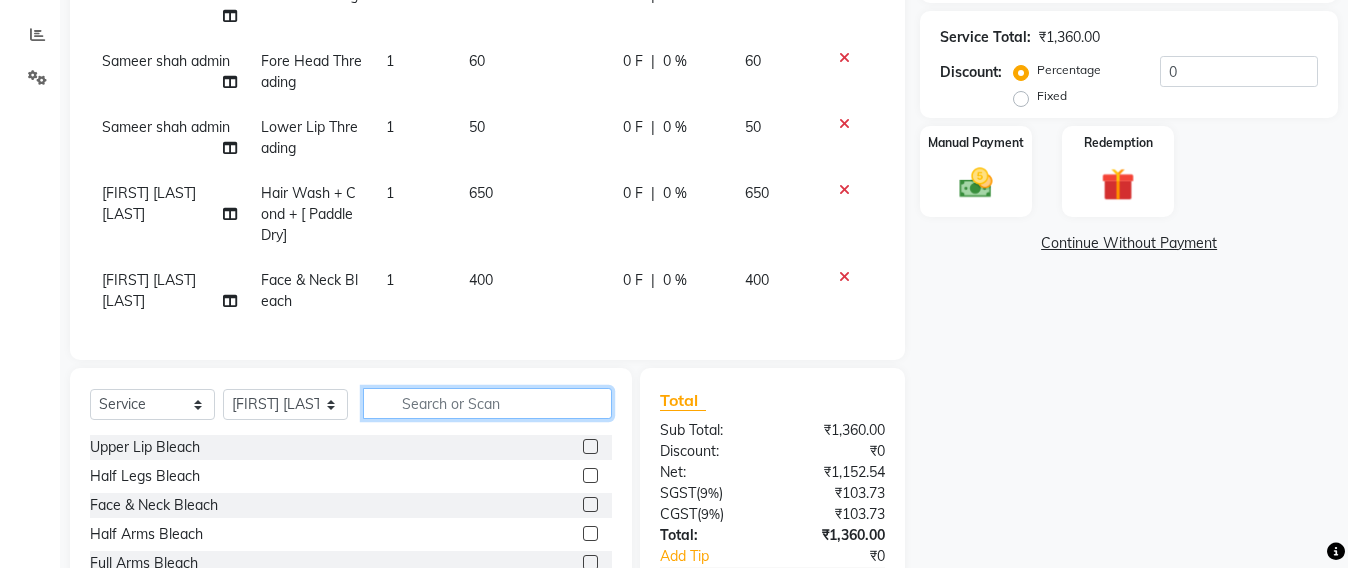 click 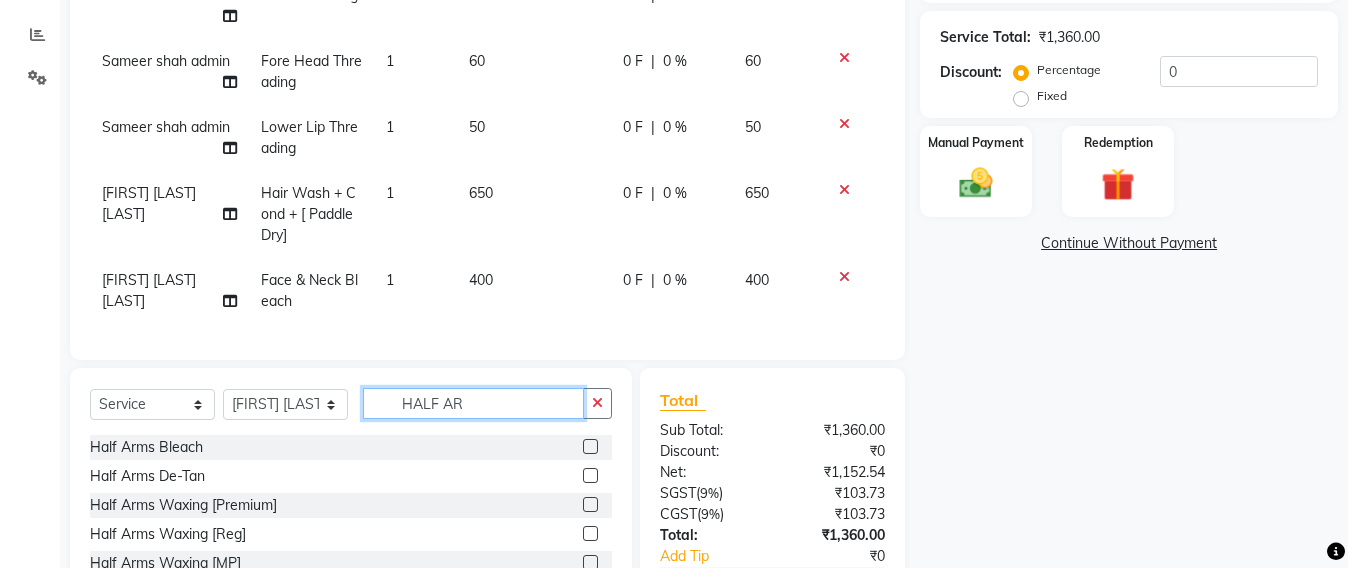 scroll, scrollTop: 532, scrollLeft: 0, axis: vertical 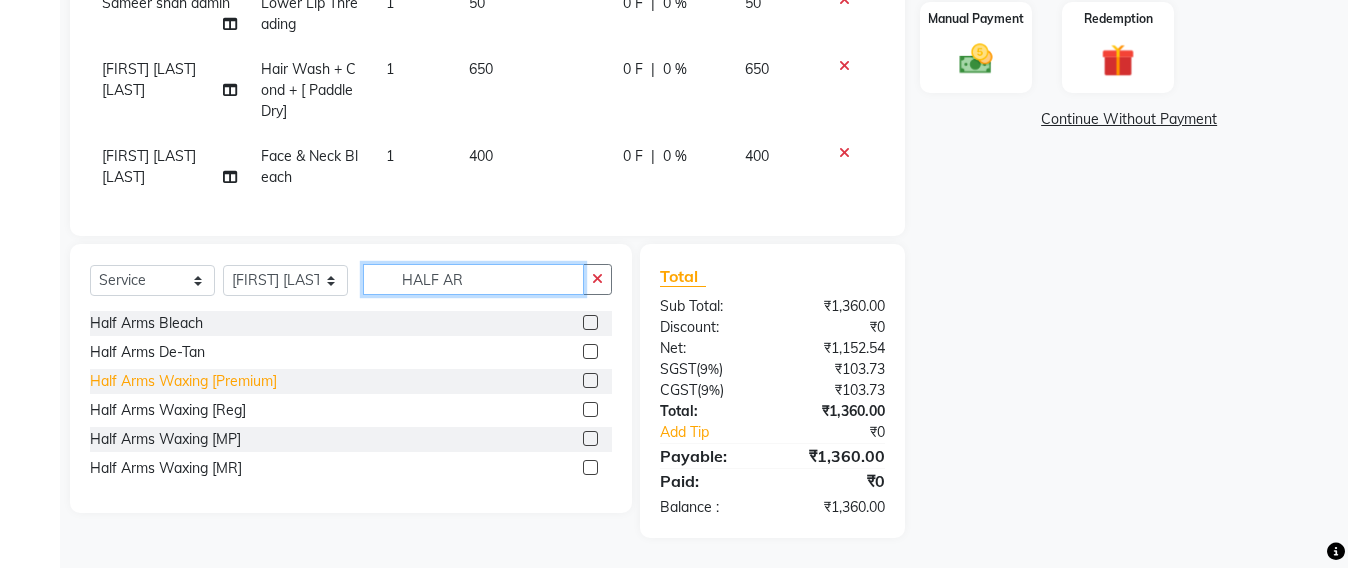 type on "HALF AR" 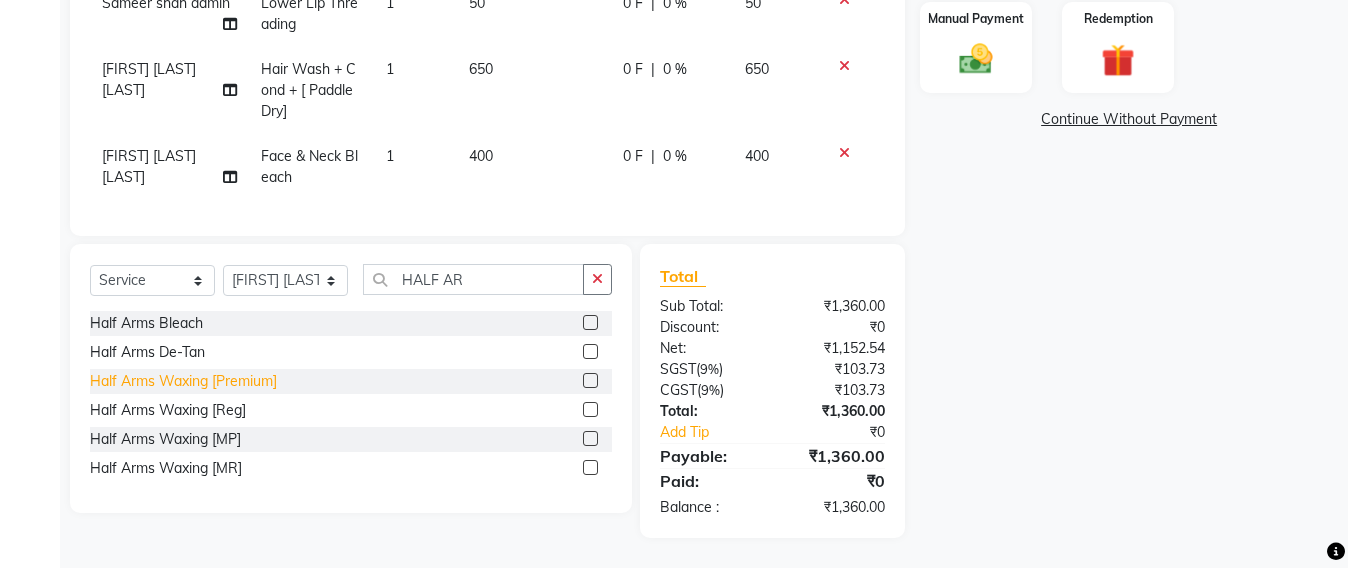 click on "Half Arms Waxing [Premium]" 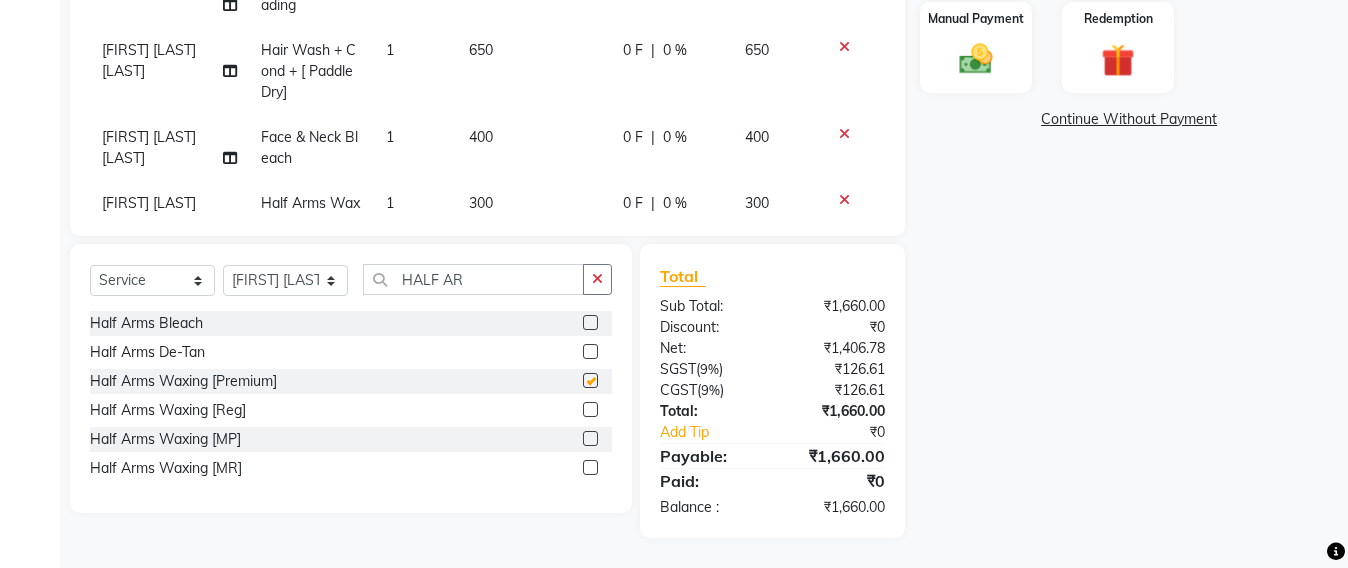 checkbox on "false" 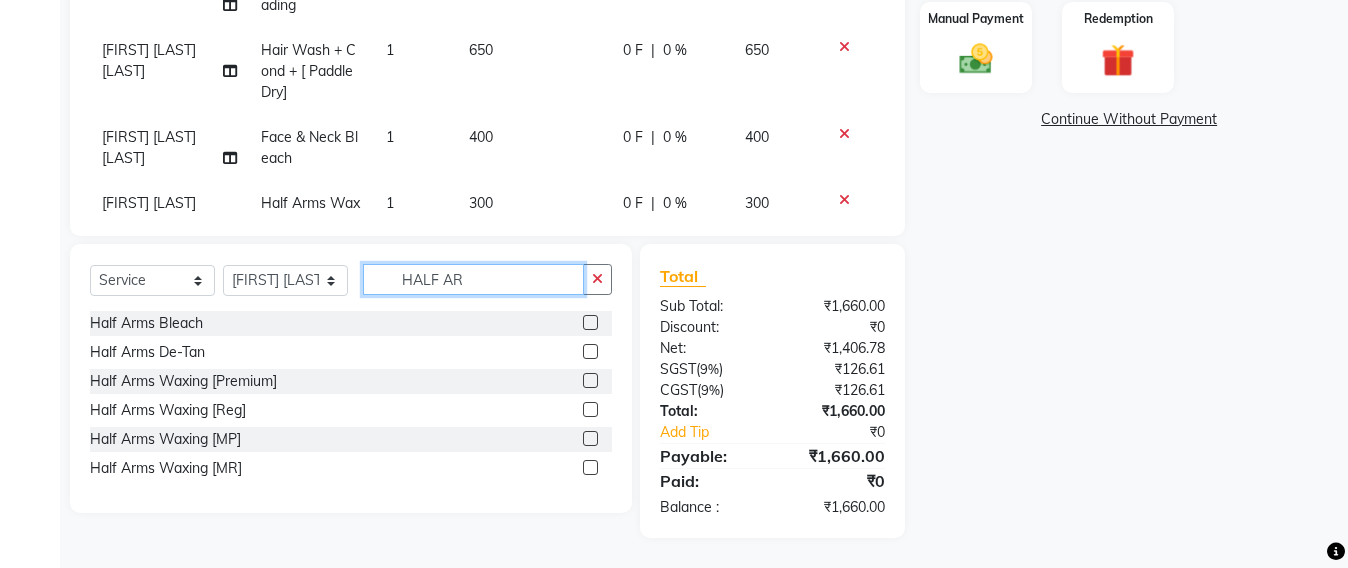 click on "HALF AR" 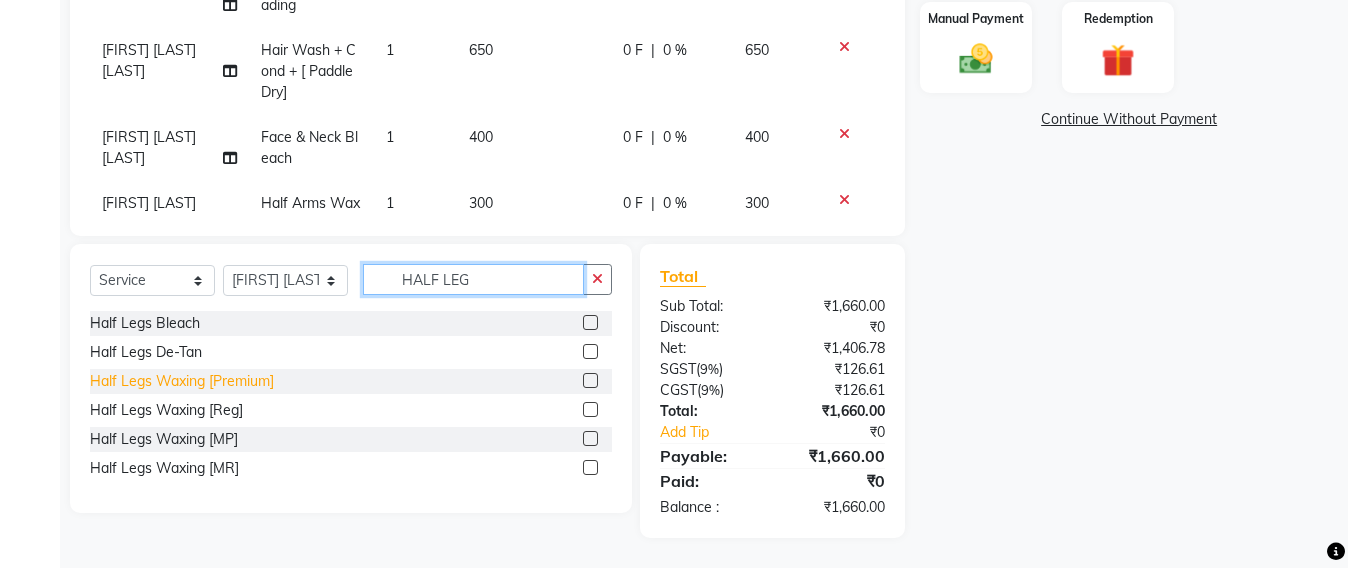 type on "HALF LEG" 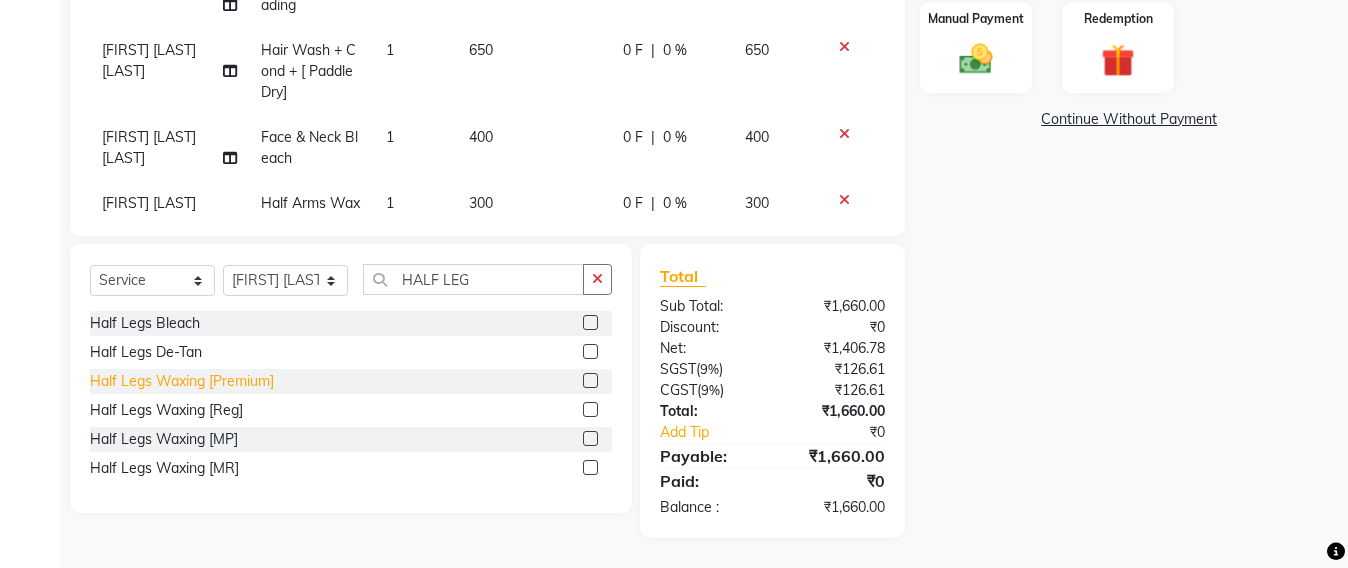 click on "Half Legs Waxing [Premium]" 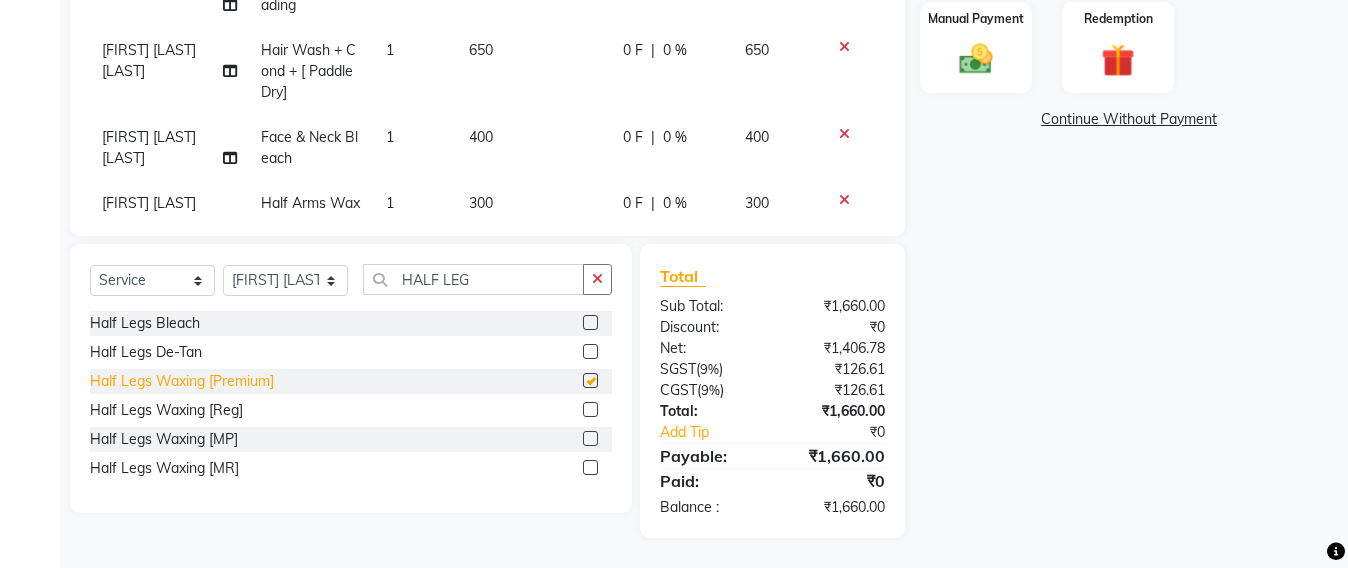 checkbox on "false" 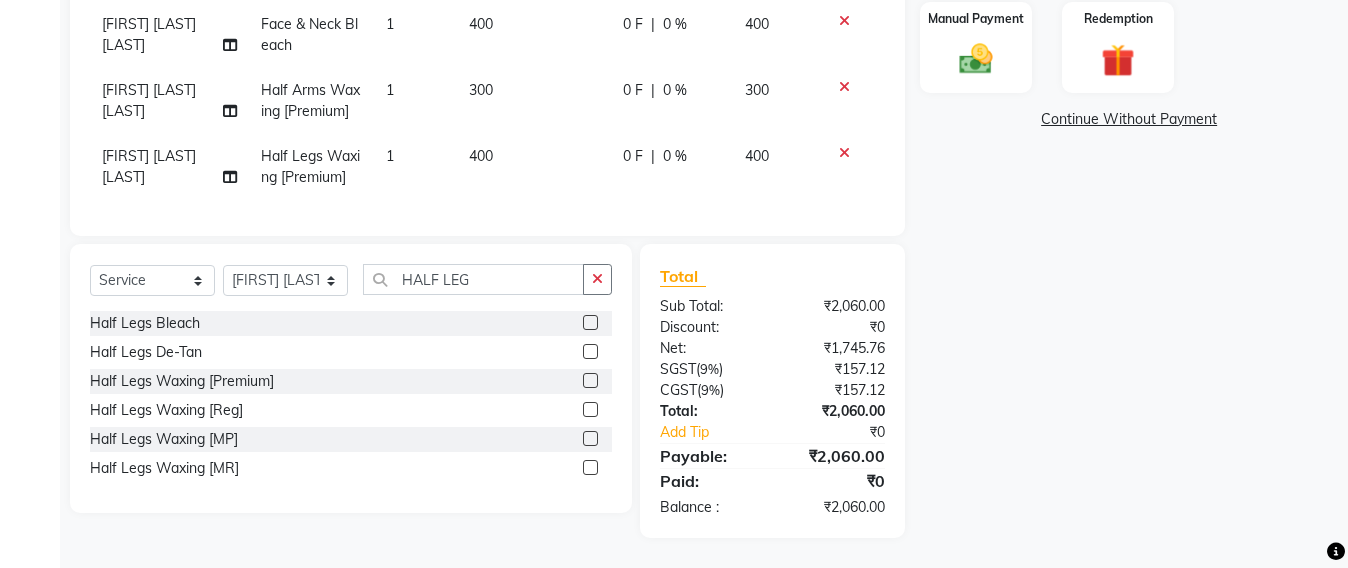 scroll, scrollTop: 232, scrollLeft: 0, axis: vertical 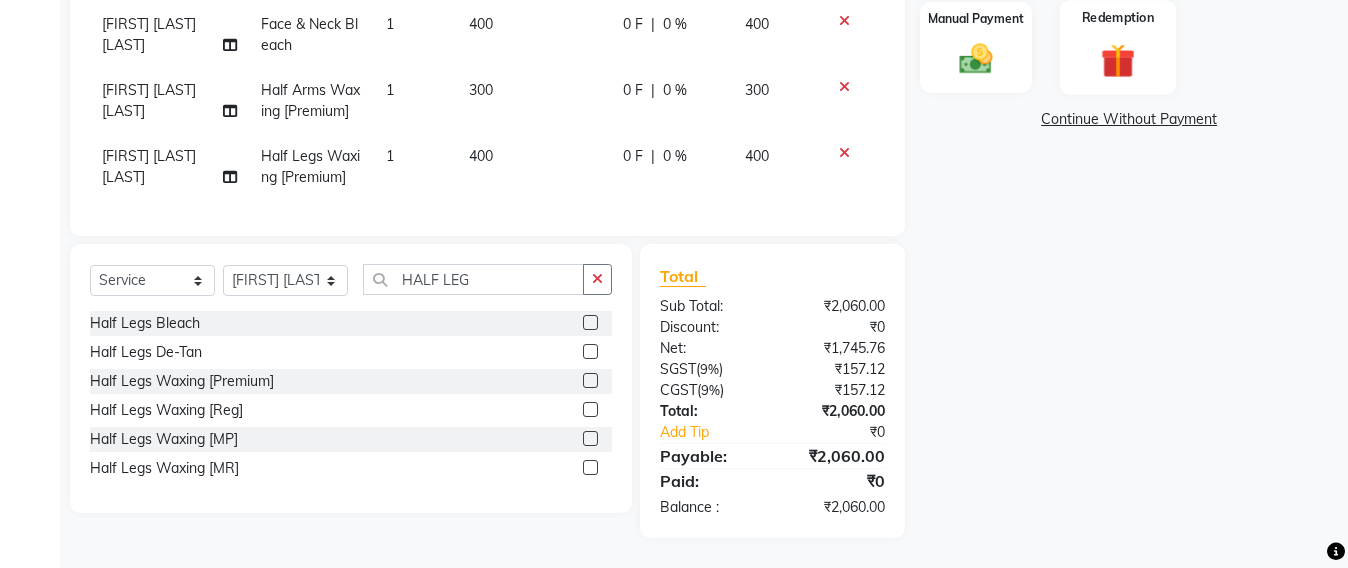 click 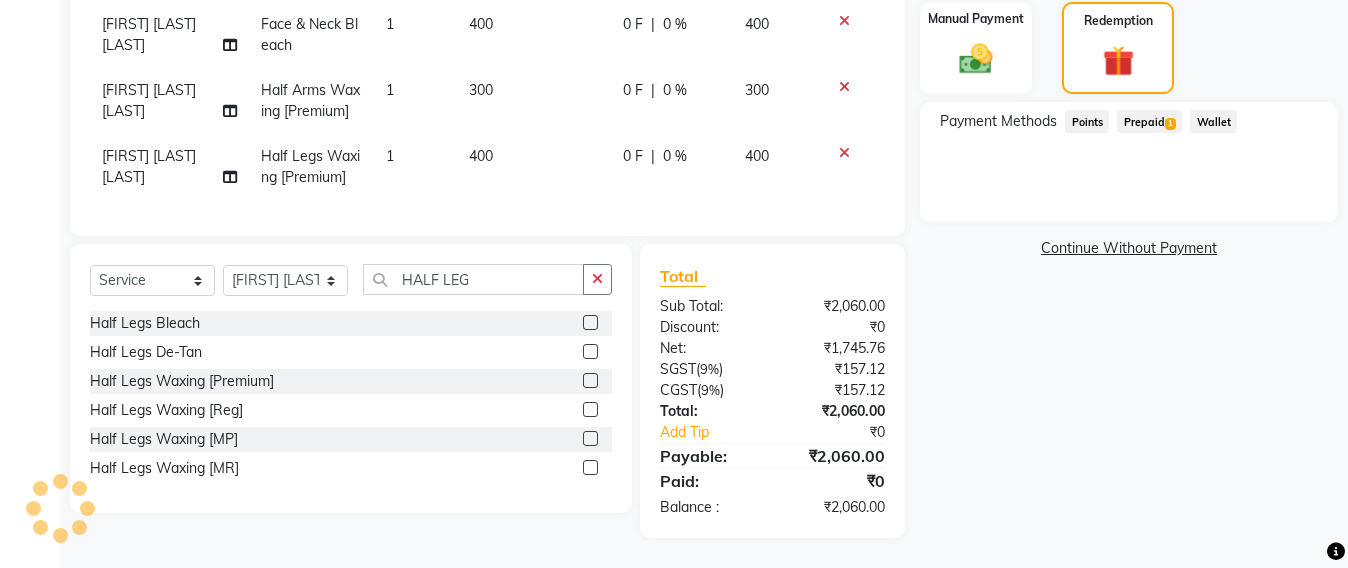 click on "Prepaid  1" 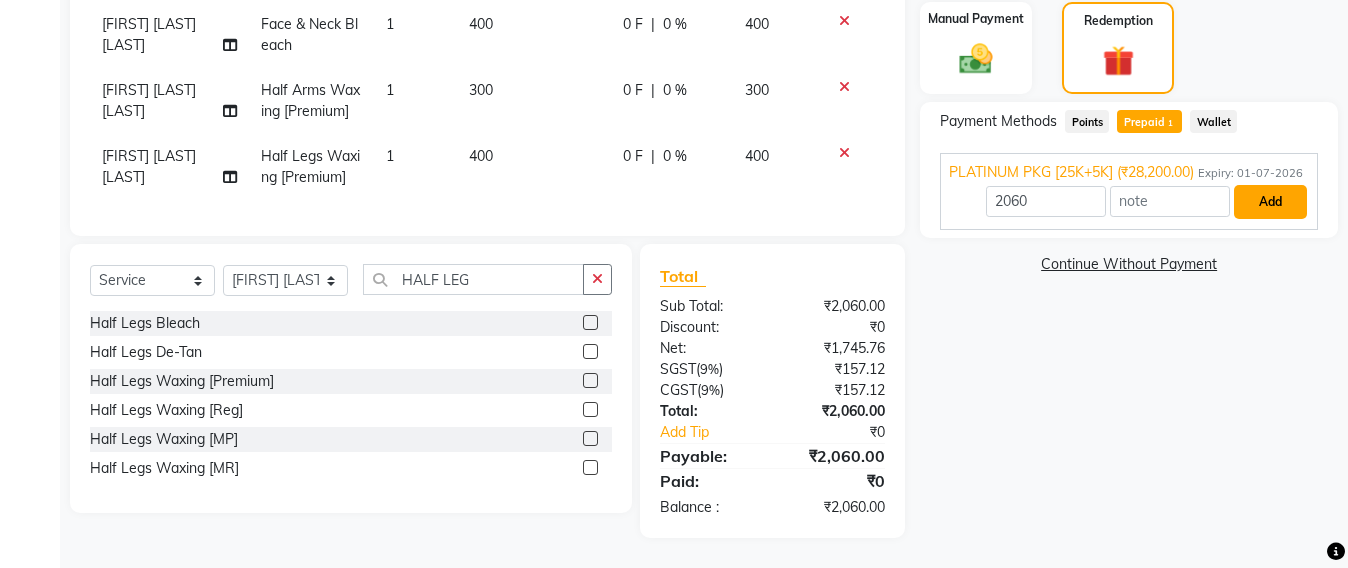 click on "Add" at bounding box center (1270, 202) 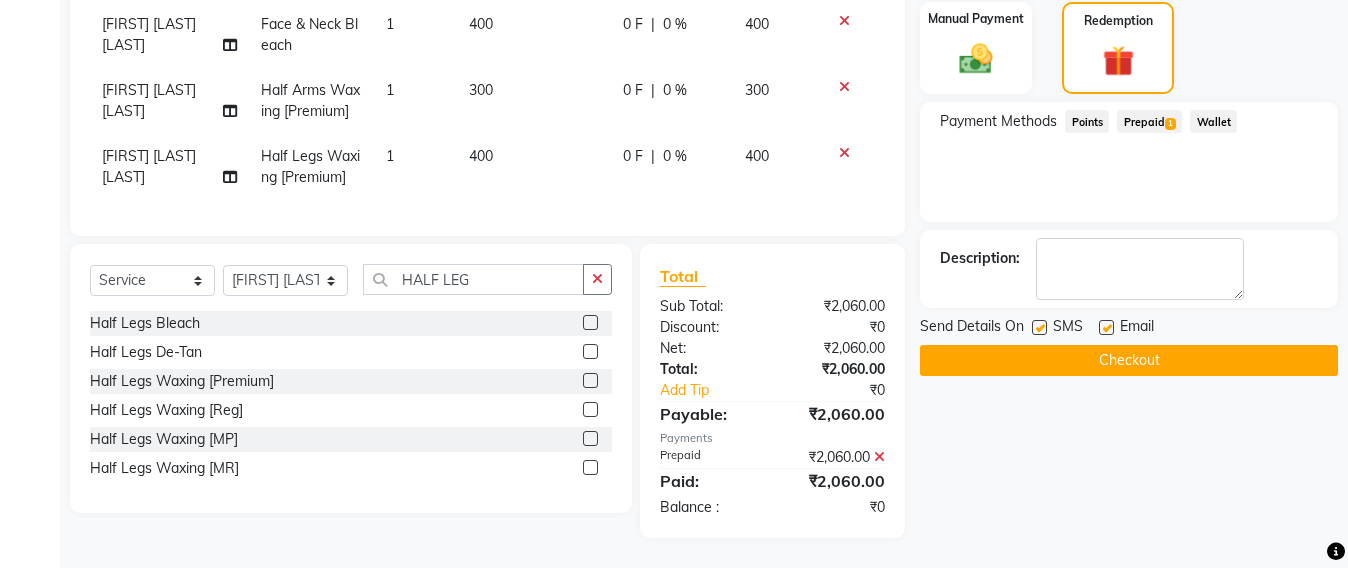 click on "Checkout" 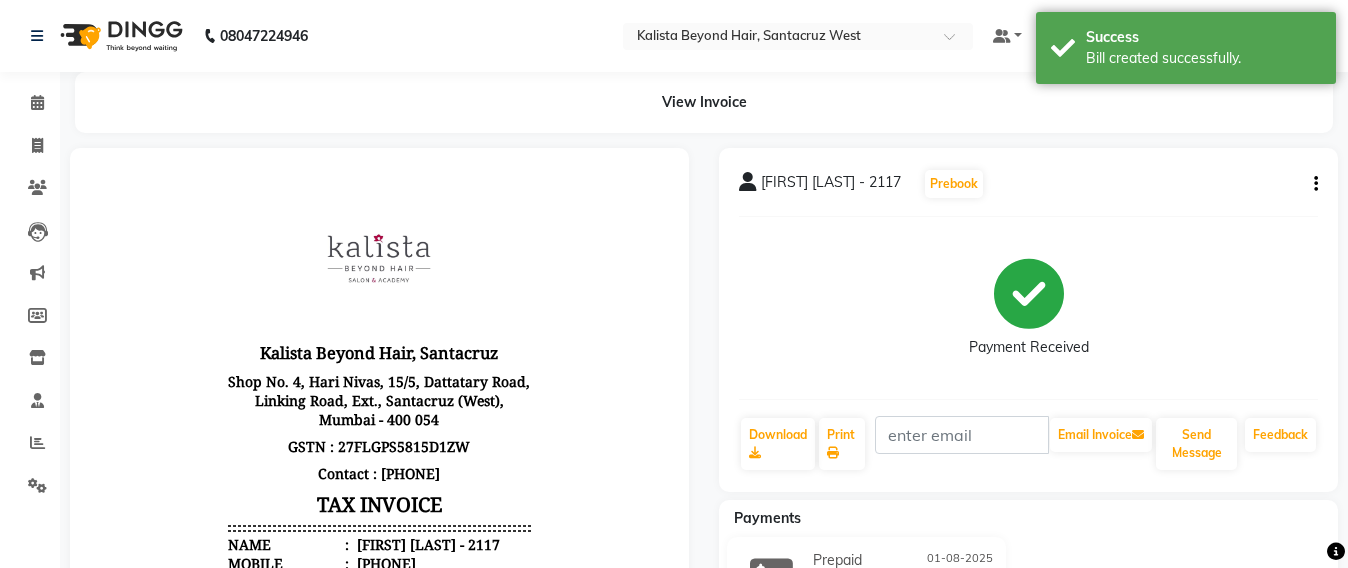 scroll, scrollTop: 0, scrollLeft: 0, axis: both 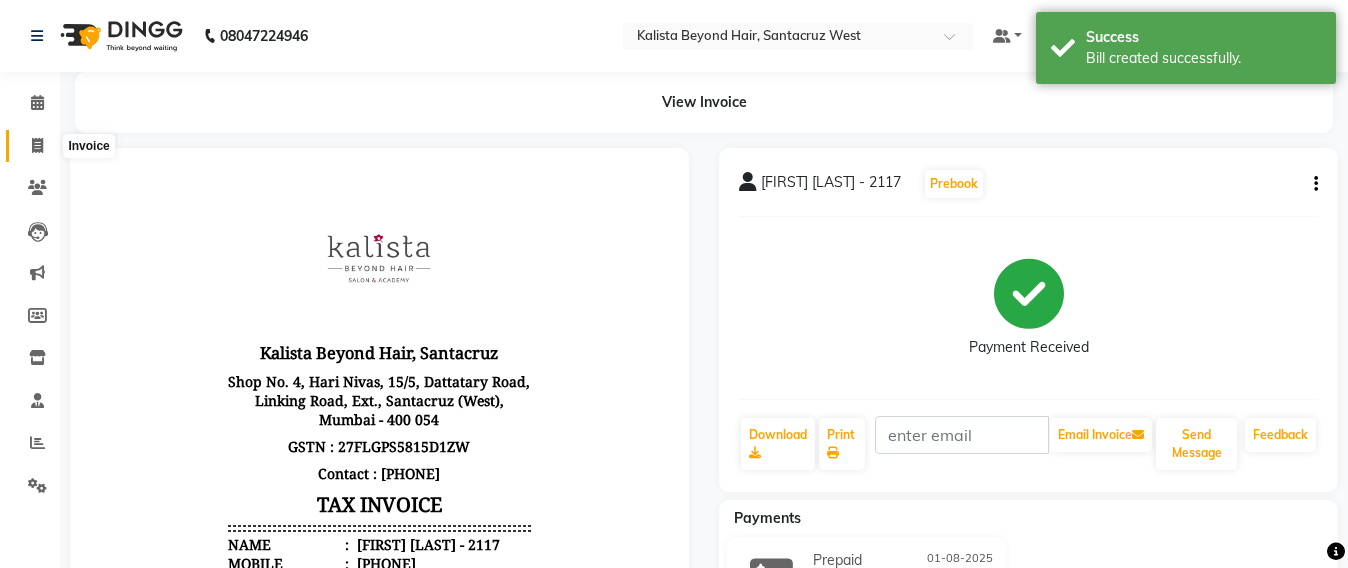 click 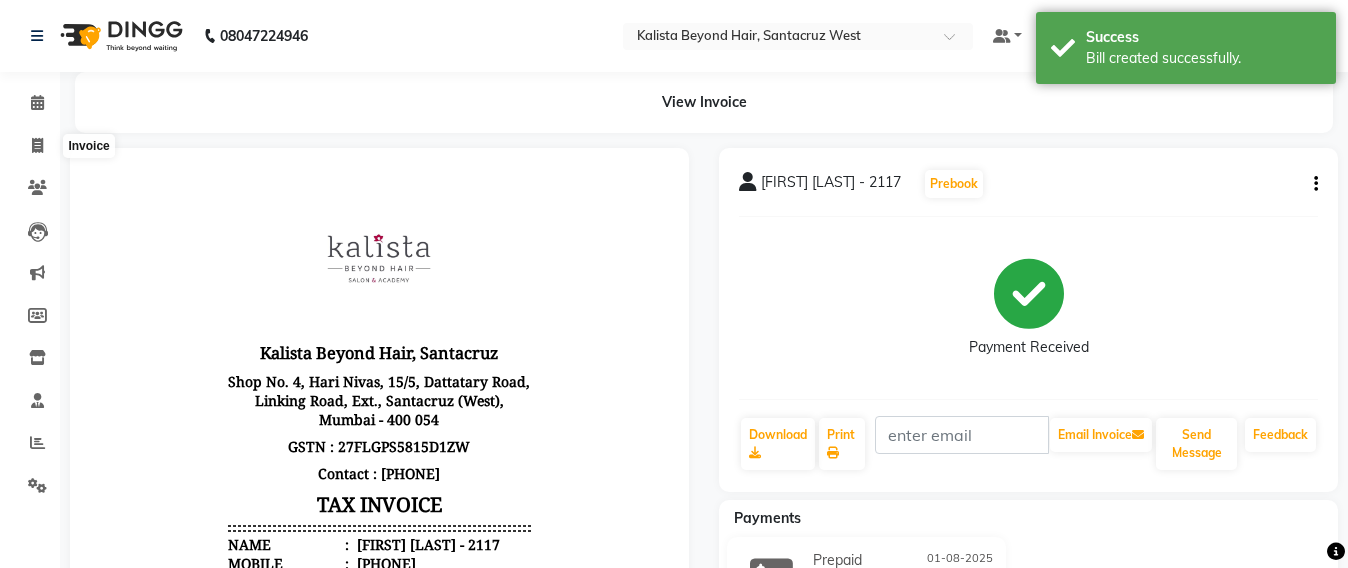 select on "service" 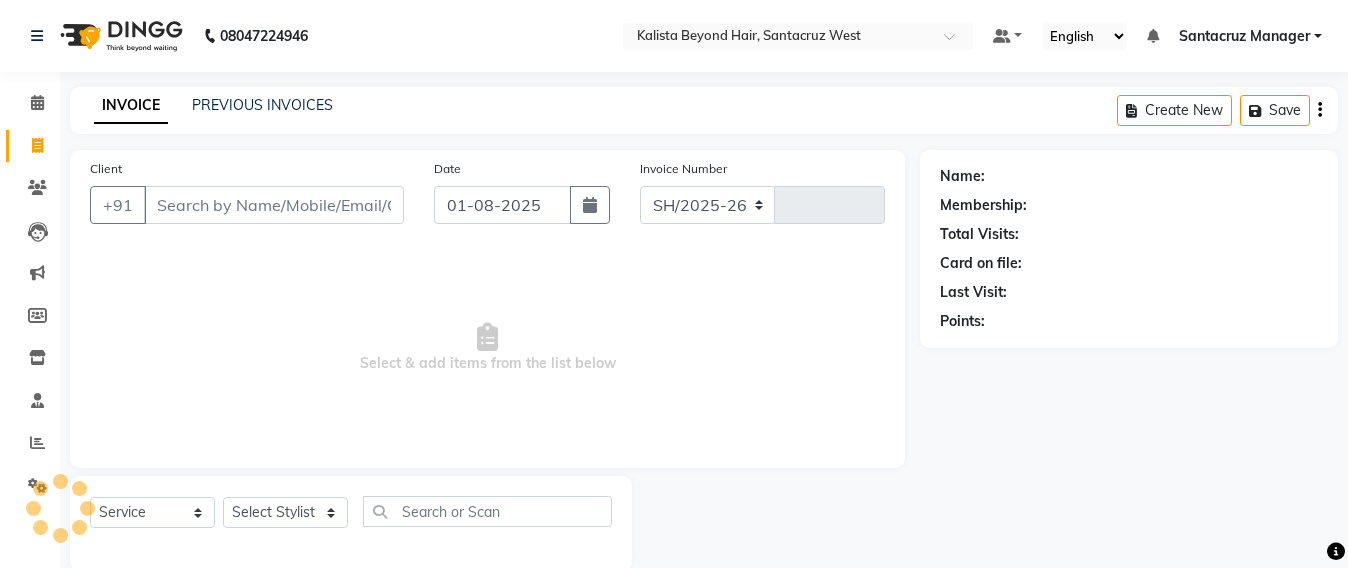 scroll, scrollTop: 33, scrollLeft: 0, axis: vertical 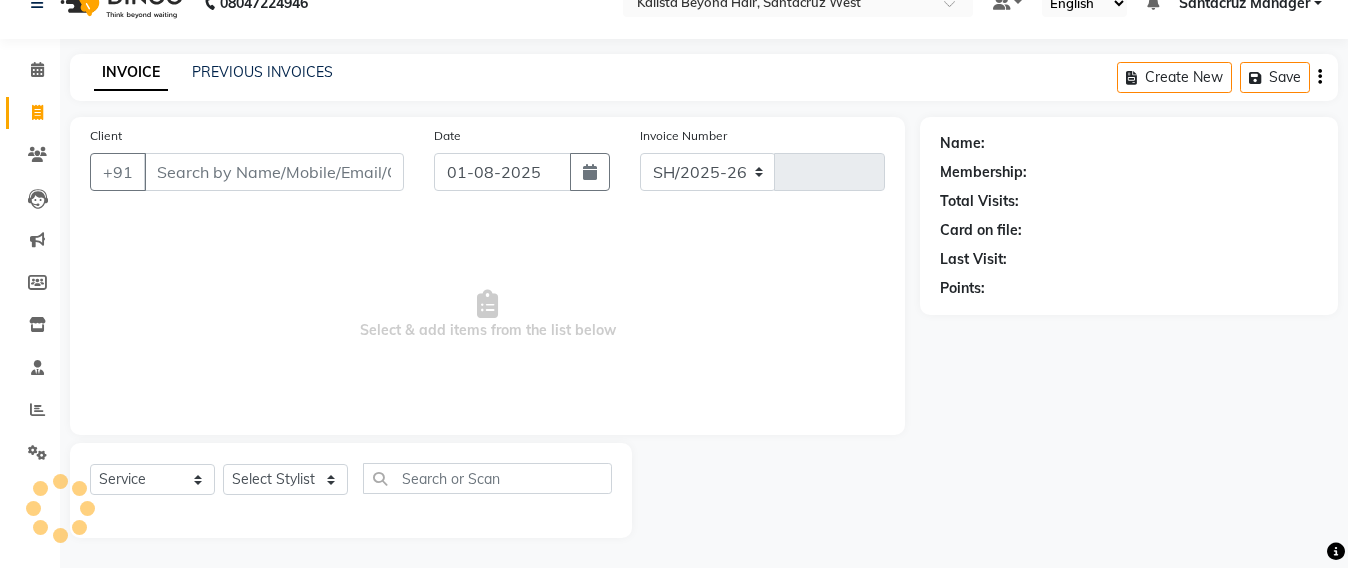 select on "6357" 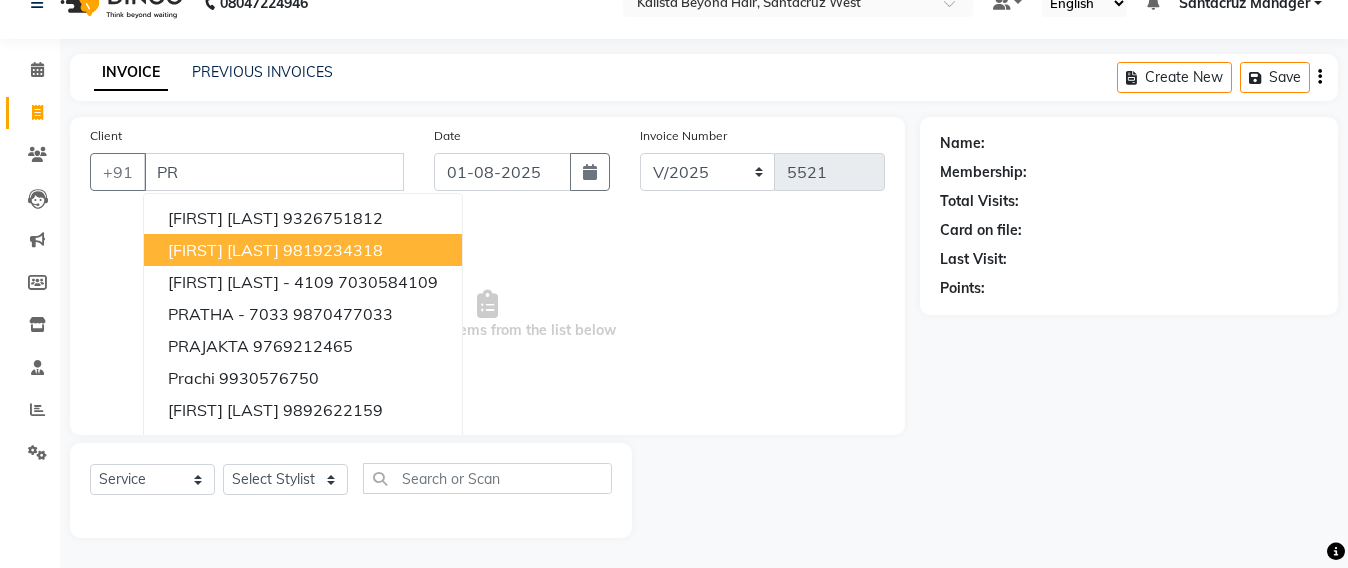 type on "P" 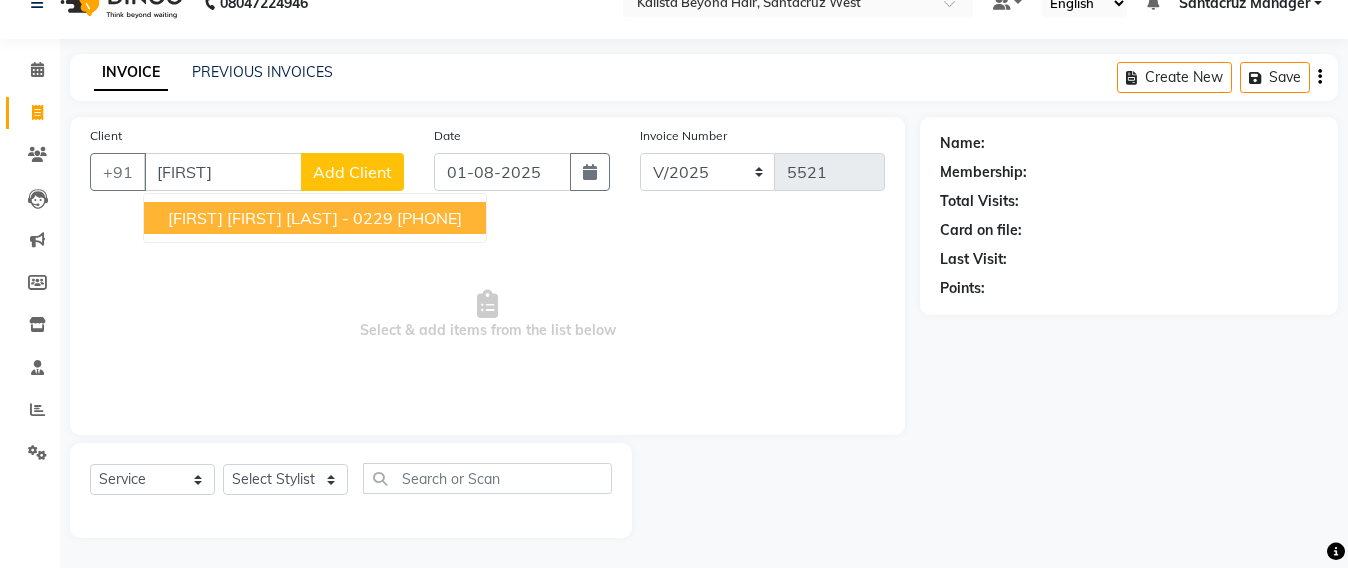 click on "[FIRST] [FIRST] [LAST] - 0229" at bounding box center [280, 218] 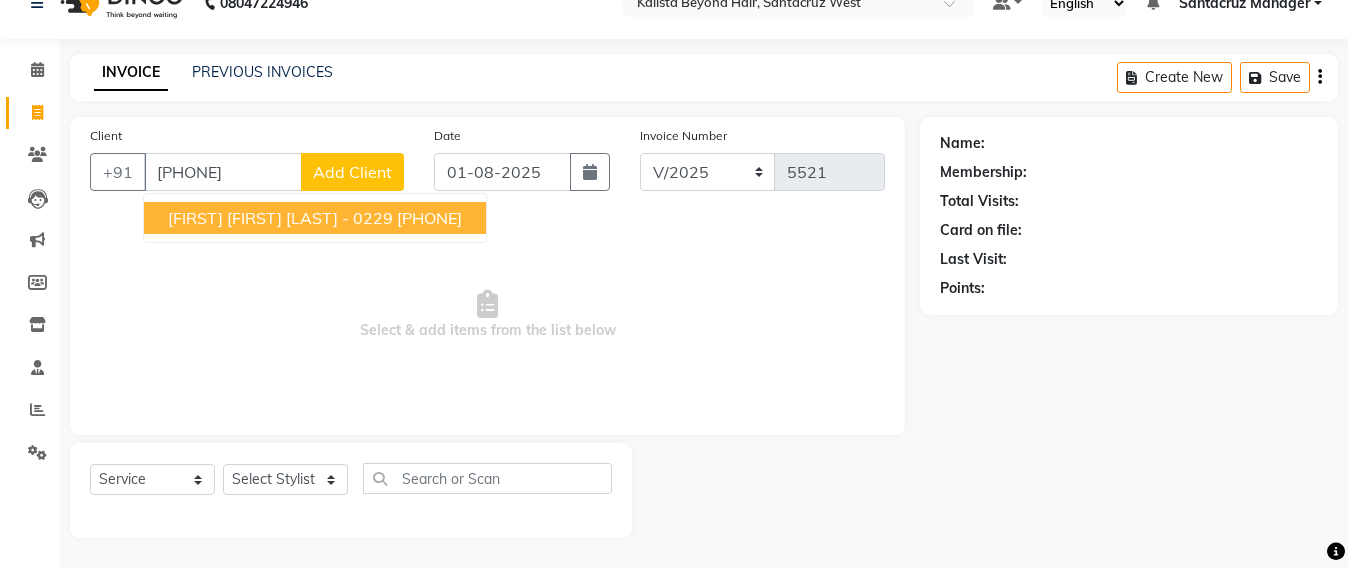 type on "[PHONE]" 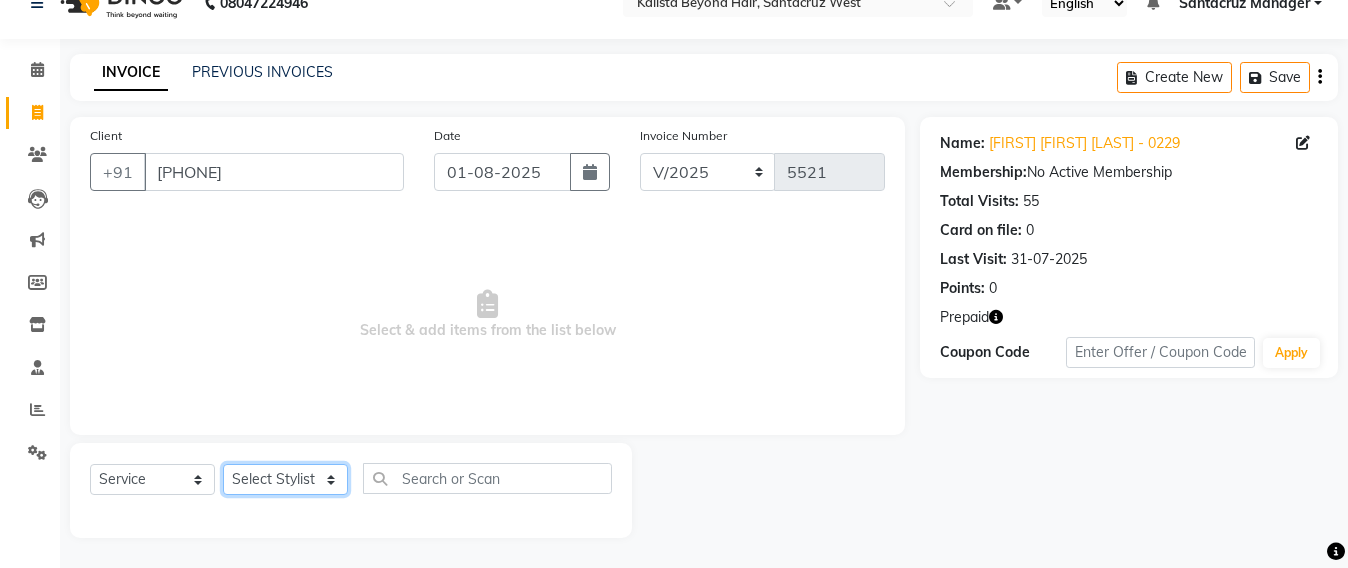 click on "Select Stylist Admin Avesh Sankat AZHER SHAIKH Jayeshree Mahtre Manisha Subodh Shedge Muskaan Pramila Vinayak Mhatre prathmesh mahattre Pratibha Nilesh Sharma RINKI SAV Rosy Sunil Jadhav Sameer shah admin Santacruz Manager SAURAV Siddhi SOMAYANG VASHUM Tejasvi Bhosle" 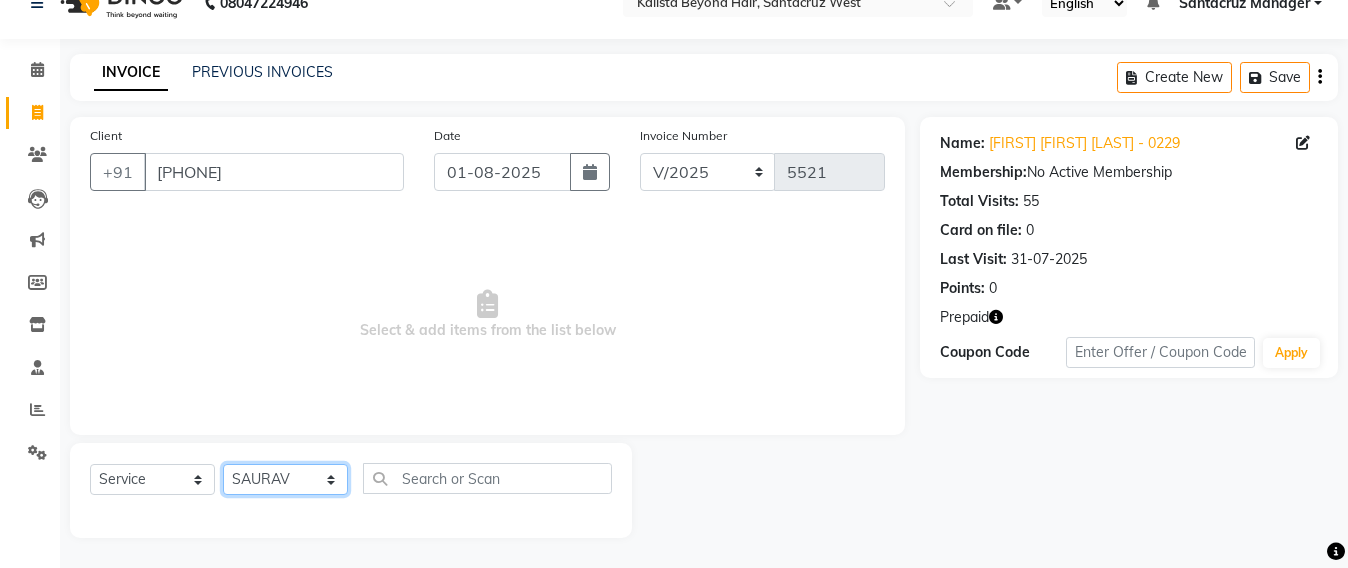 click on "Select Stylist Admin Avesh Sankat AZHER SHAIKH Jayeshree Mahtre Manisha Subodh Shedge Muskaan Pramila Vinayak Mhatre prathmesh mahattre Pratibha Nilesh Sharma RINKI SAV Rosy Sunil Jadhav Sameer shah admin Santacruz Manager SAURAV Siddhi SOMAYANG VASHUM Tejasvi Bhosle" 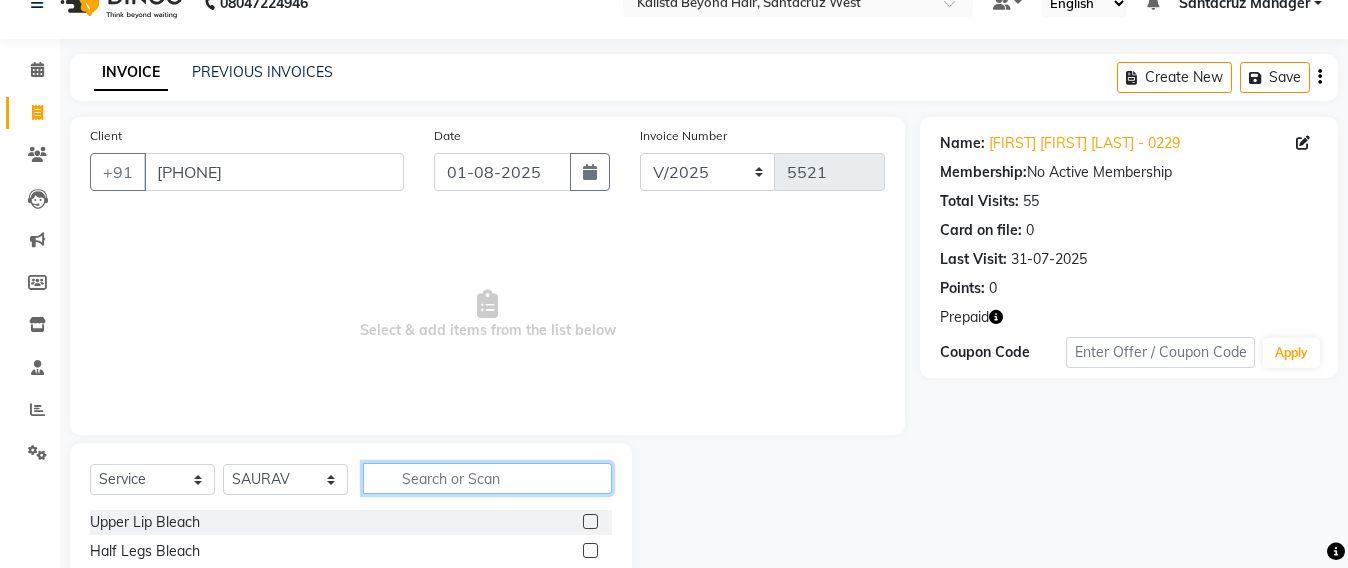 click 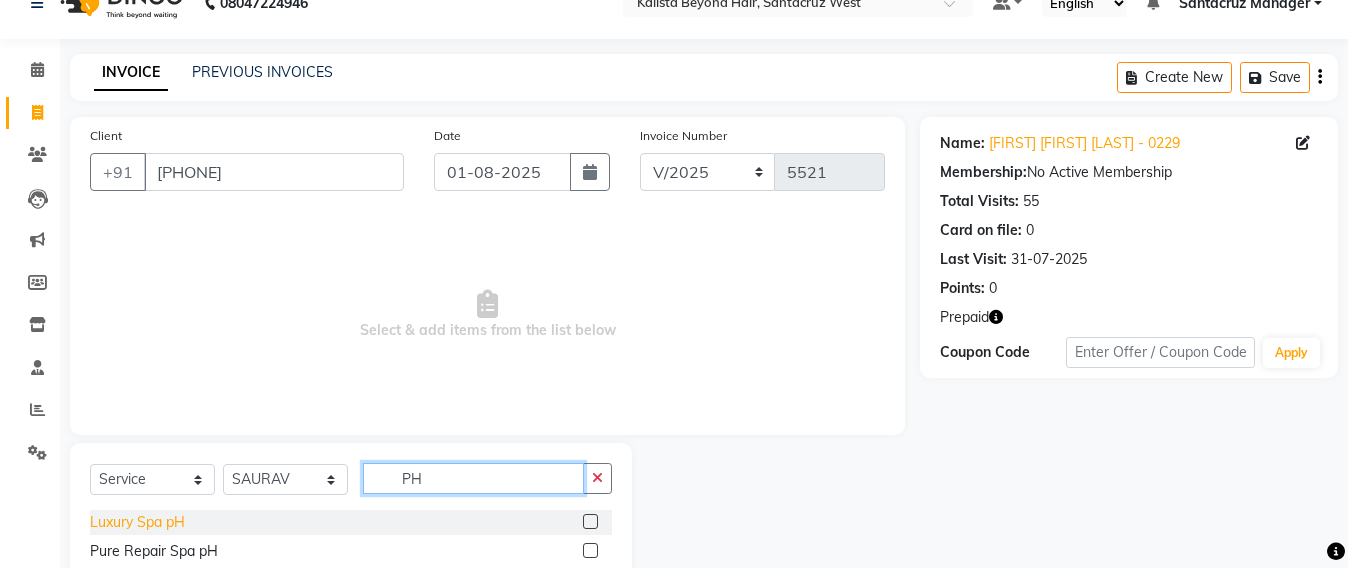type on "PH" 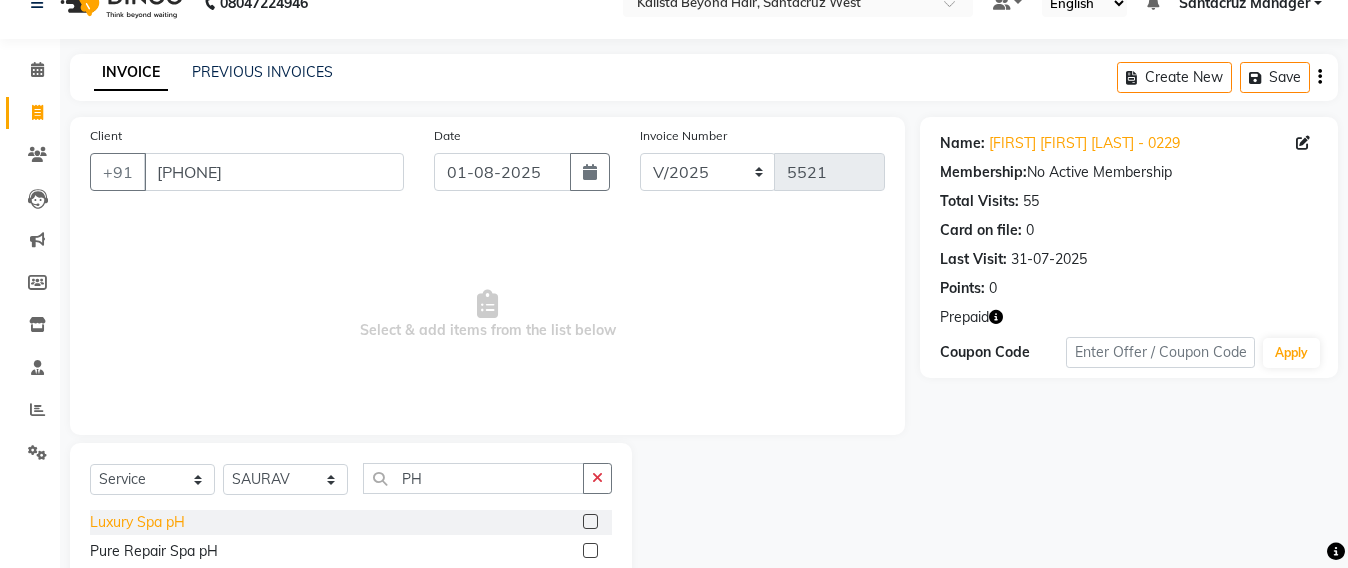 click on "Luxury Spa pH" 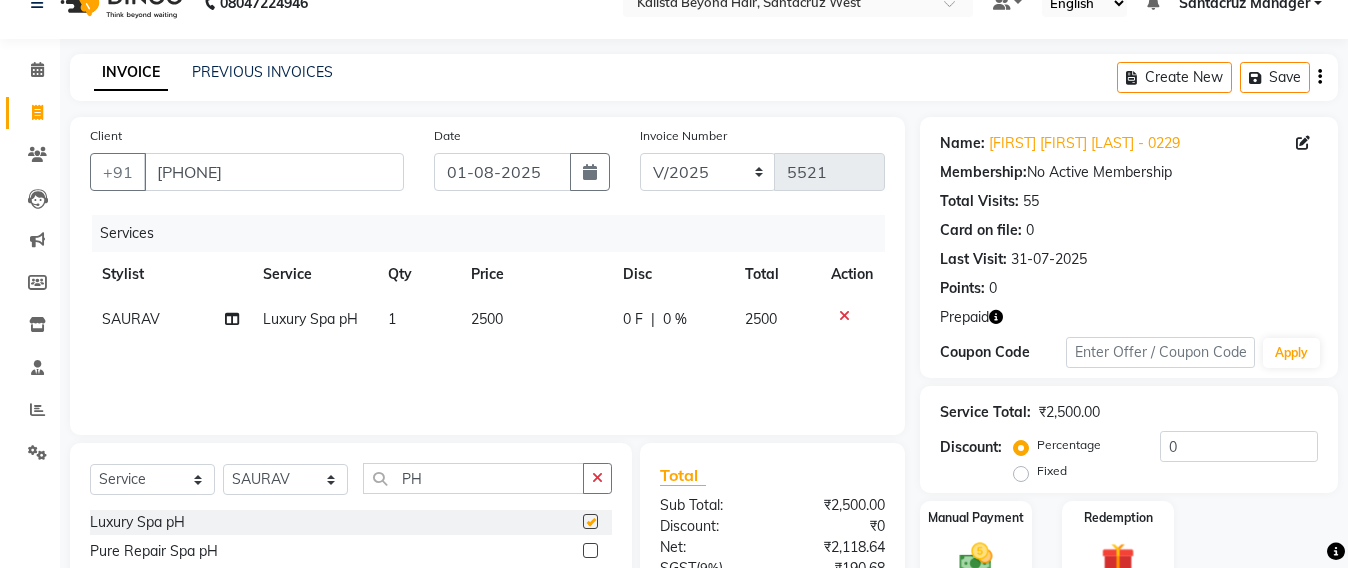 checkbox on "false" 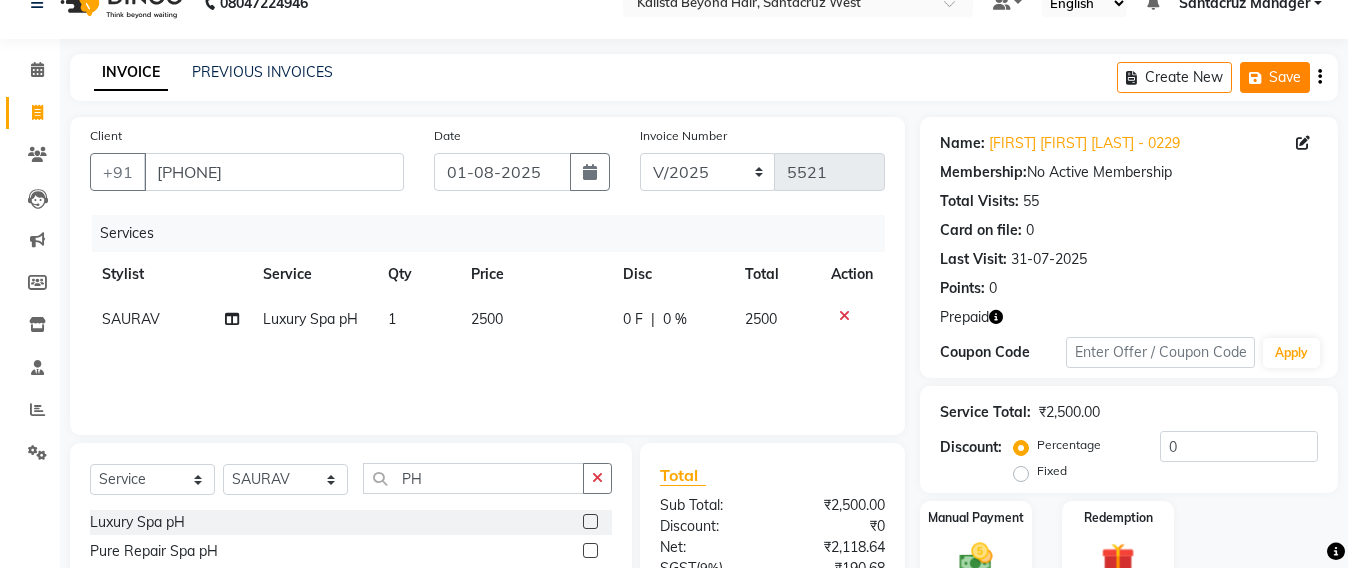 click on "Save" 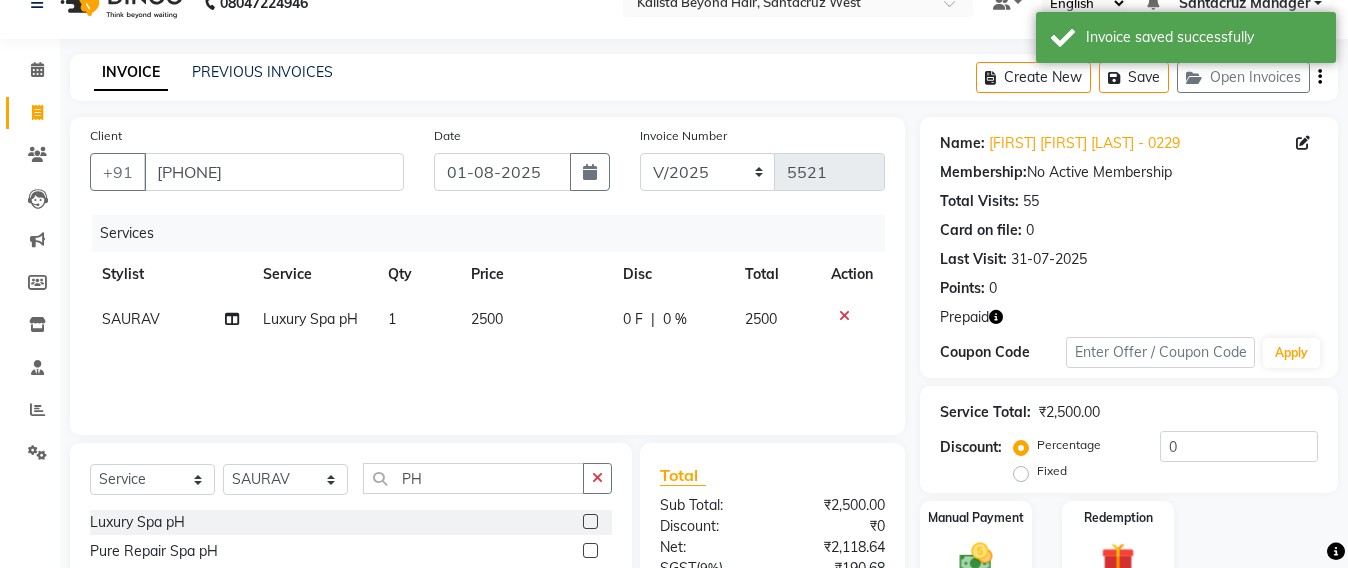 scroll, scrollTop: 0, scrollLeft: 0, axis: both 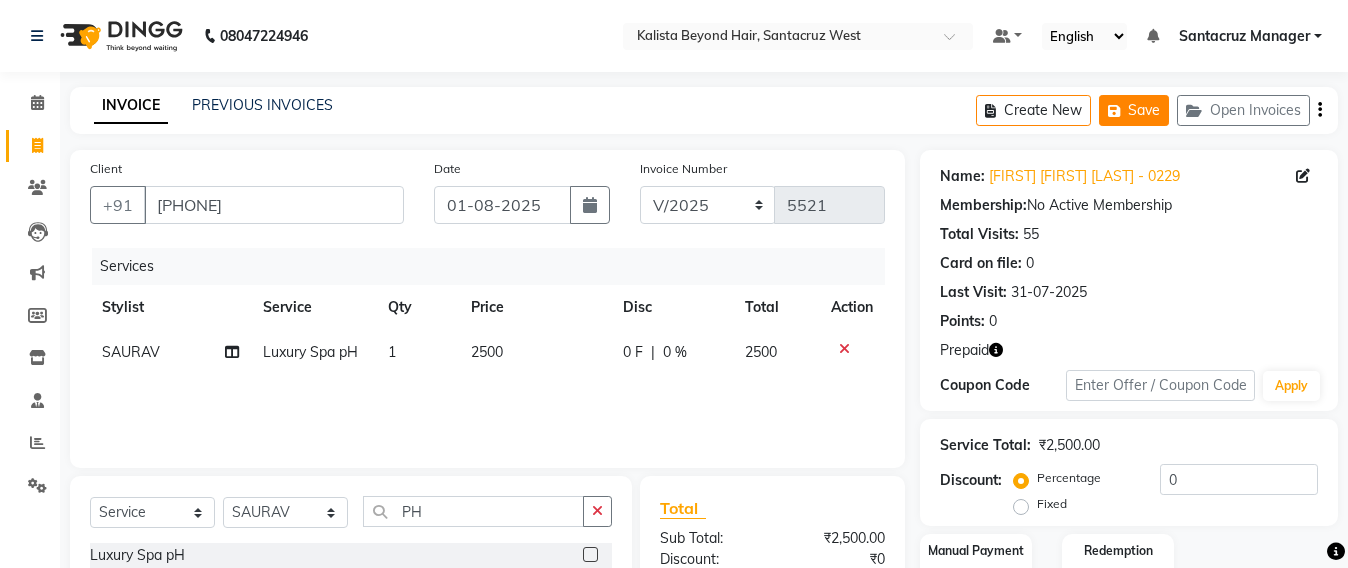 click on "Save" 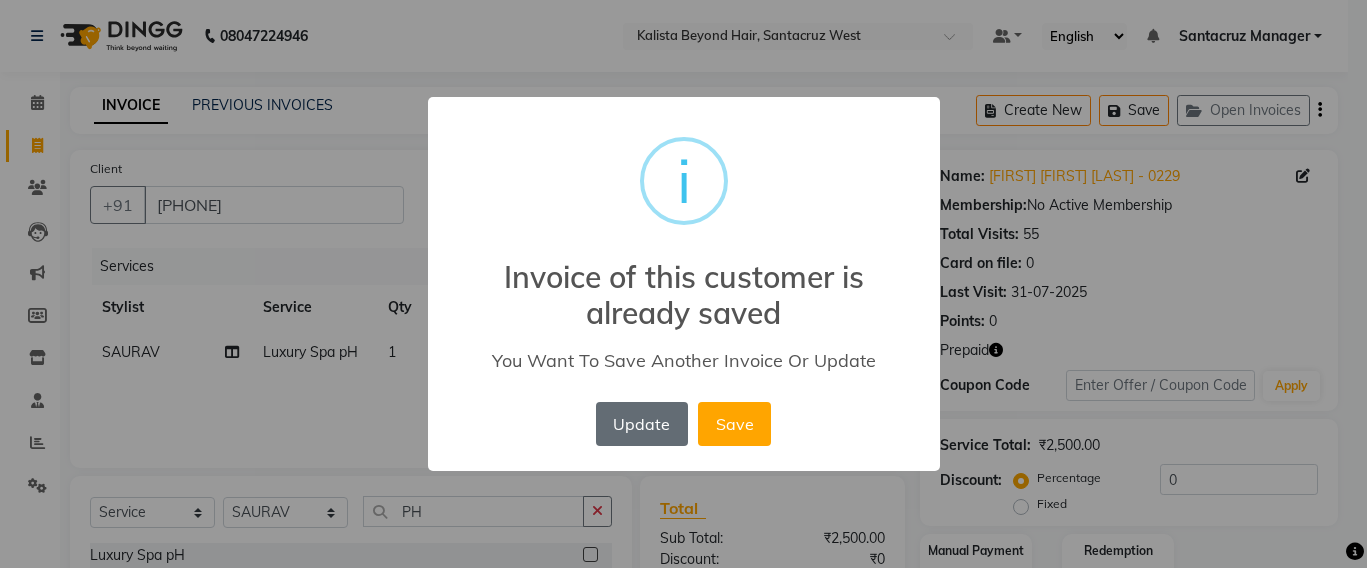 click on "Update" at bounding box center [642, 424] 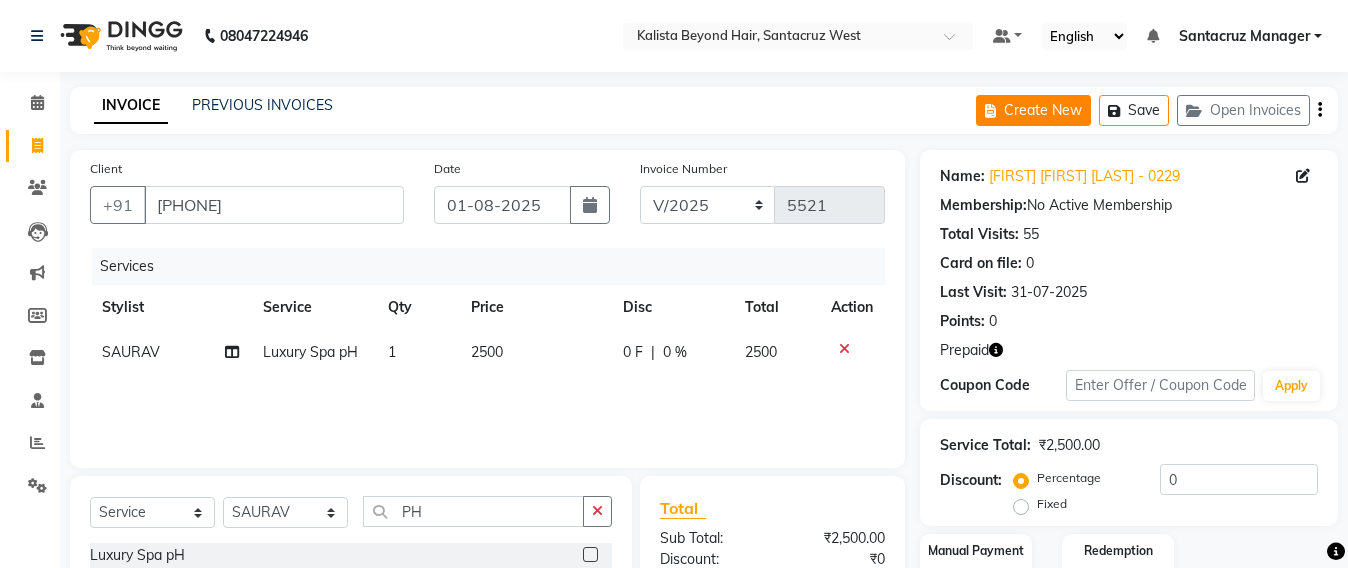 click on "Create New" 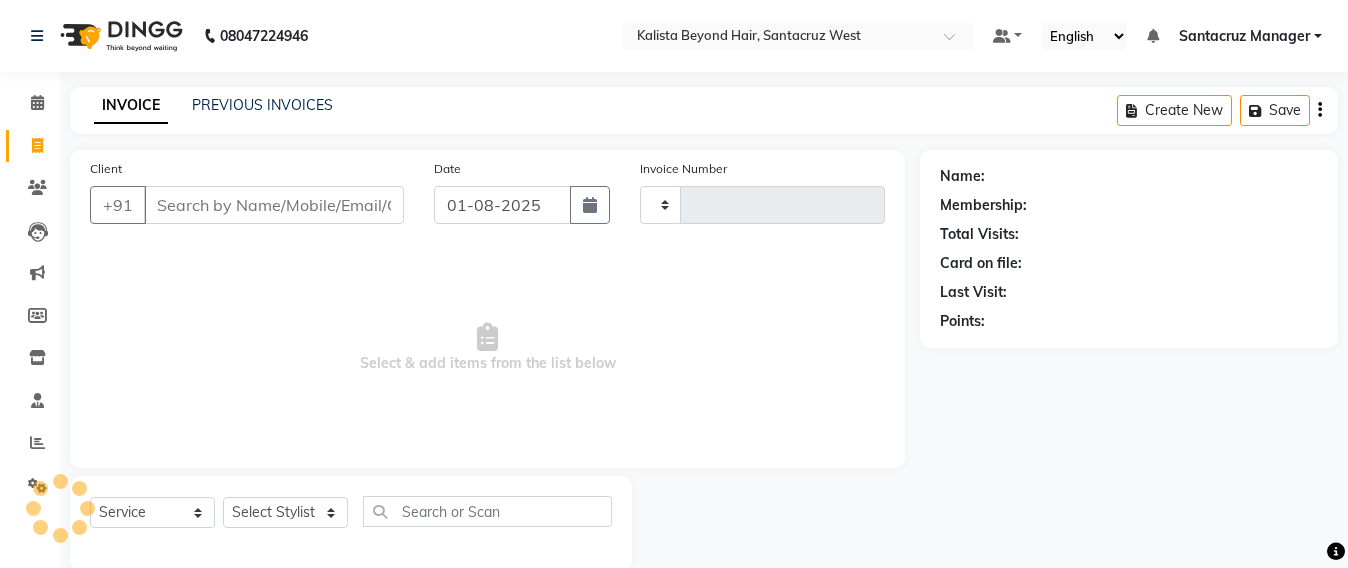 scroll, scrollTop: 33, scrollLeft: 0, axis: vertical 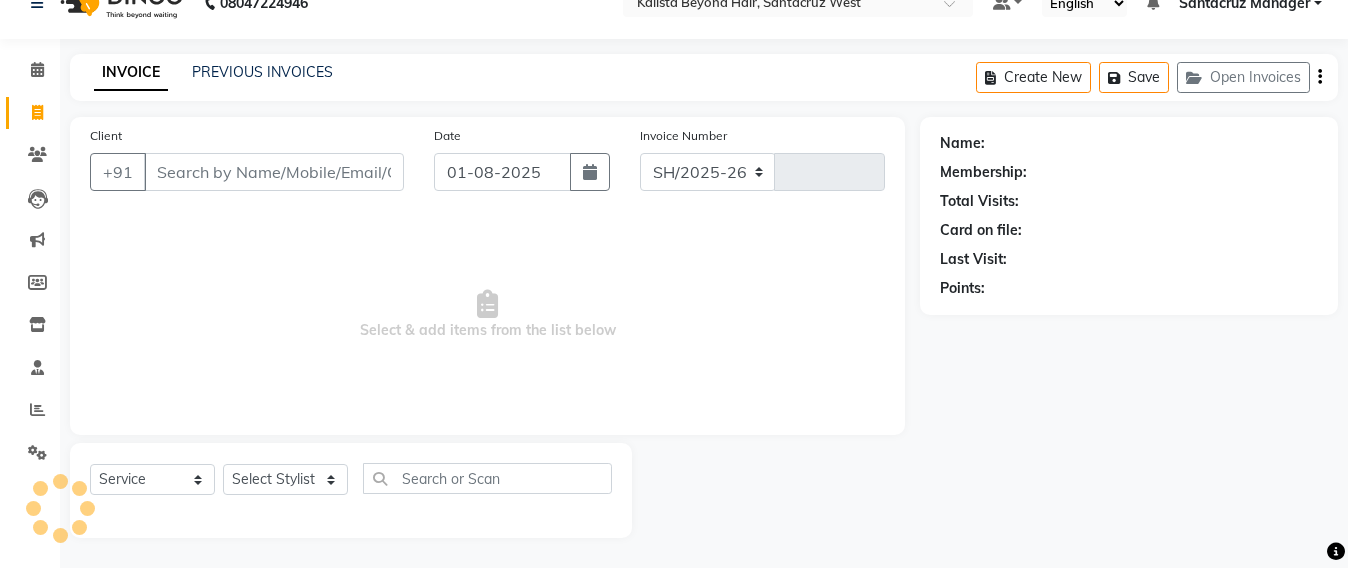 select on "6357" 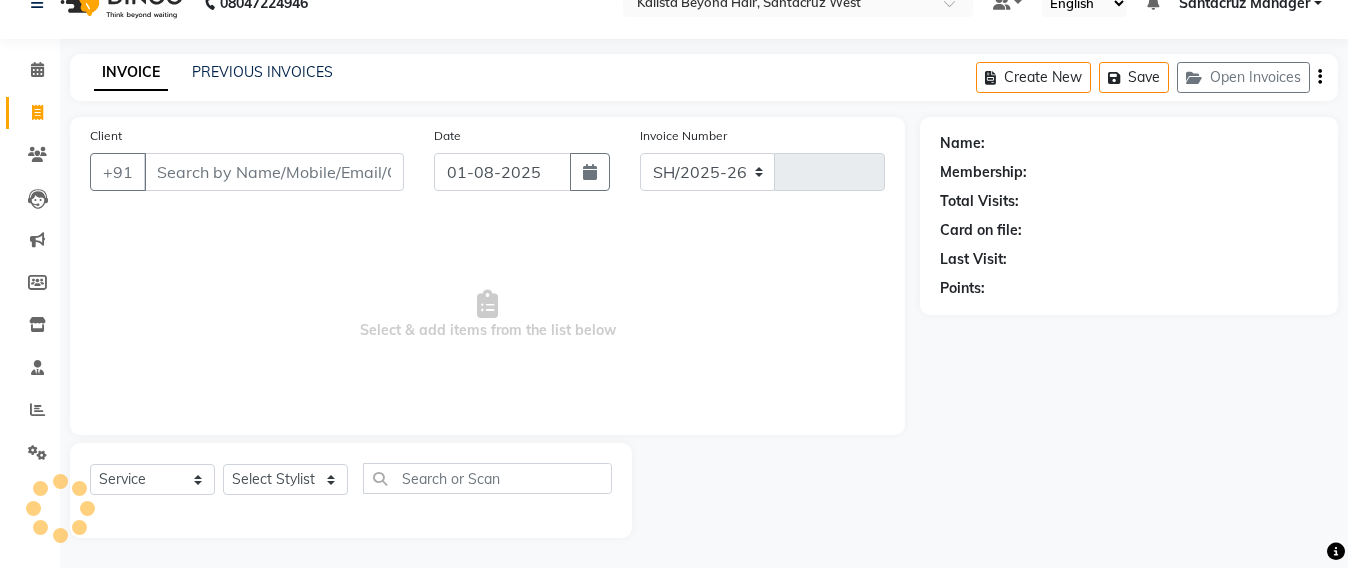 type on "5521" 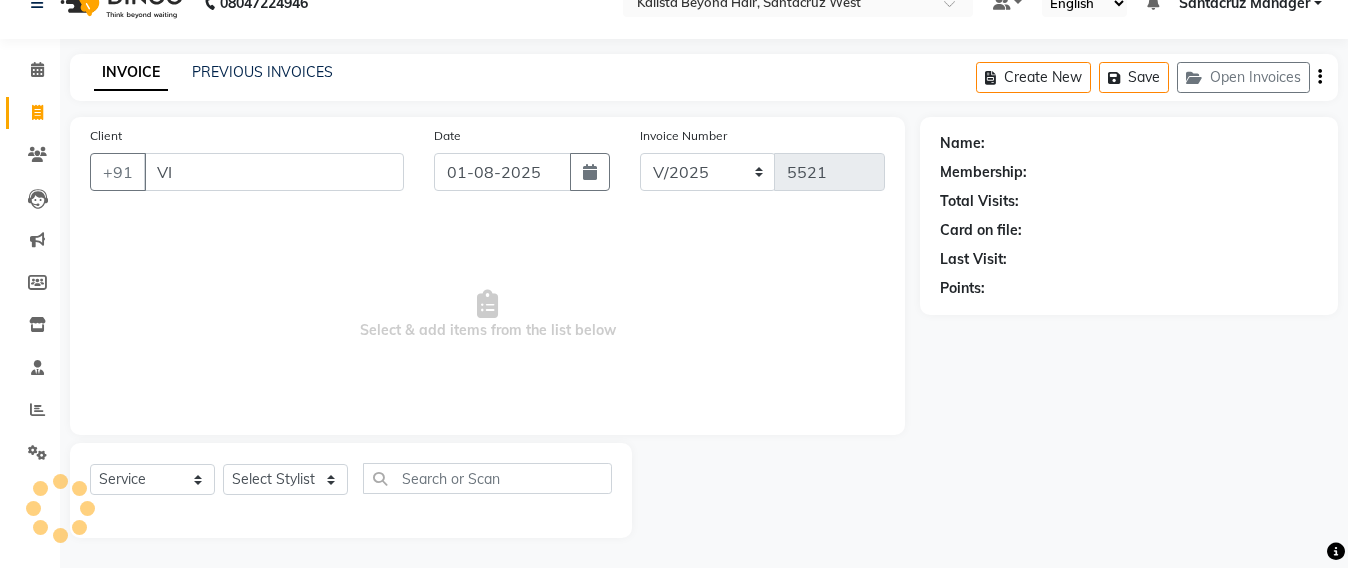 type on "V" 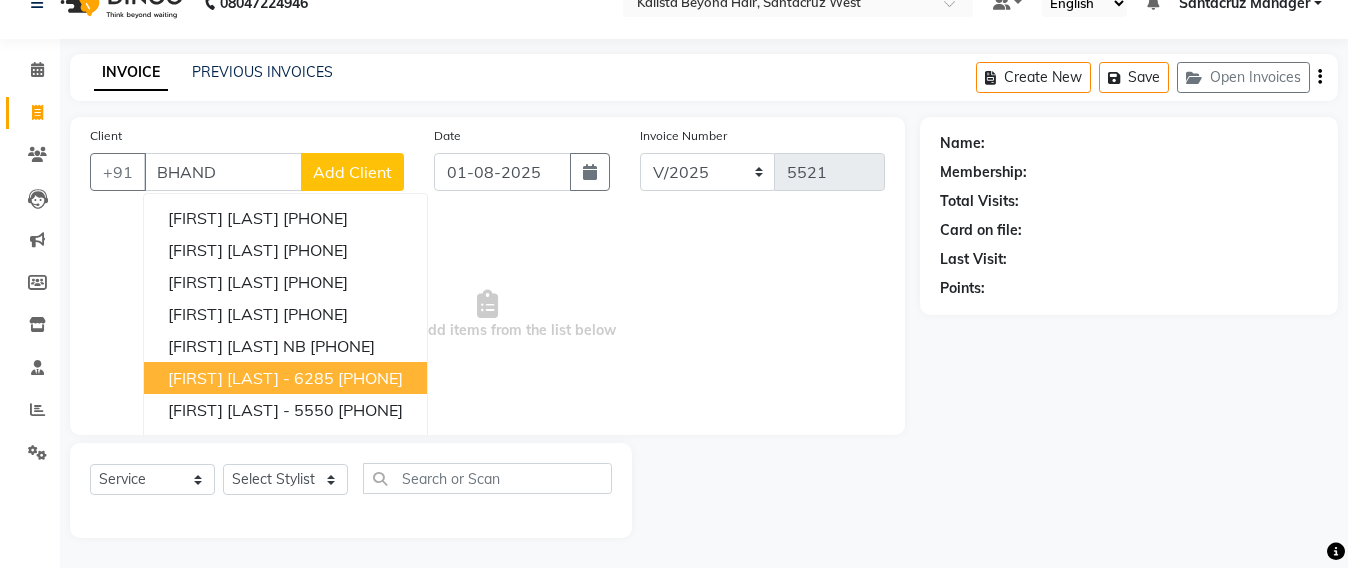 click on "[FIRST] [LAST] - 6285" at bounding box center [251, 378] 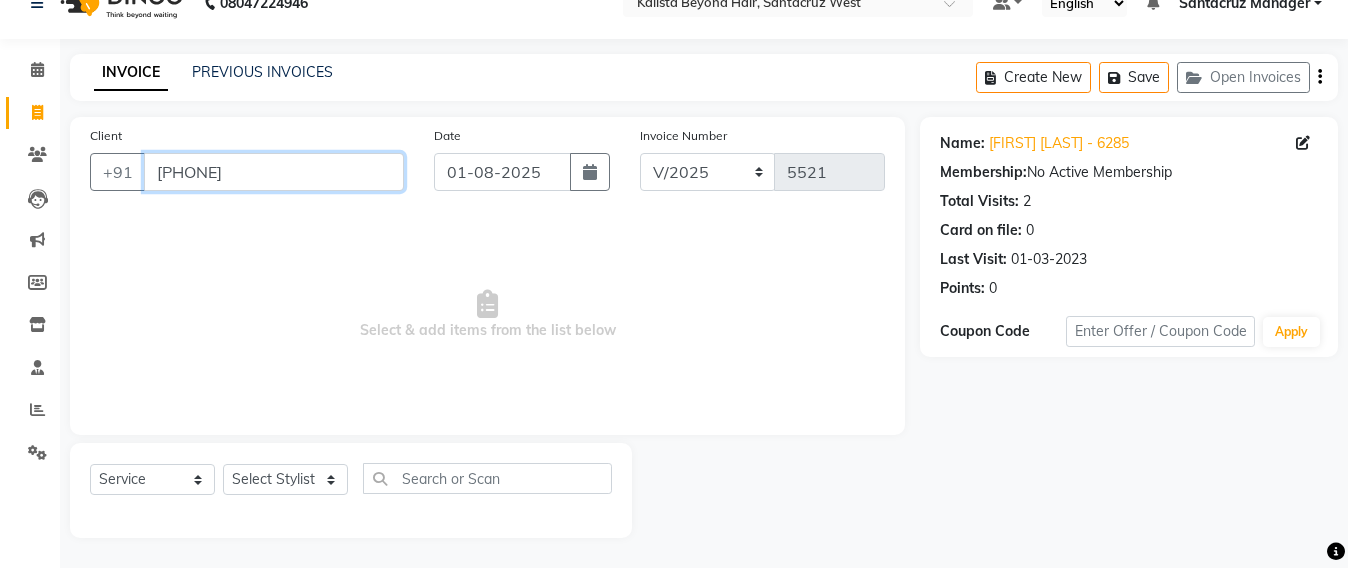click on "[PHONE]" at bounding box center [274, 172] 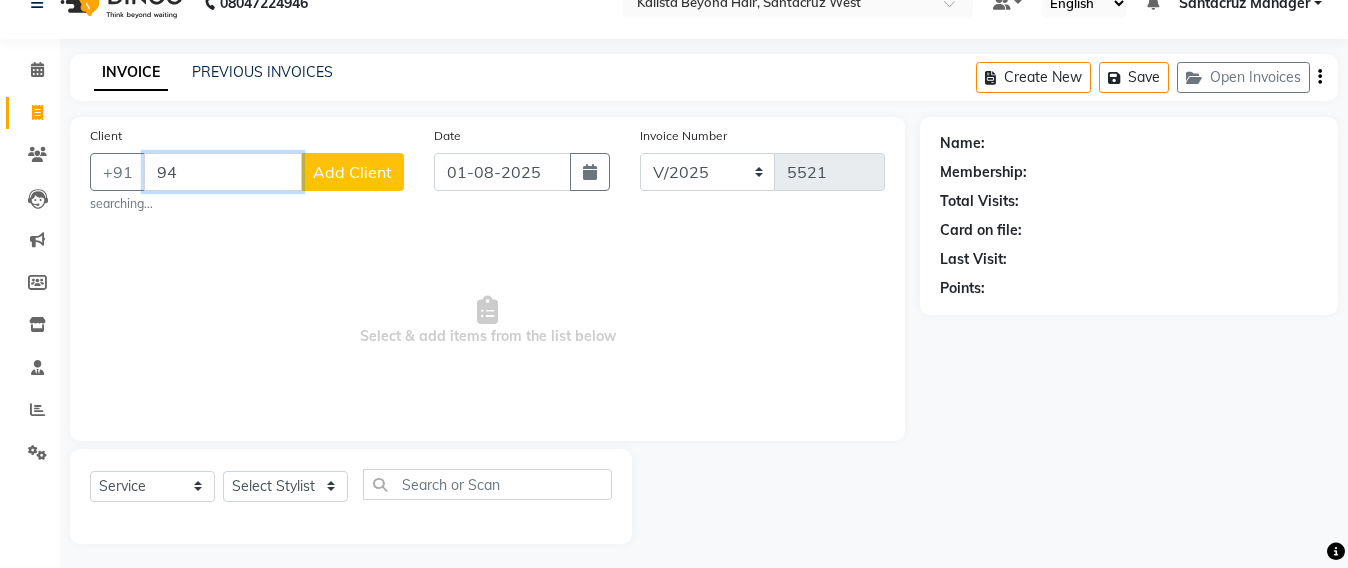 type on "9" 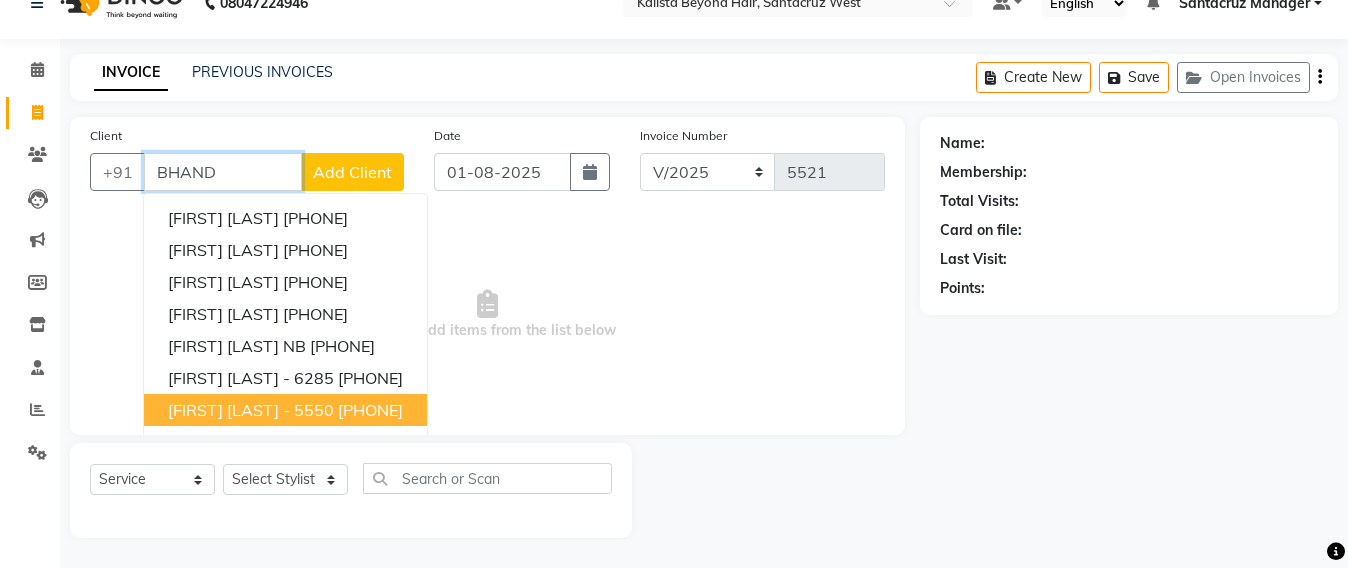 click on "[FIRST] [LAST] - 5550" at bounding box center [251, 410] 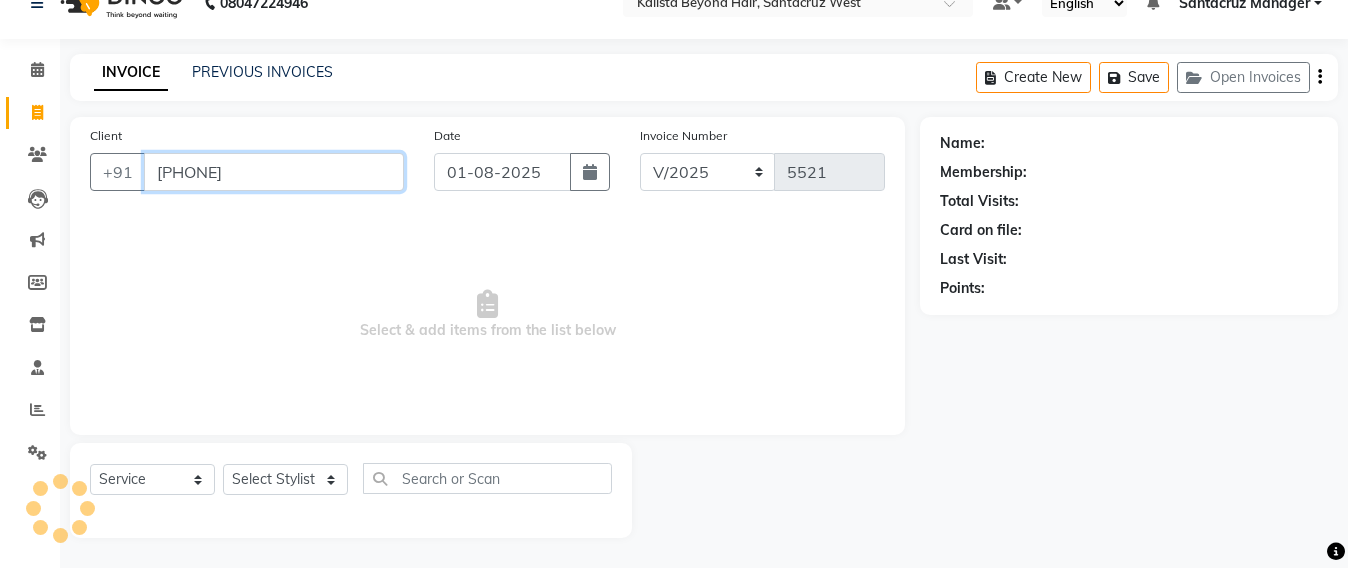 type on "[PHONE]" 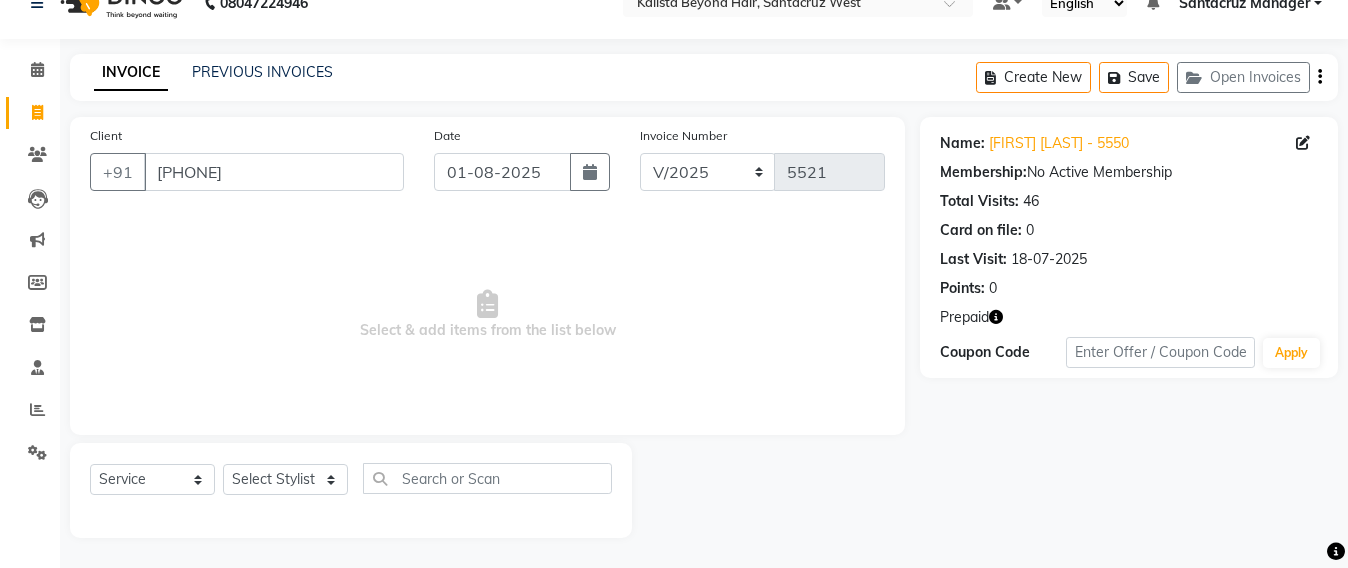 click 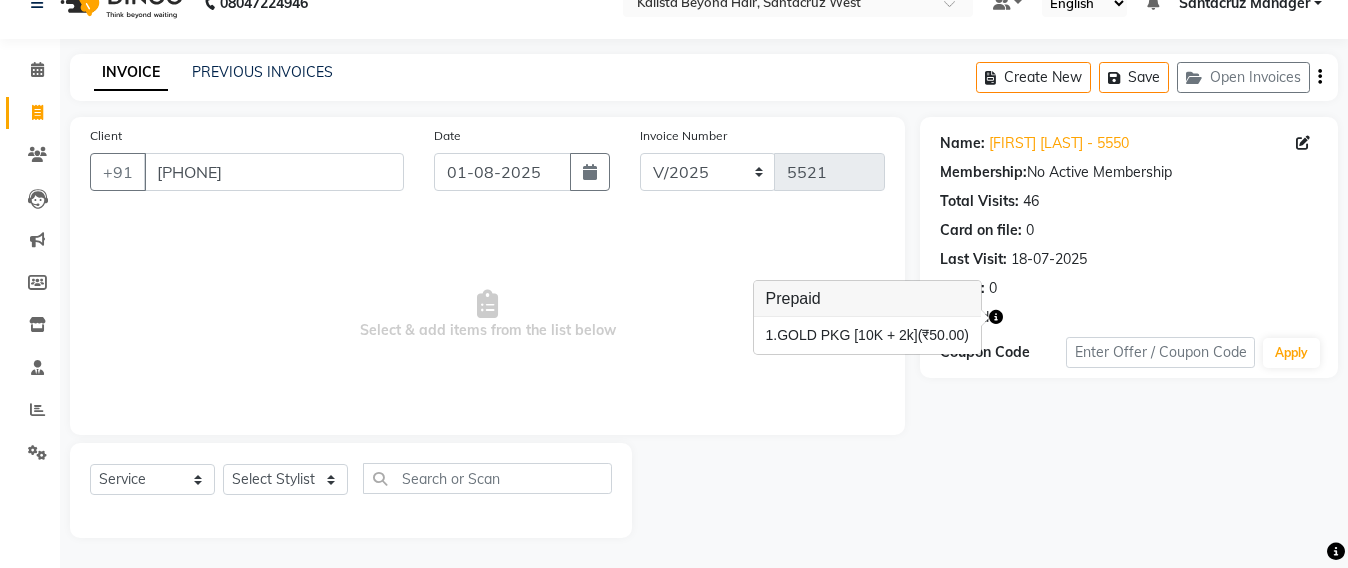 click on "Select & add items from the list below" at bounding box center (487, 315) 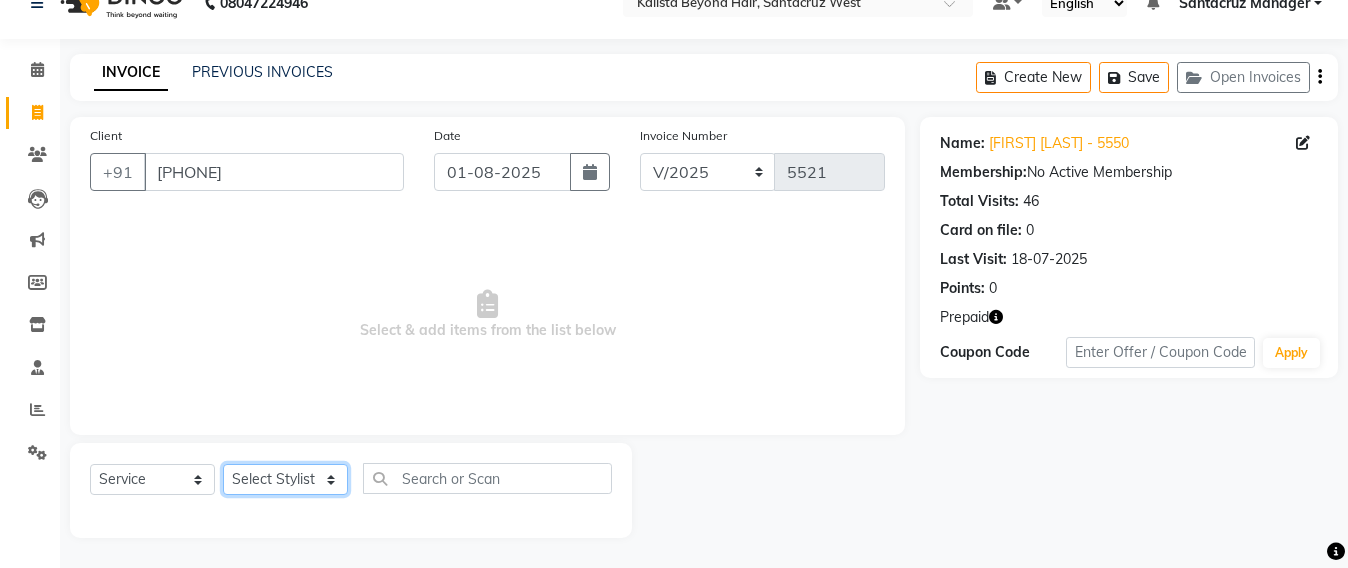 click on "Select Stylist Admin Avesh Sankat AZHER SHAIKH Jayeshree Mahtre Manisha Subodh Shedge Muskaan Pramila Vinayak Mhatre prathmesh mahattre Pratibha Nilesh Sharma RINKI SAV Rosy Sunil Jadhav Sameer shah admin Santacruz Manager SAURAV Siddhi SOMAYANG VASHUM Tejasvi Bhosle" 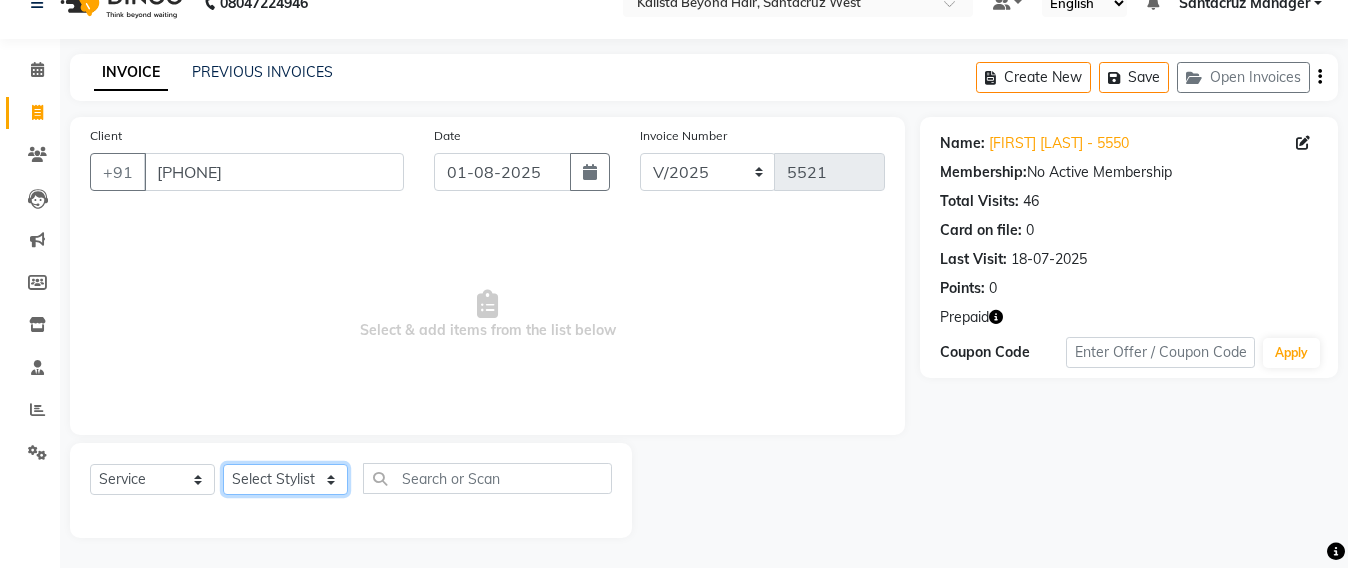 select on "47899" 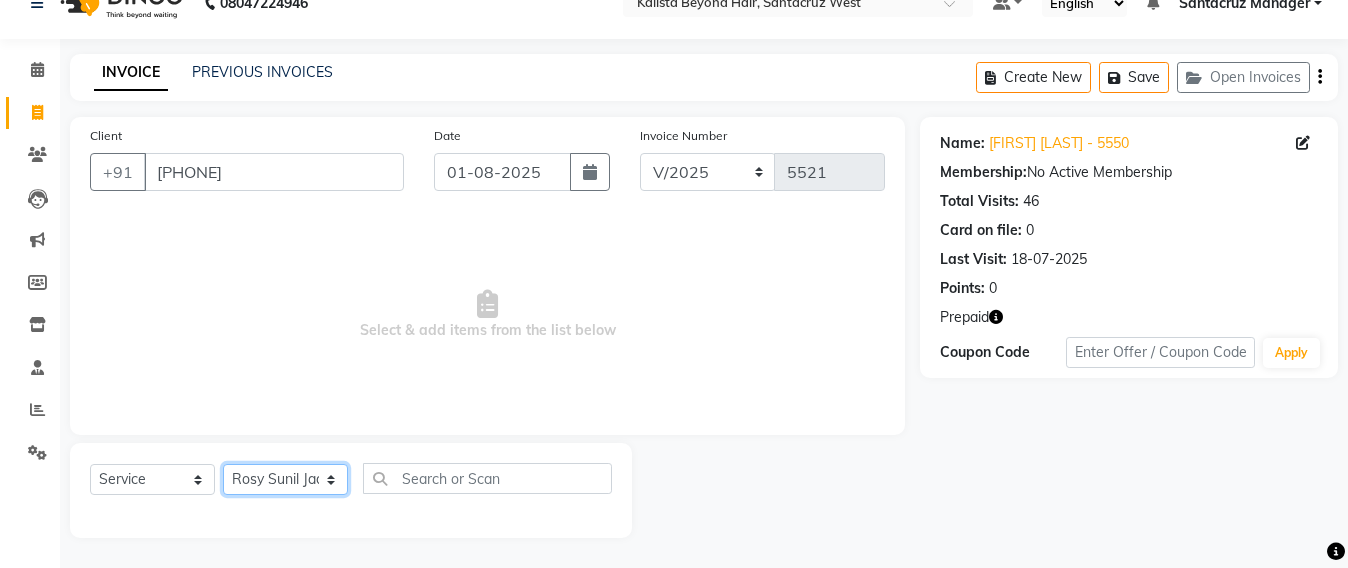 click on "Select Stylist Admin Avesh Sankat AZHER SHAIKH Jayeshree Mahtre Manisha Subodh Shedge Muskaan Pramila Vinayak Mhatre prathmesh mahattre Pratibha Nilesh Sharma RINKI SAV Rosy Sunil Jadhav Sameer shah admin Santacruz Manager SAURAV Siddhi SOMAYANG VASHUM Tejasvi Bhosle" 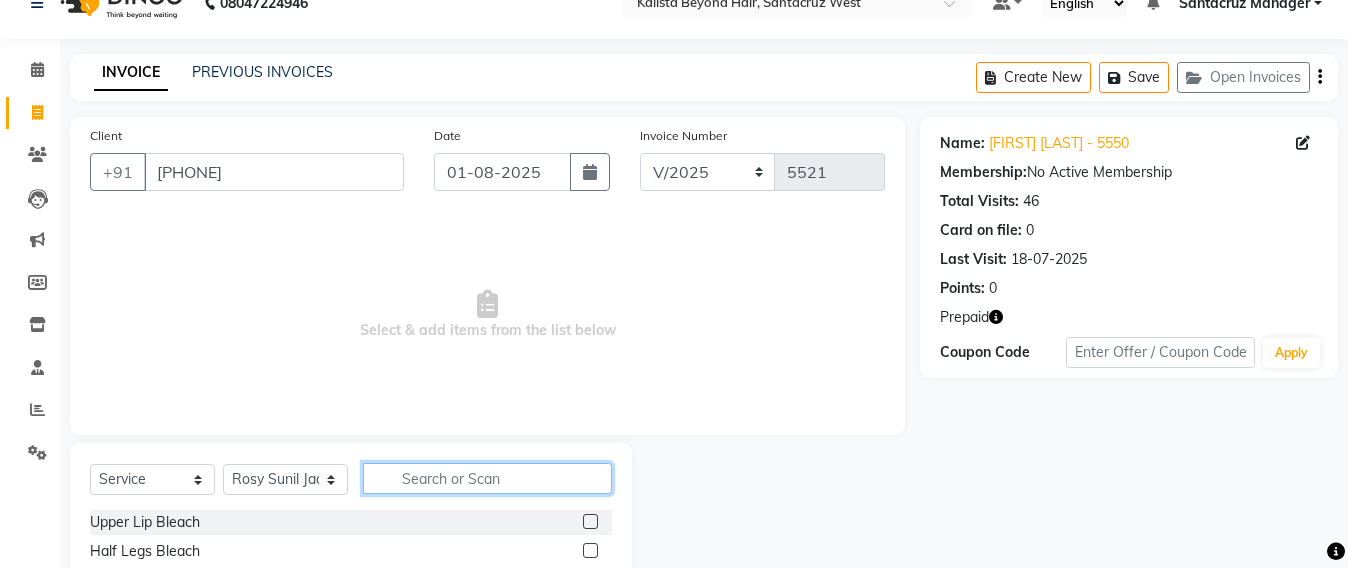 click 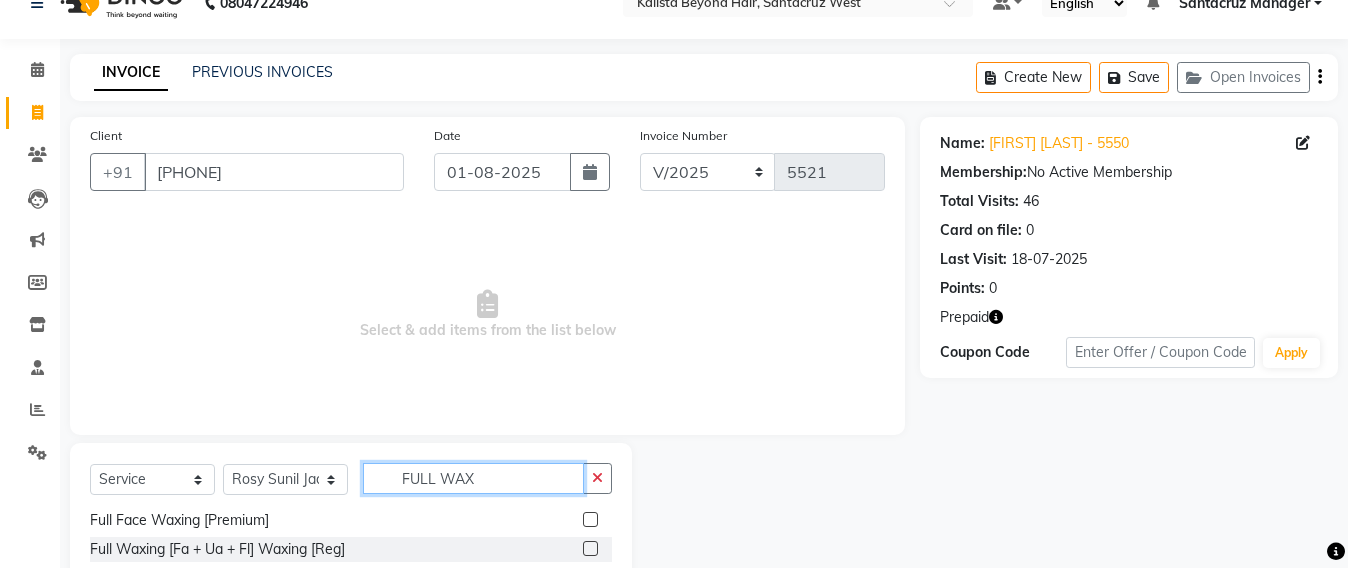 scroll, scrollTop: 188, scrollLeft: 0, axis: vertical 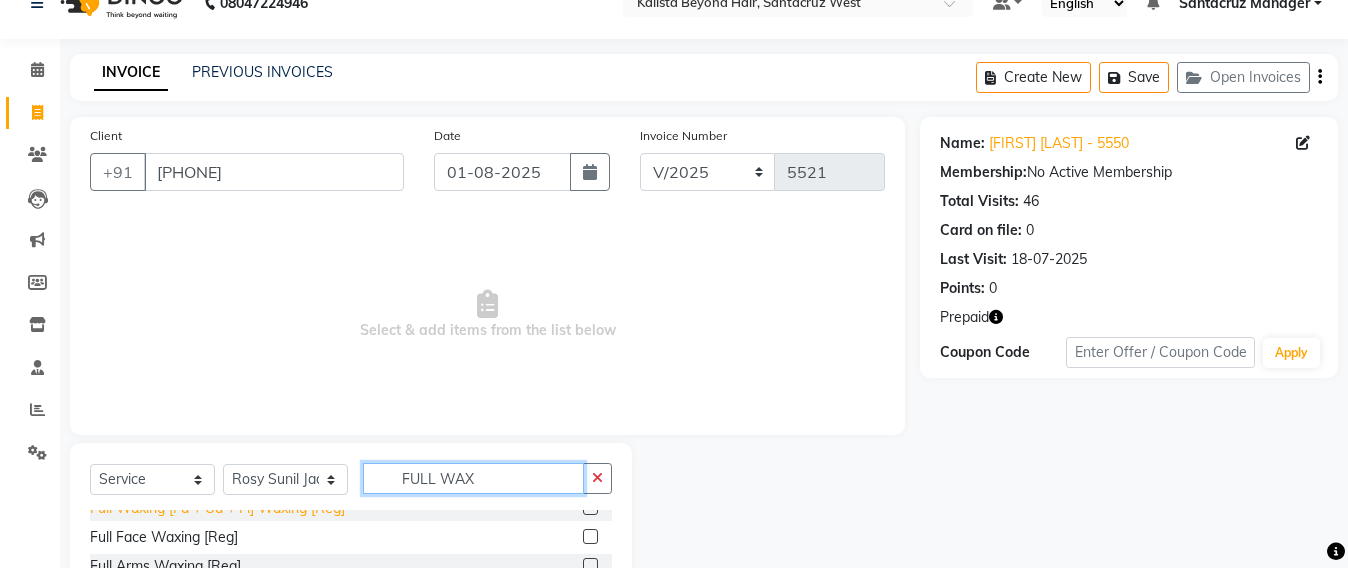 type on "FULL WAX" 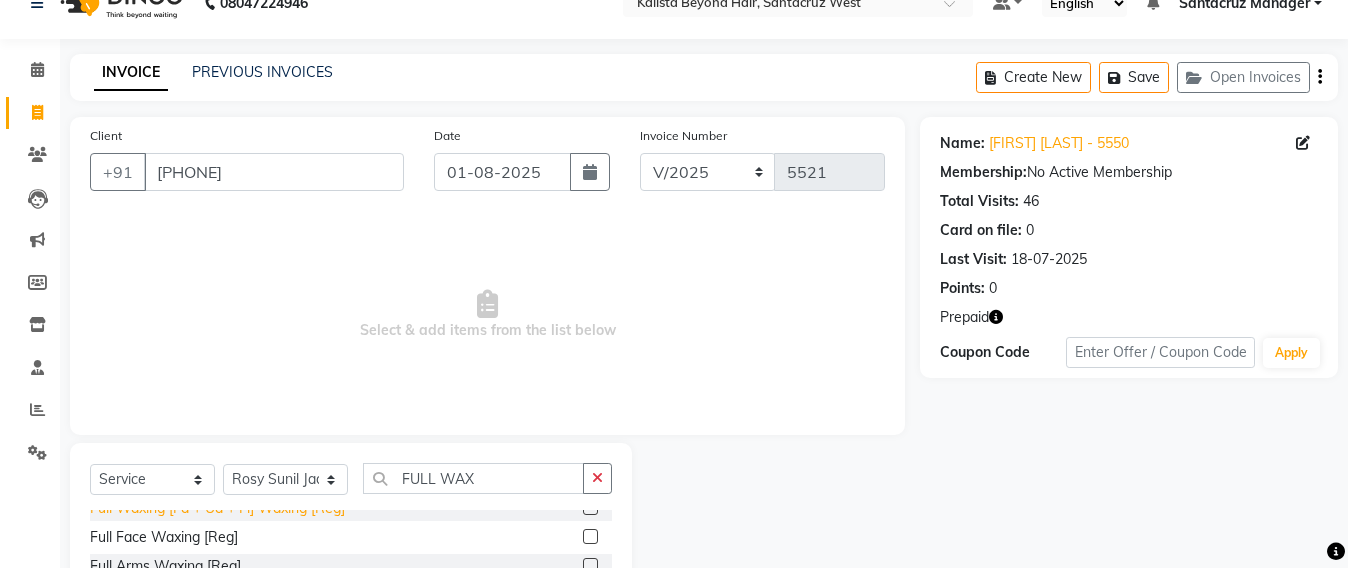 click on "Full Waxing [Fa + Ua + Fl] Waxing [Reg]" 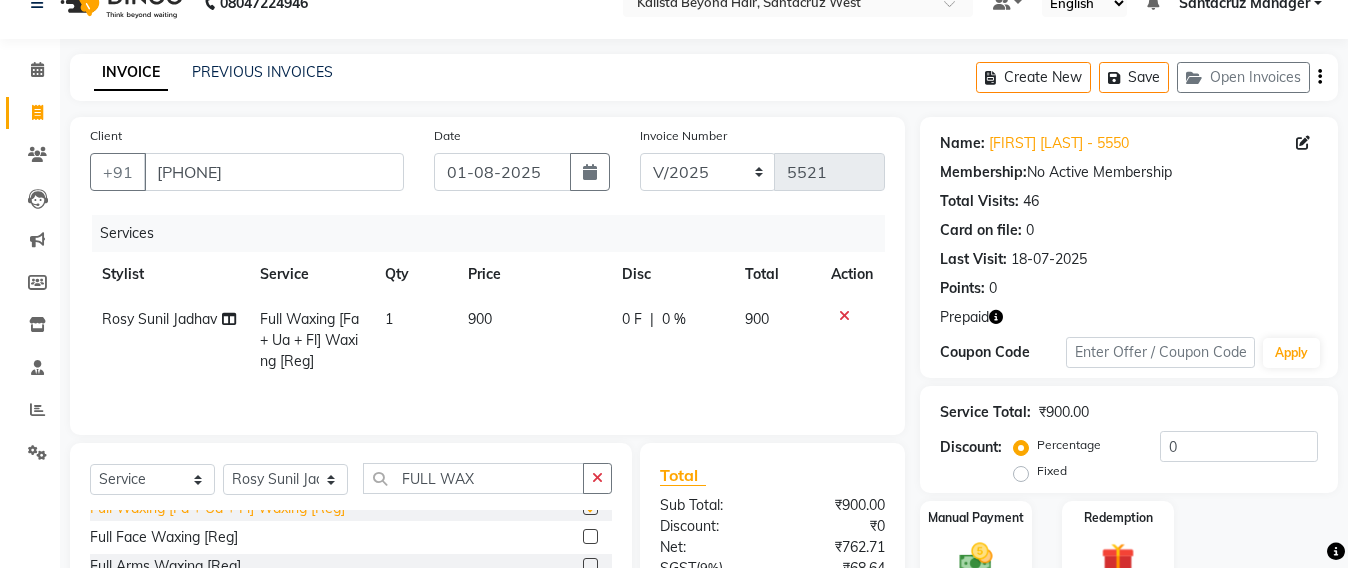 checkbox on "false" 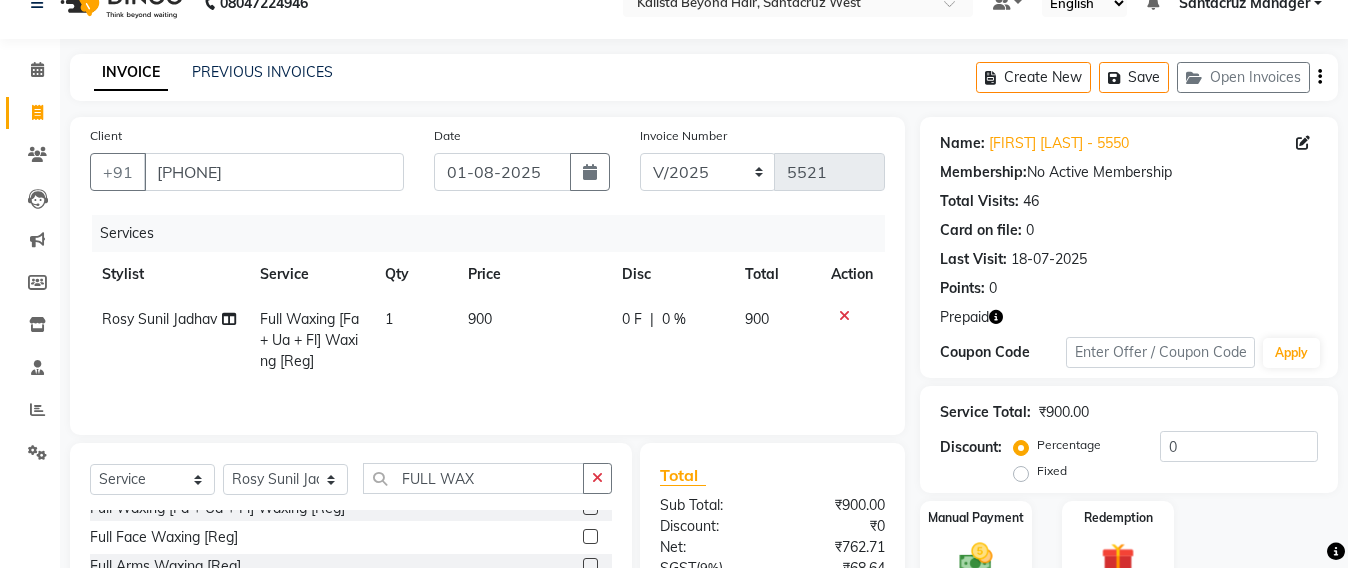 click 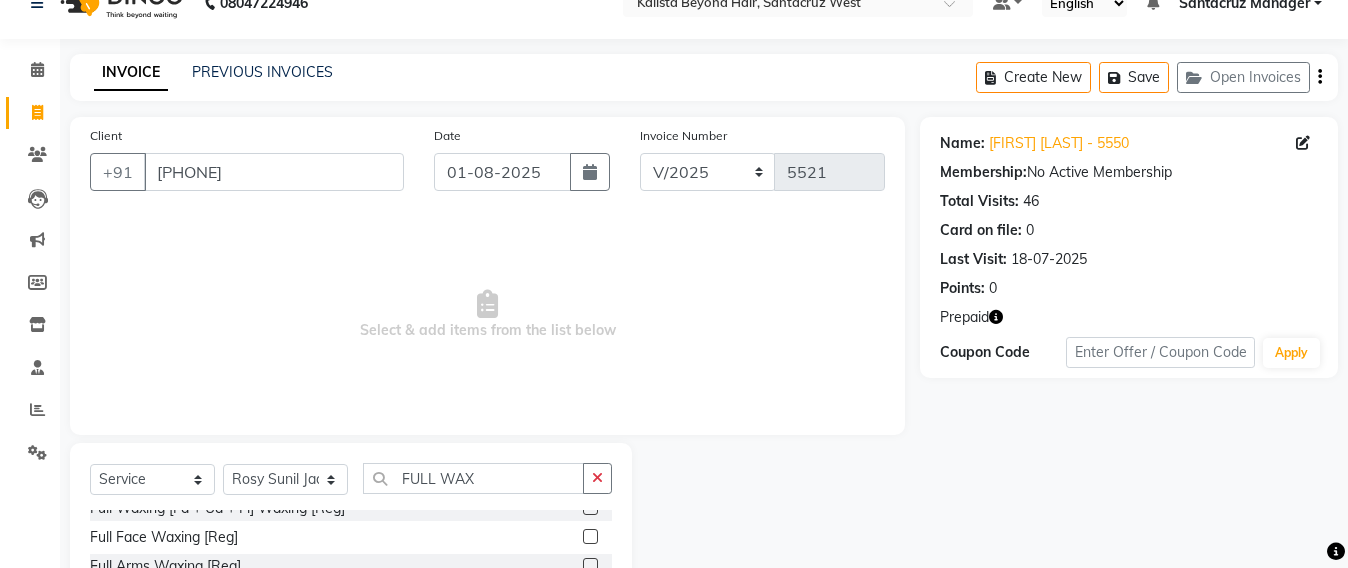 scroll, scrollTop: 158, scrollLeft: 0, axis: vertical 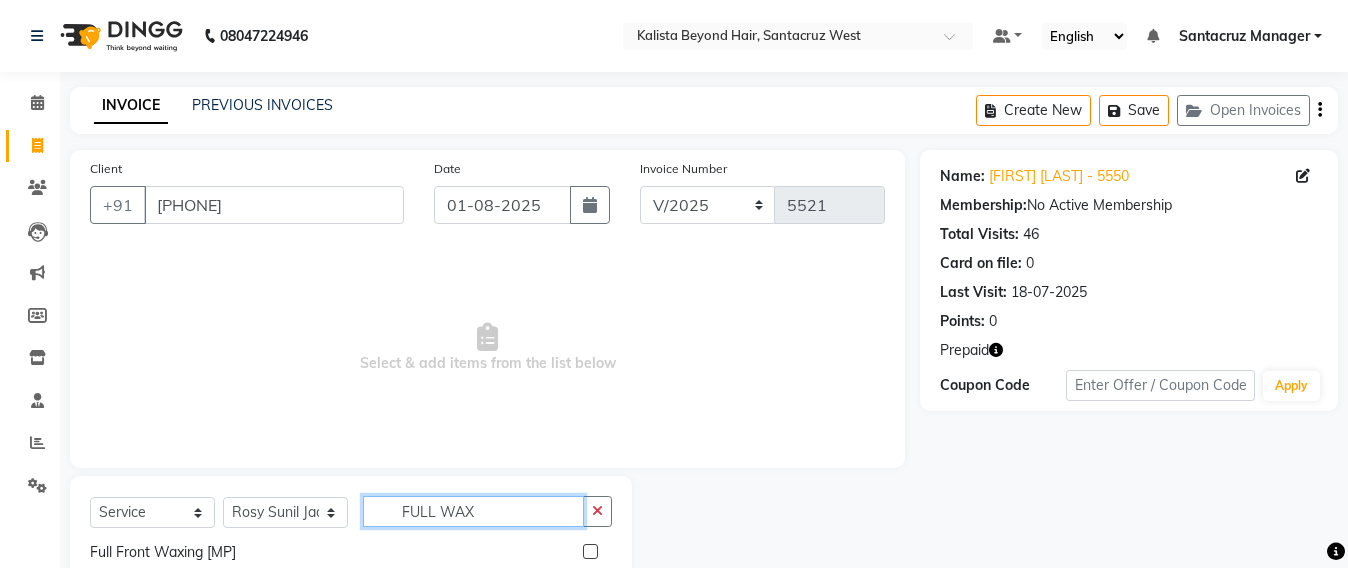 click on "FULL WAX" 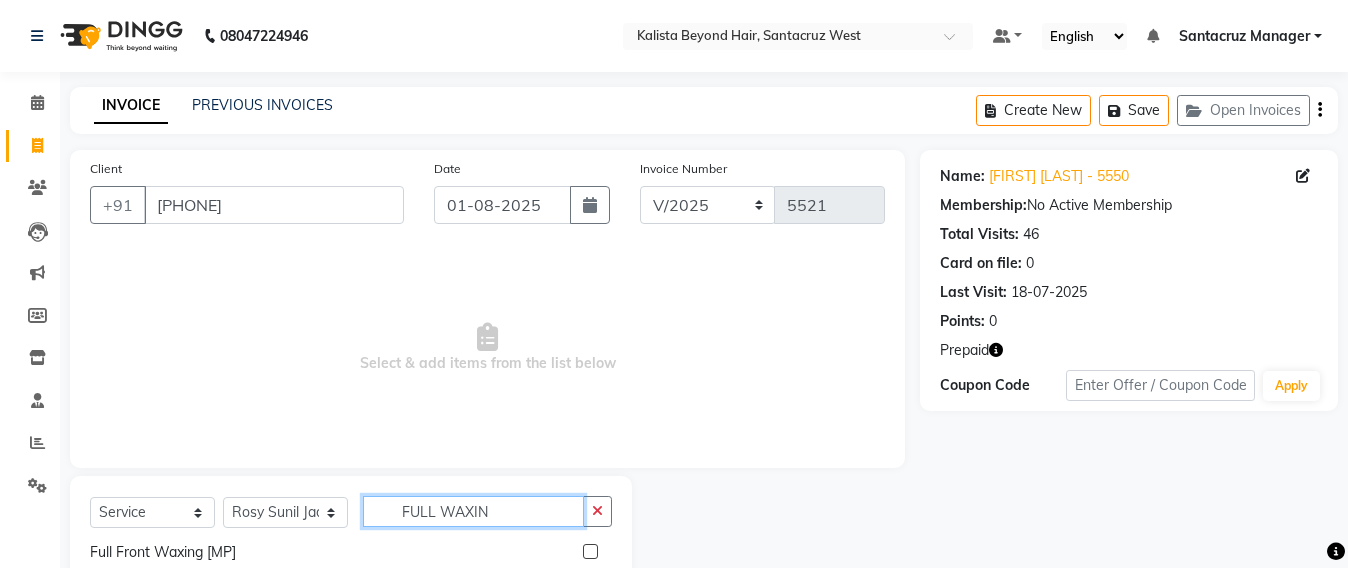 scroll, scrollTop: 233, scrollLeft: 0, axis: vertical 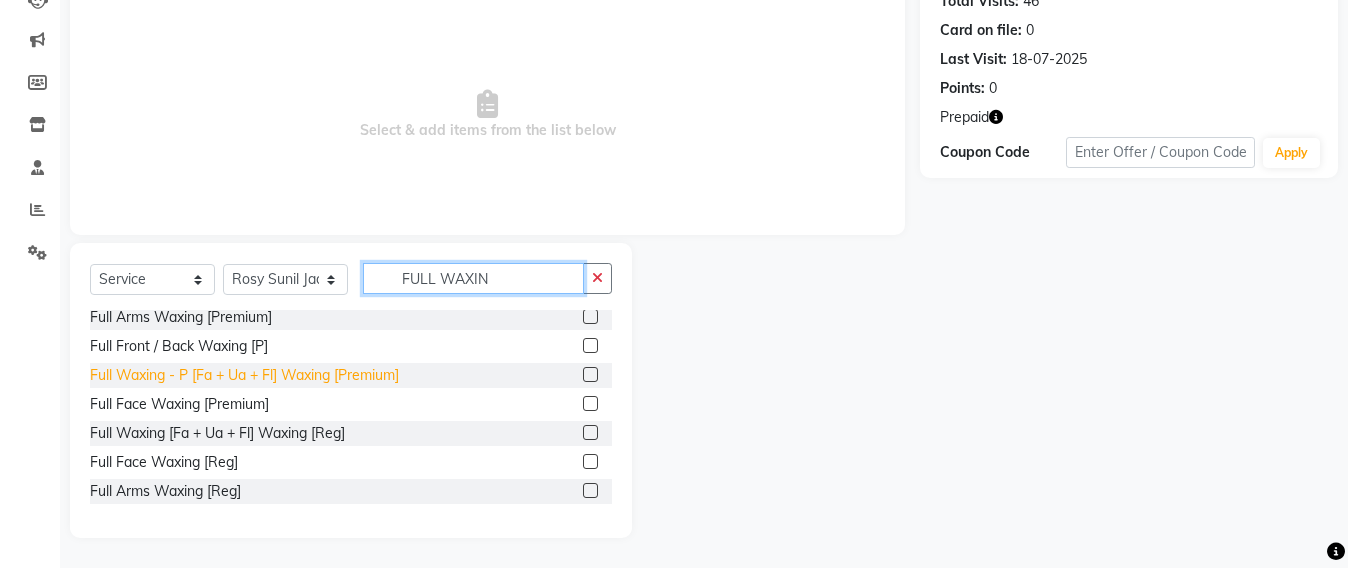 type on "FULL WAXIN" 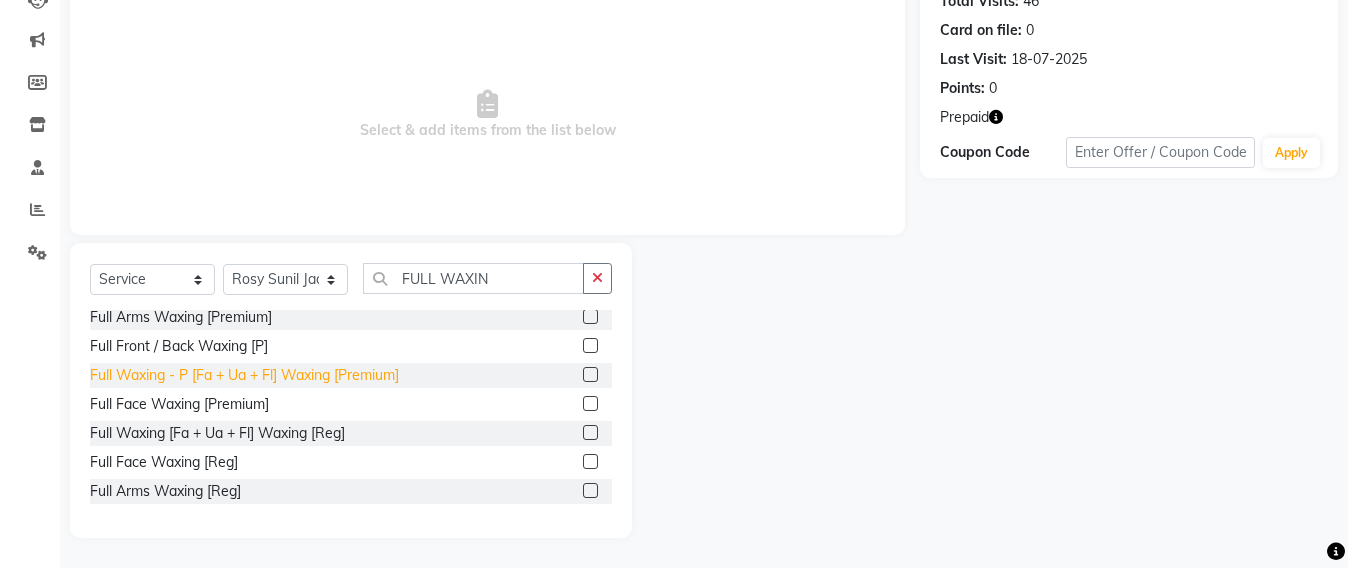 click on "Full Waxing - P [Fa + Ua + Fl] Waxing [Premium]" 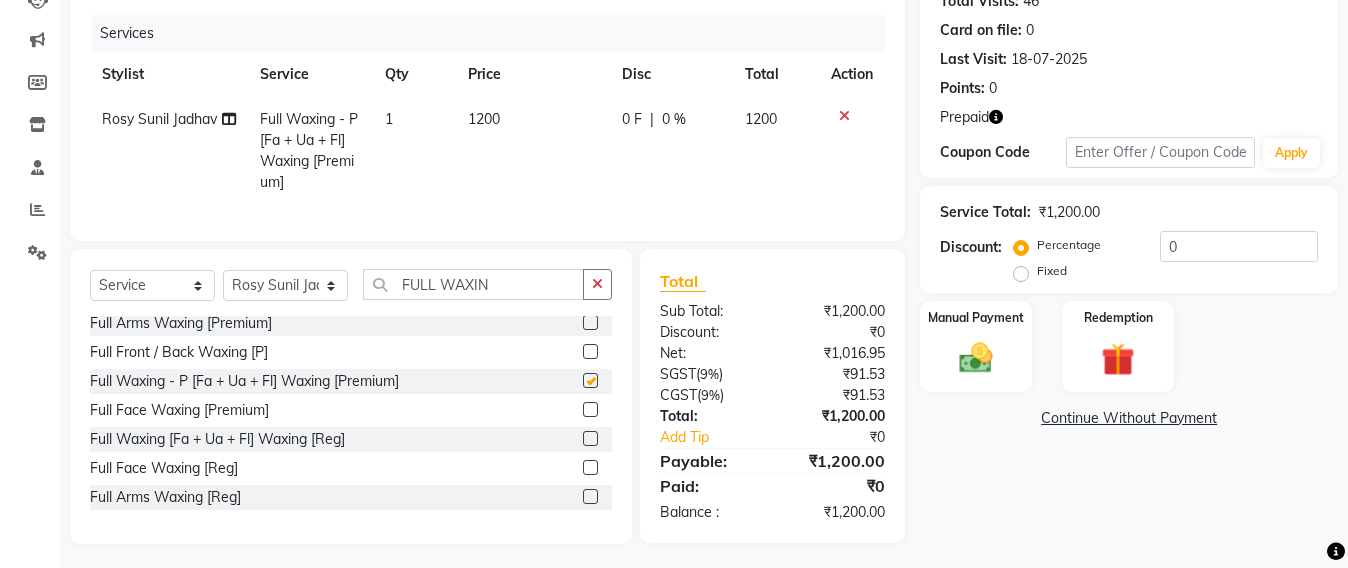 checkbox on "false" 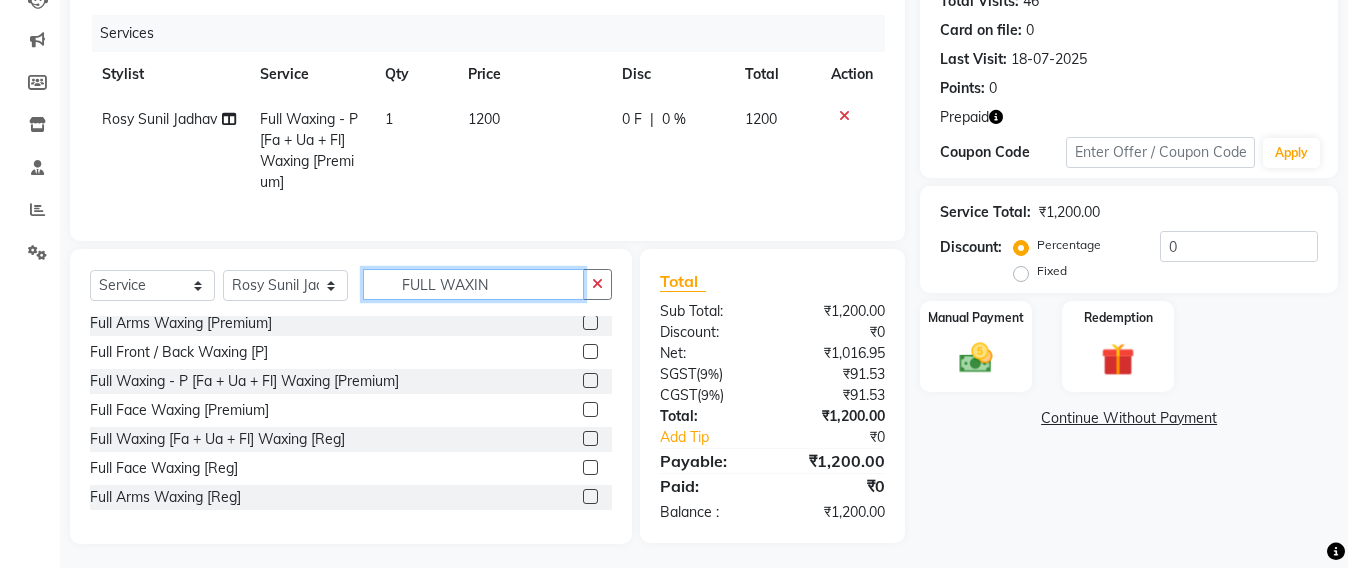 click on "FULL WAXIN" 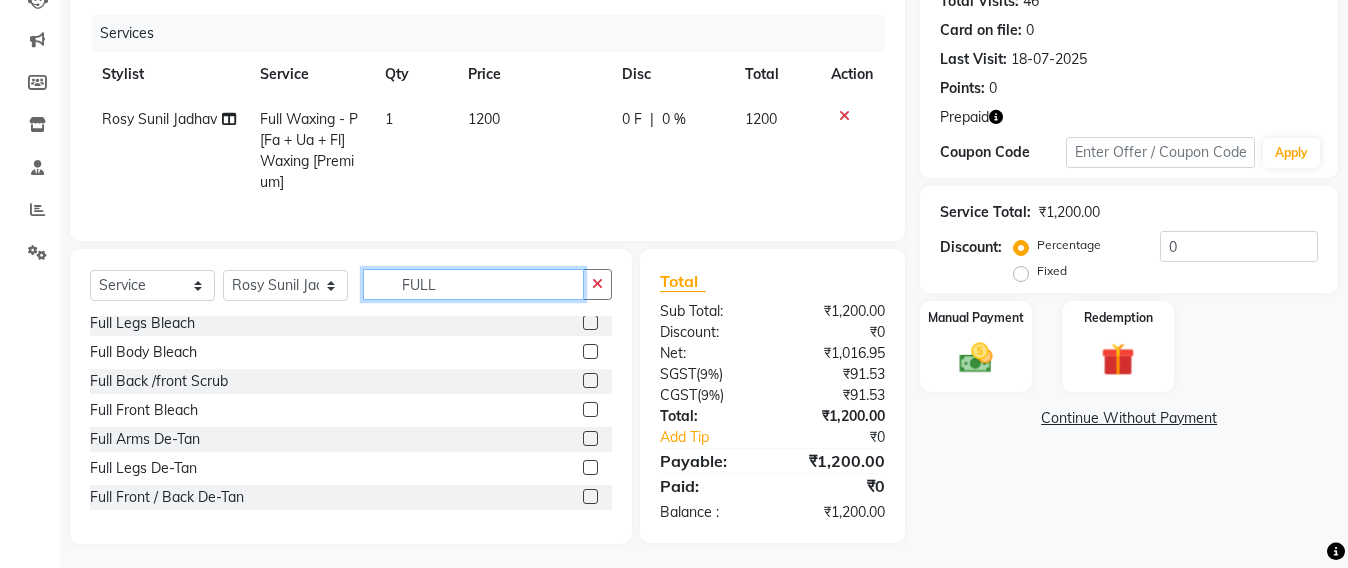 scroll, scrollTop: 556, scrollLeft: 0, axis: vertical 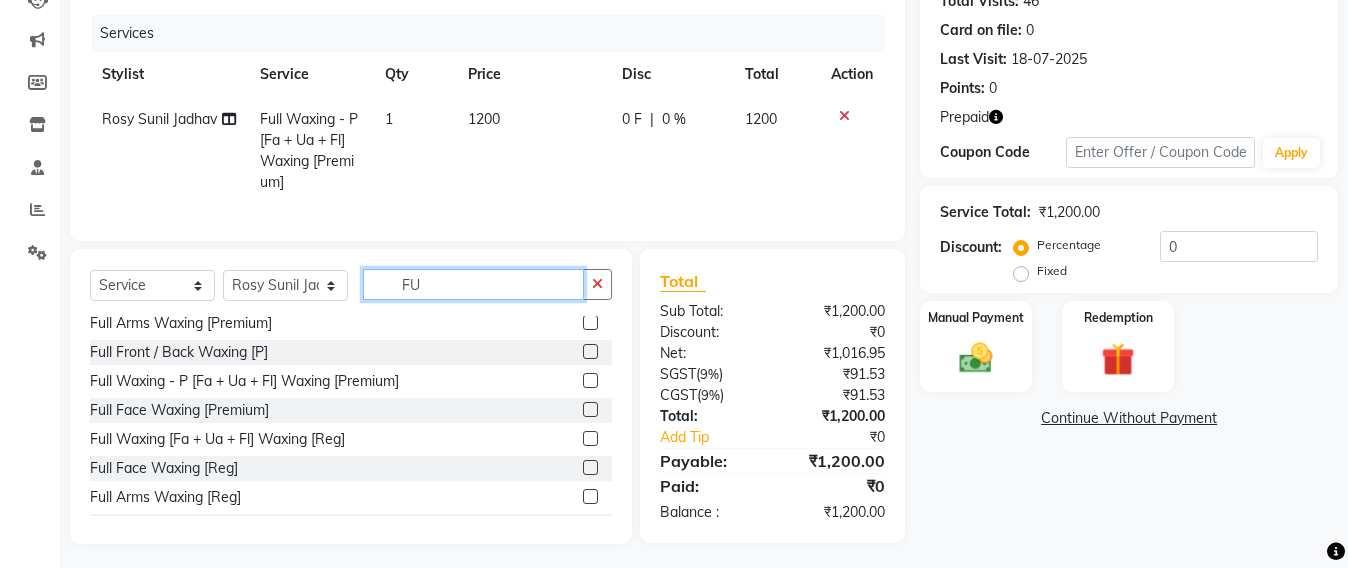 type on "F" 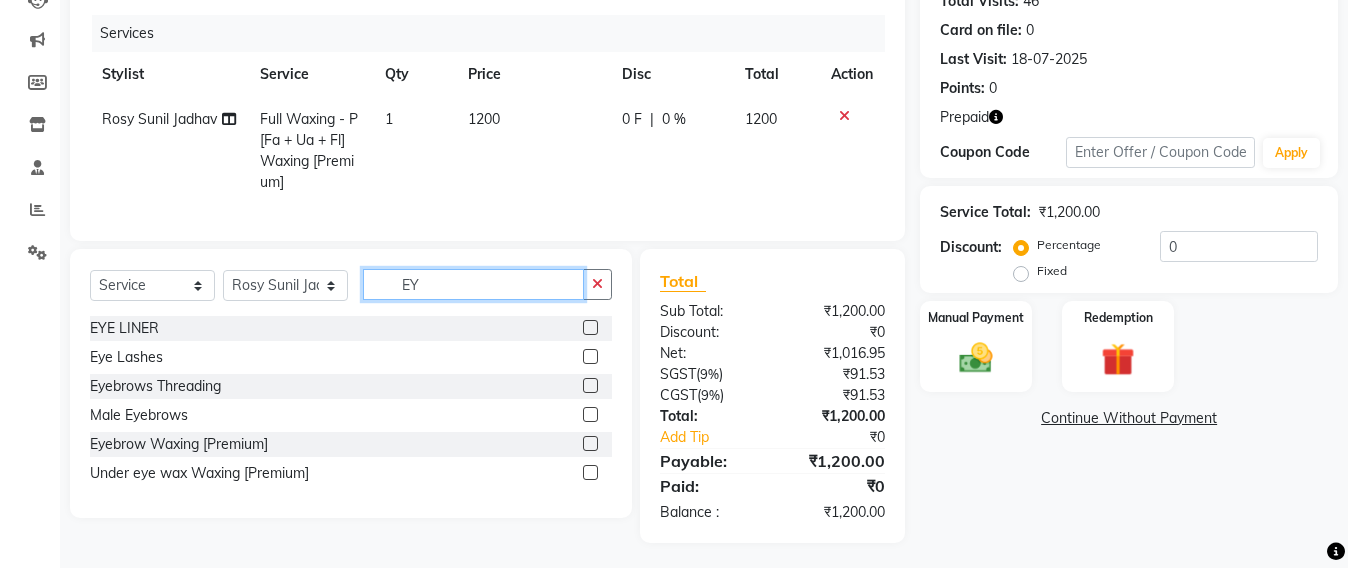 scroll, scrollTop: 0, scrollLeft: 0, axis: both 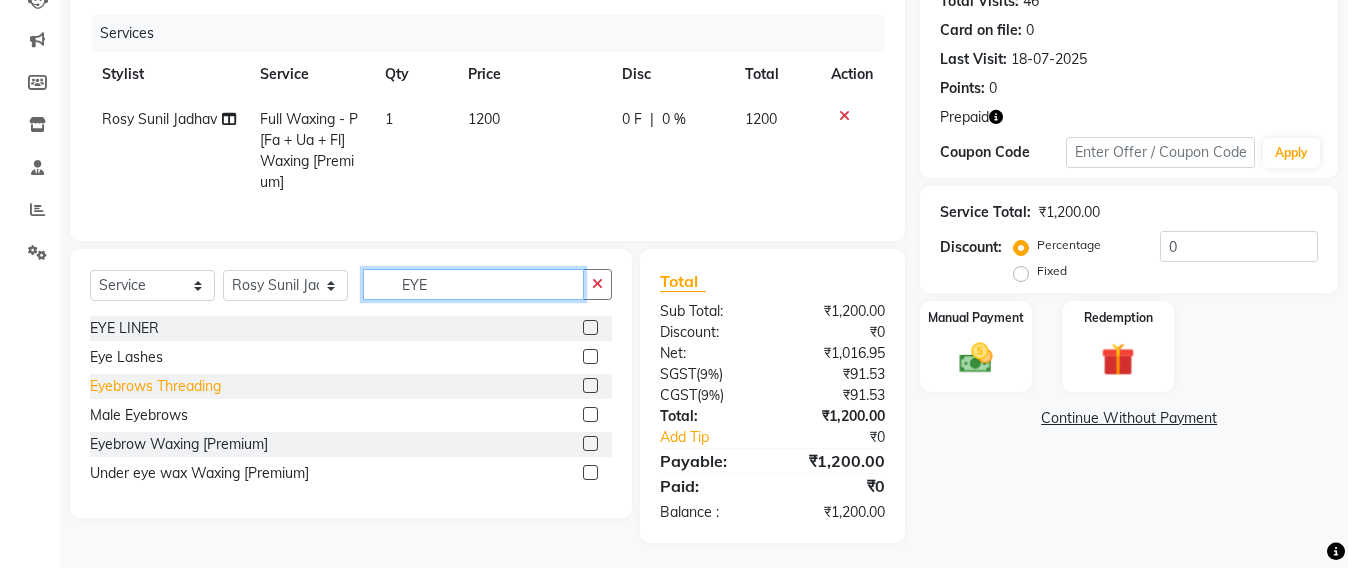 type on "EYE" 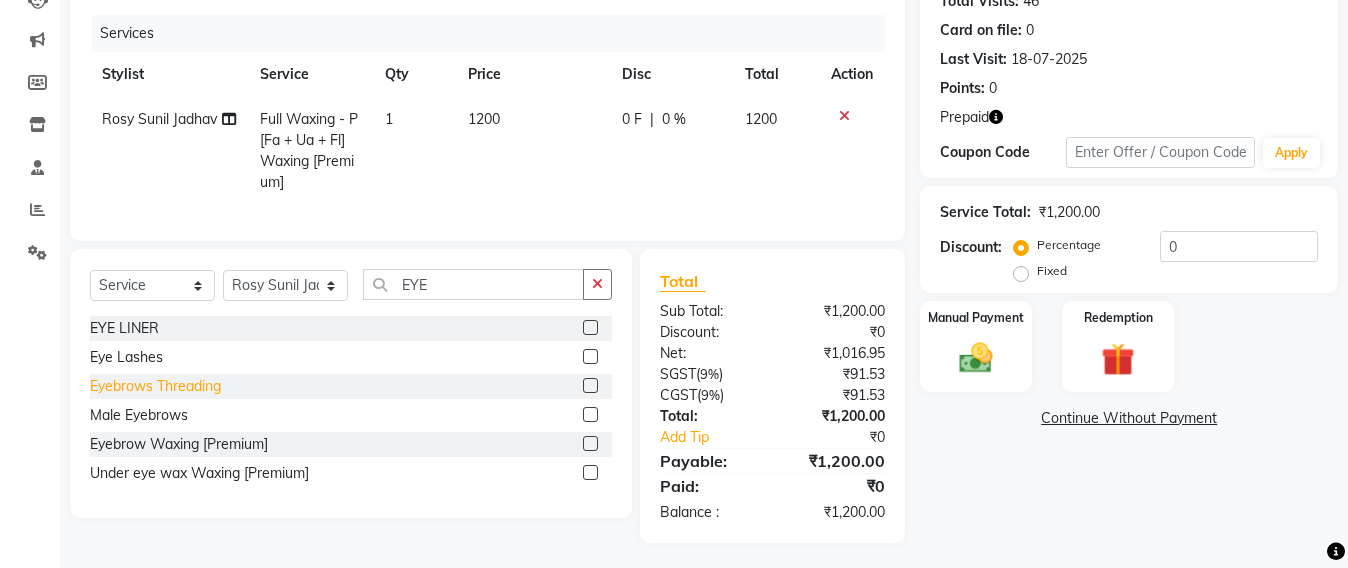 click on "Eyebrows Threading" 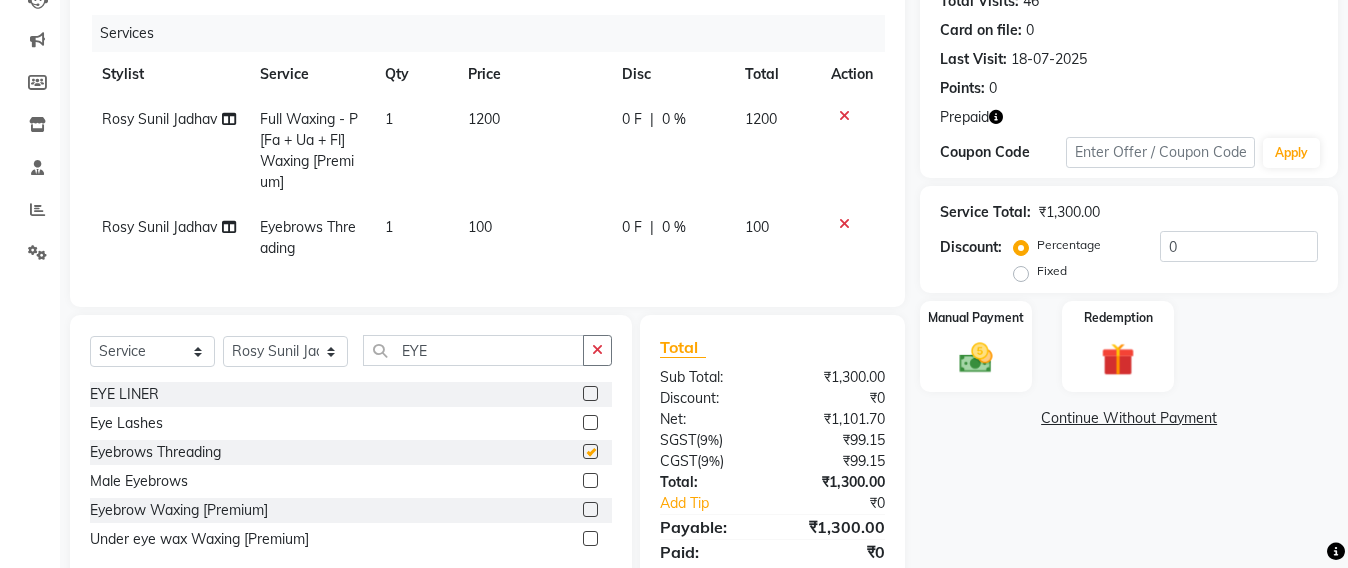 checkbox on "false" 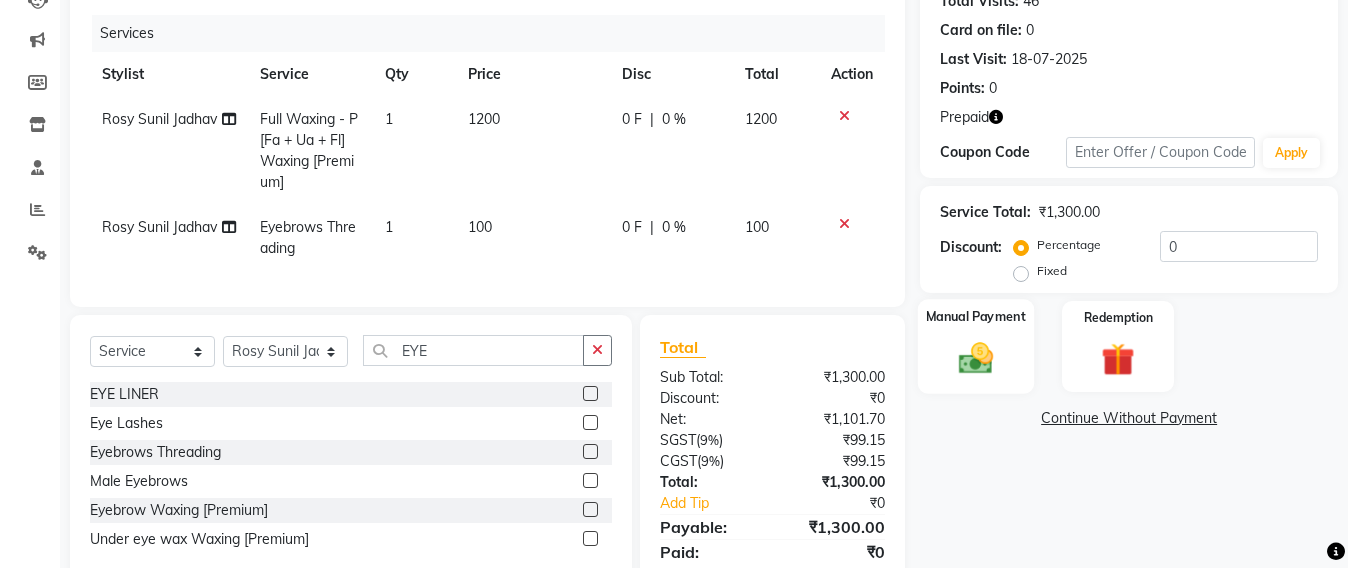 click 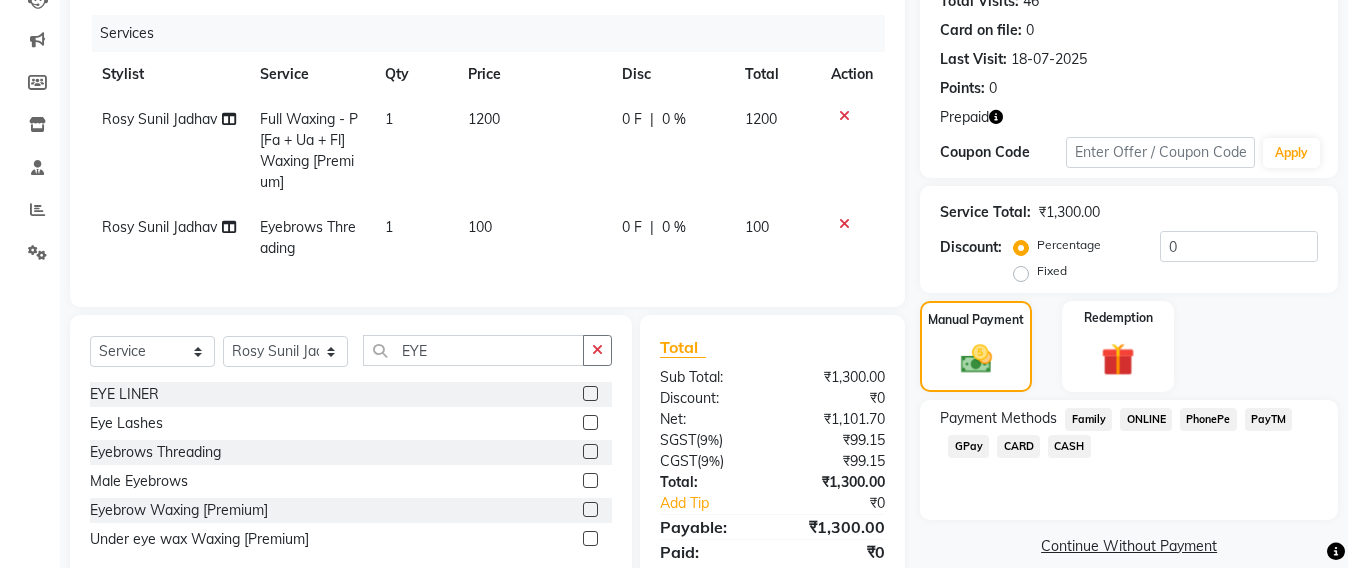 click on "GPay" 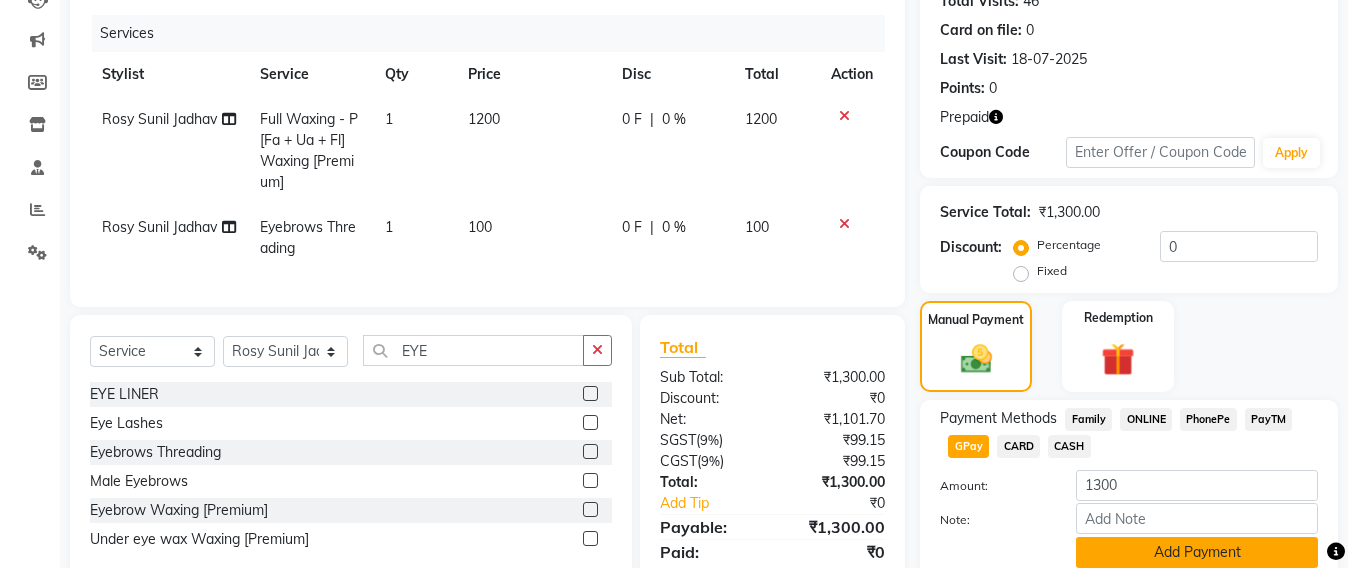 click on "Add Payment" 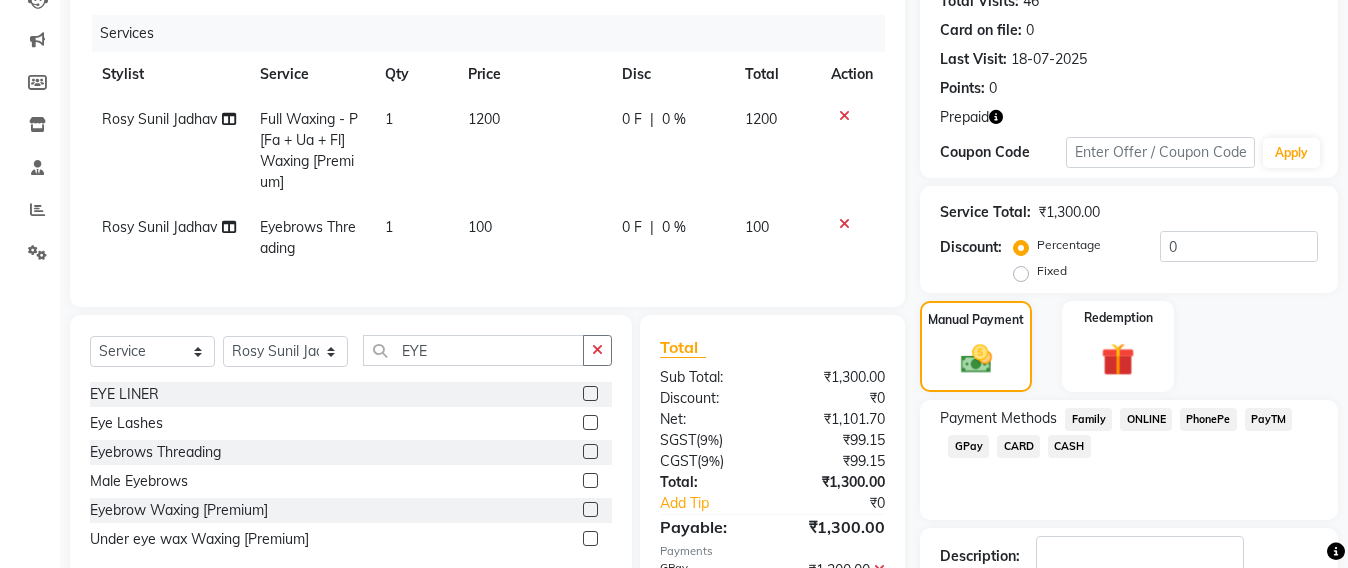 scroll, scrollTop: 369, scrollLeft: 0, axis: vertical 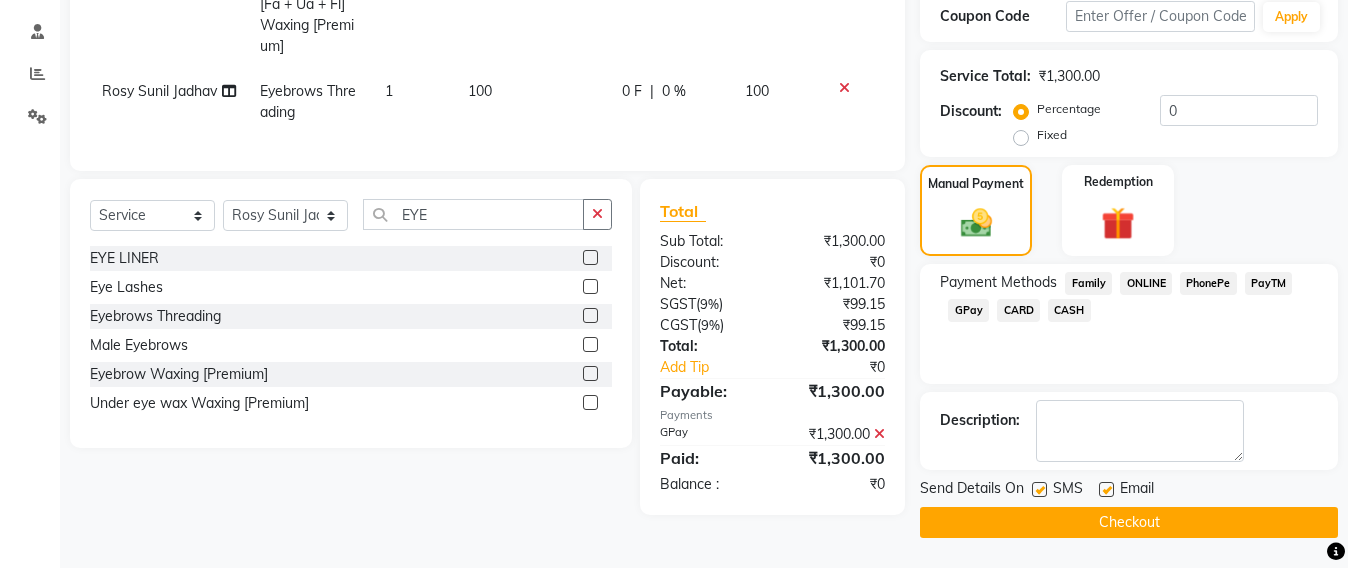 click on "Checkout" 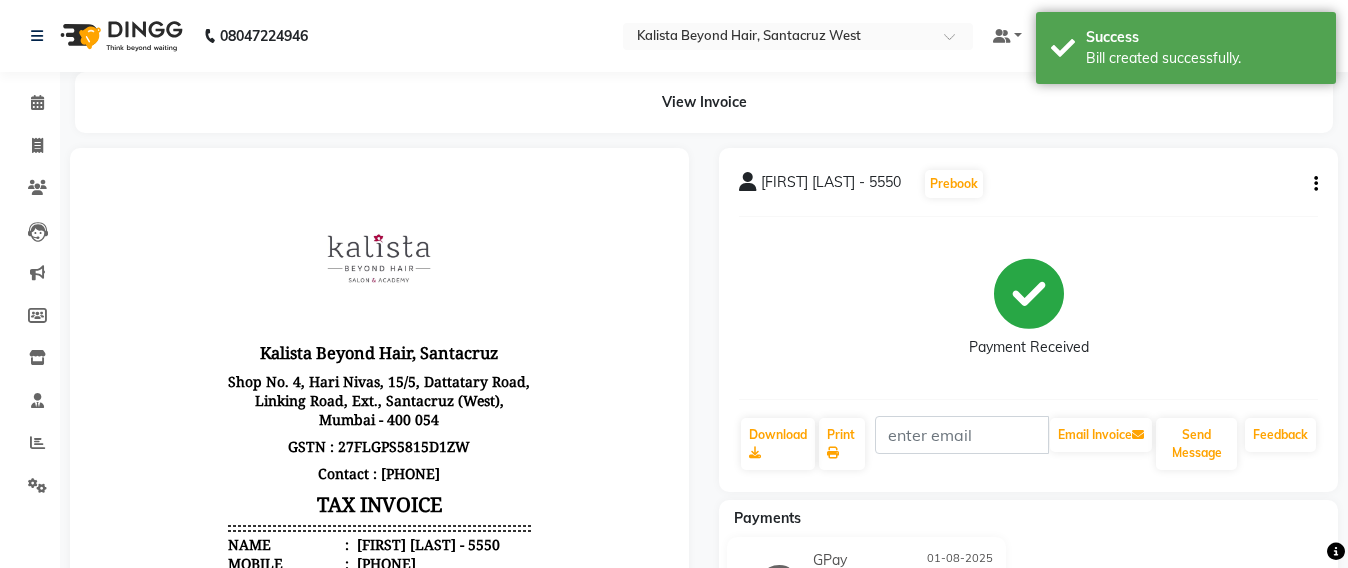 scroll, scrollTop: 0, scrollLeft: 0, axis: both 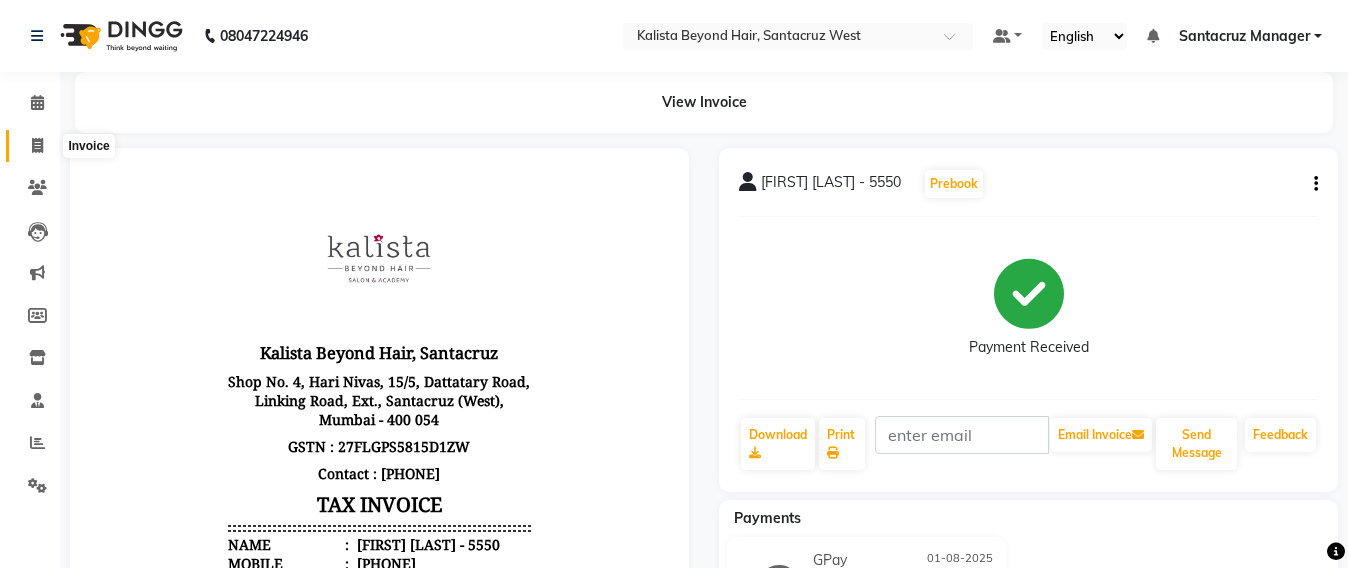 click 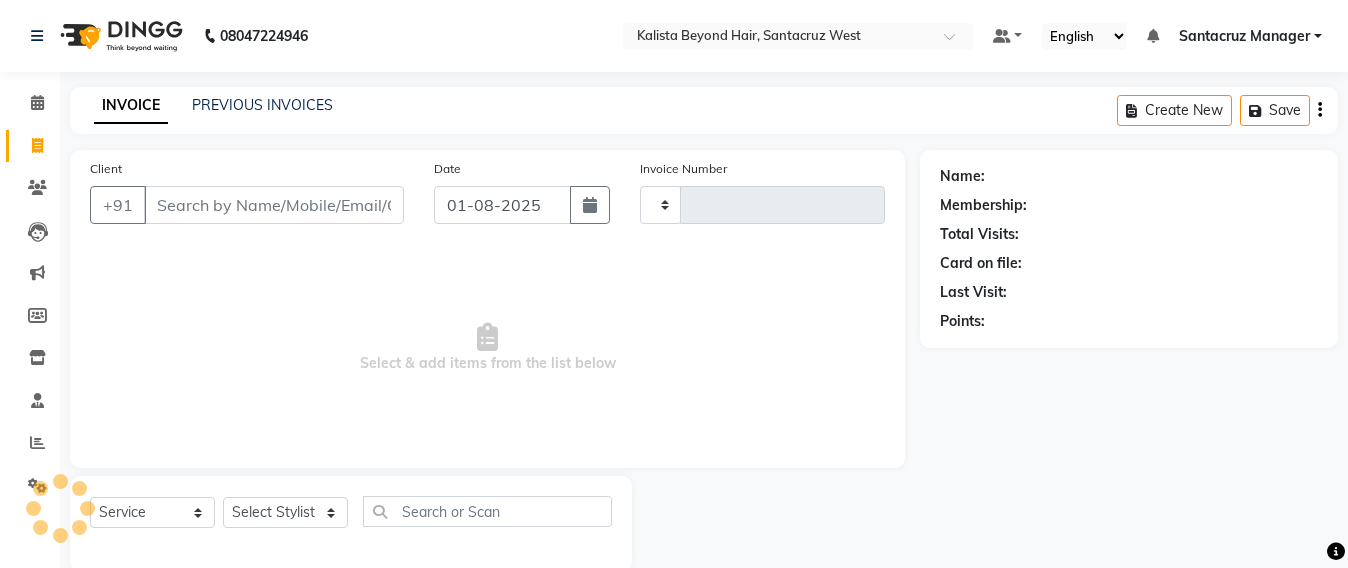 scroll, scrollTop: 33, scrollLeft: 0, axis: vertical 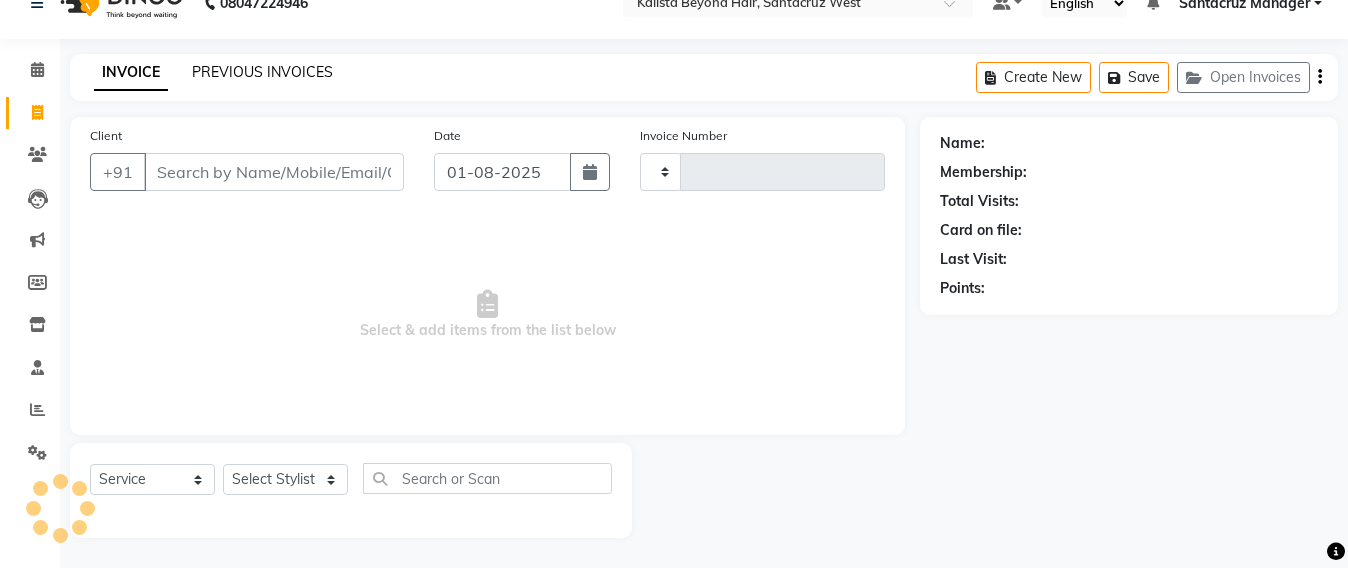 click on "PREVIOUS INVOICES" 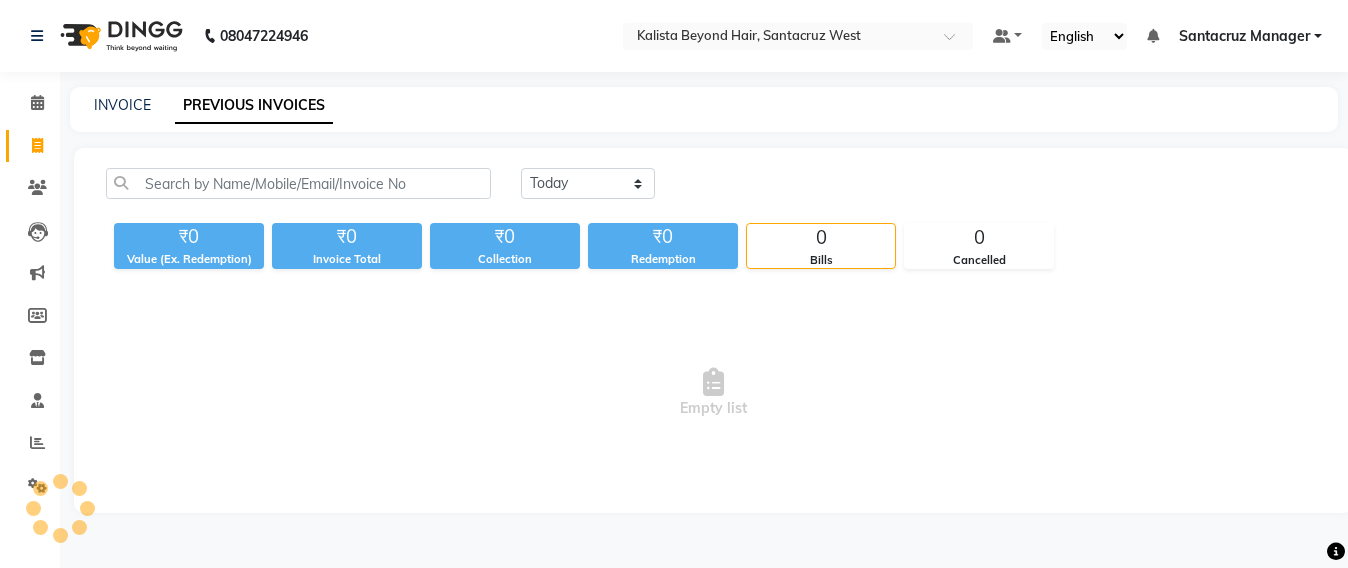 click on "Select Location × Kalista Beyond Hair, Santacruz West Default Panel My Panel English ENGLISH Español العربية मराठी हिंदी ગુજરાતી தமிழ் 中文 Notifications nothing to show Santacruz Manager Manage Profile Change Password Sign out Version:3.15.11 ☀ Kalista Beyond Hair, Santacruz West Calendar Invoice Clients Leads Marketing Members Inventory Staff Reports Settings Completed InProgress Upcoming Dropped Tentative Check-In Confirm Bookings Generate Report Segments Page Builder INVOICE PREVIOUS INVOICES Today Yesterday Custom Range ₹0 Value (Ex. Redemption) ₹0 Invoice Total ₹0 Collection ₹0 Redemption 0 Bills 0 Cancelled Empty list" at bounding box center [674, 284] 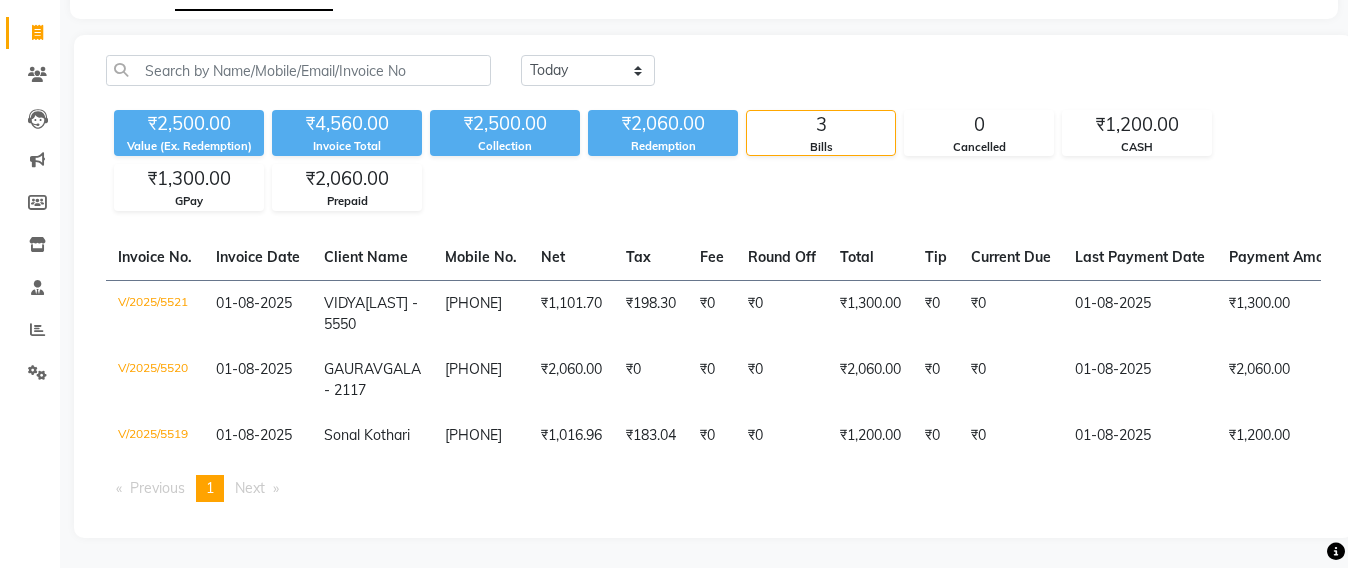 scroll, scrollTop: 0, scrollLeft: 0, axis: both 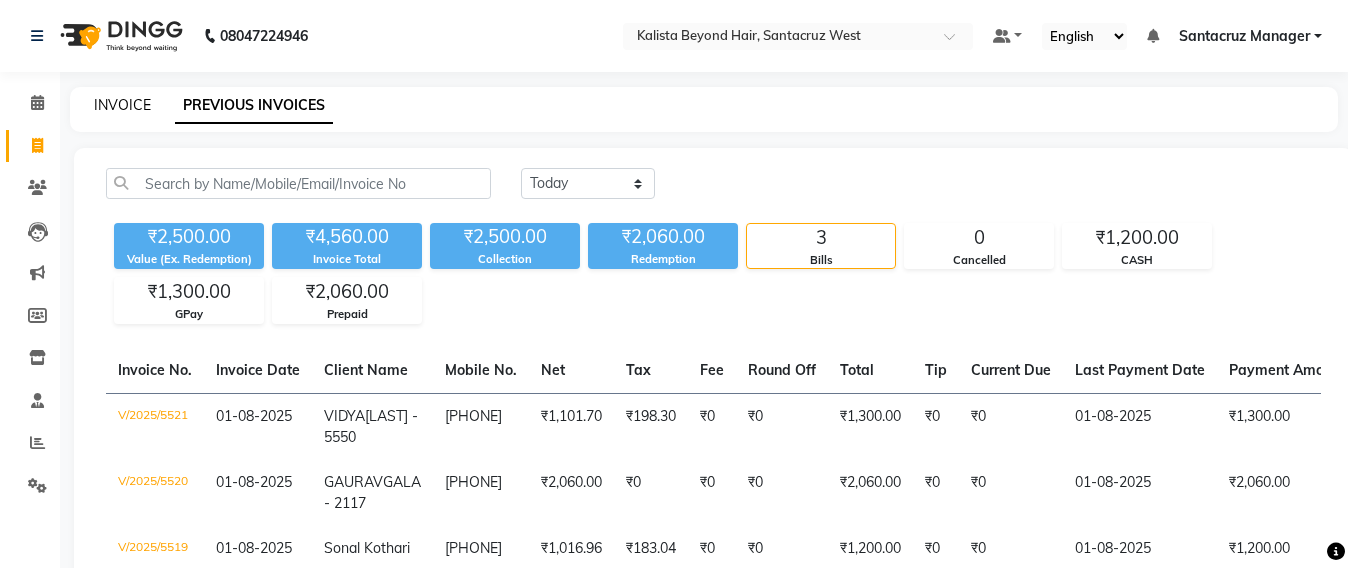 click on "INVOICE" 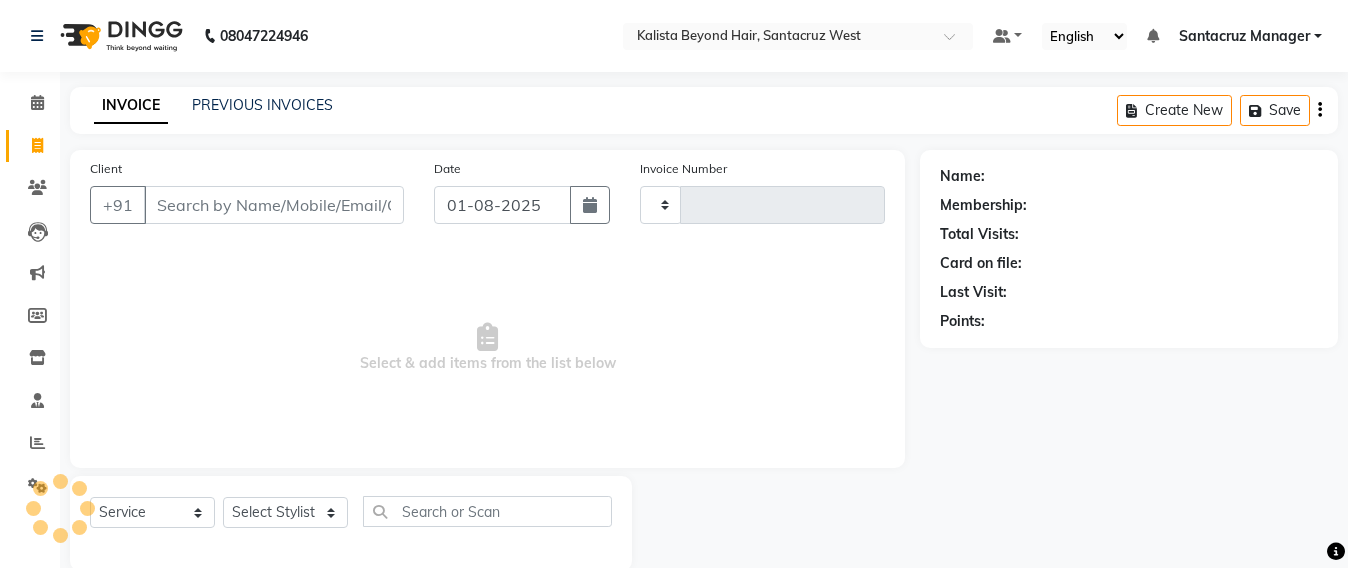 scroll, scrollTop: 33, scrollLeft: 0, axis: vertical 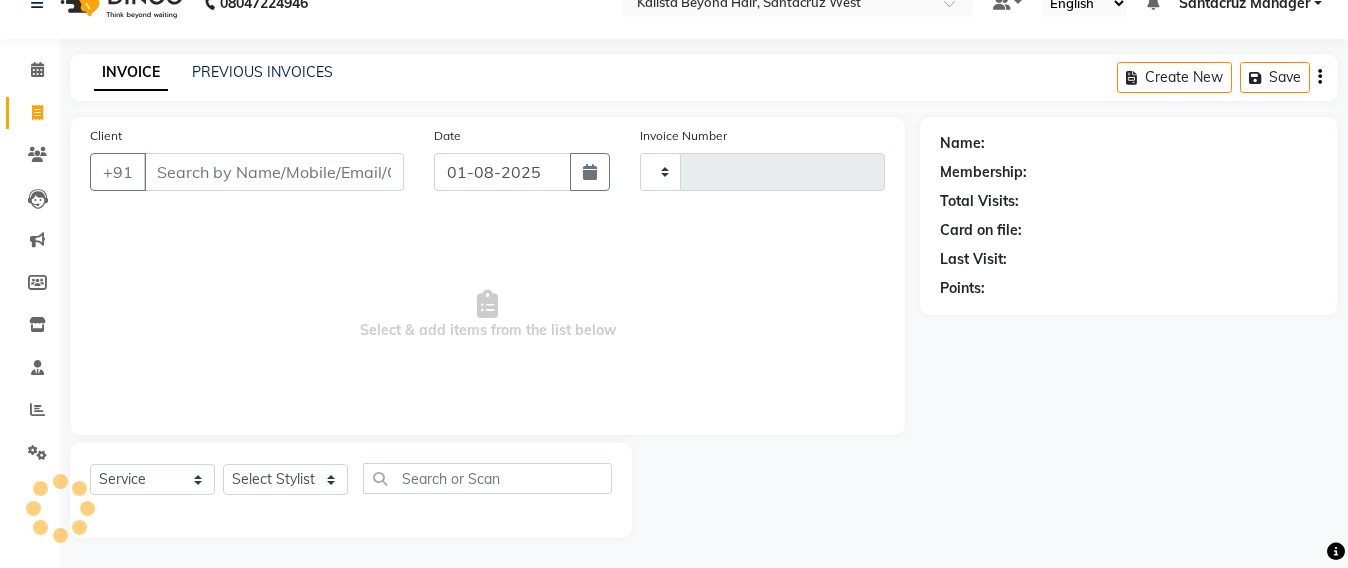 type on "5522" 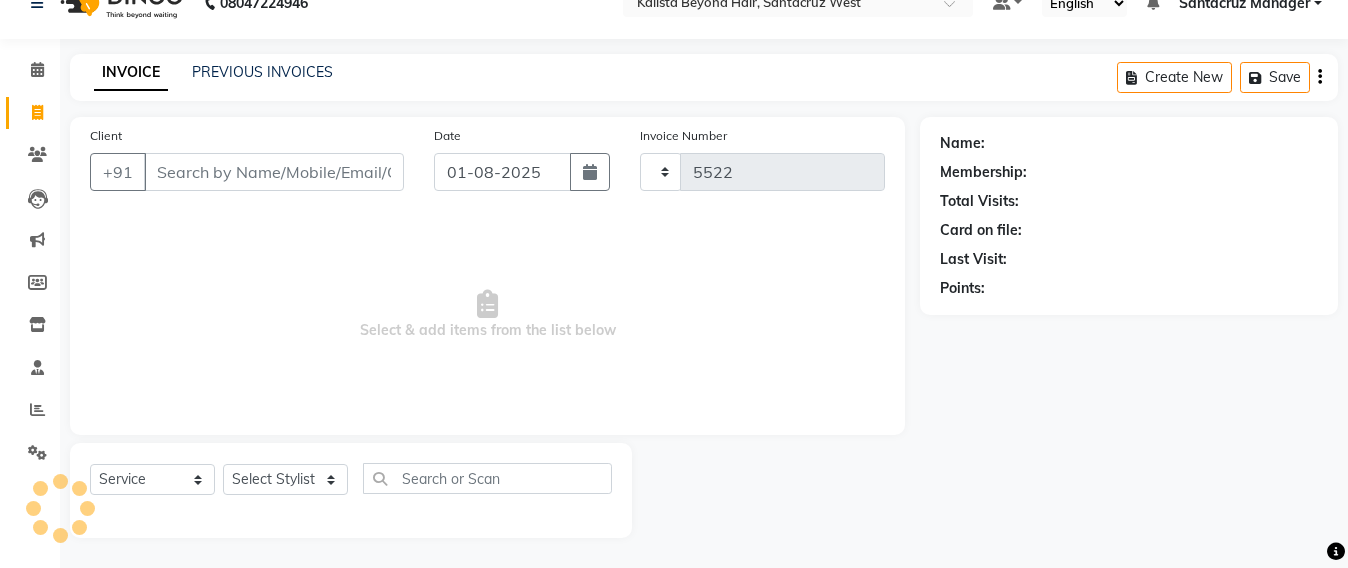 select on "6357" 